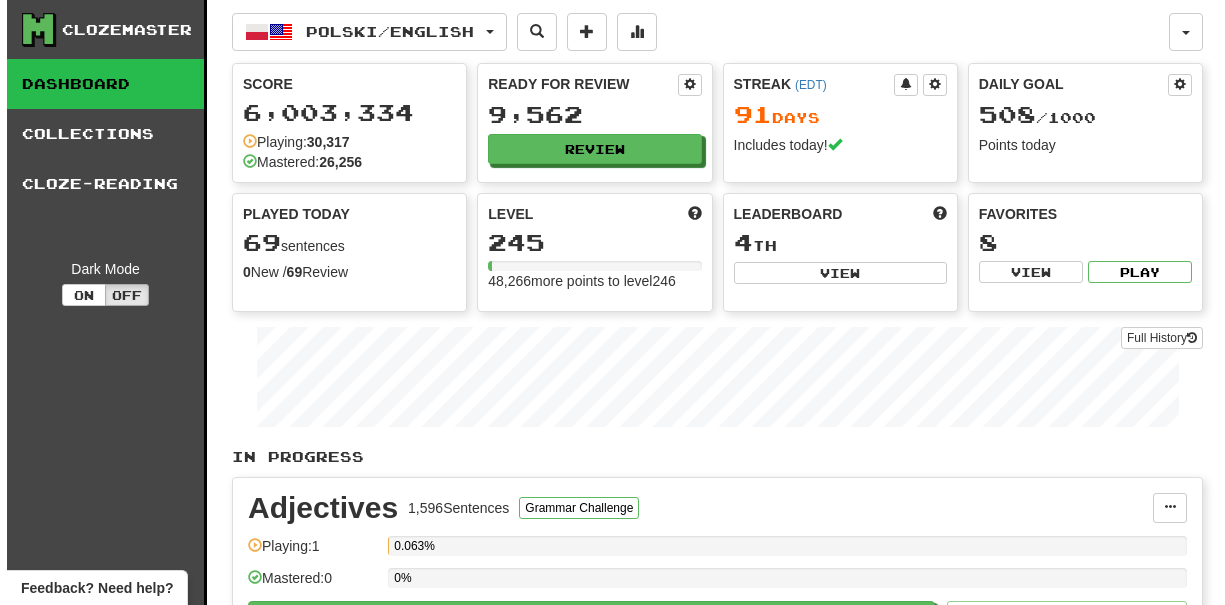 scroll, scrollTop: 0, scrollLeft: 0, axis: both 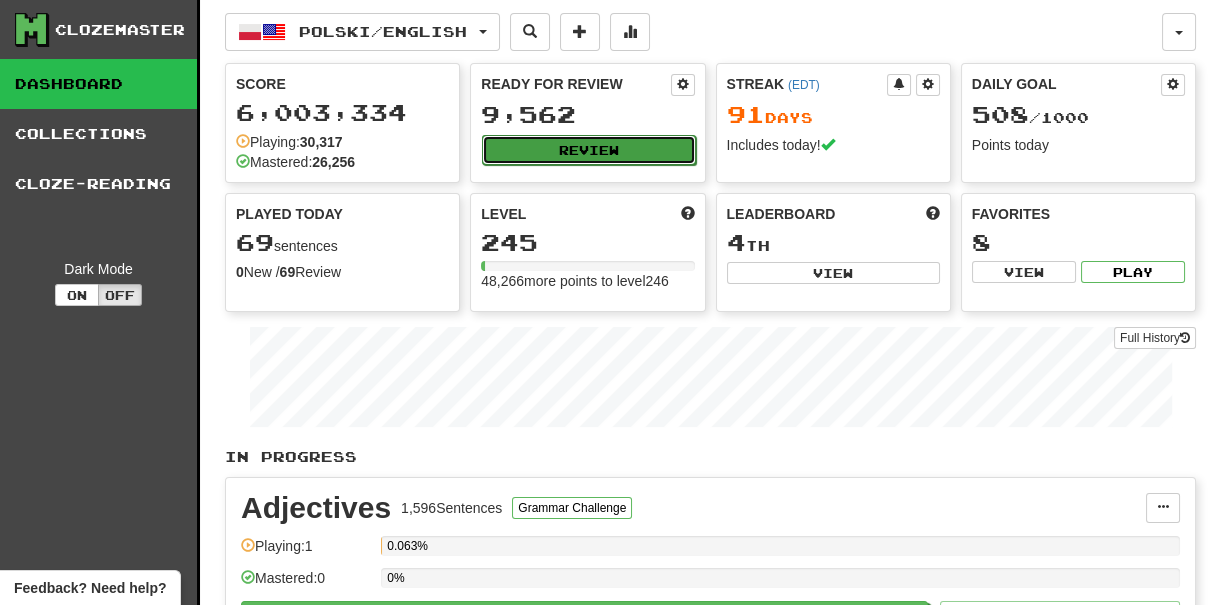 click on "Review" at bounding box center [588, 150] 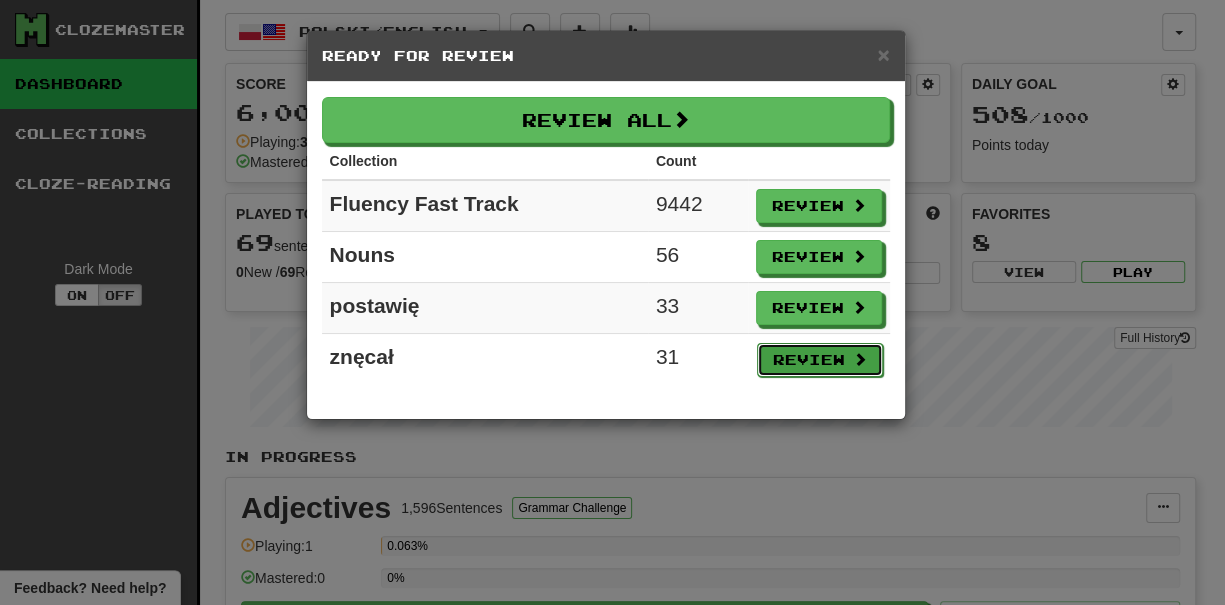 click on "Review" at bounding box center (820, 360) 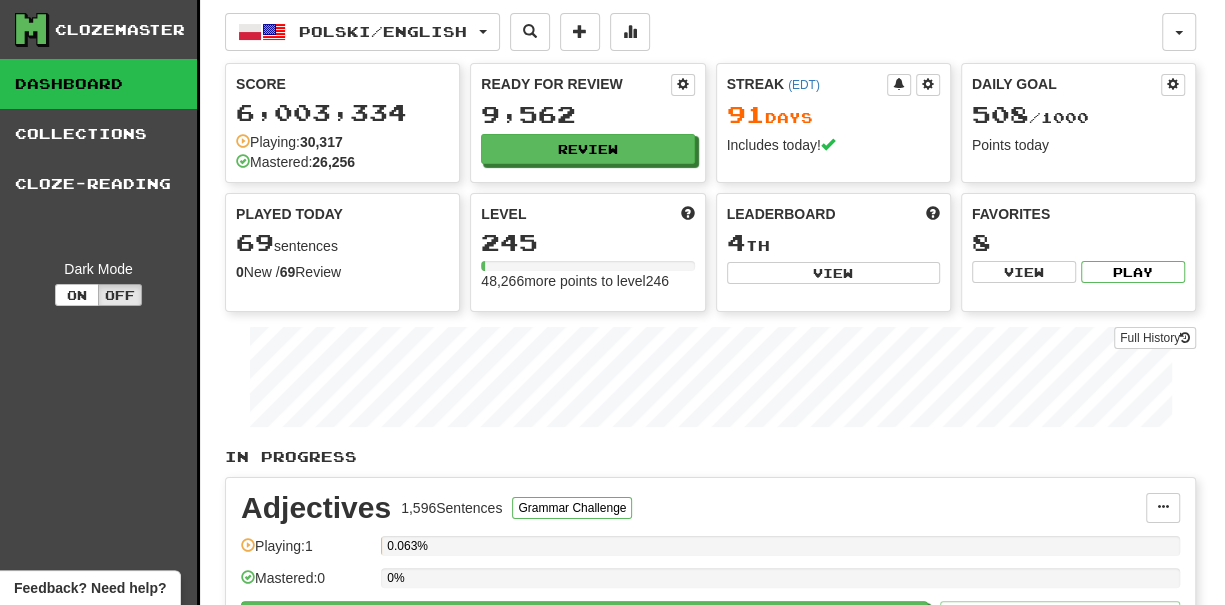 select on "***" 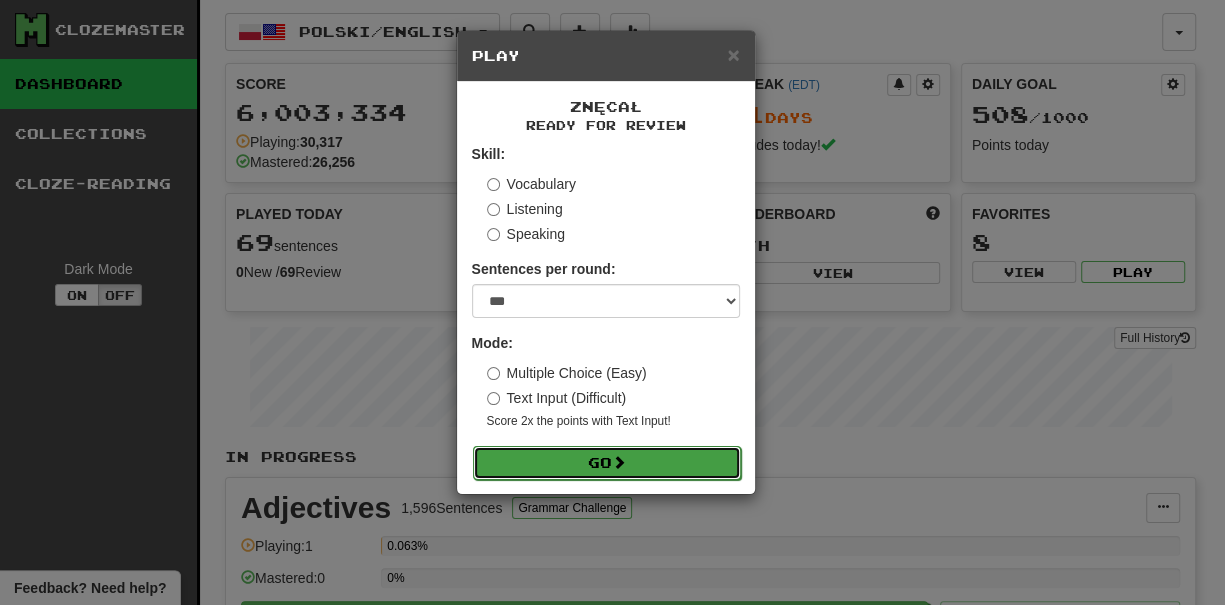 click on "Go" at bounding box center [607, 463] 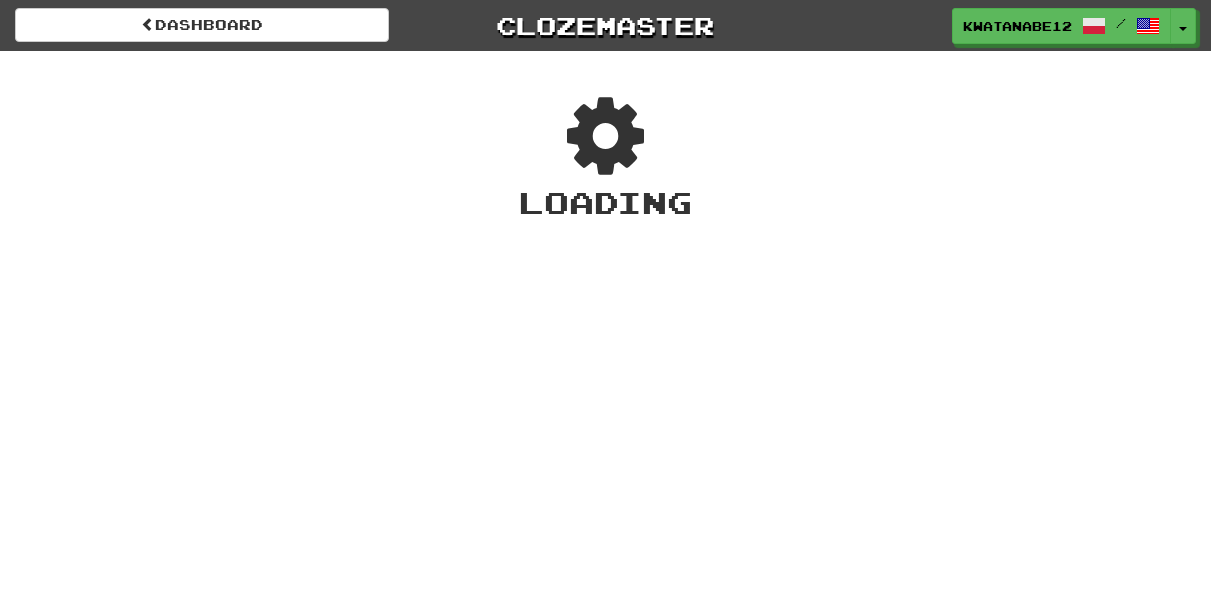 scroll, scrollTop: 0, scrollLeft: 0, axis: both 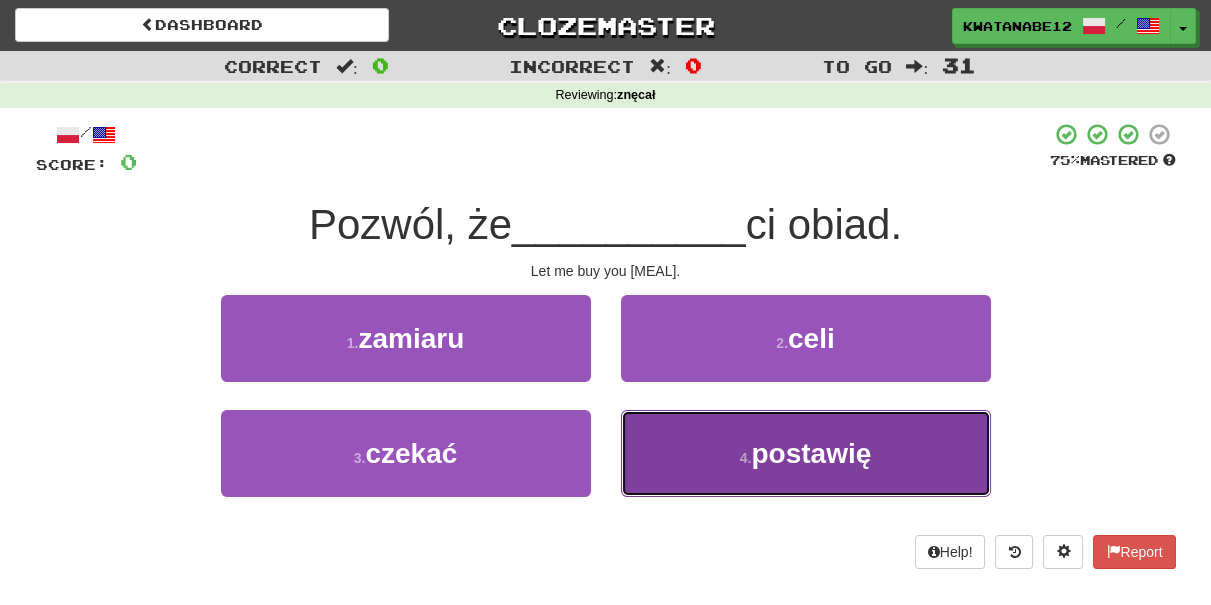 click on "4 .  postawię" at bounding box center (806, 453) 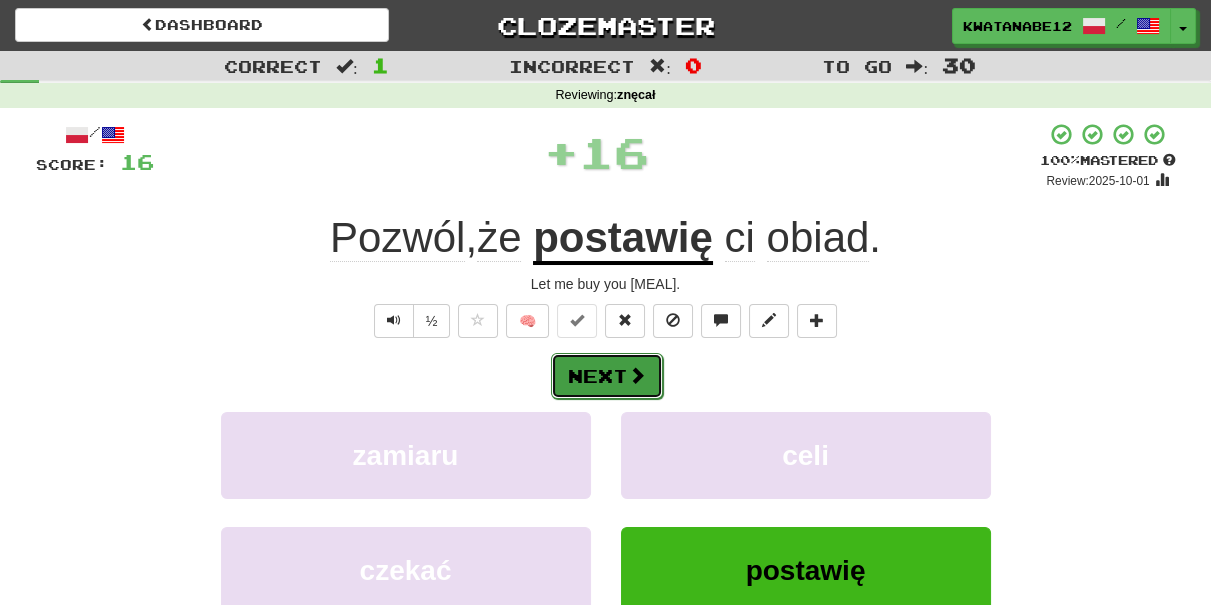 click on "Next" at bounding box center (607, 376) 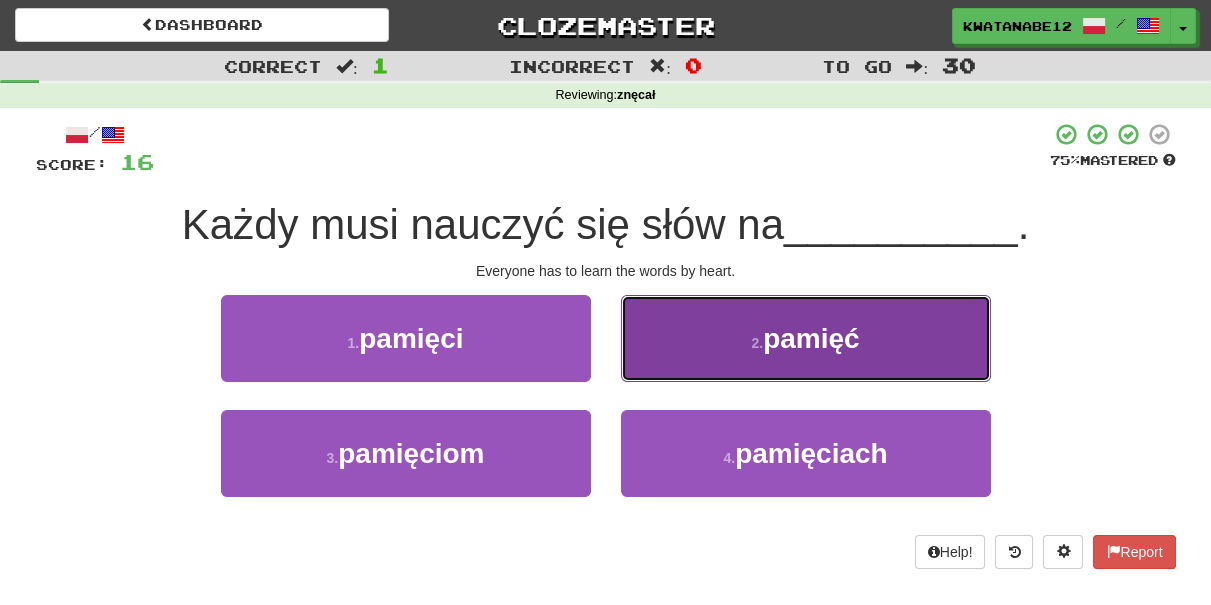 click on "2 .  pamięć" at bounding box center (806, 338) 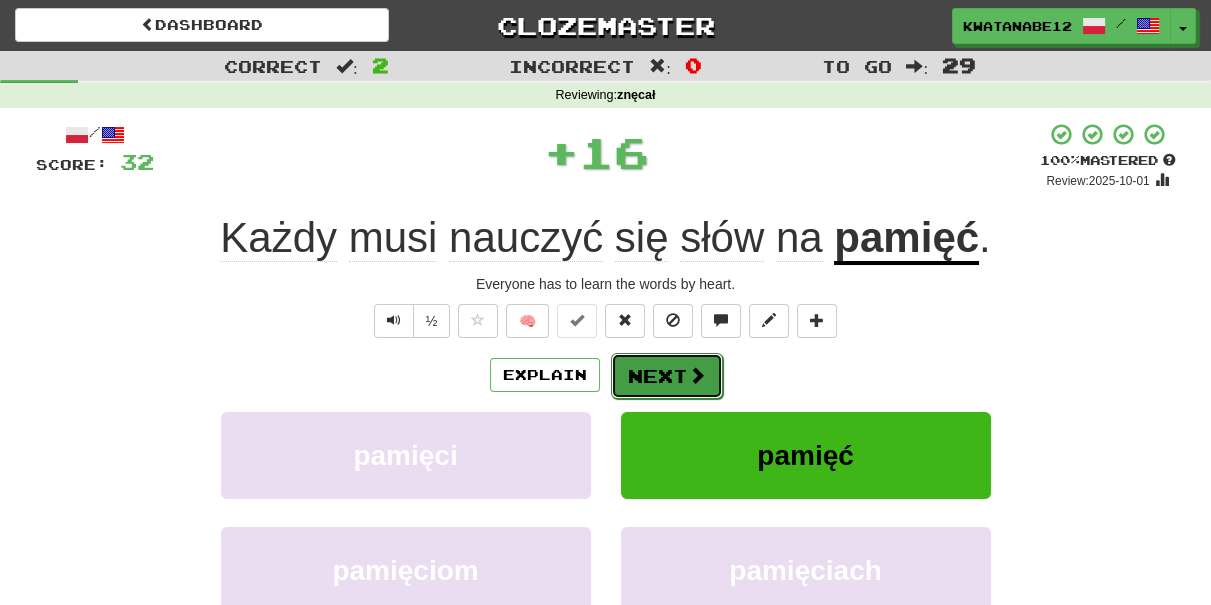 click on "Next" at bounding box center [667, 376] 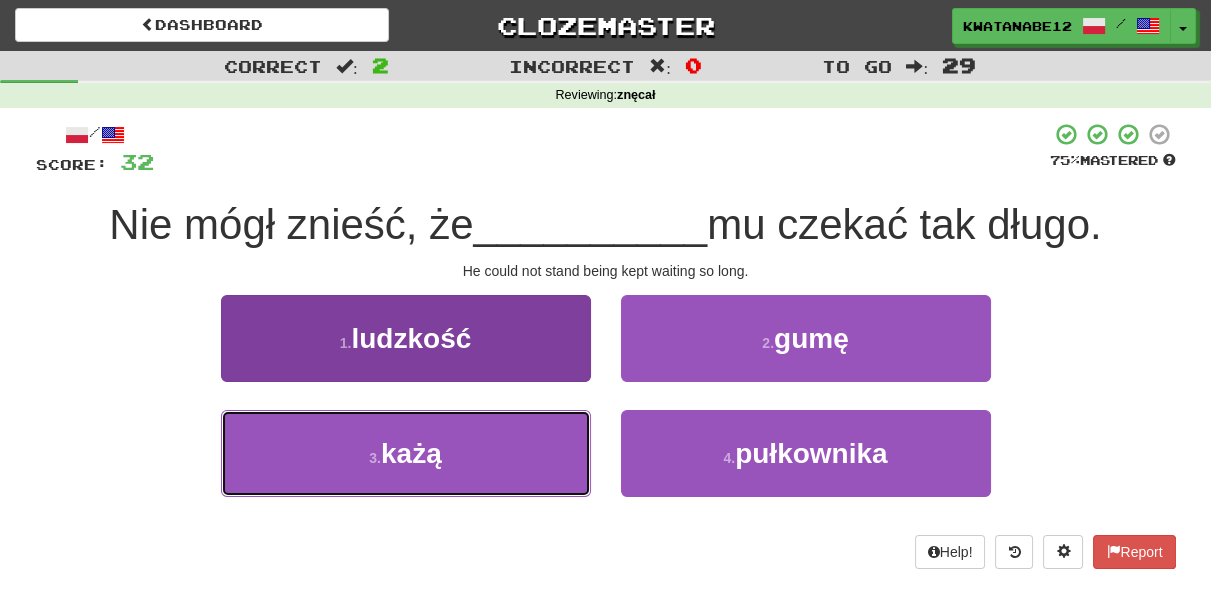 click on "3 .  każą" at bounding box center [406, 453] 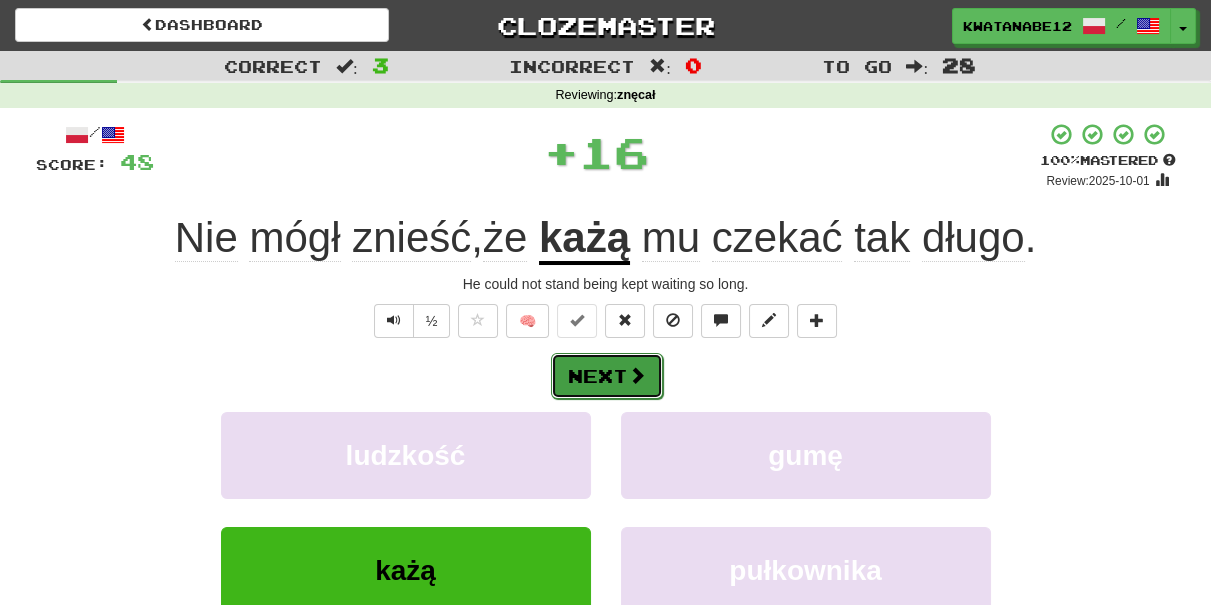 click at bounding box center (637, 375) 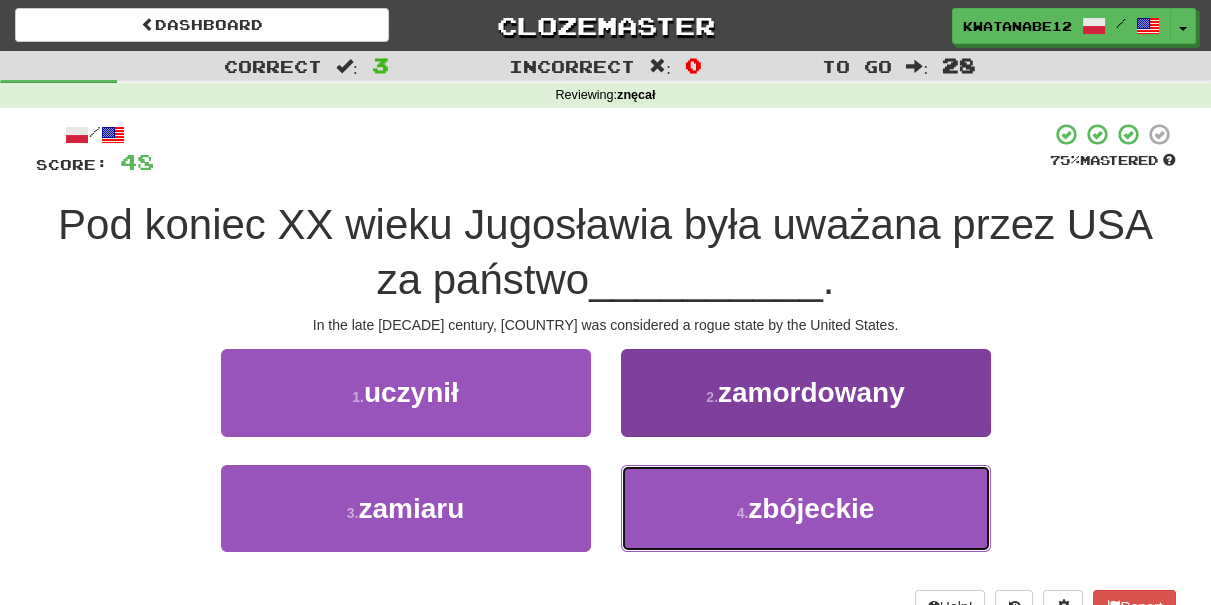 click on "4 .  zbójeckie" at bounding box center (806, 508) 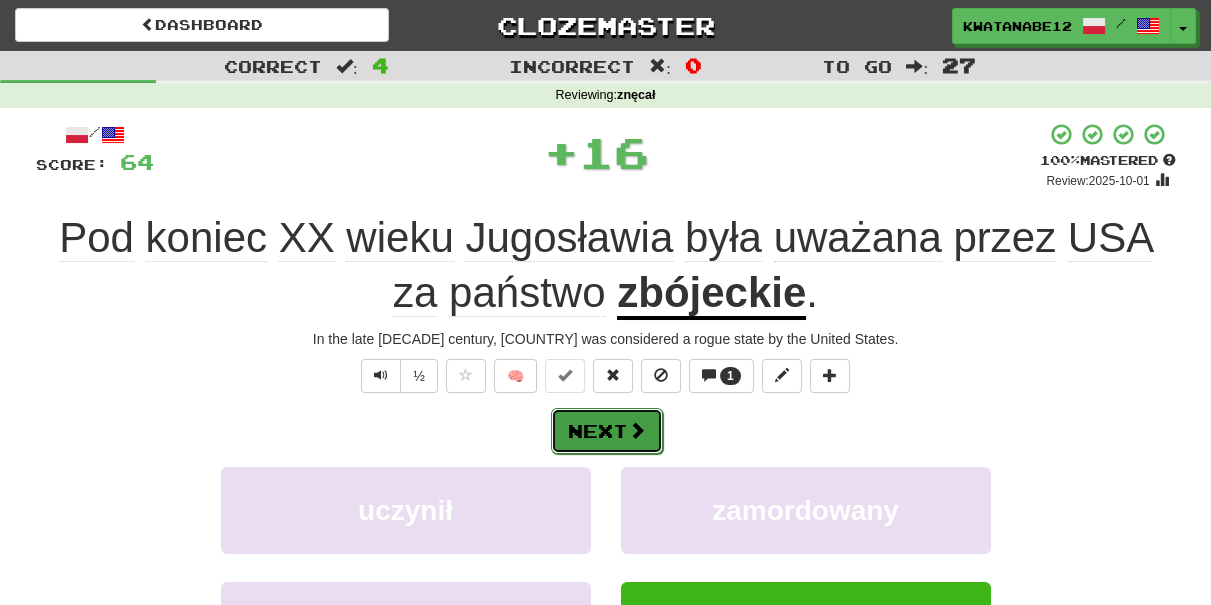 click at bounding box center (637, 430) 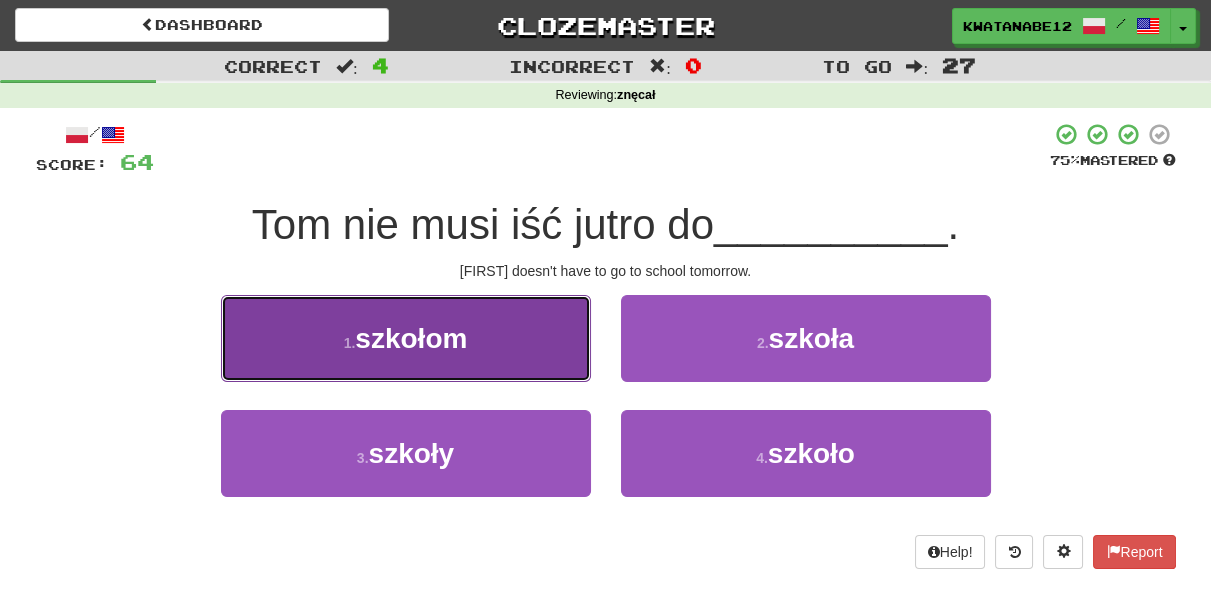 click on "1 .  szkołom" at bounding box center (406, 338) 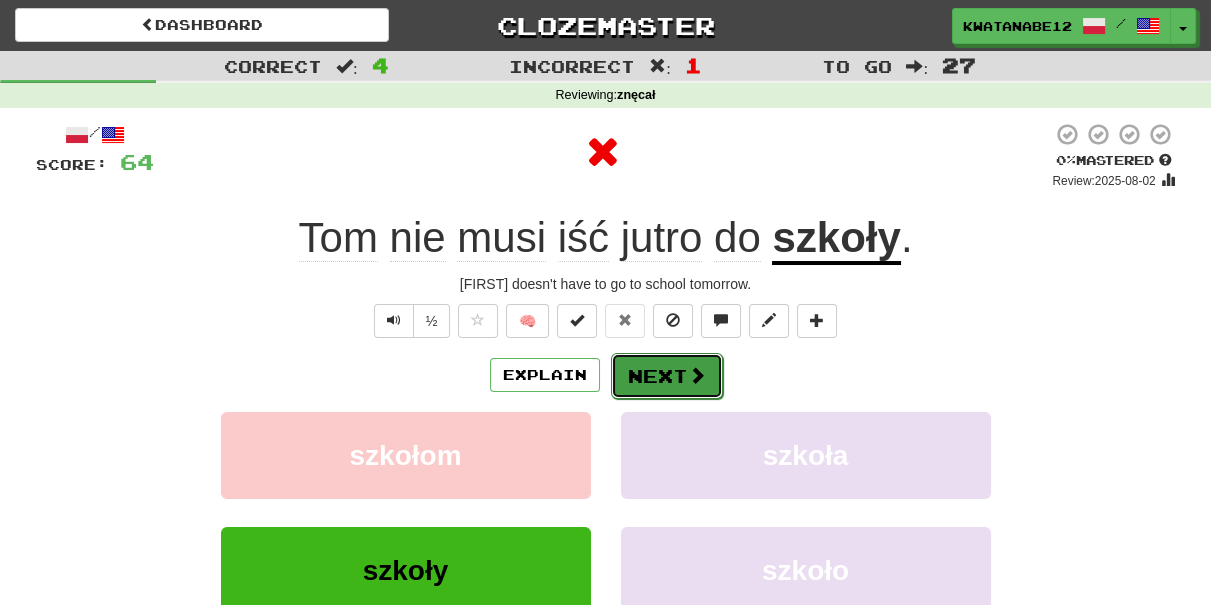 click on "Next" at bounding box center [667, 376] 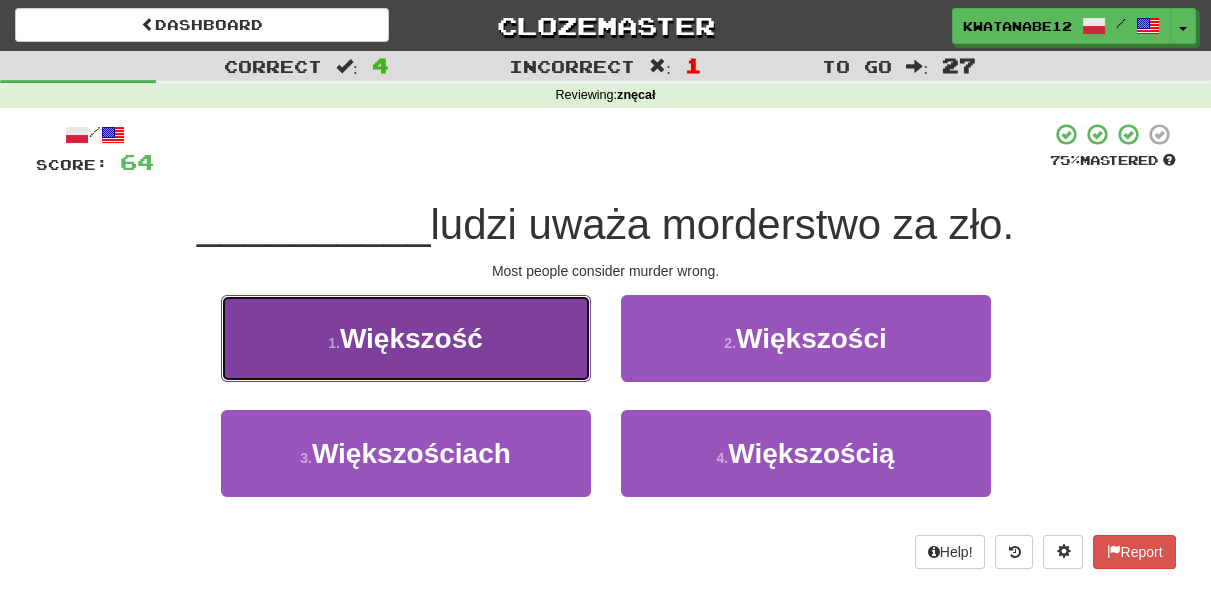 click on "1 .  Większość" at bounding box center (406, 338) 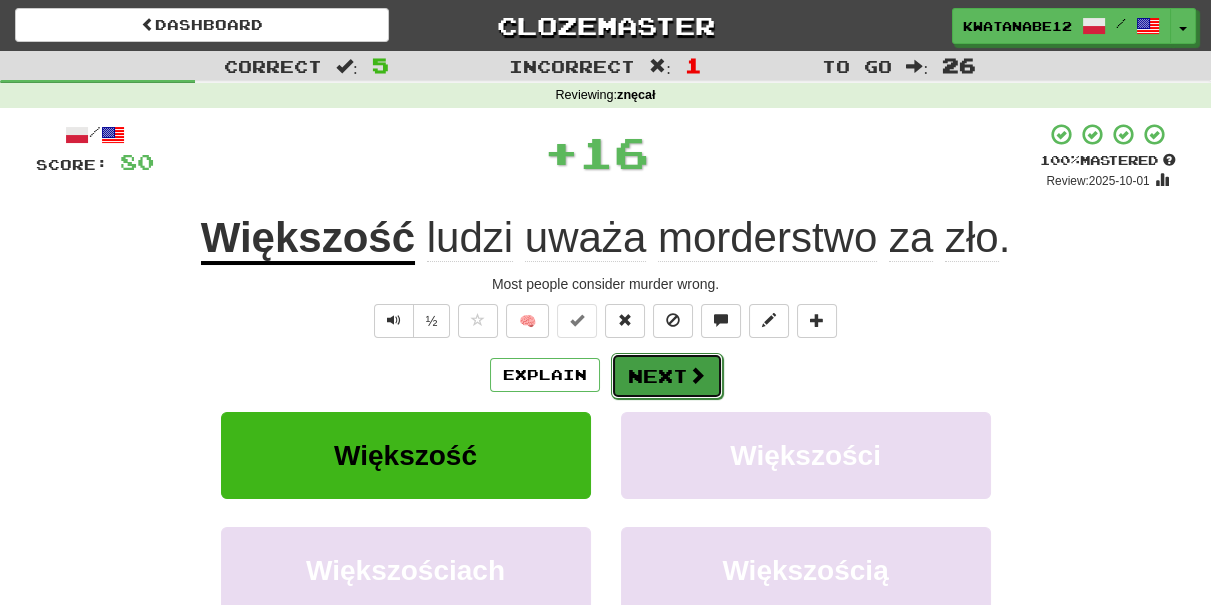 click on "Next" at bounding box center (667, 376) 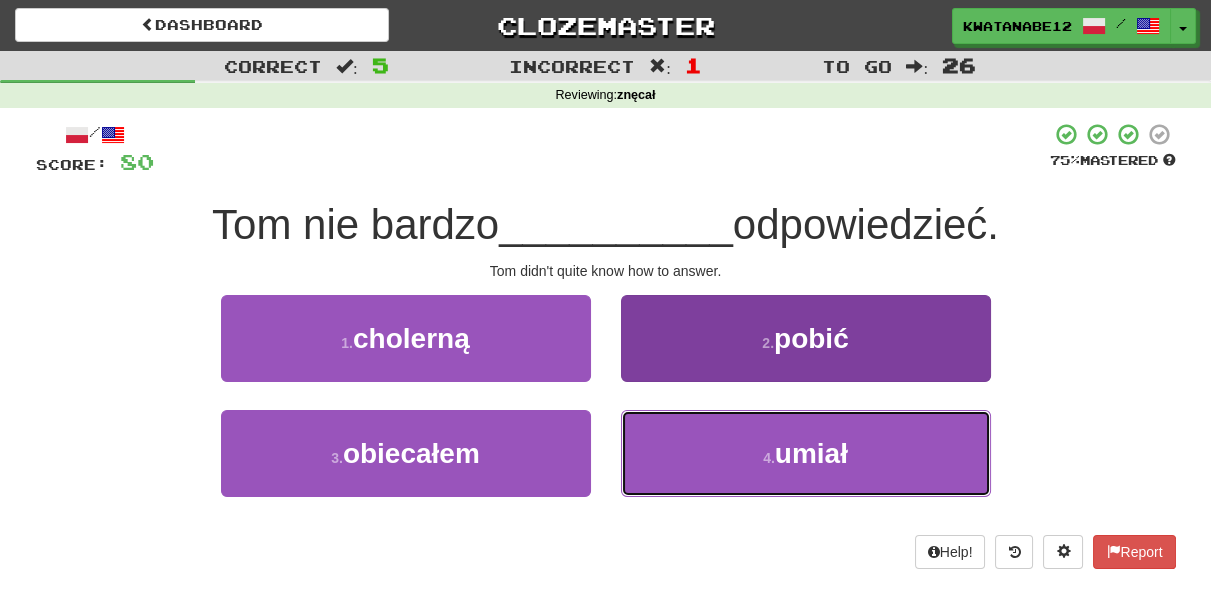 click on "4 .  umiał" at bounding box center (806, 453) 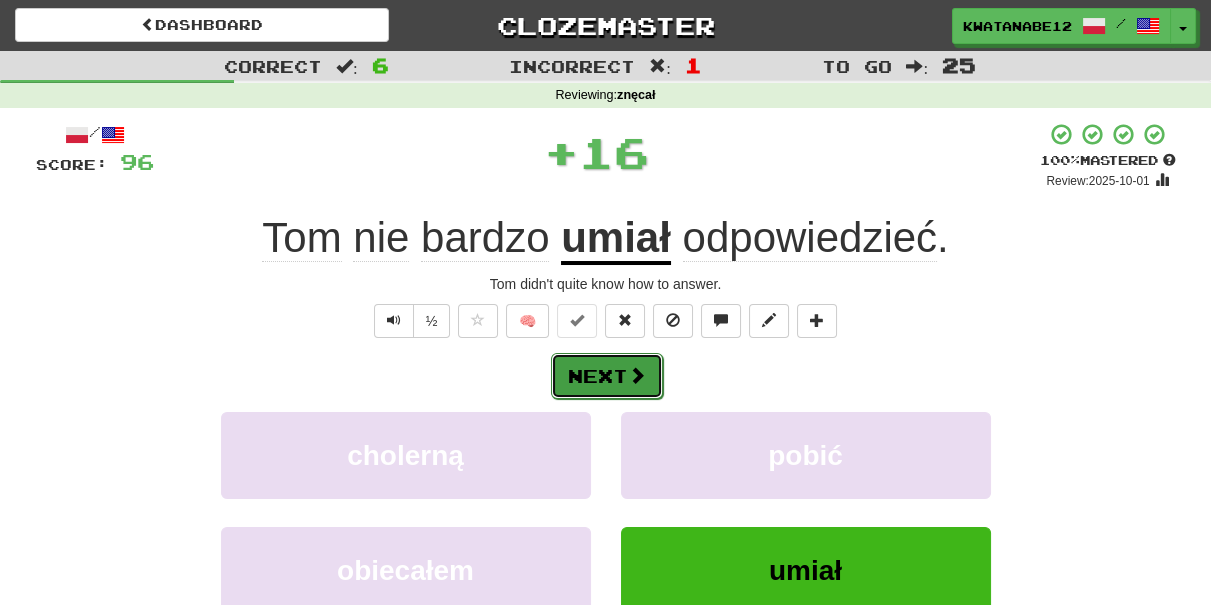 click on "Next" at bounding box center [607, 376] 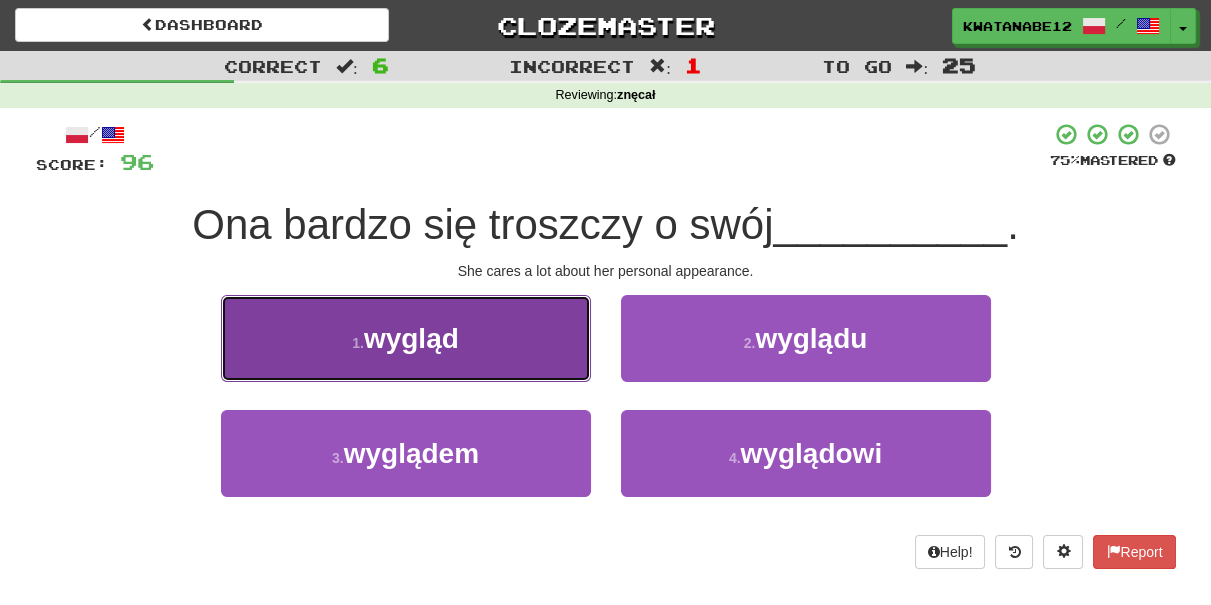 click on "1 .  wygląd" at bounding box center (406, 338) 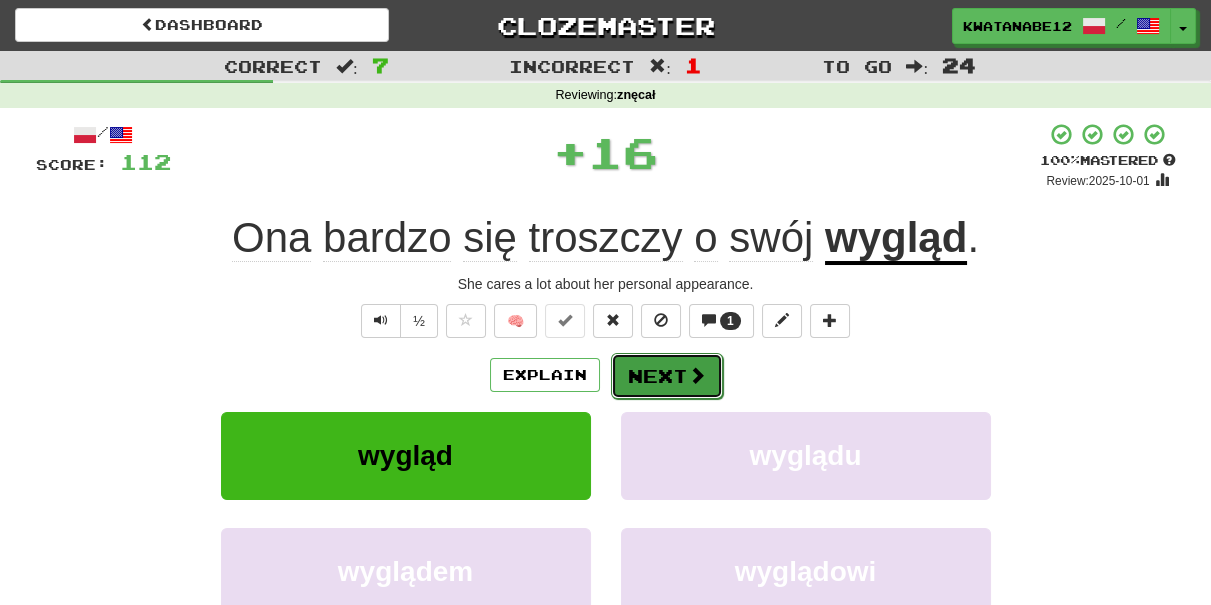 click on "Next" at bounding box center (667, 376) 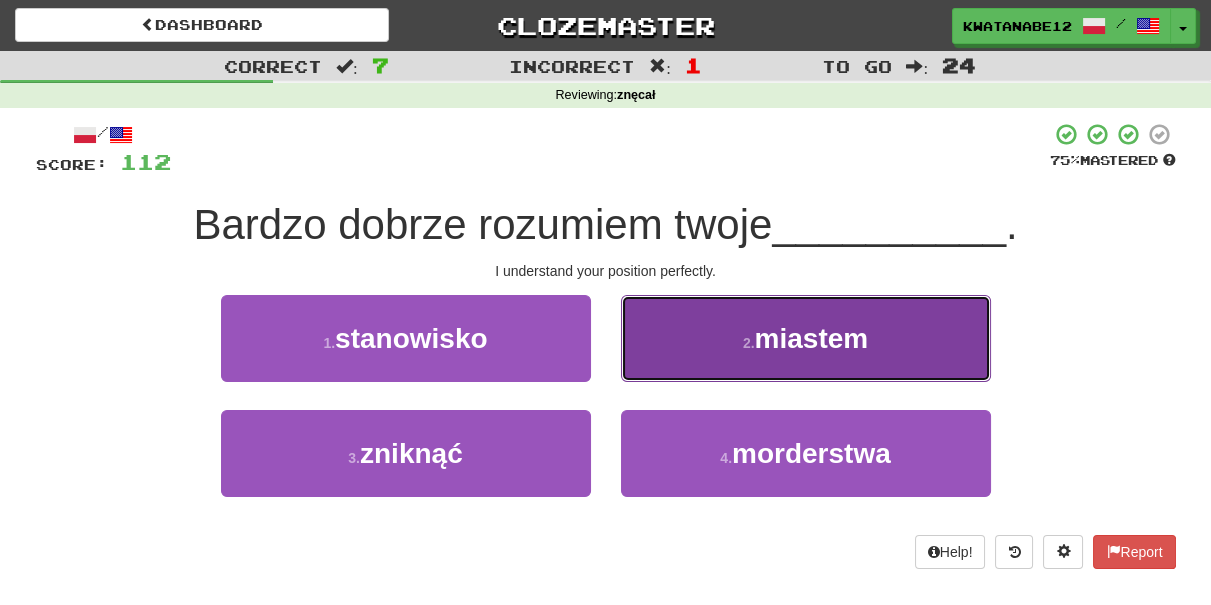 click on "2 .  miastem" at bounding box center [806, 338] 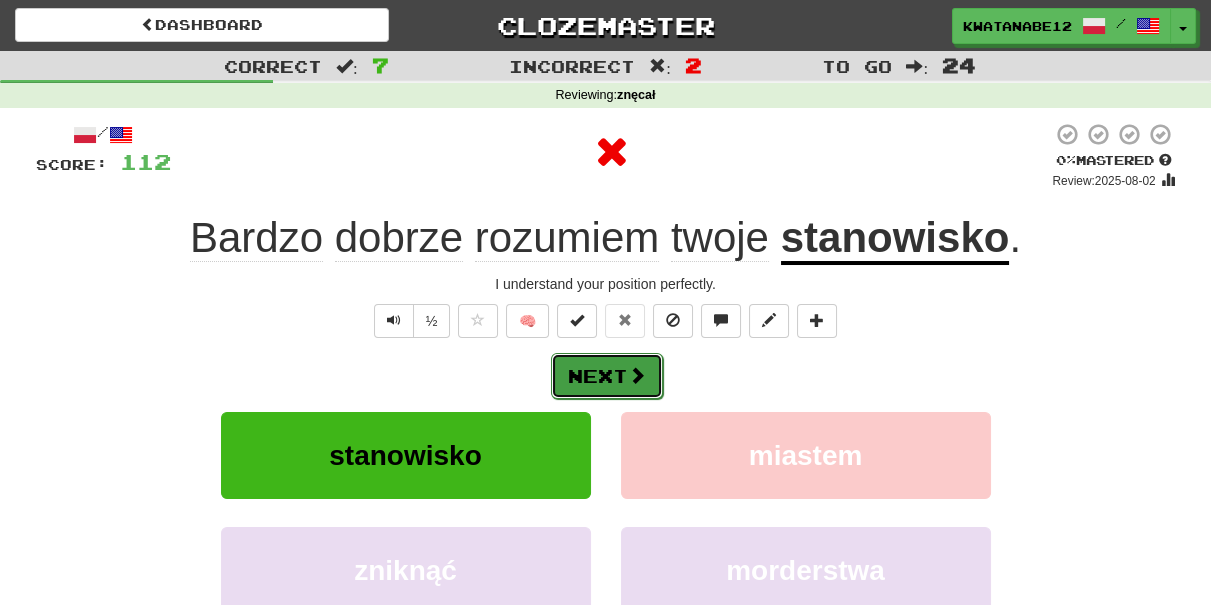 click on "Next" at bounding box center (607, 376) 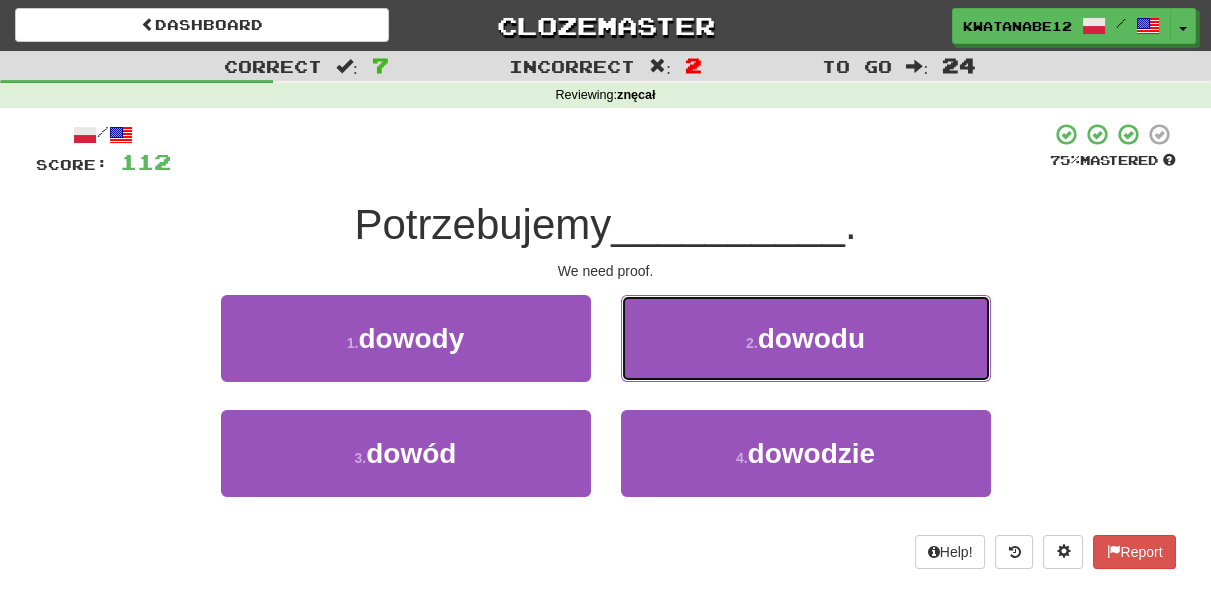 click on "2 .  dowodu" at bounding box center [806, 338] 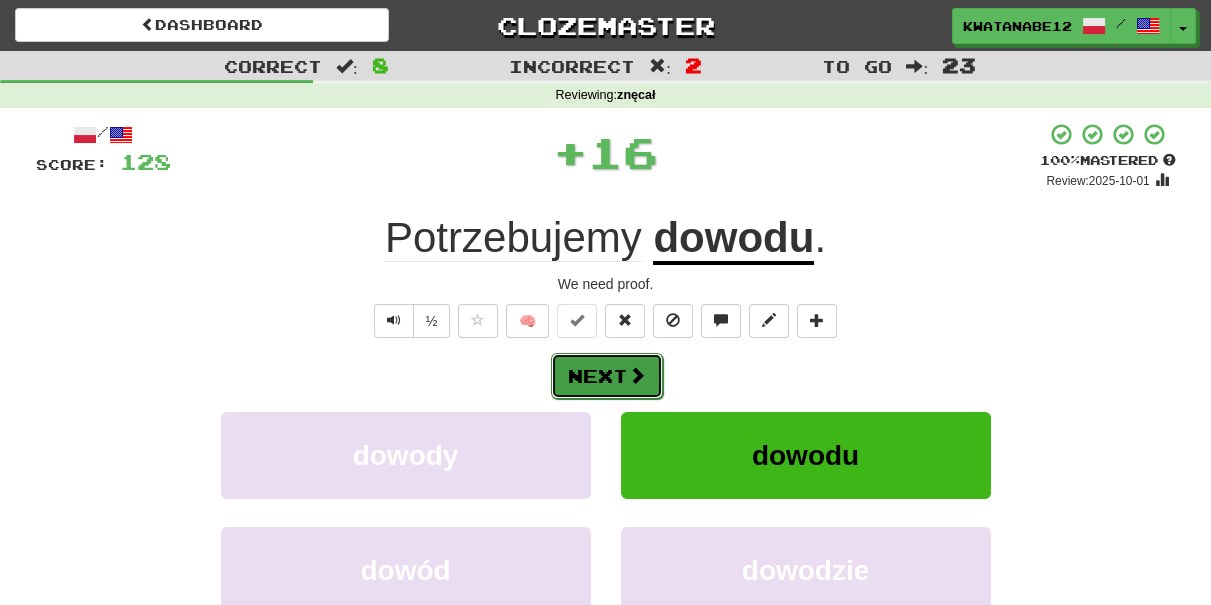 click on "Next" at bounding box center (607, 376) 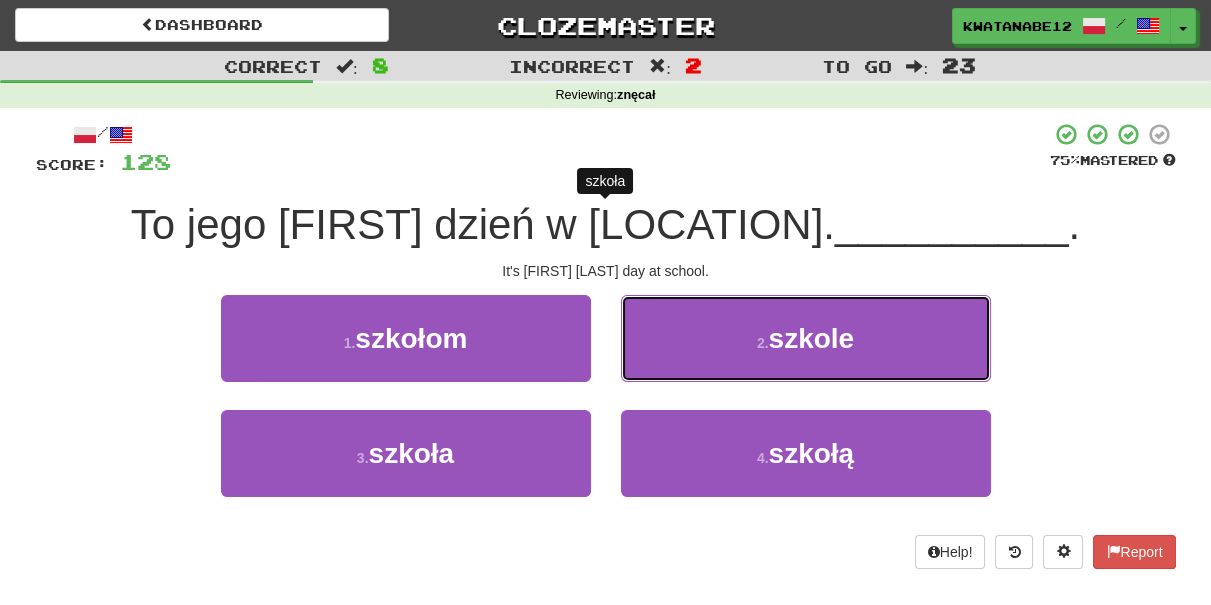 drag, startPoint x: 694, startPoint y: 340, endPoint x: 687, endPoint y: 348, distance: 10.630146 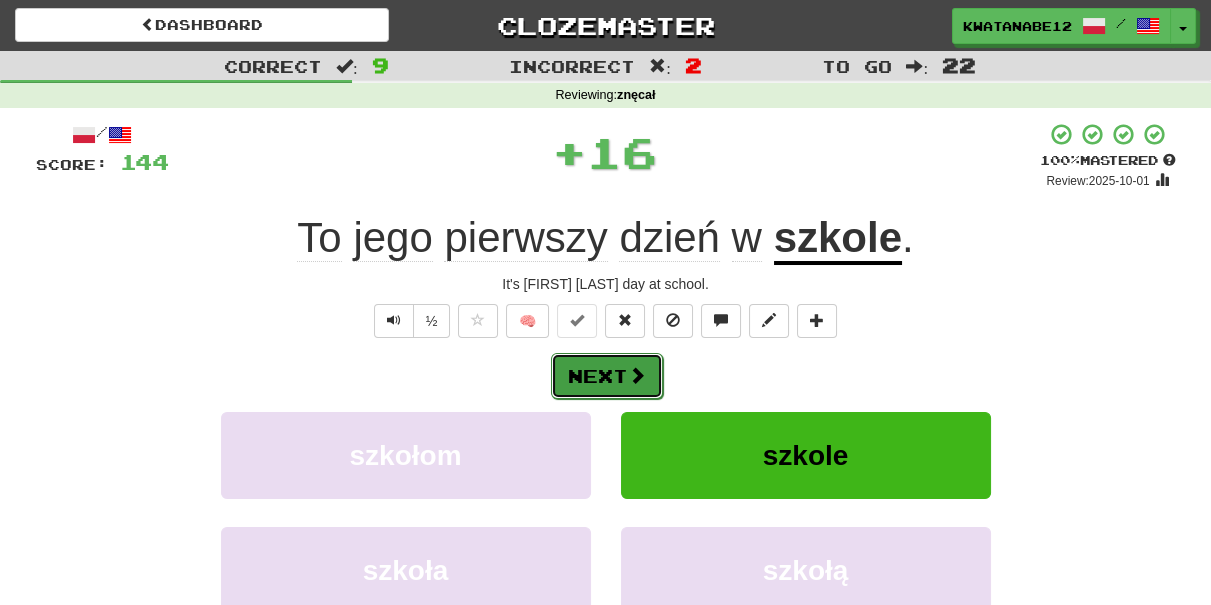 click at bounding box center [637, 375] 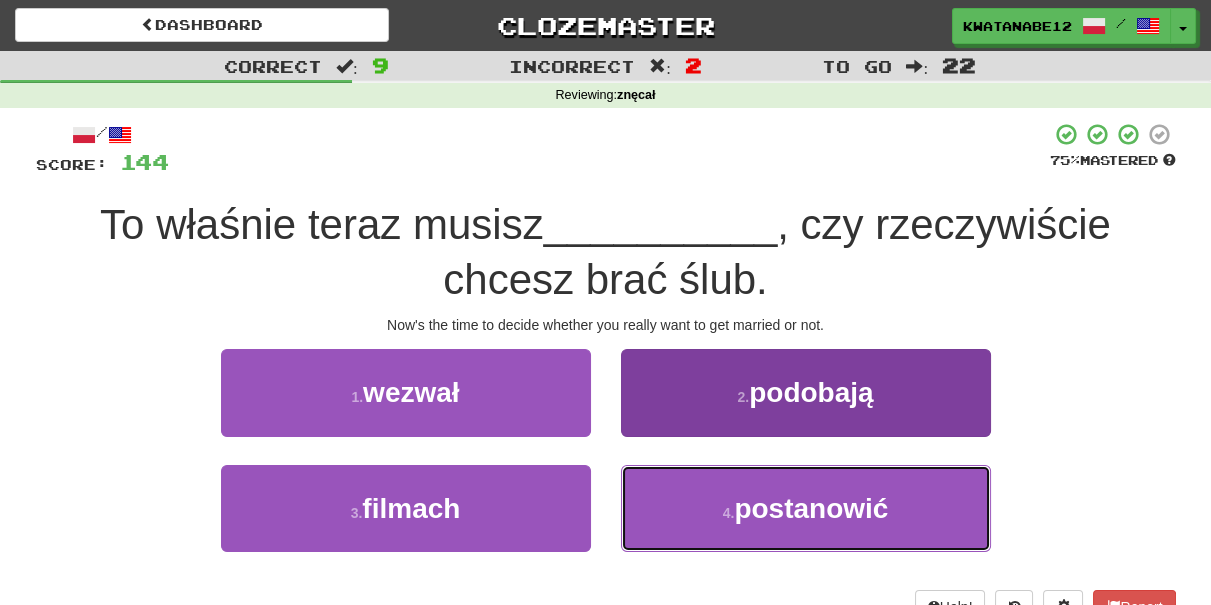 click on "4 .  postanowić" at bounding box center (806, 508) 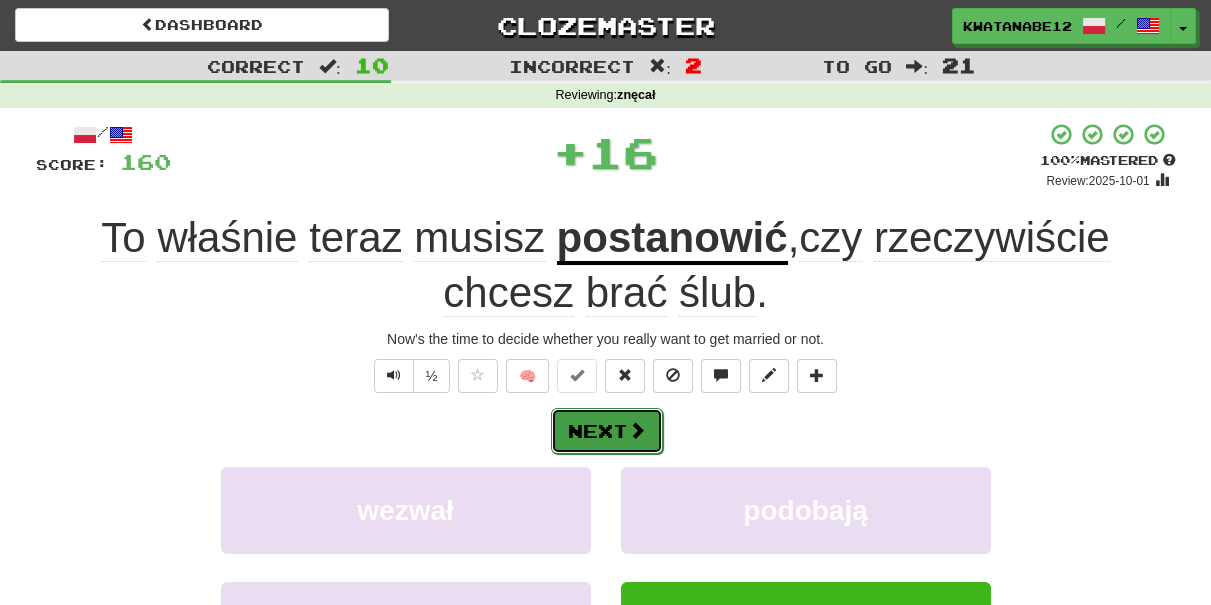 click at bounding box center [637, 430] 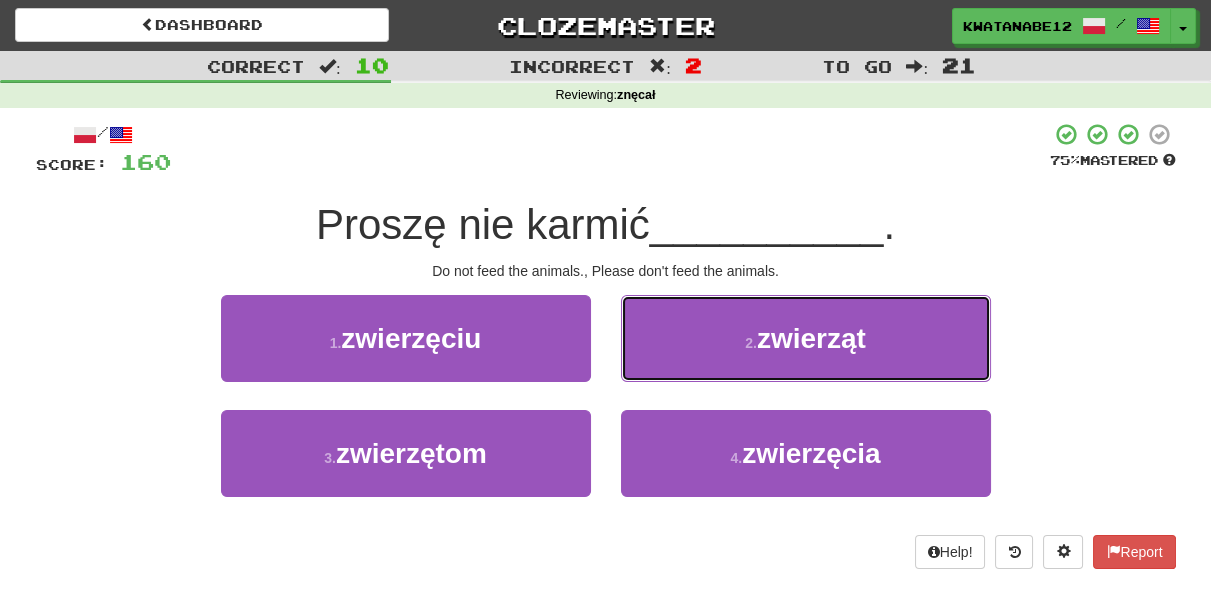 click on "2 .  zwierząt" at bounding box center (806, 338) 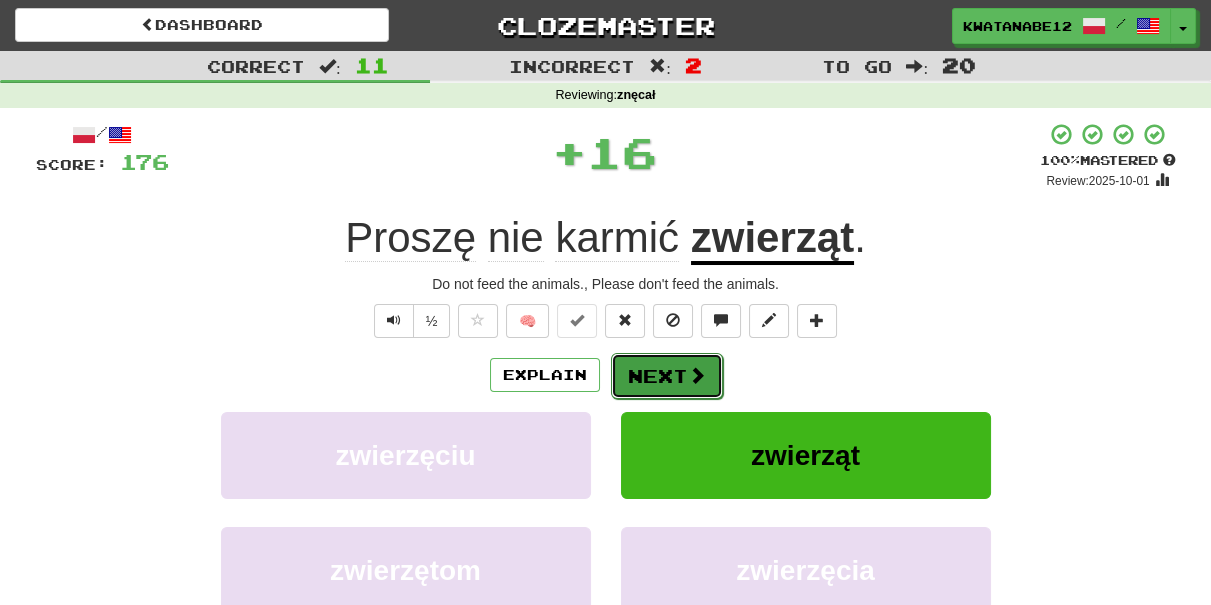 click on "Next" at bounding box center [667, 376] 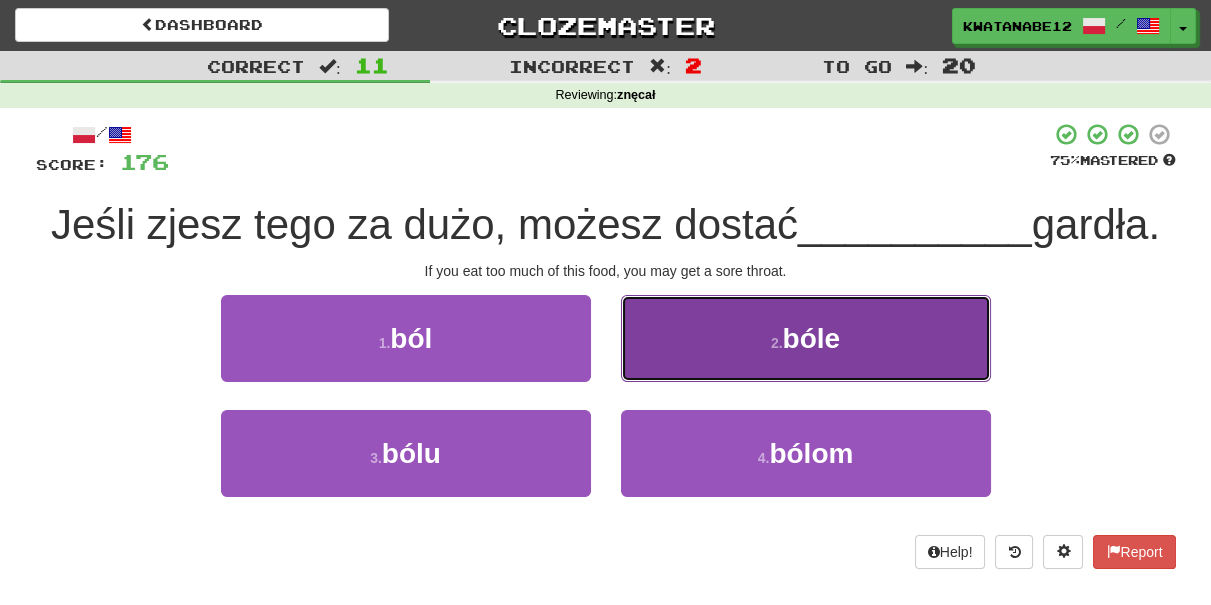 click on "2 .  bóle" at bounding box center (806, 338) 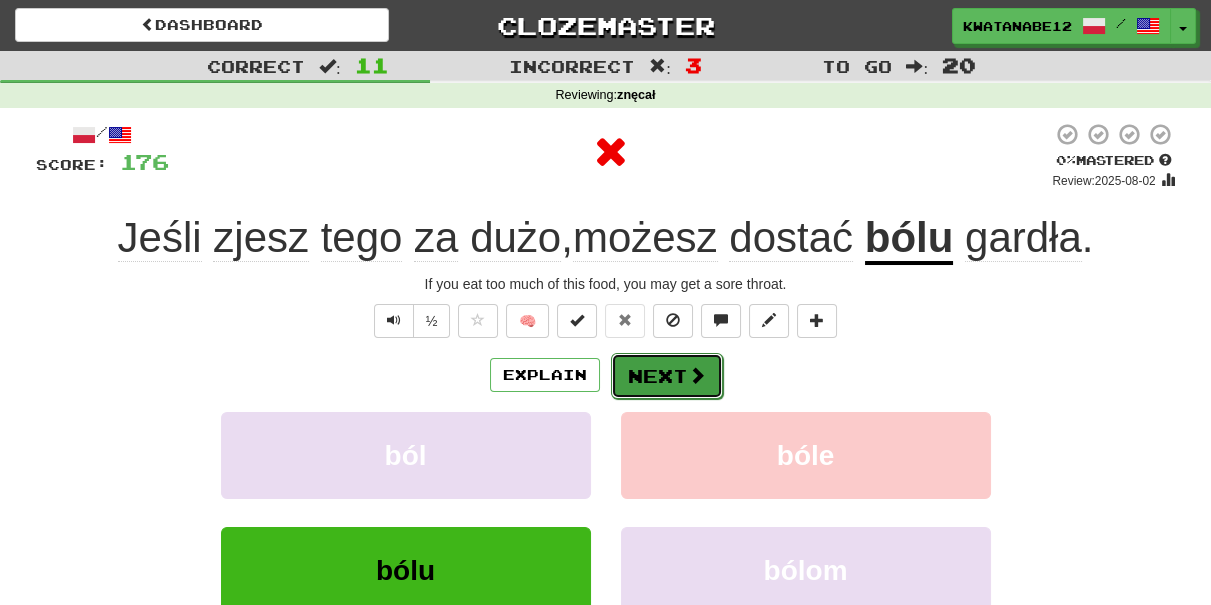 click on "Next" at bounding box center [667, 376] 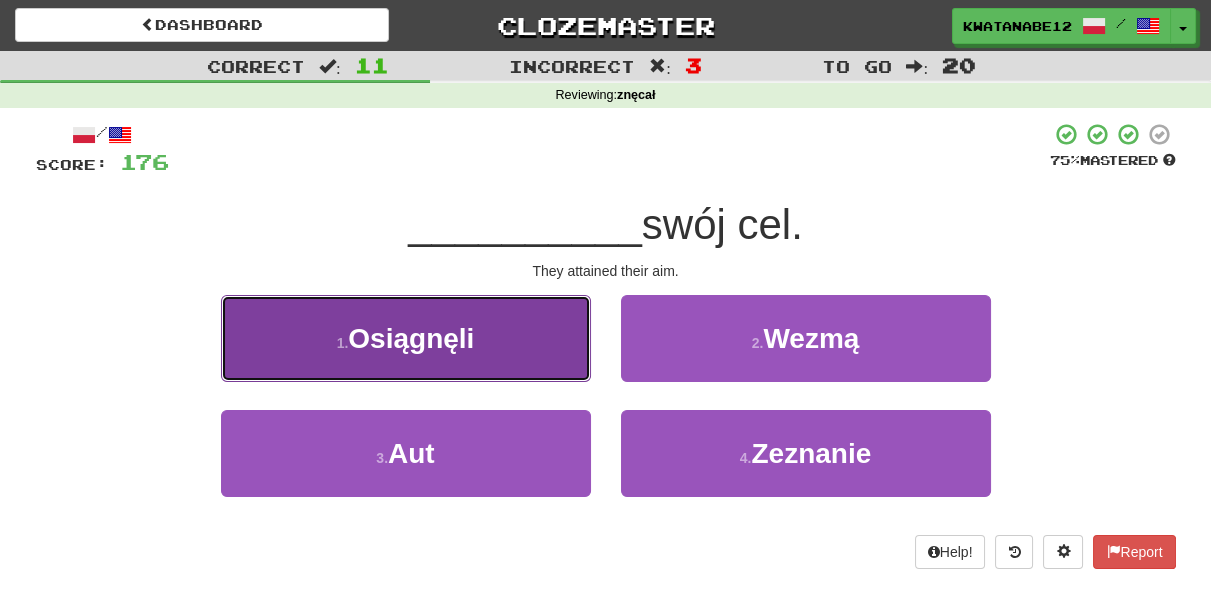 click on "1 .  Osiągnęli" at bounding box center (406, 338) 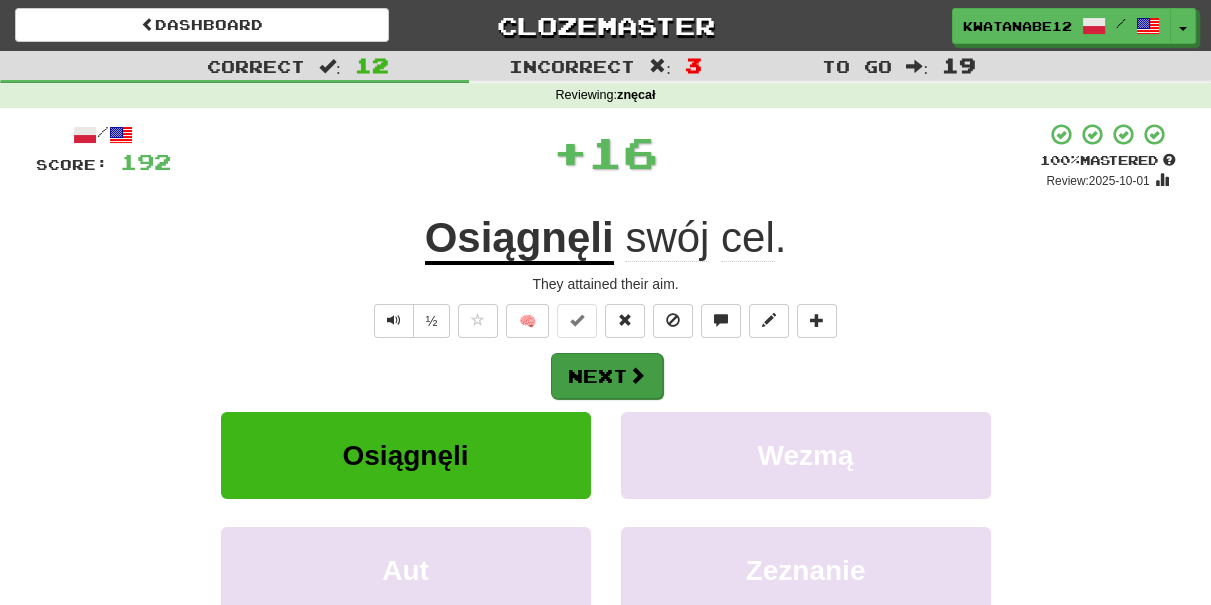 drag, startPoint x: 670, startPoint y: 359, endPoint x: 637, endPoint y: 362, distance: 33.13608 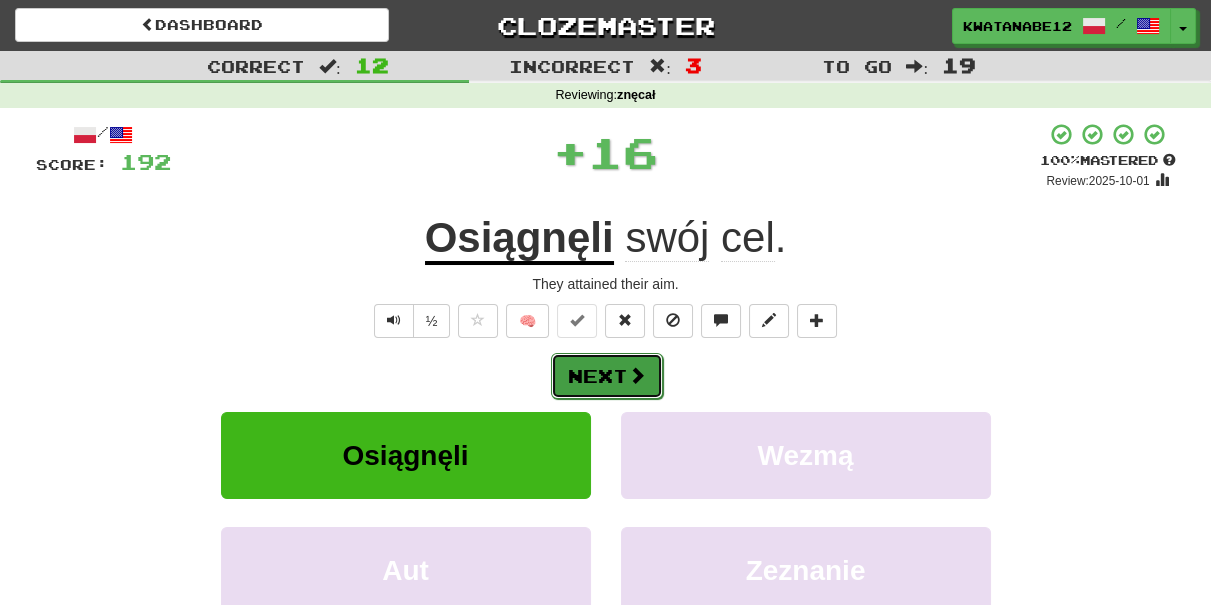 click on "Next" at bounding box center [607, 376] 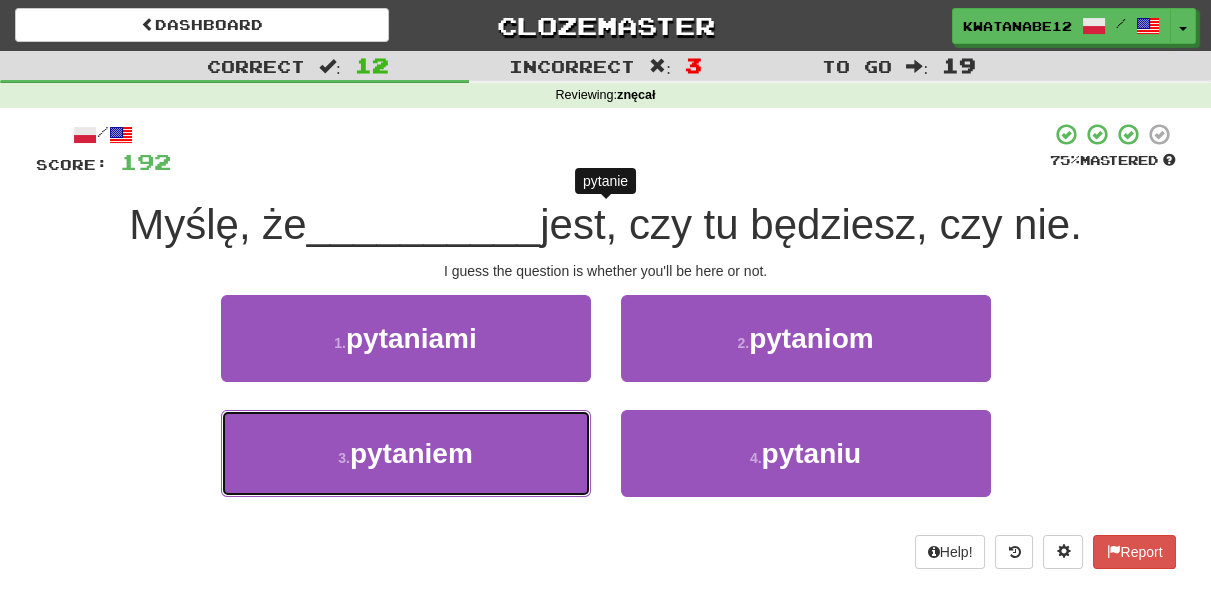 drag, startPoint x: 517, startPoint y: 439, endPoint x: 610, endPoint y: 402, distance: 100.08996 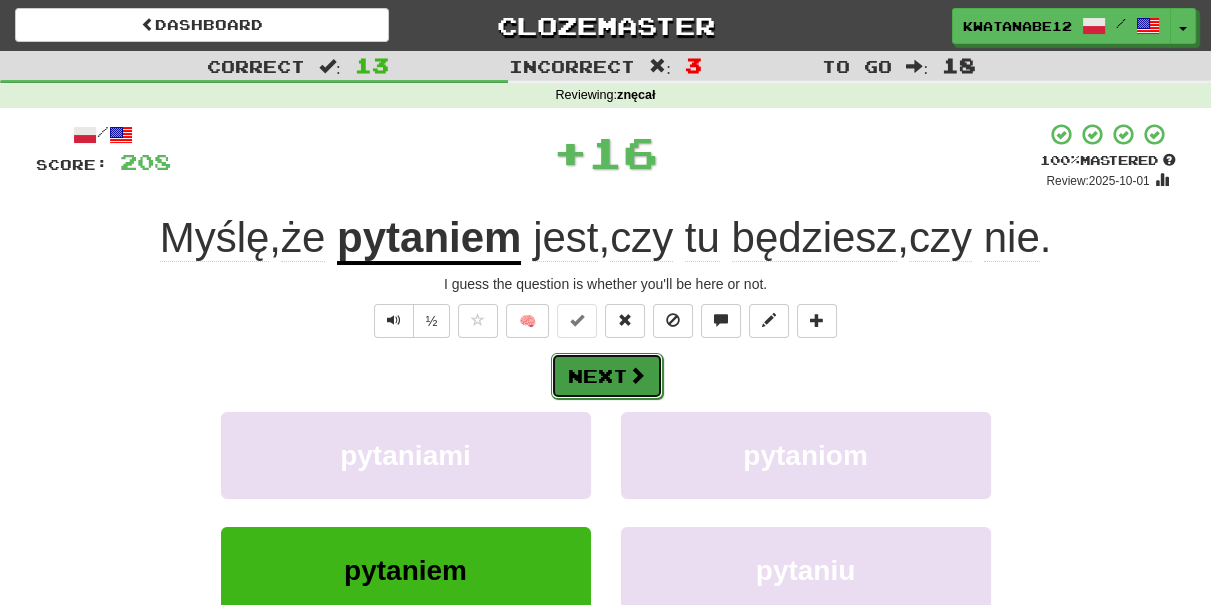 click on "Next" at bounding box center (607, 376) 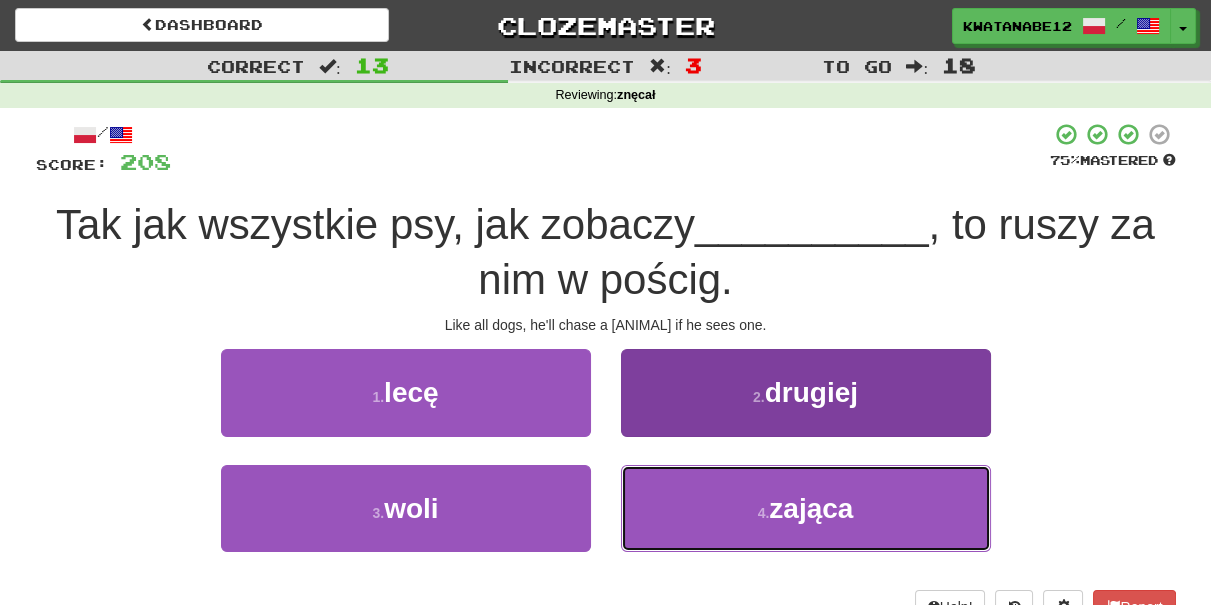 click on "4 .  zająca" at bounding box center [806, 508] 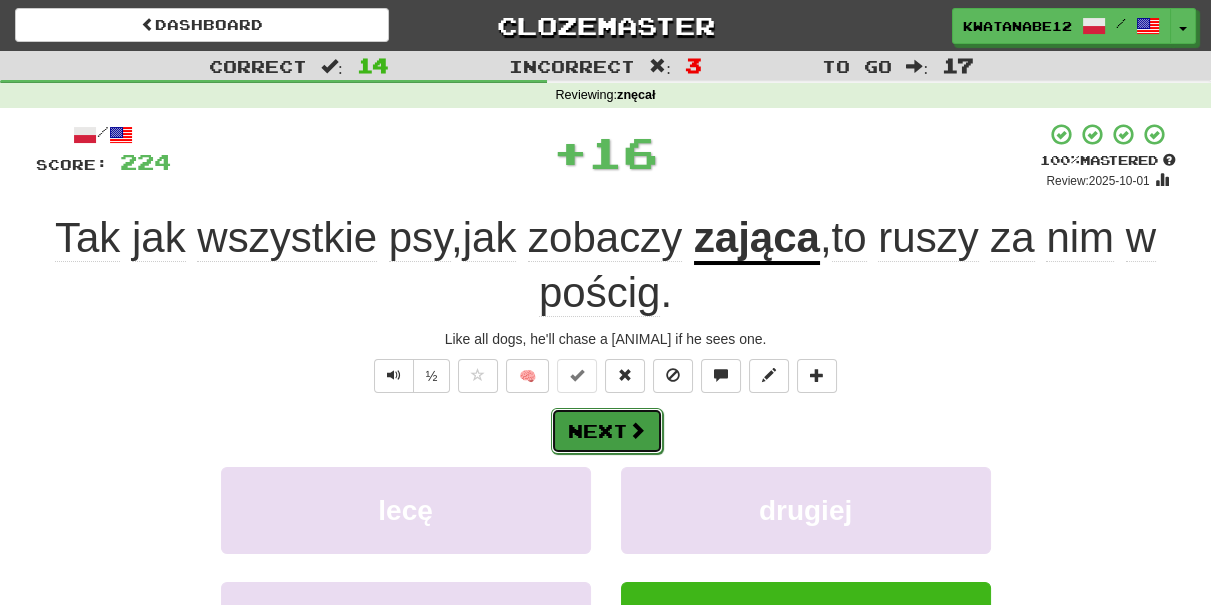 click on "Next" at bounding box center (607, 431) 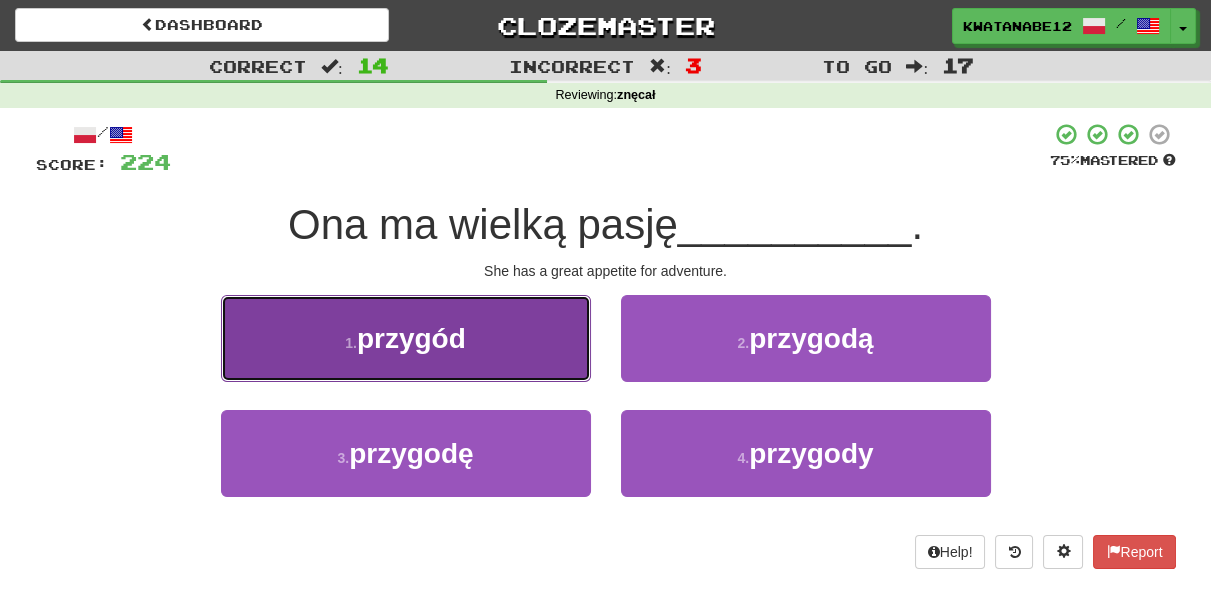 click on "1 .  przygód" at bounding box center [406, 338] 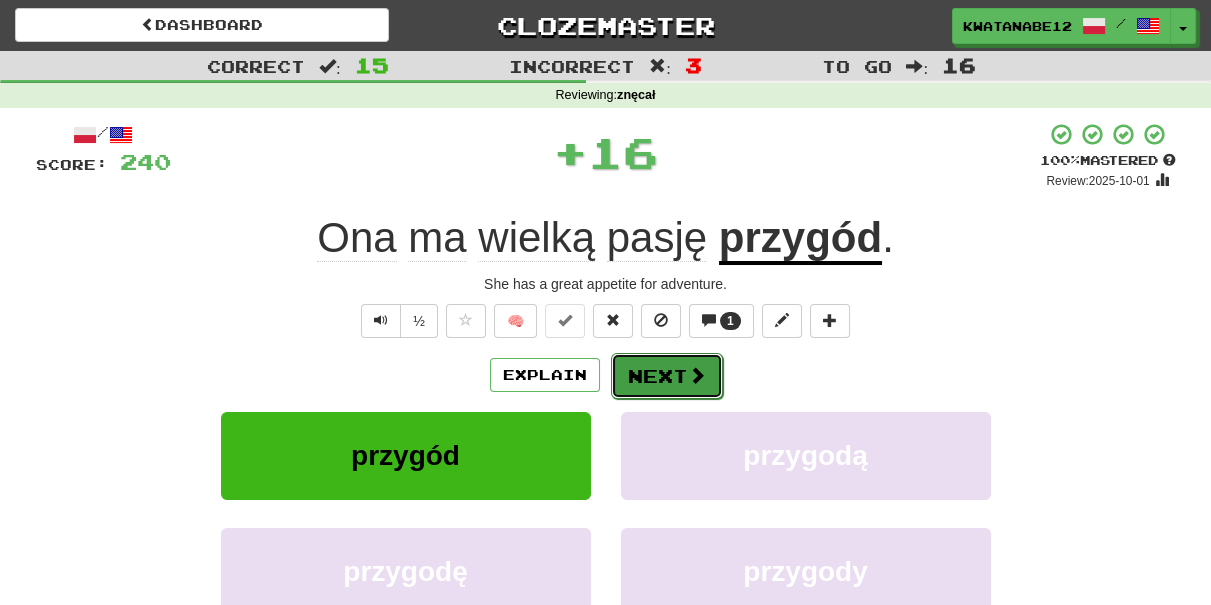 click on "Next" at bounding box center [667, 376] 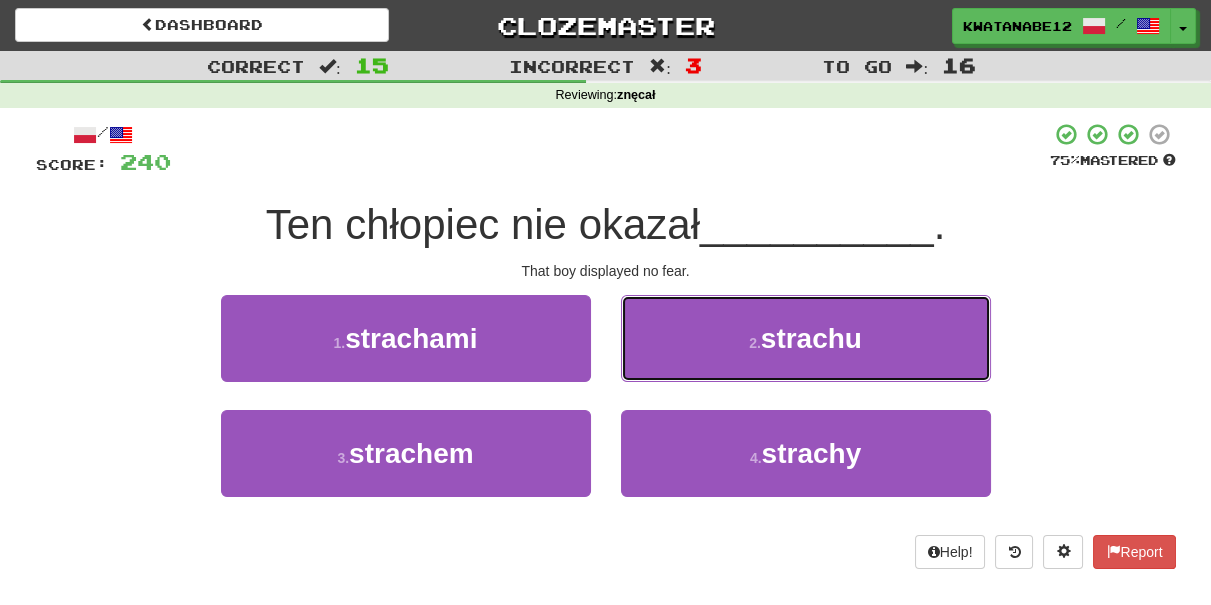 click on "2 .  strachu" at bounding box center (806, 338) 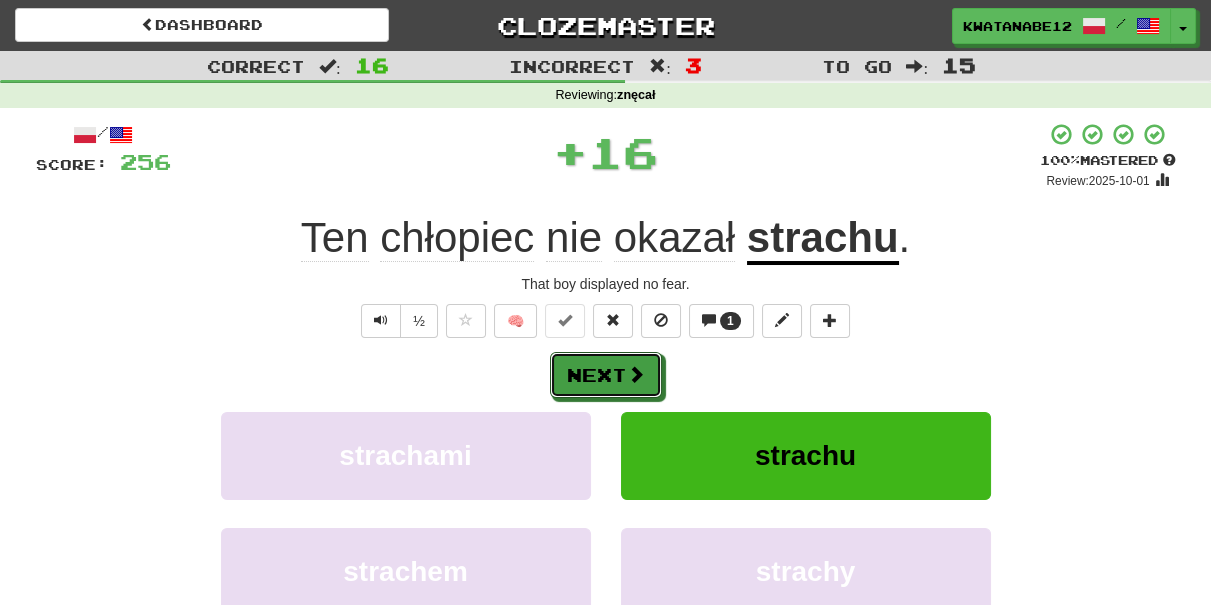 drag, startPoint x: 627, startPoint y: 371, endPoint x: 605, endPoint y: 364, distance: 23.086792 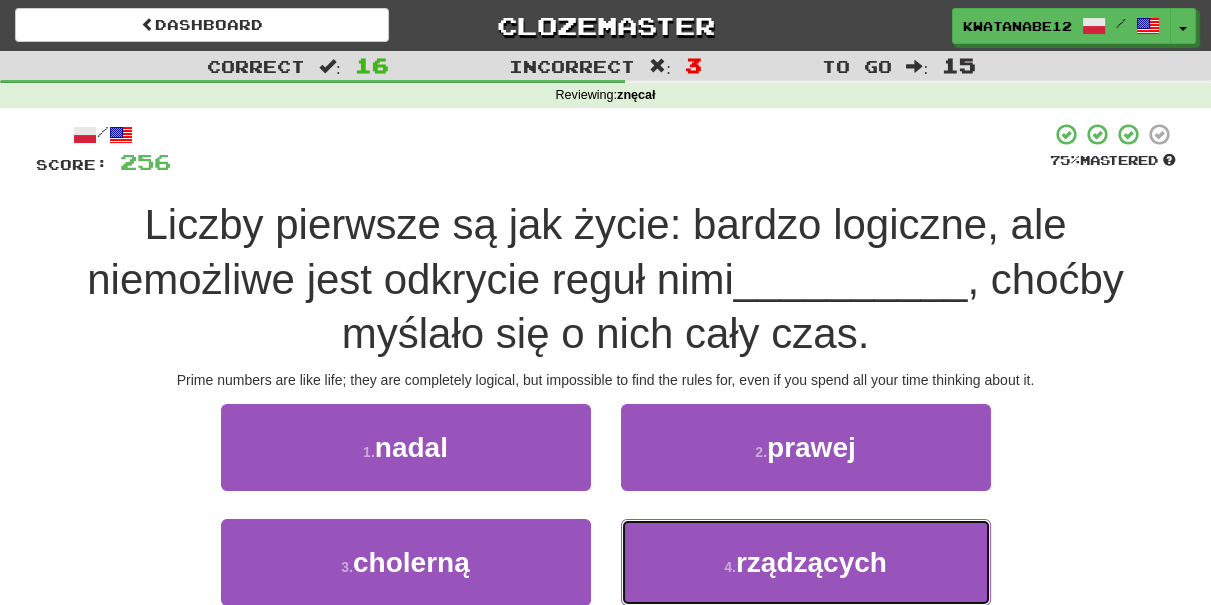 drag, startPoint x: 629, startPoint y: 538, endPoint x: 626, endPoint y: 510, distance: 28.160255 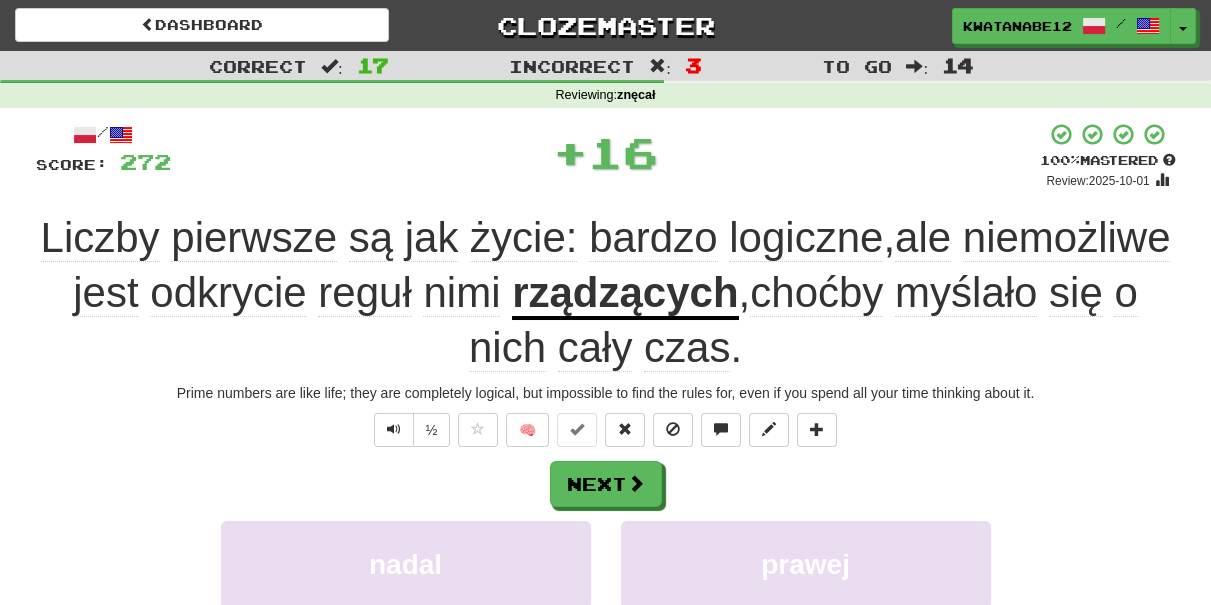 click on "Next" at bounding box center (606, 484) 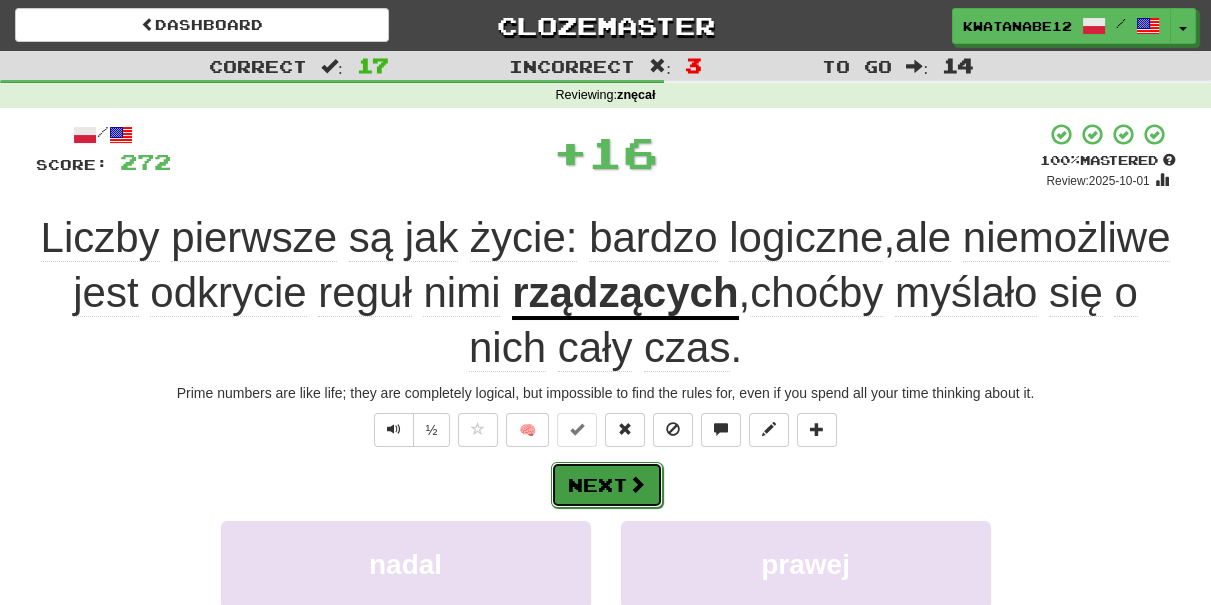 click on "Next" at bounding box center [607, 485] 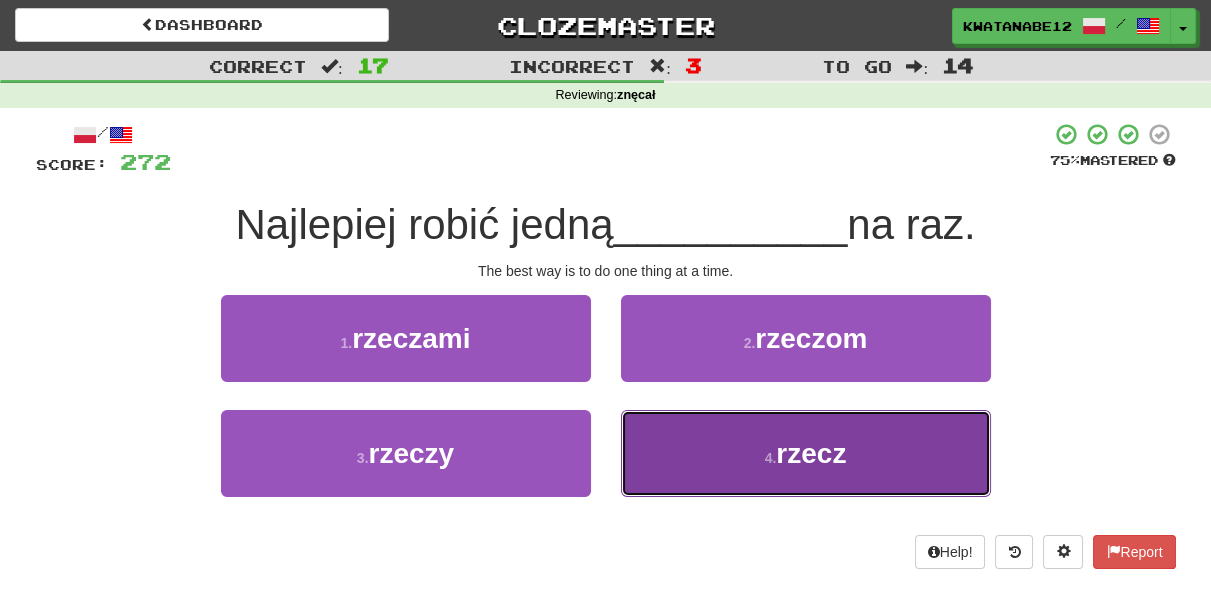 click on "4 .  rzecz" at bounding box center (806, 453) 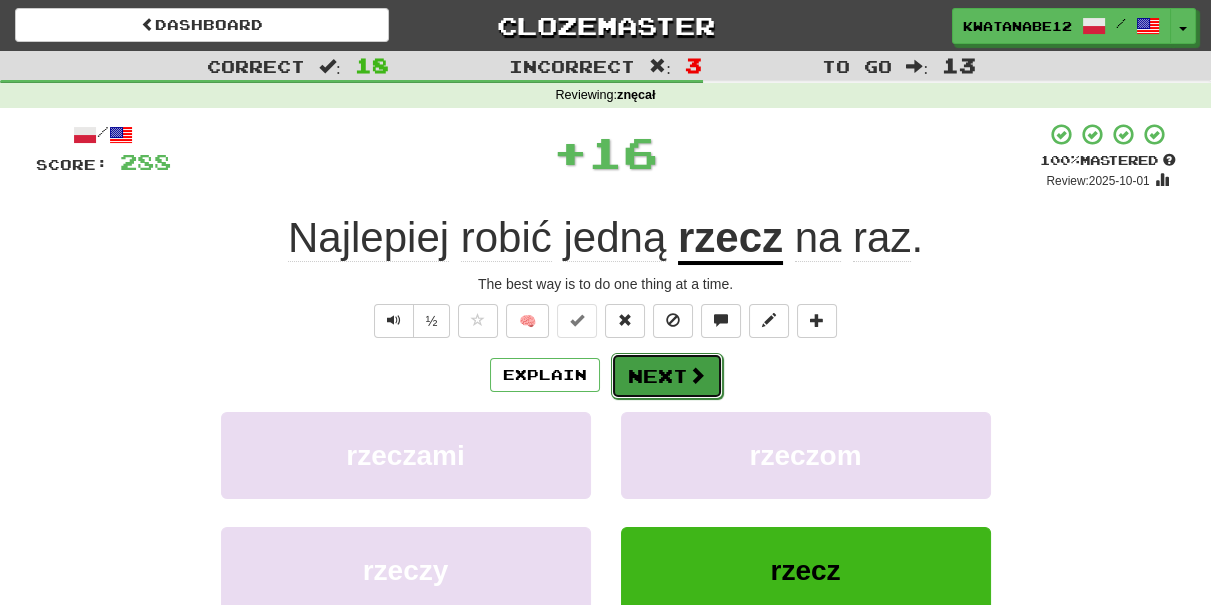 click on "Next" at bounding box center [667, 376] 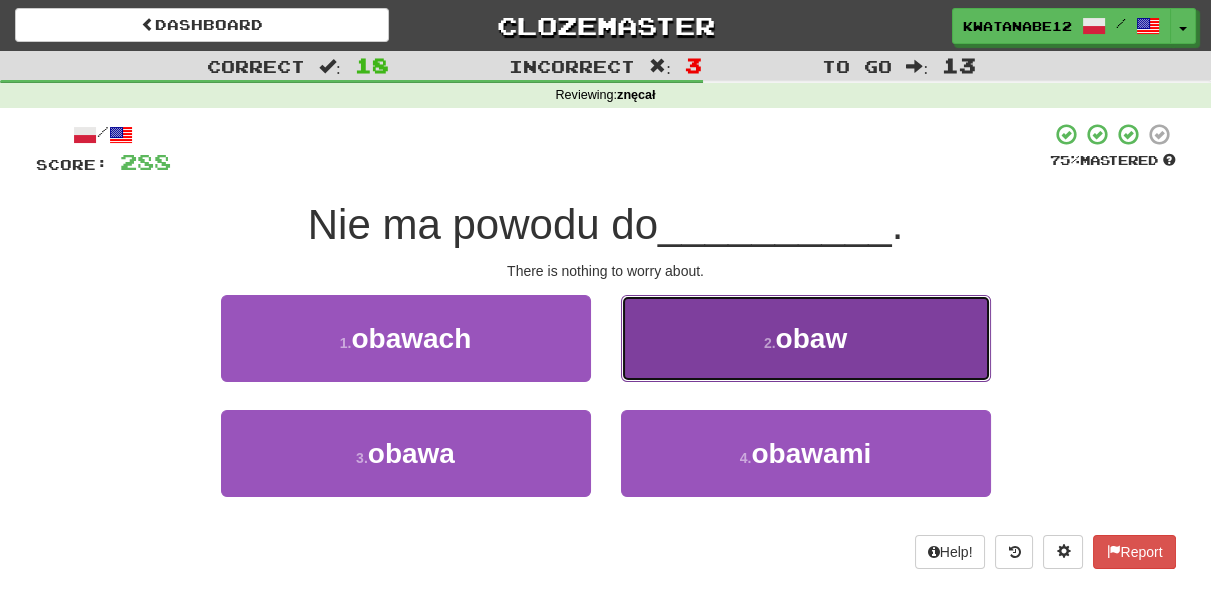 click on "2 .  obaw" at bounding box center (806, 338) 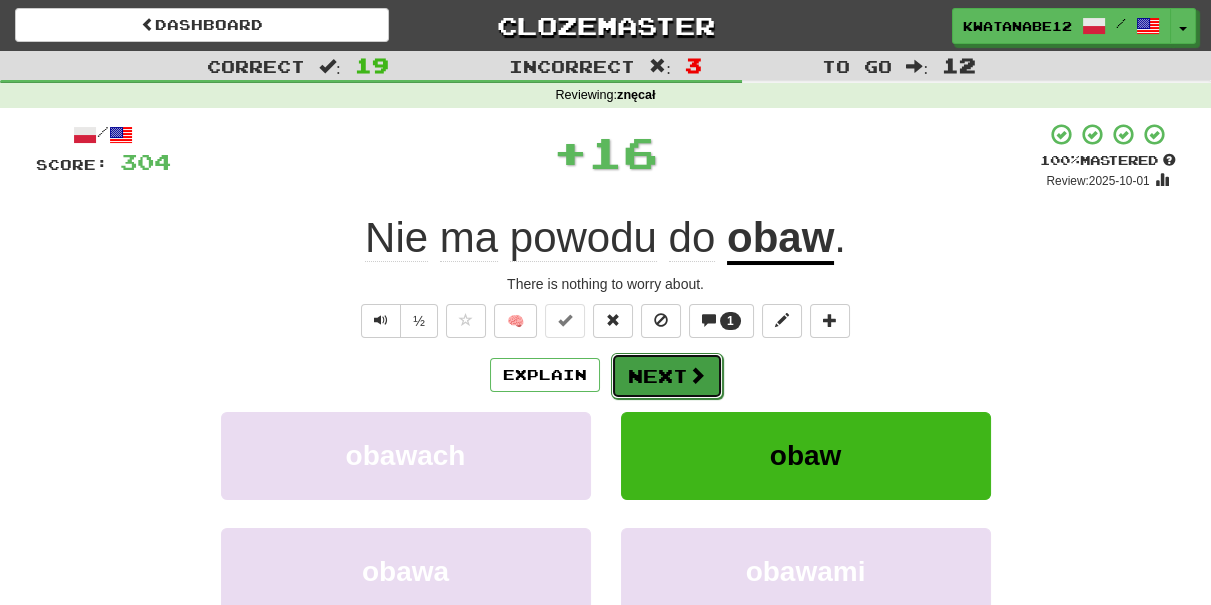 click on "Next" at bounding box center [667, 376] 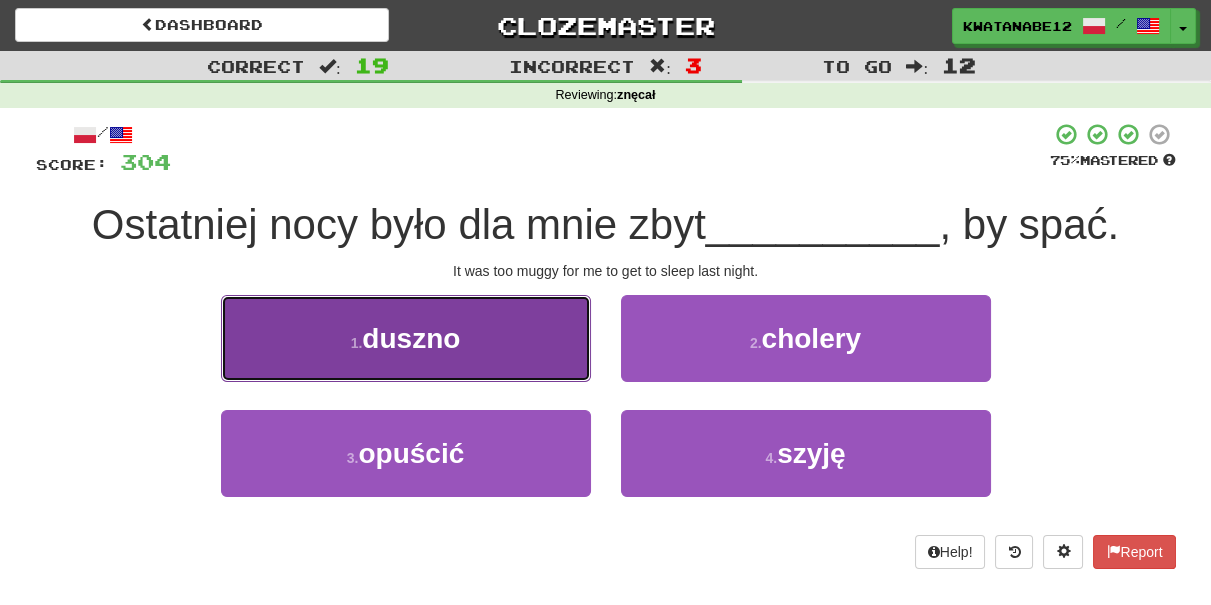 click on "1 .  duszno" at bounding box center [406, 338] 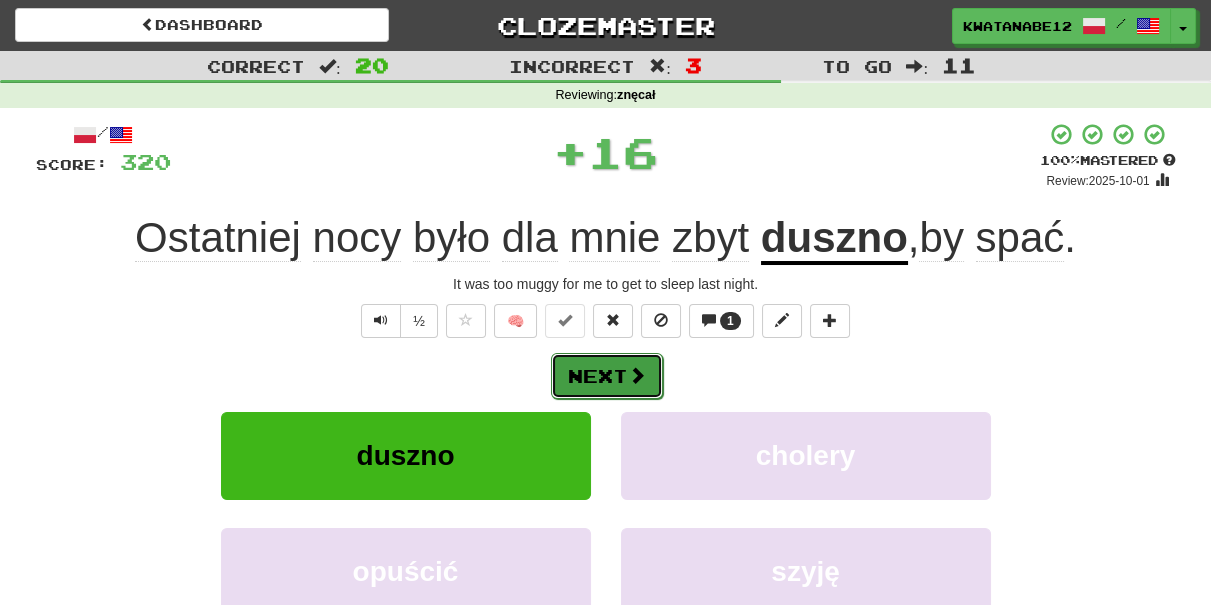 click at bounding box center (637, 375) 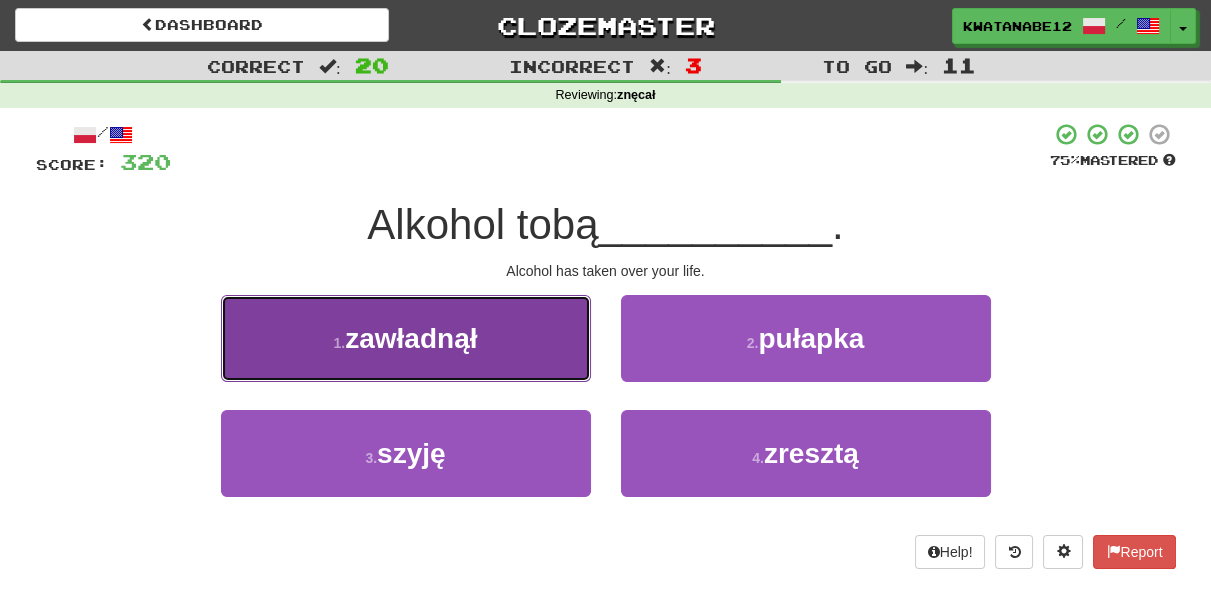 click on "1 .  zawładnął" at bounding box center (406, 338) 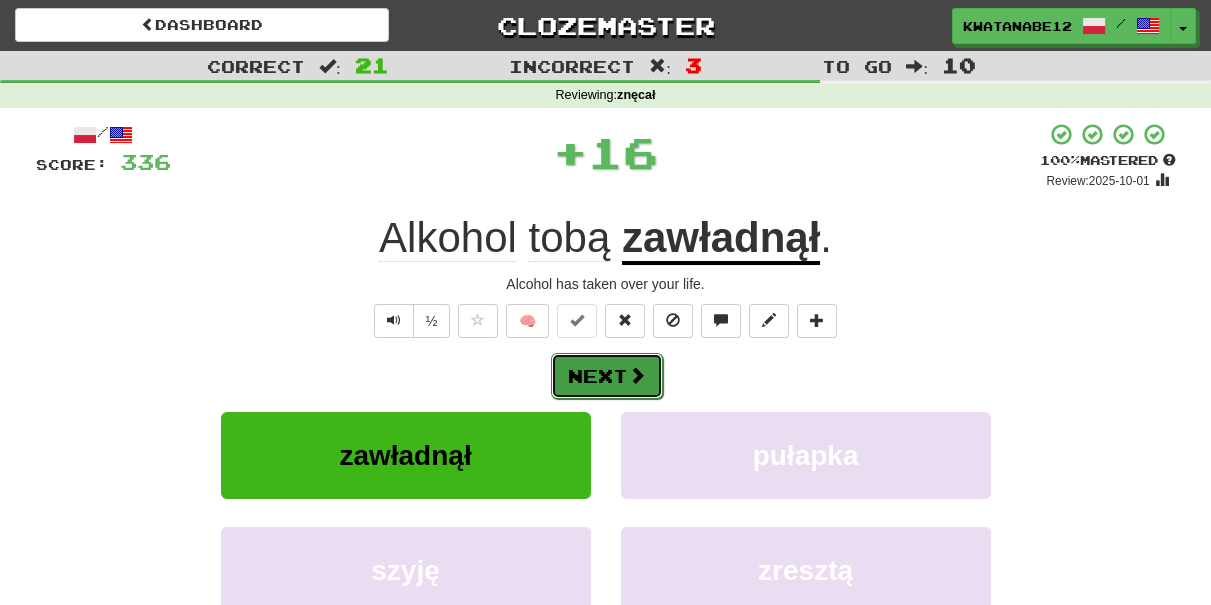 click at bounding box center (637, 375) 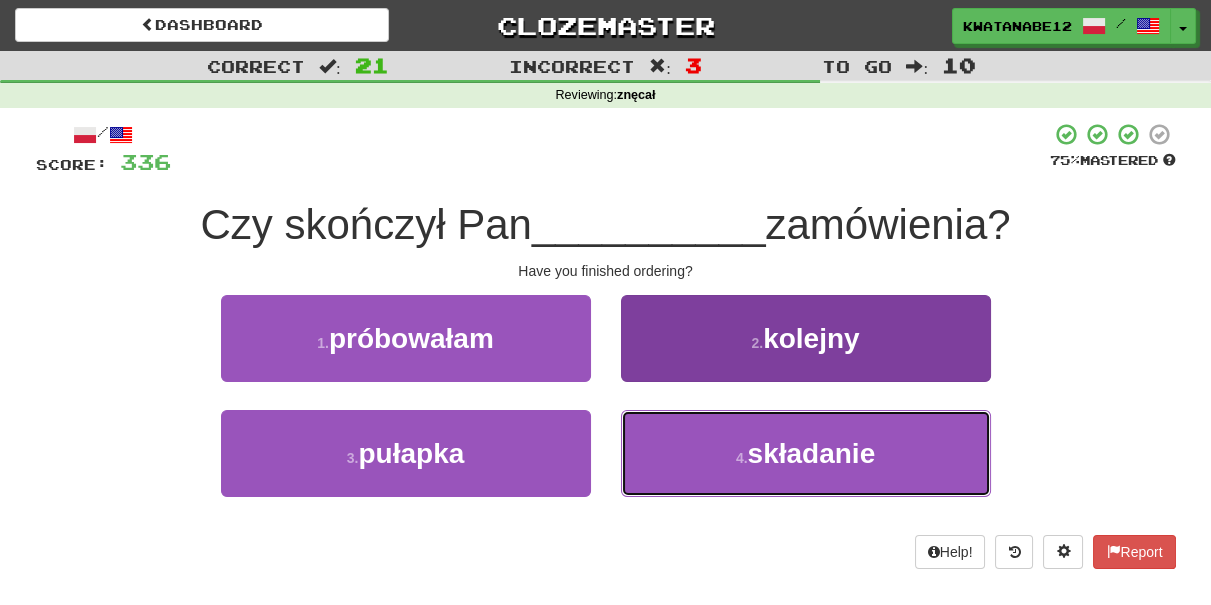 drag, startPoint x: 637, startPoint y: 435, endPoint x: 634, endPoint y: 425, distance: 10.440307 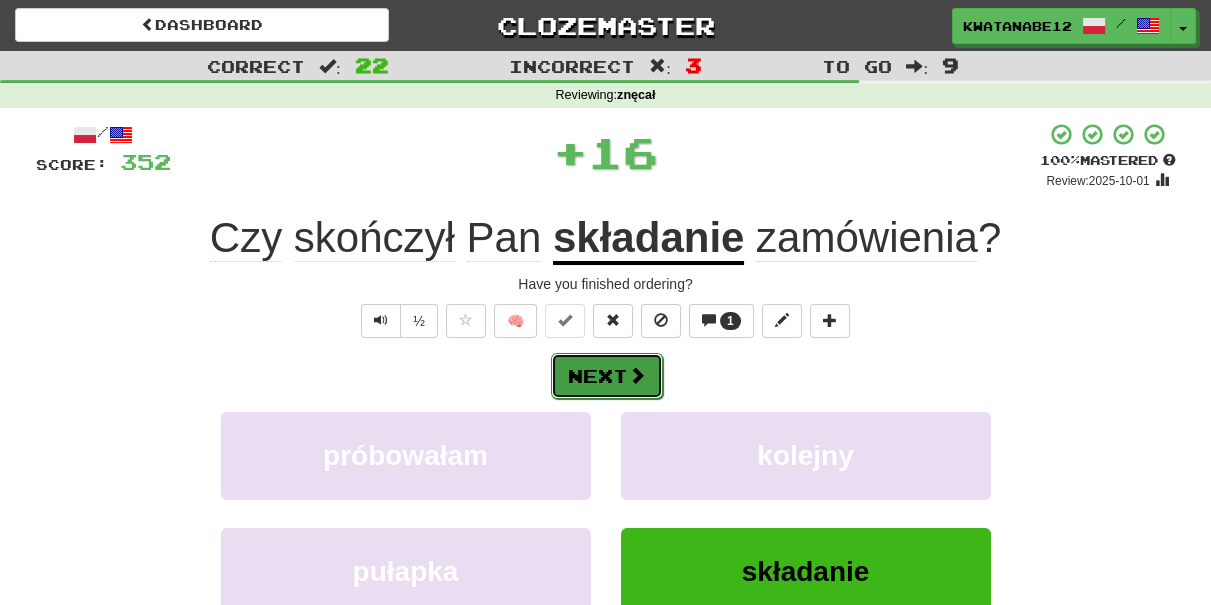click on "Next" at bounding box center [607, 376] 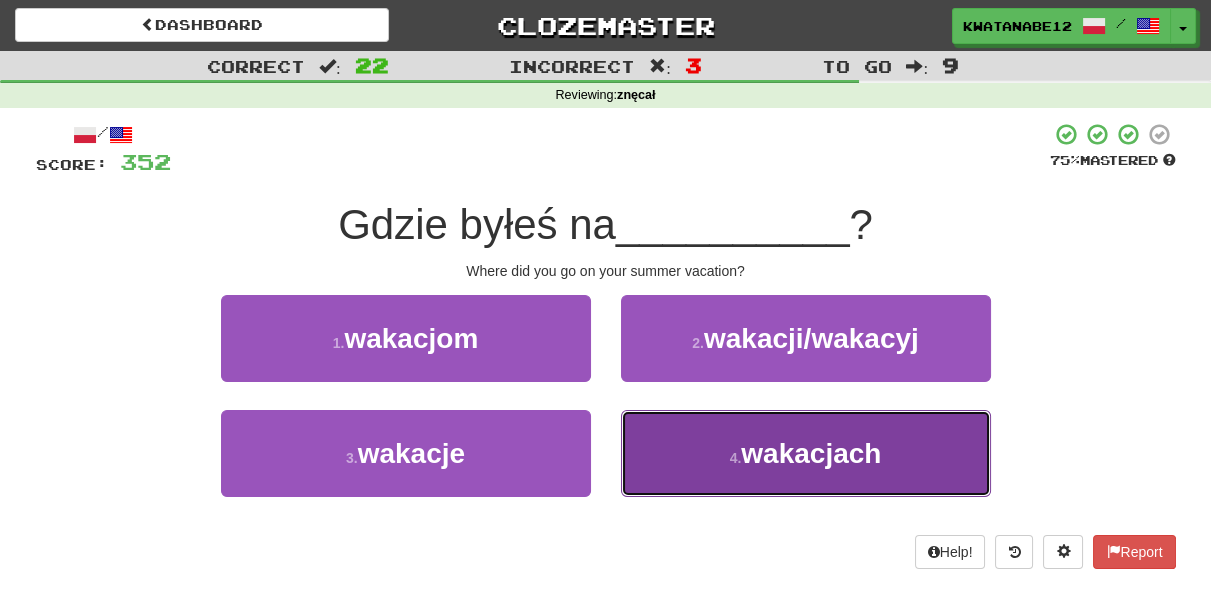 click on "4 .  wakacjach" at bounding box center (806, 453) 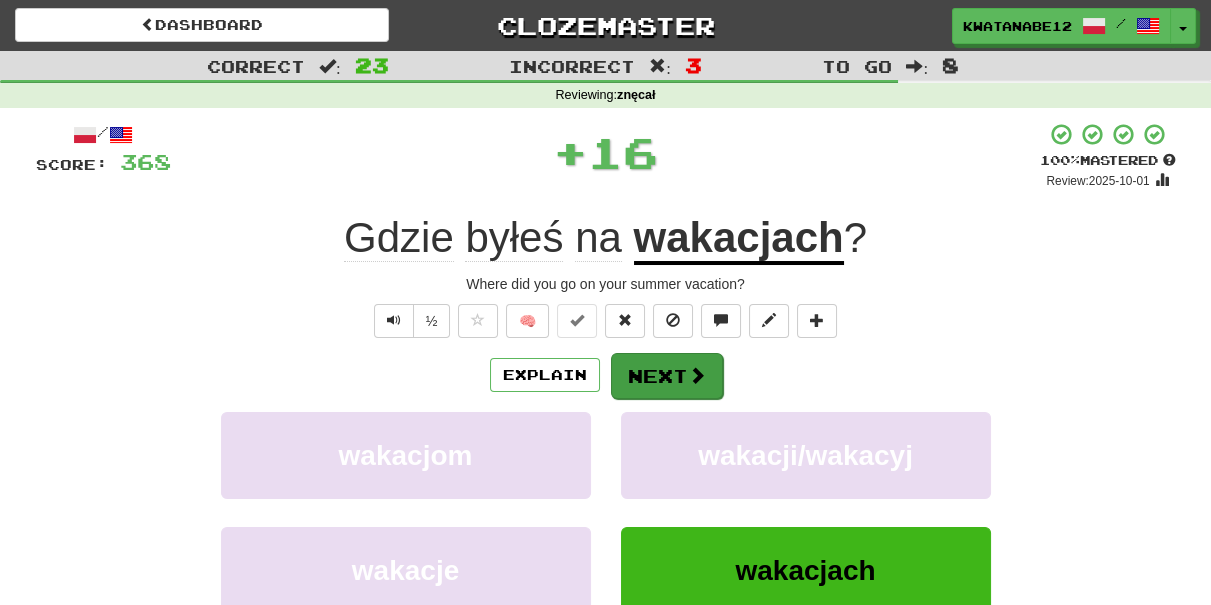 click on "Explain Next" at bounding box center (606, 375) 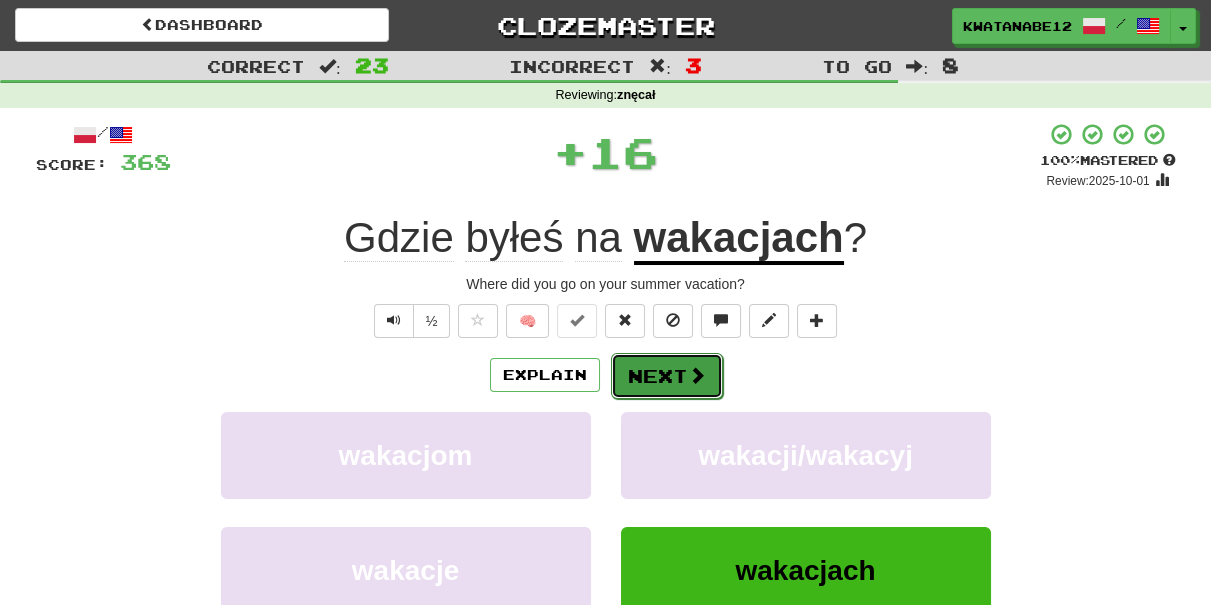 click on "Next" at bounding box center [667, 376] 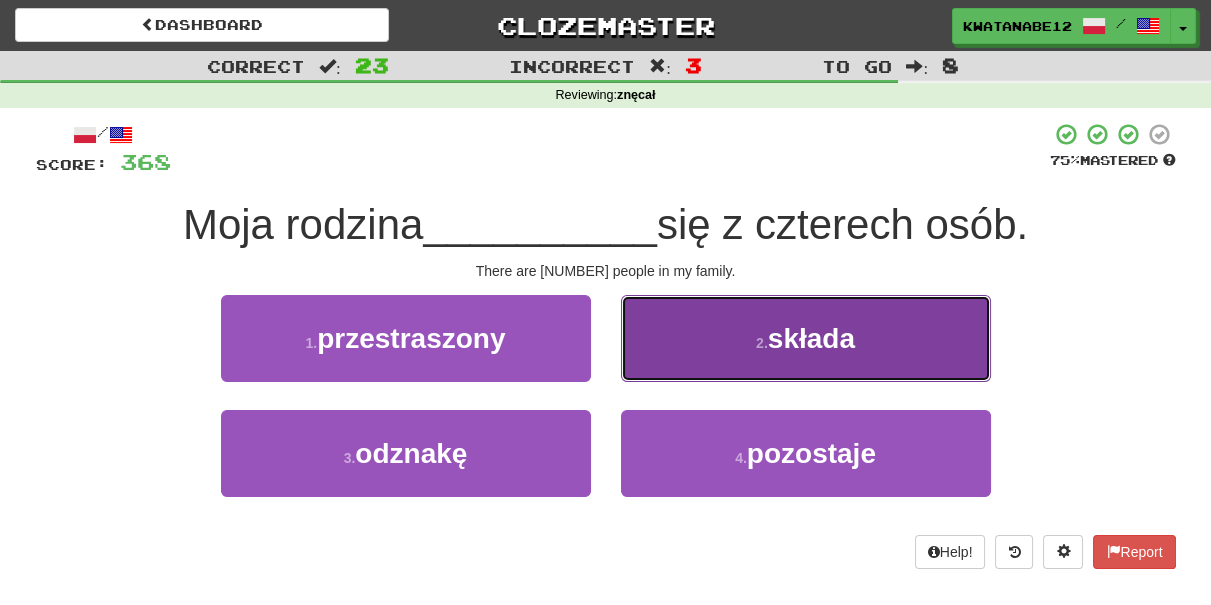 drag, startPoint x: 674, startPoint y: 341, endPoint x: 661, endPoint y: 350, distance: 15.811388 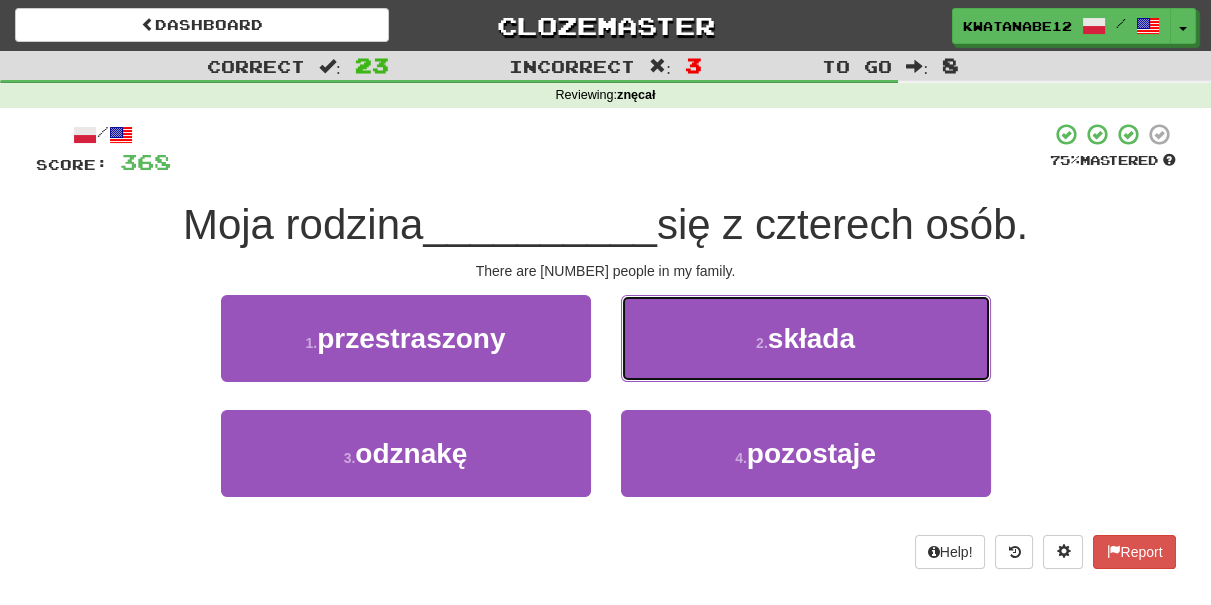 click on "2 .  składa" at bounding box center (806, 338) 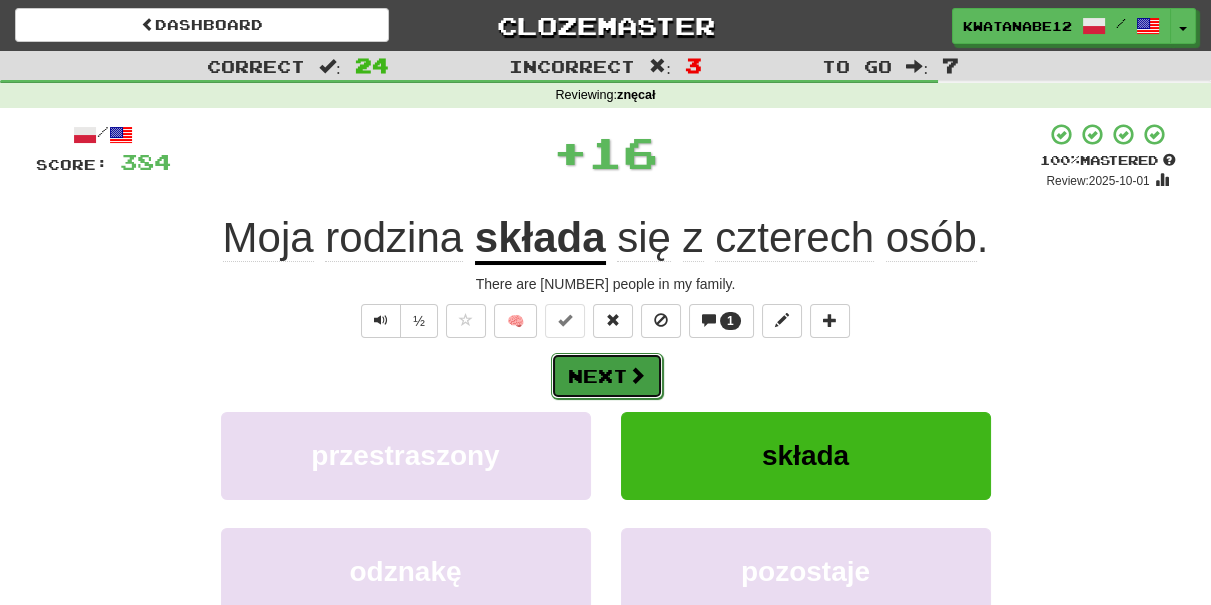 click on "Next" at bounding box center [607, 376] 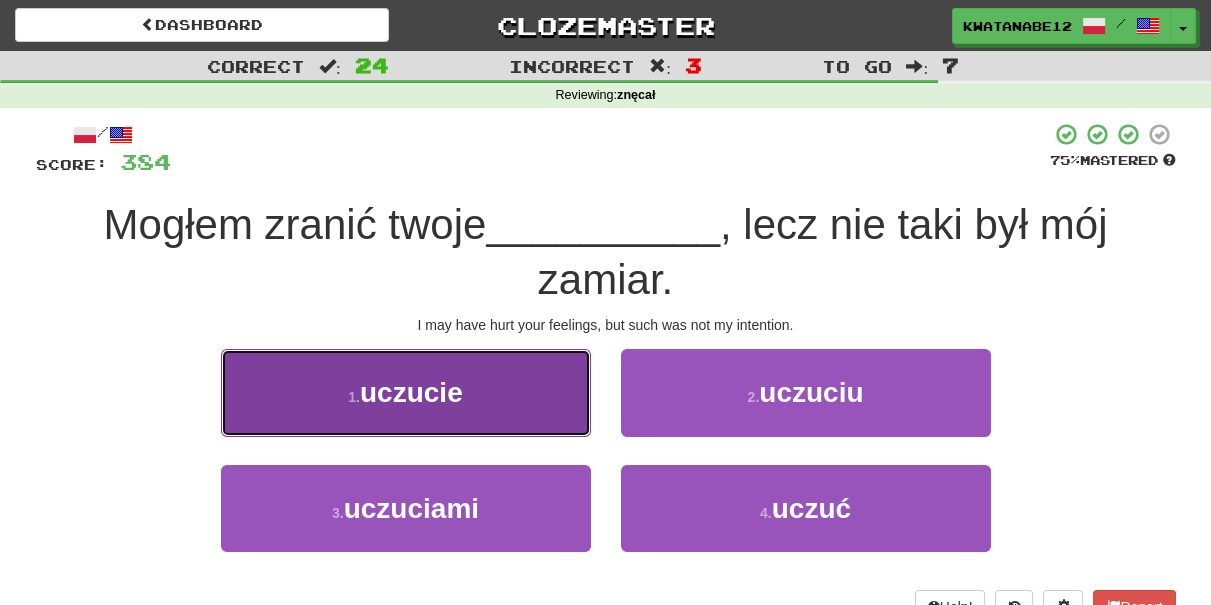 click on "1 .  uczucie" at bounding box center [406, 392] 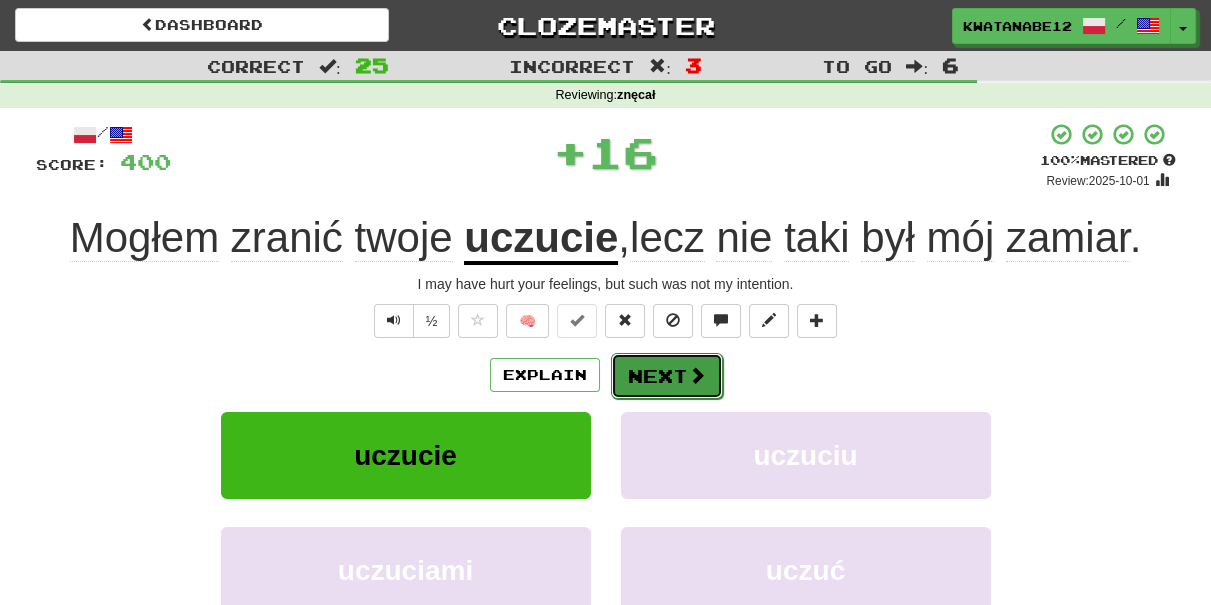 click on "Next" at bounding box center (667, 376) 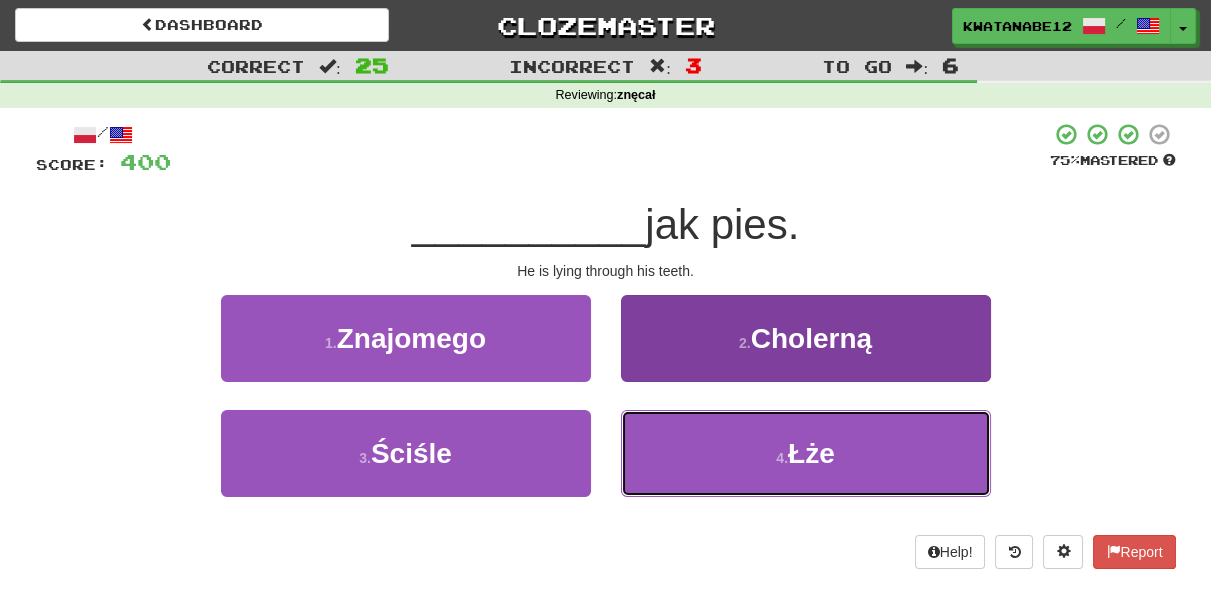 click on "4 .  Łże" at bounding box center (806, 453) 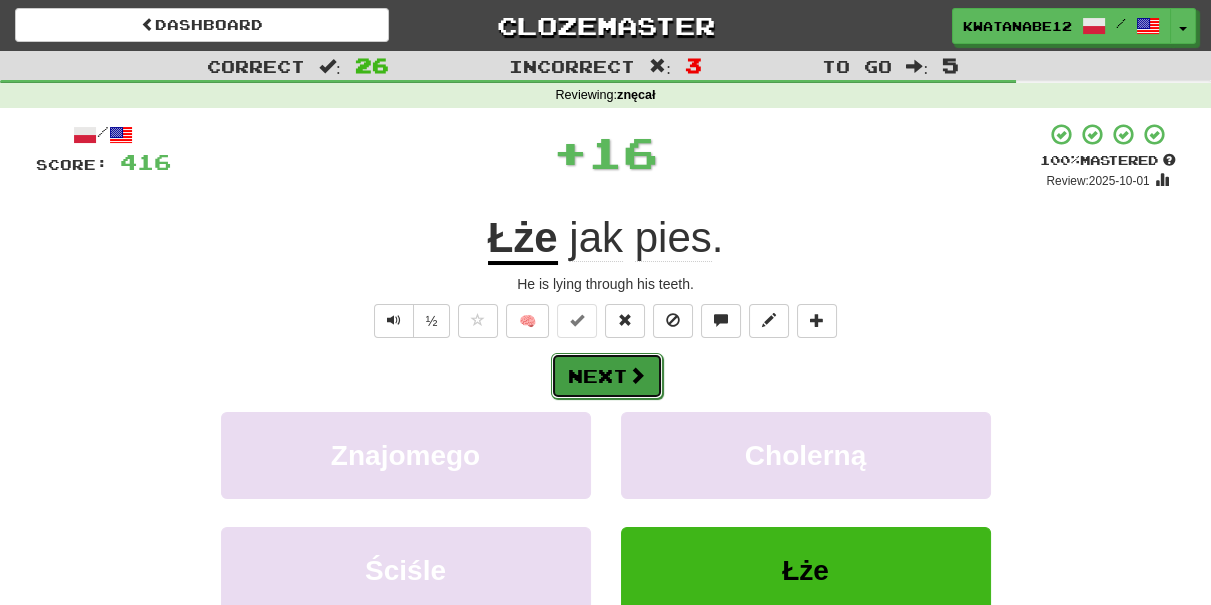 click on "Next" at bounding box center (607, 376) 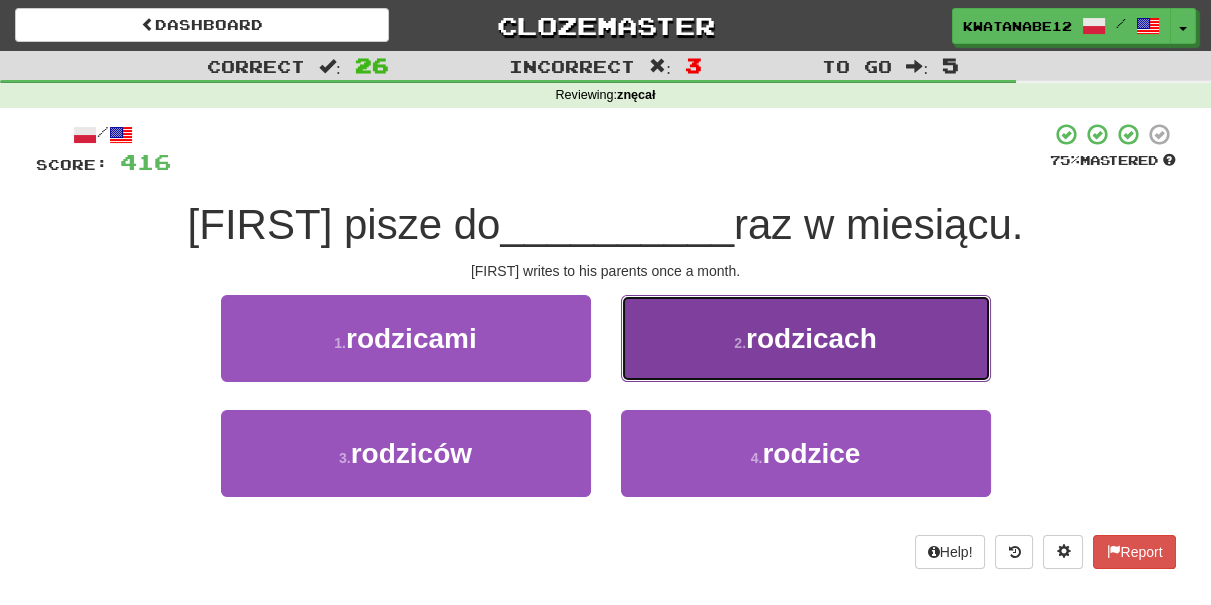 click on "2 .  rodzicach" at bounding box center (806, 338) 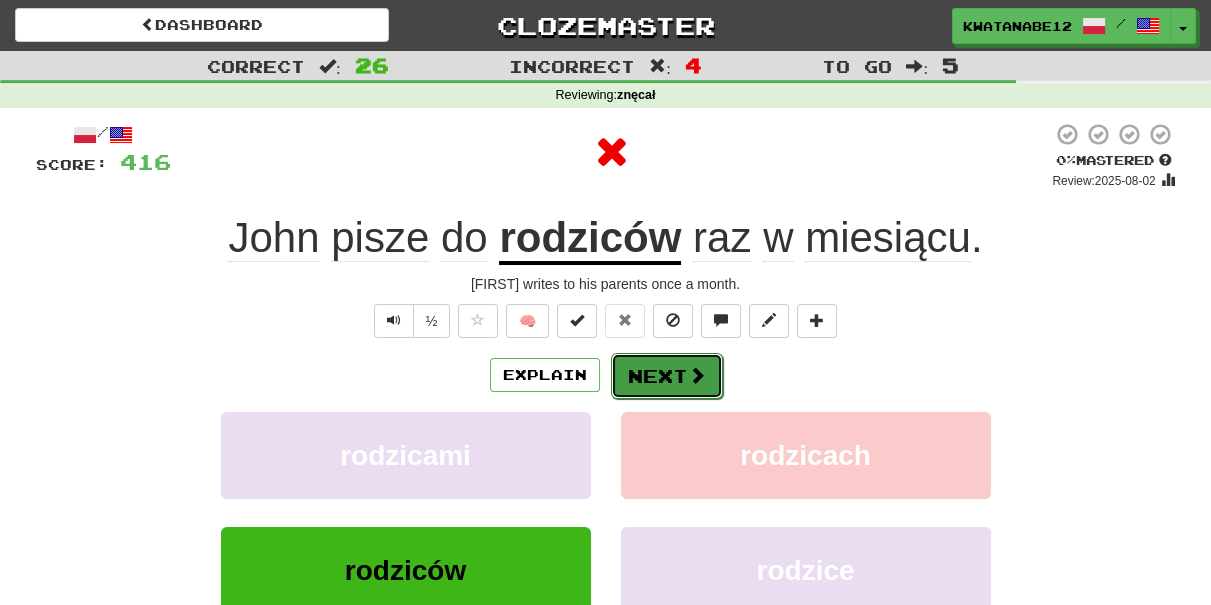 click on "Next" at bounding box center (667, 376) 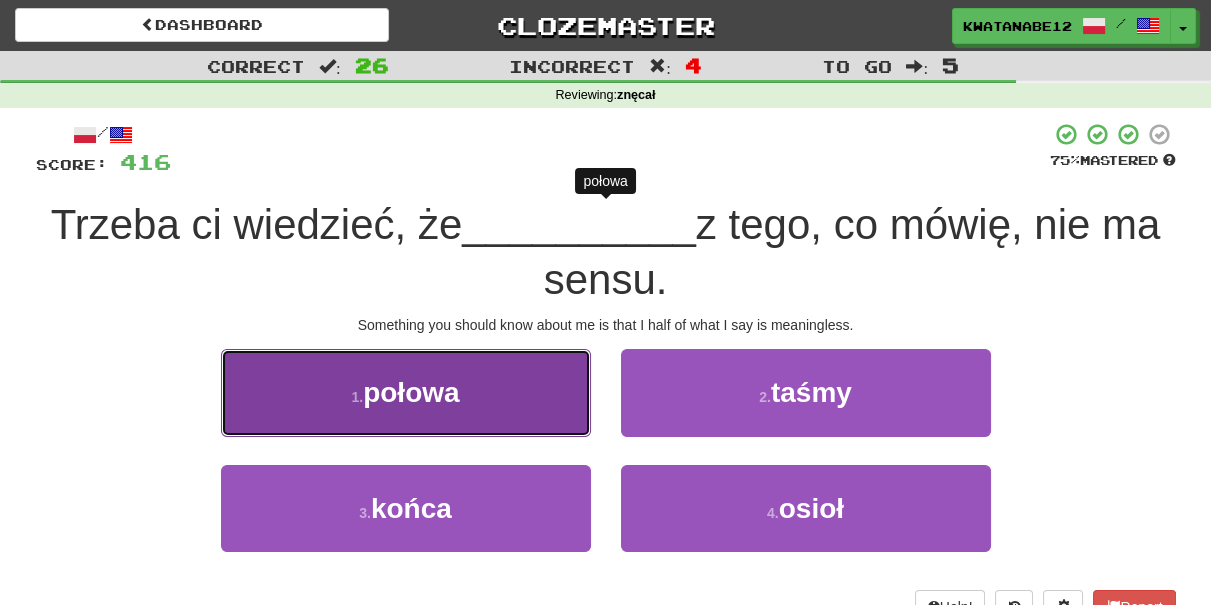 click on "1 .  połowa" at bounding box center (406, 392) 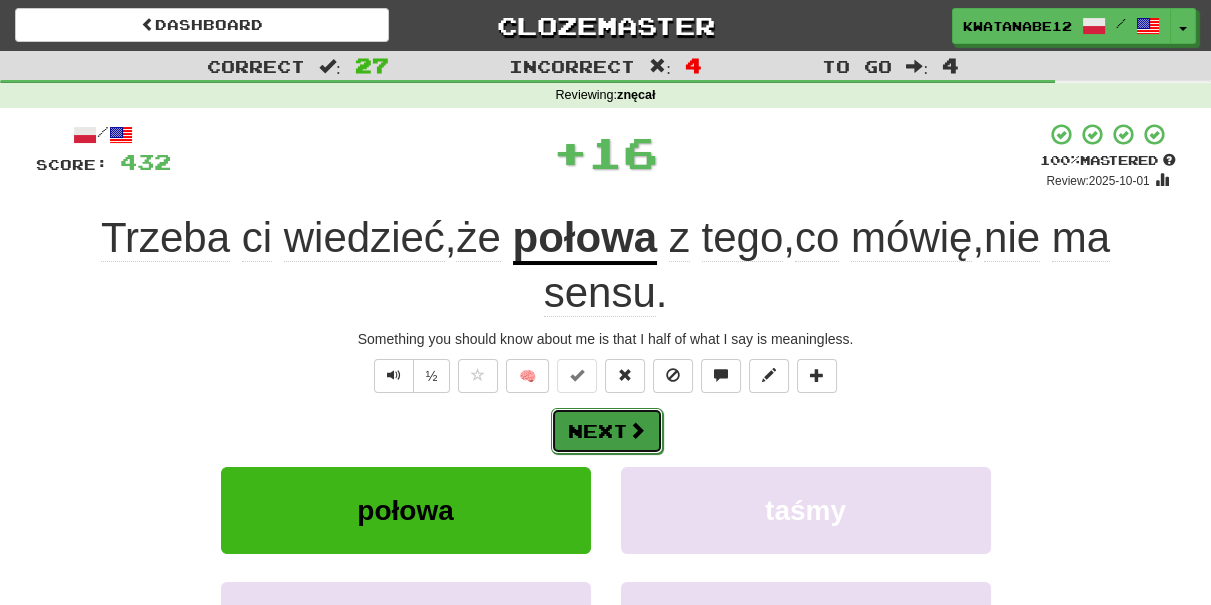 click at bounding box center (637, 430) 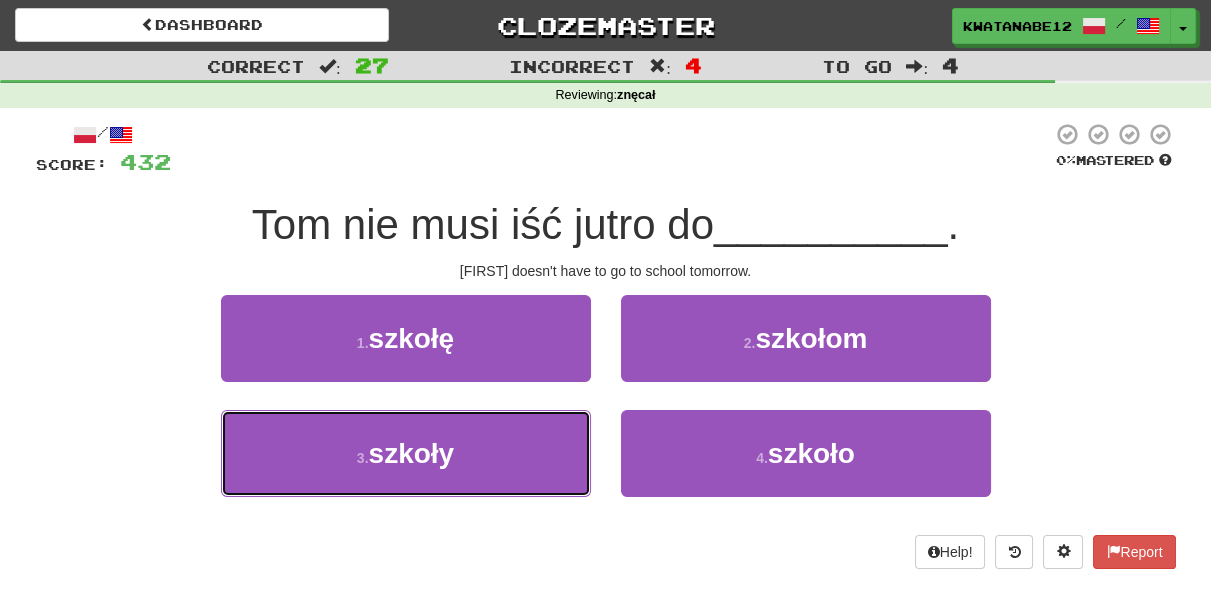 drag, startPoint x: 522, startPoint y: 439, endPoint x: 580, endPoint y: 404, distance: 67.74216 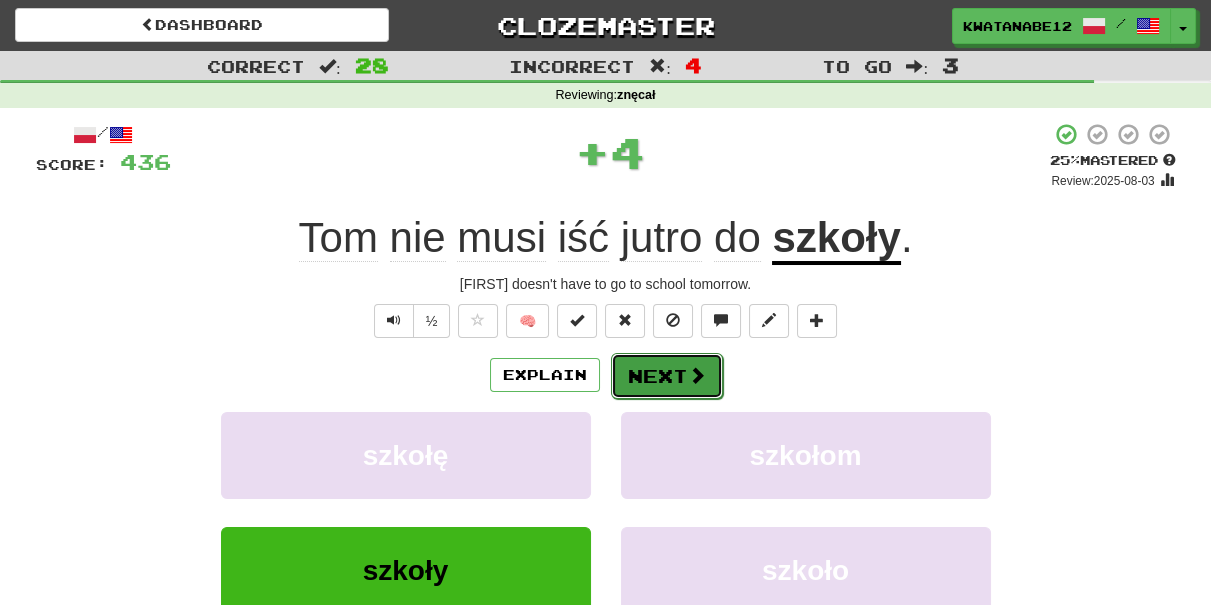 click on "Next" at bounding box center (667, 376) 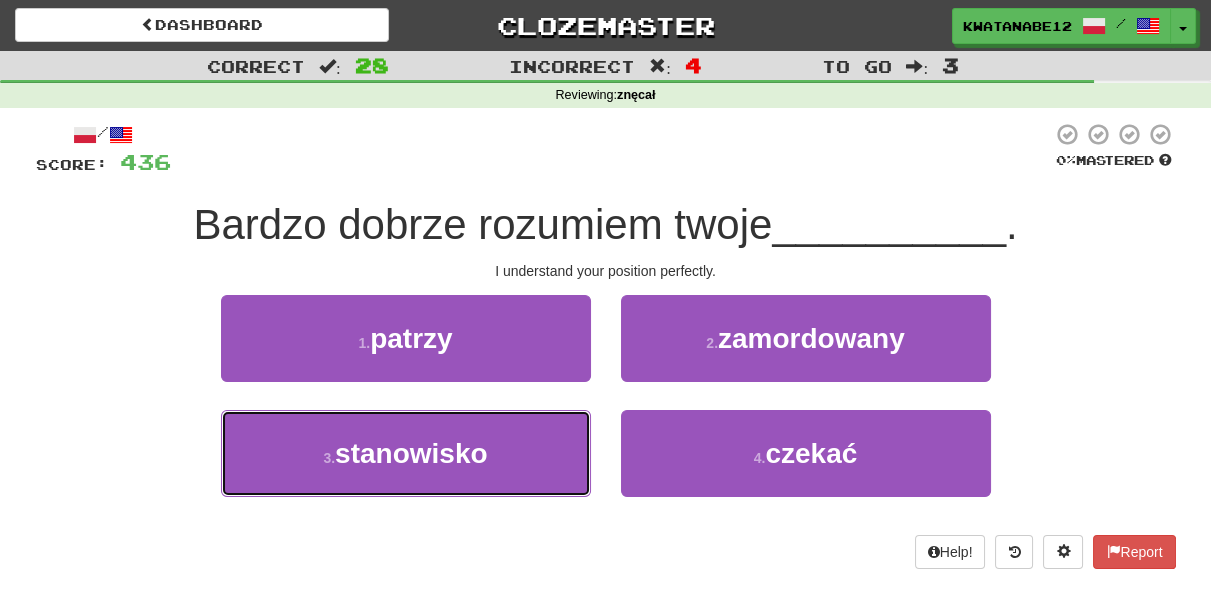 drag, startPoint x: 539, startPoint y: 437, endPoint x: 591, endPoint y: 405, distance: 61.05735 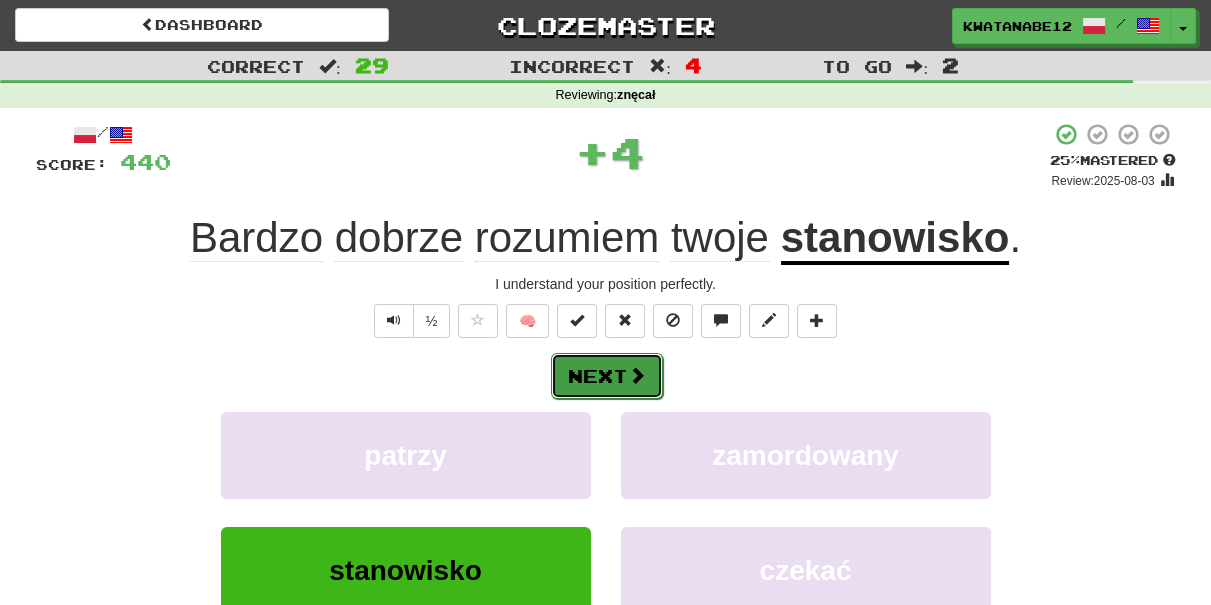 click on "Next" at bounding box center [607, 376] 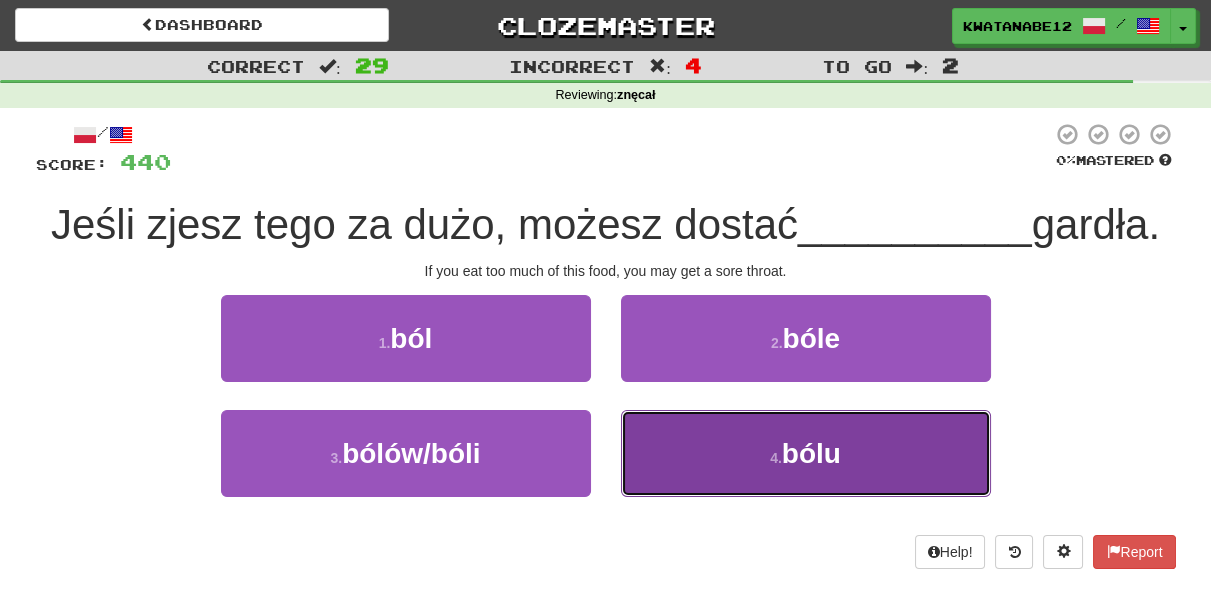 click on "4 .  bólu" at bounding box center (806, 453) 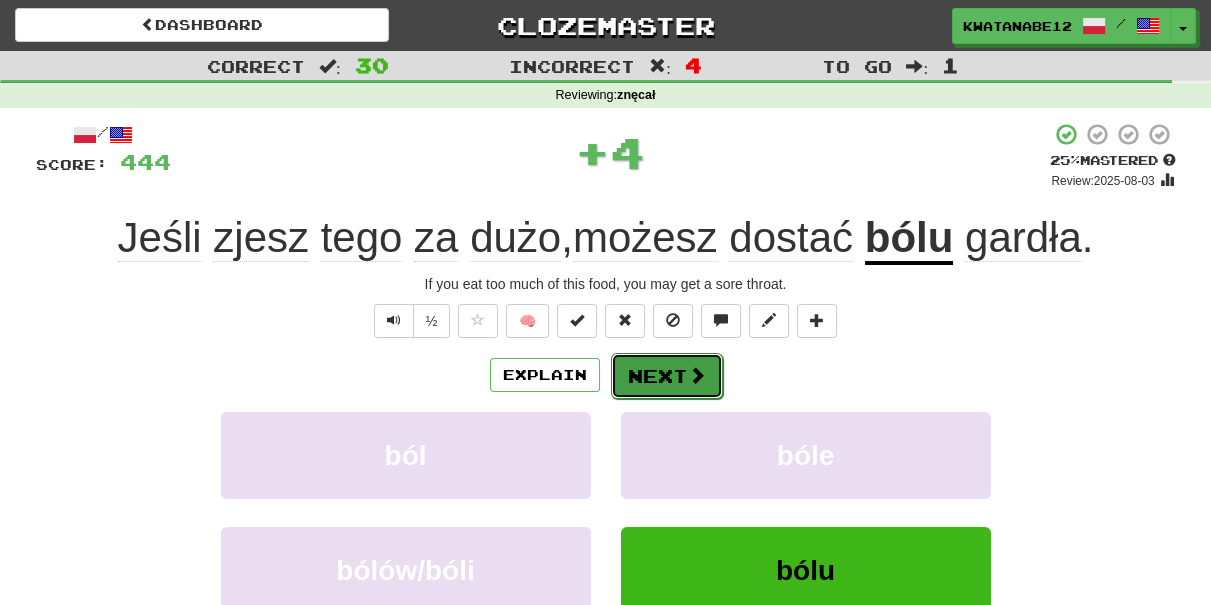 click on "Next" at bounding box center (667, 376) 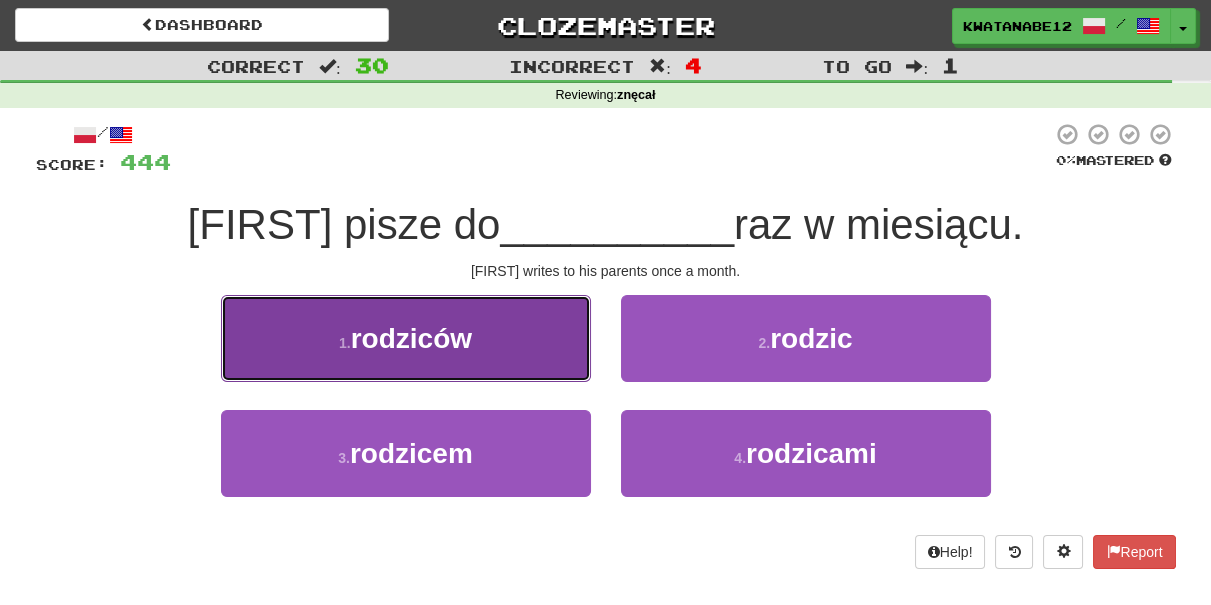 click on "1 .  rodziców" at bounding box center (406, 338) 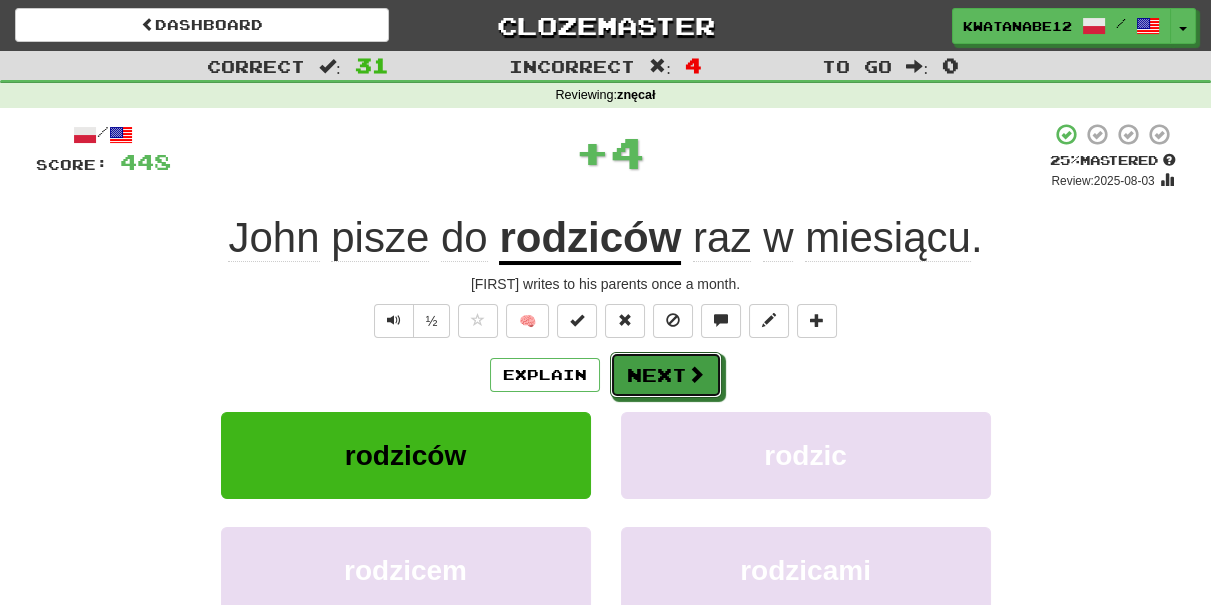 click on "Next" at bounding box center (666, 375) 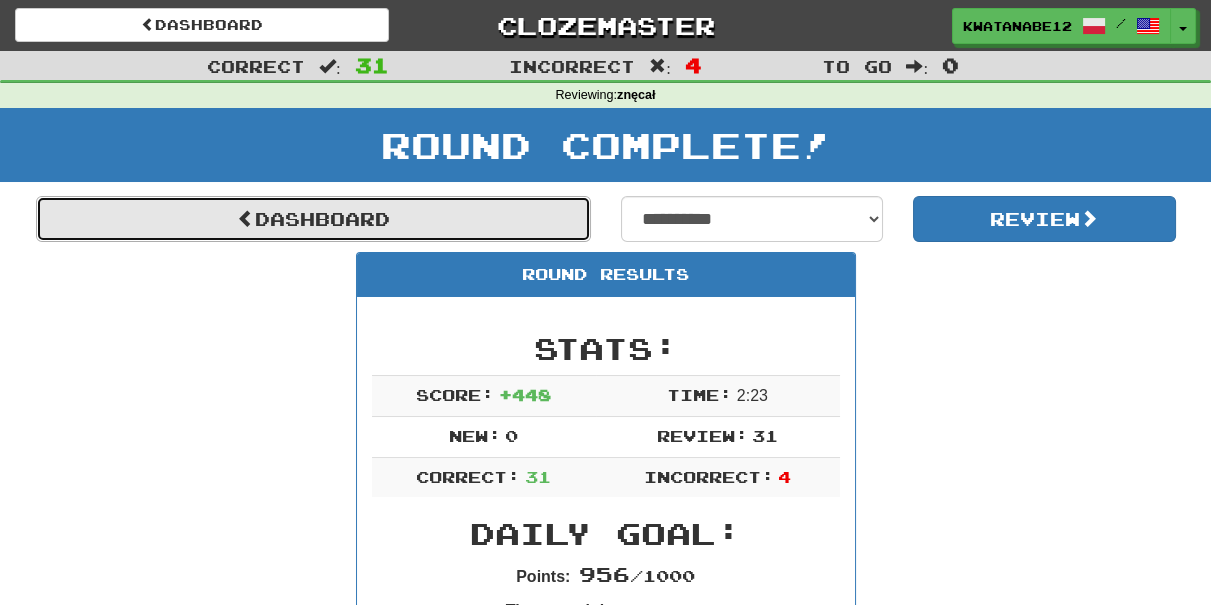 click on "Dashboard" at bounding box center (313, 219) 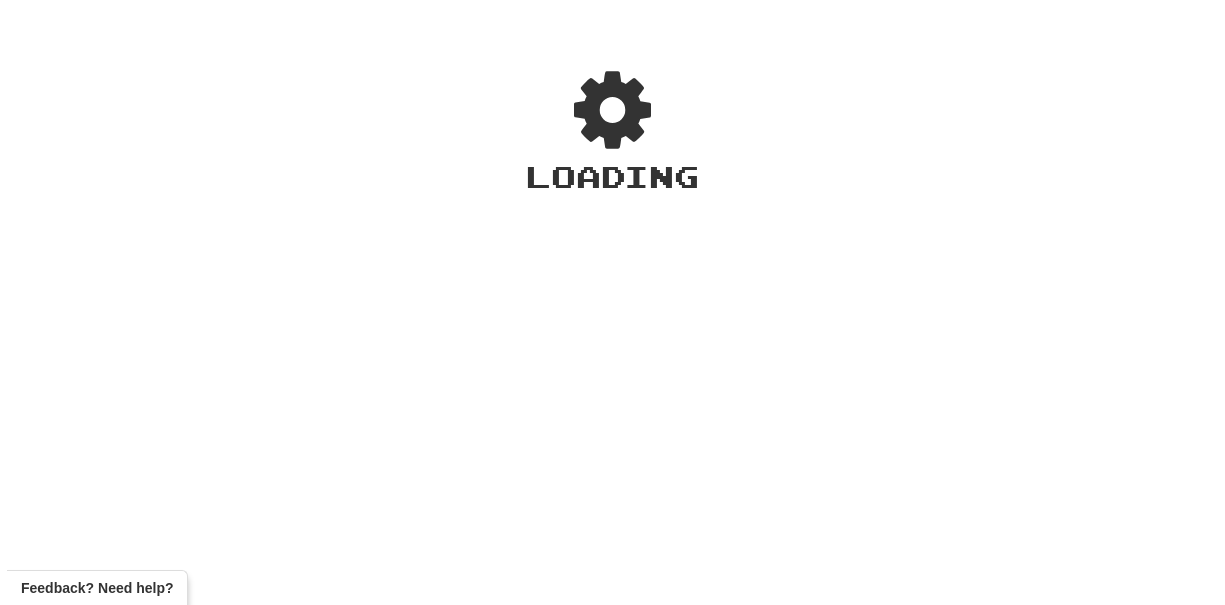 scroll, scrollTop: 0, scrollLeft: 0, axis: both 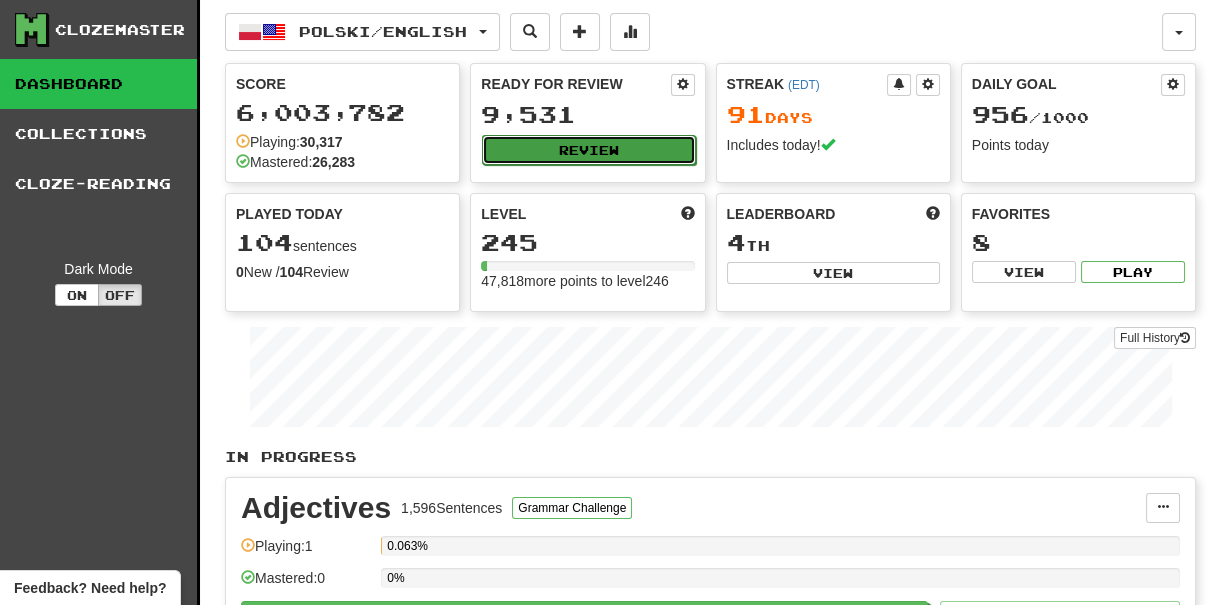 click on "Review" at bounding box center [588, 150] 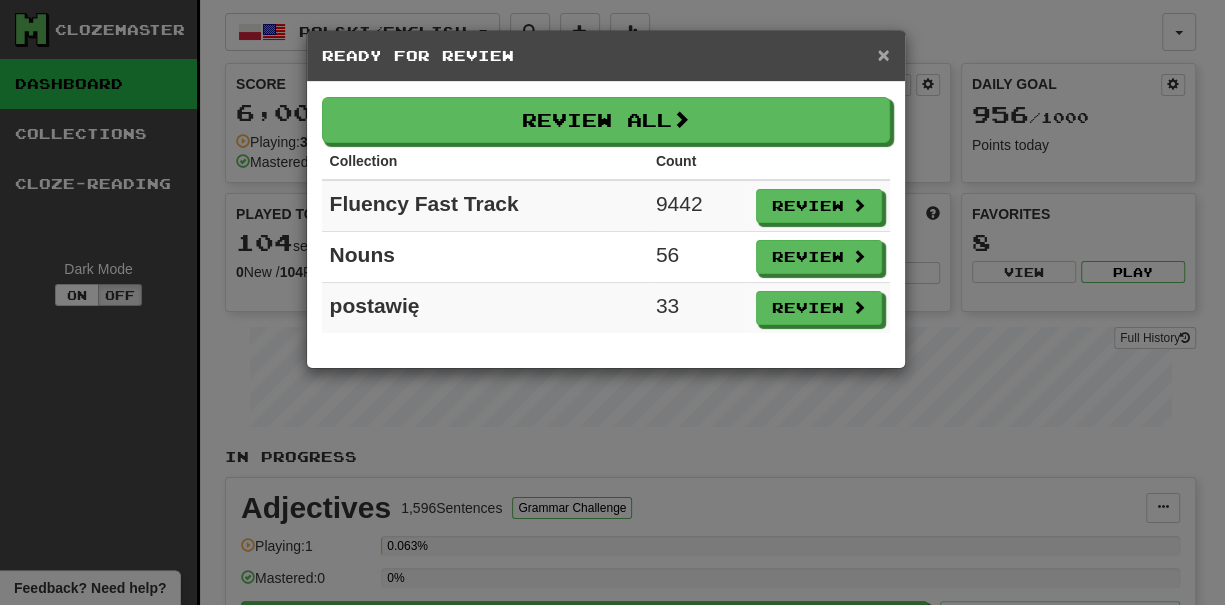 drag, startPoint x: 885, startPoint y: 55, endPoint x: 681, endPoint y: 176, distance: 237.18558 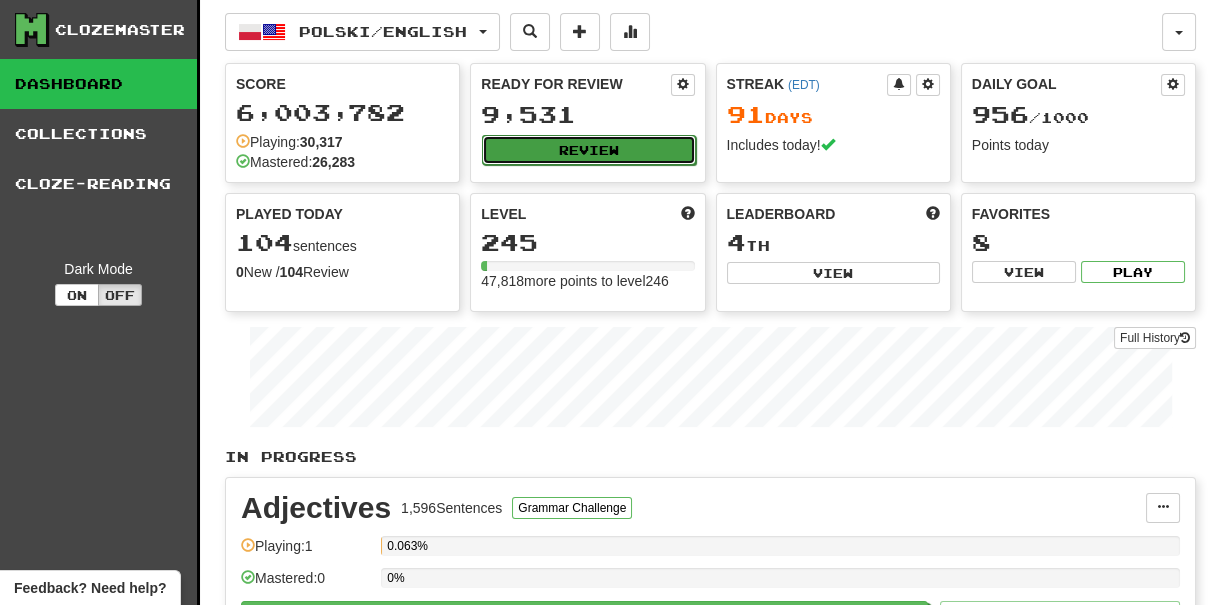 click on "Review" at bounding box center [588, 150] 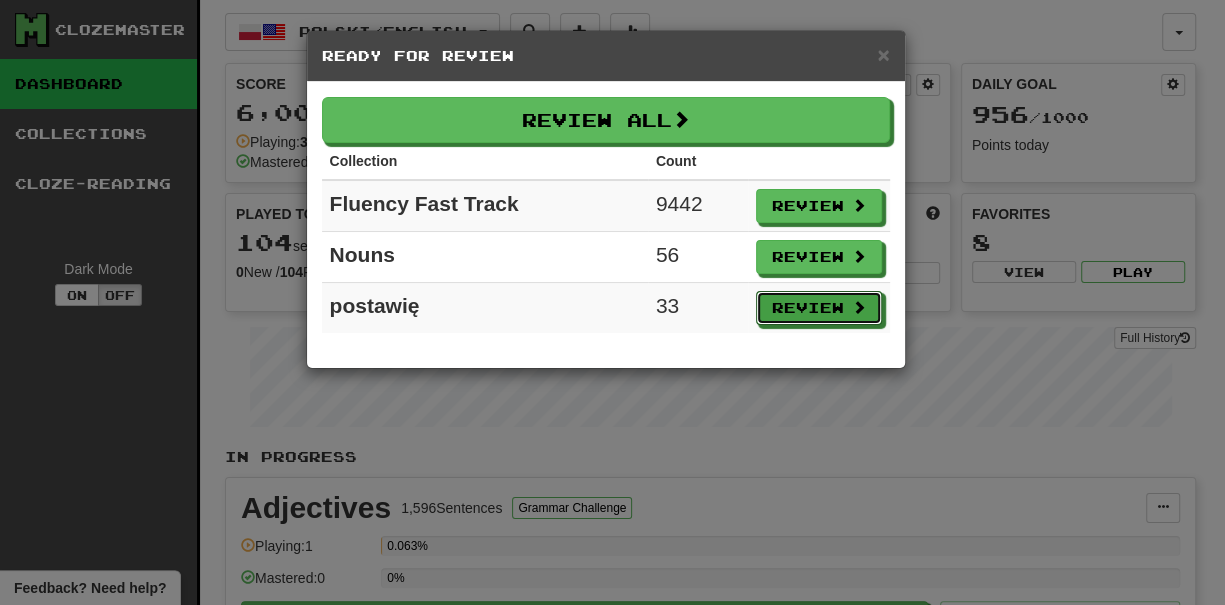 drag, startPoint x: 816, startPoint y: 297, endPoint x: 717, endPoint y: 367, distance: 121.24768 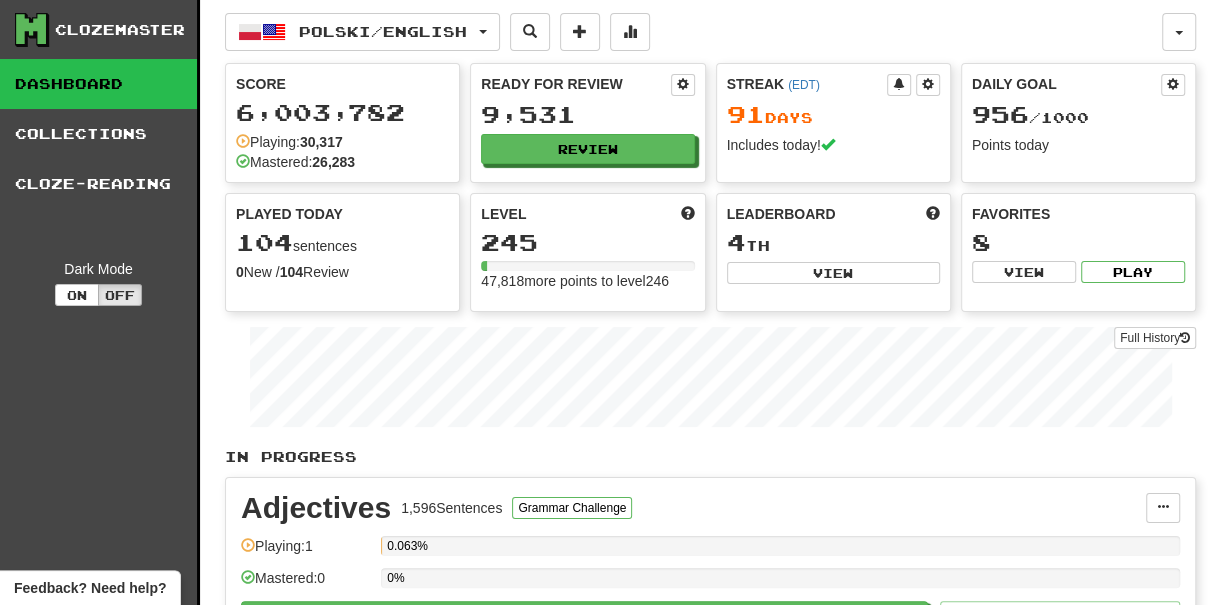 select on "***" 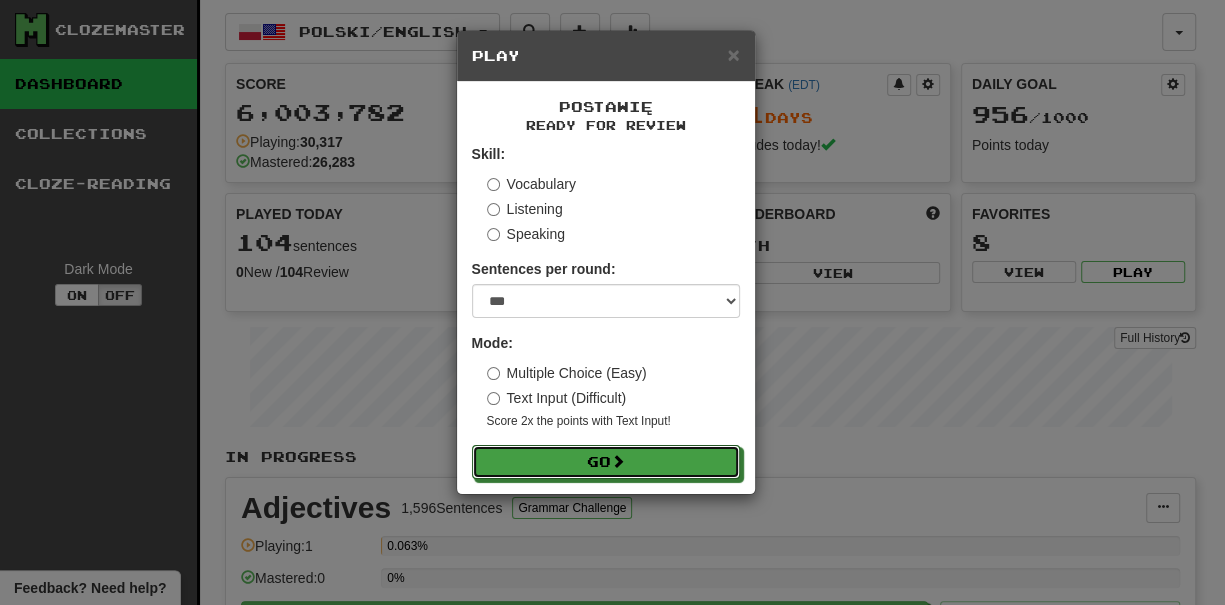 drag, startPoint x: 700, startPoint y: 462, endPoint x: 616, endPoint y: 410, distance: 98.79271 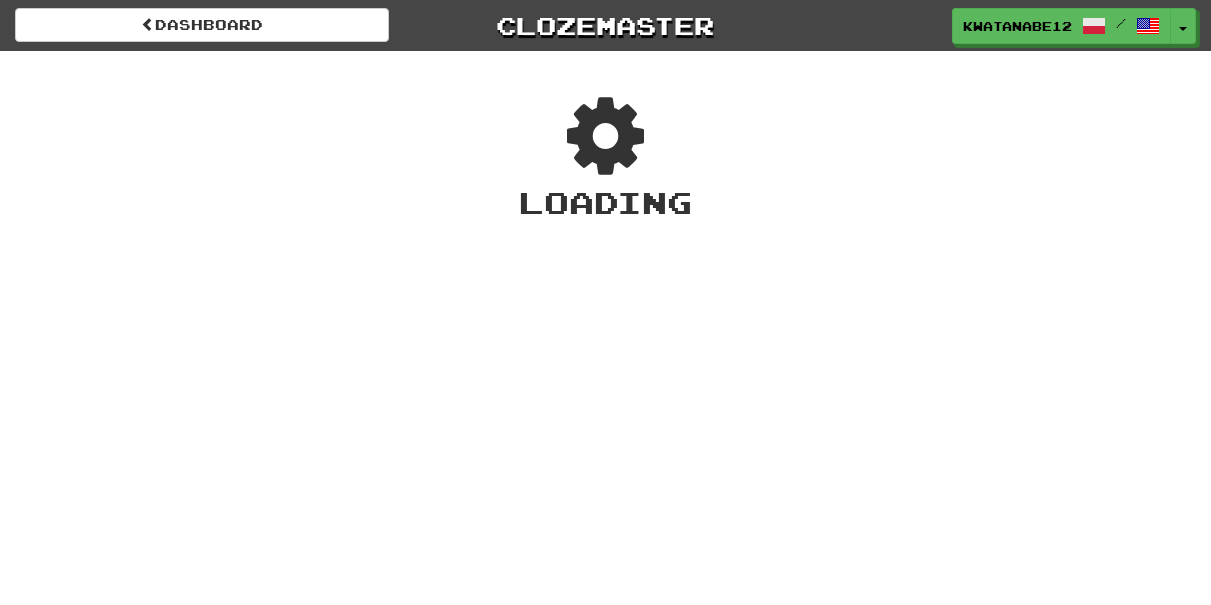 scroll, scrollTop: 0, scrollLeft: 0, axis: both 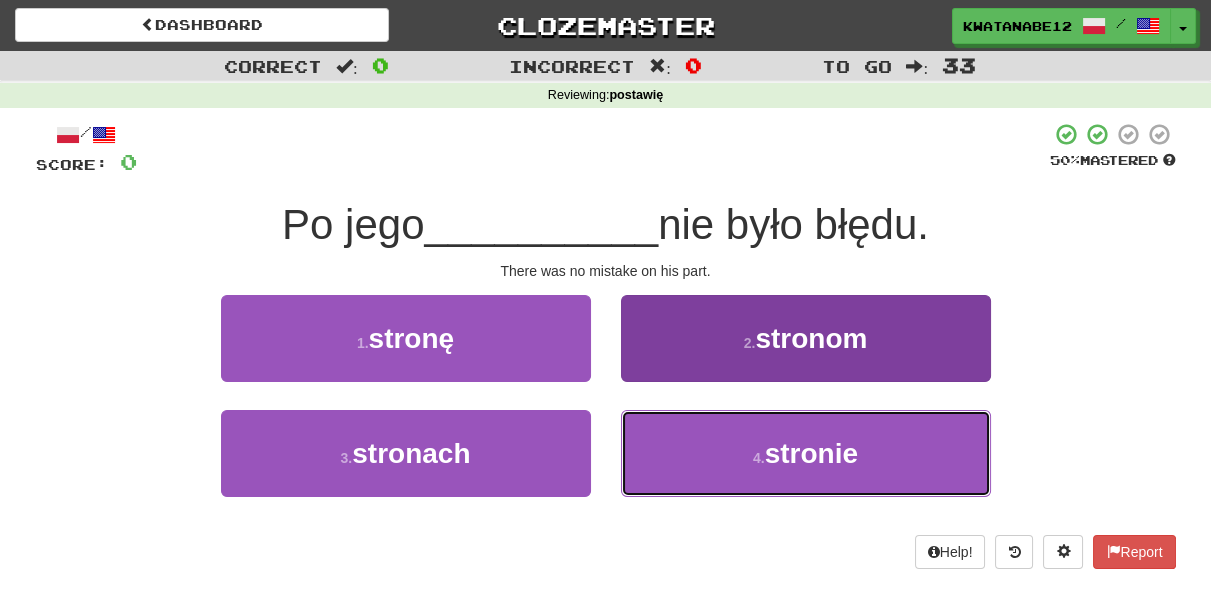 drag, startPoint x: 689, startPoint y: 444, endPoint x: 682, endPoint y: 434, distance: 12.206555 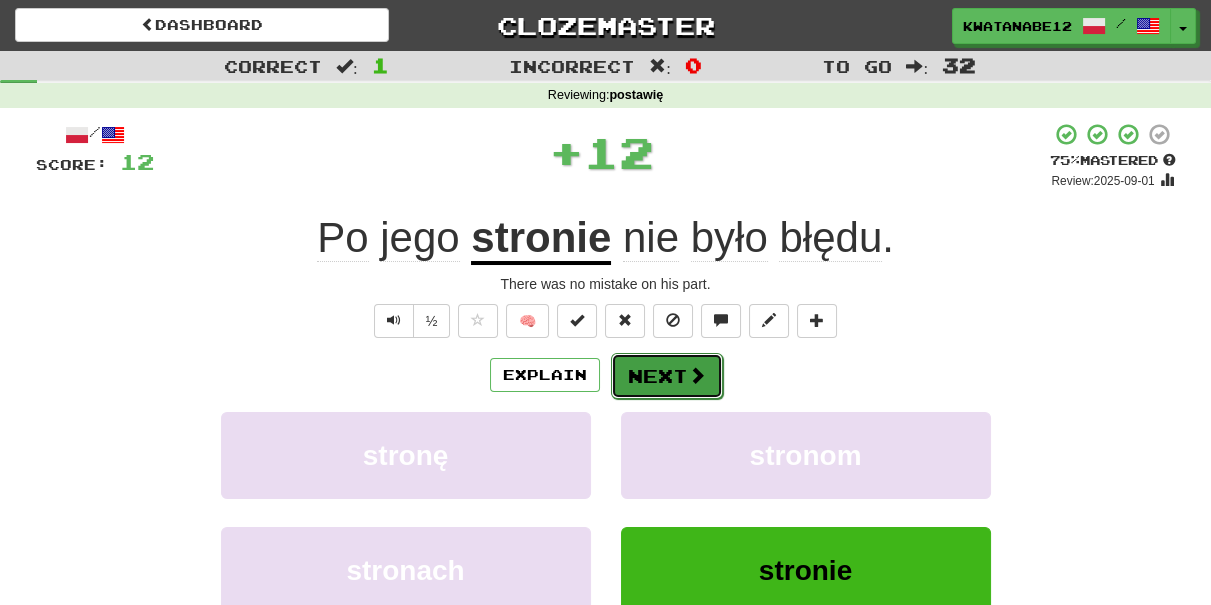 click on "Next" at bounding box center [667, 376] 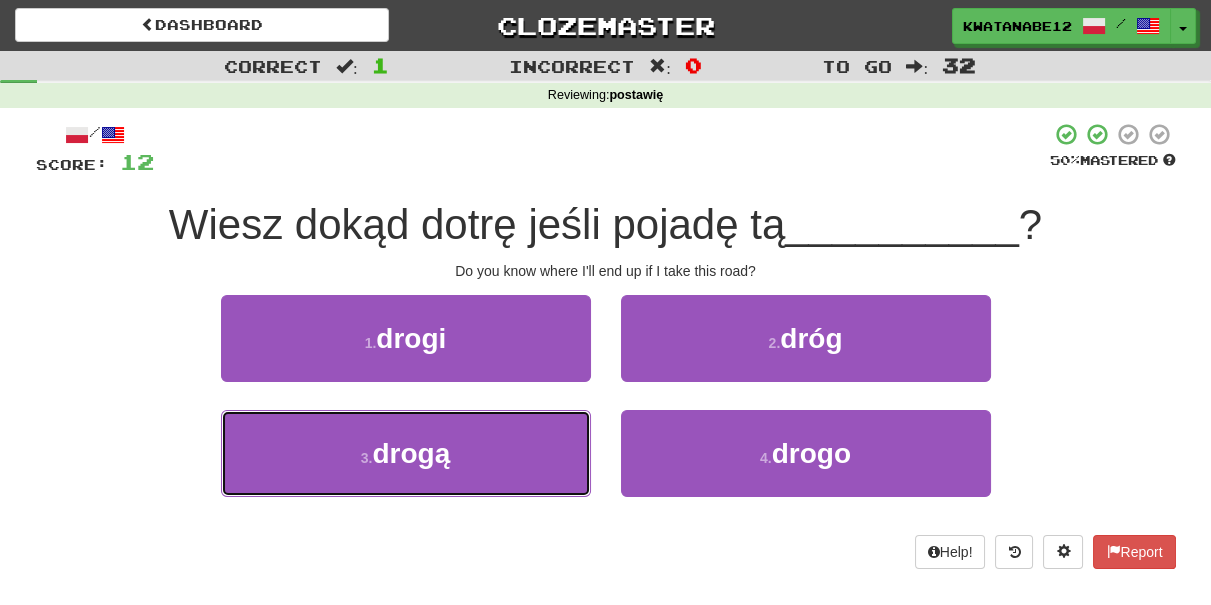 drag, startPoint x: 528, startPoint y: 439, endPoint x: 595, endPoint y: 383, distance: 87.32124 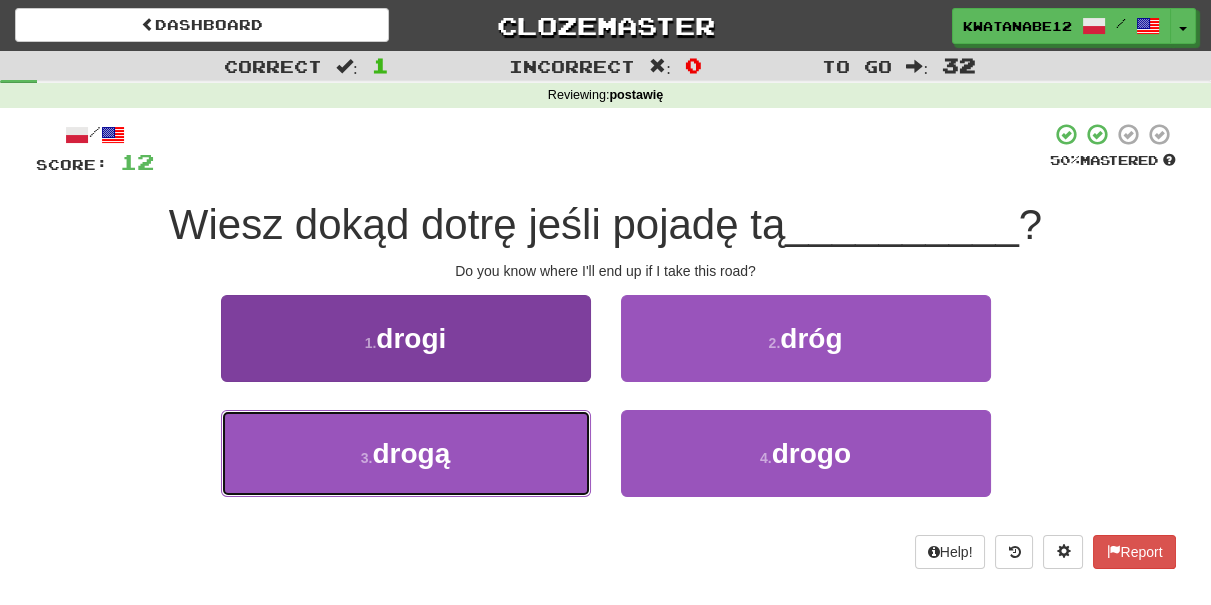drag, startPoint x: 527, startPoint y: 441, endPoint x: 573, endPoint y: 412, distance: 54.378304 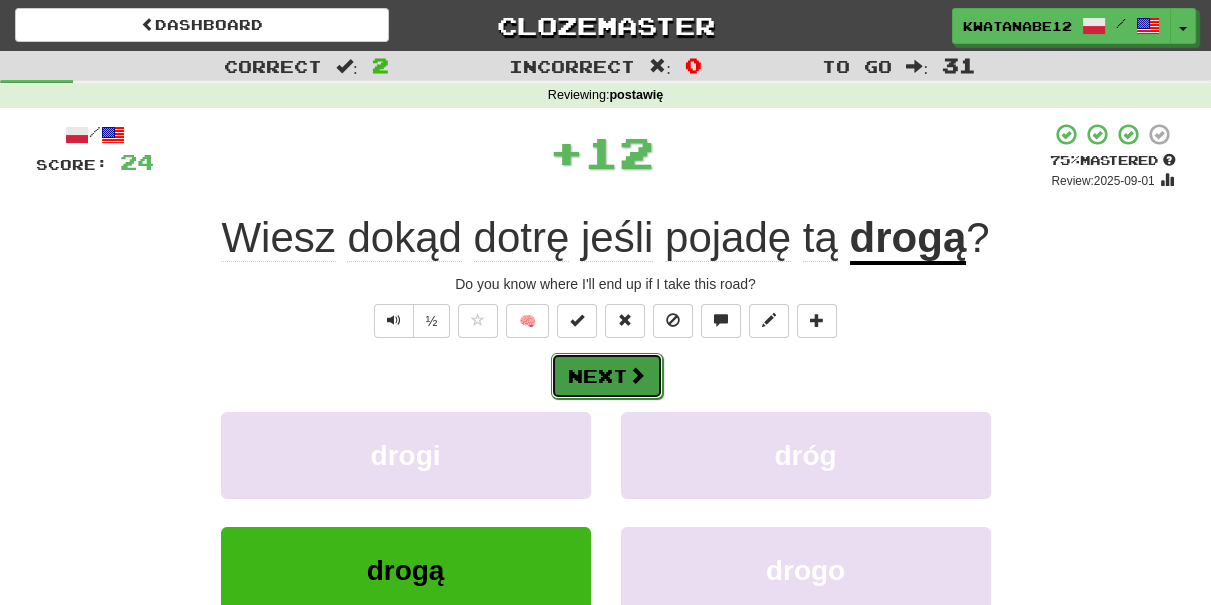click on "Next" at bounding box center (607, 376) 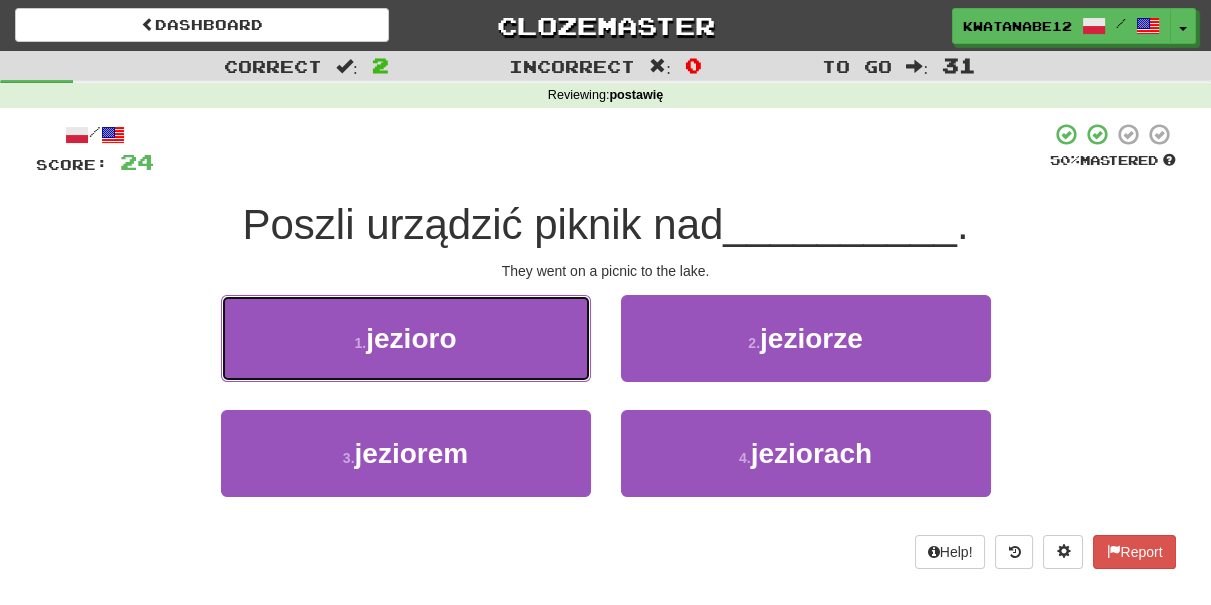 drag, startPoint x: 528, startPoint y: 347, endPoint x: 545, endPoint y: 344, distance: 17.262676 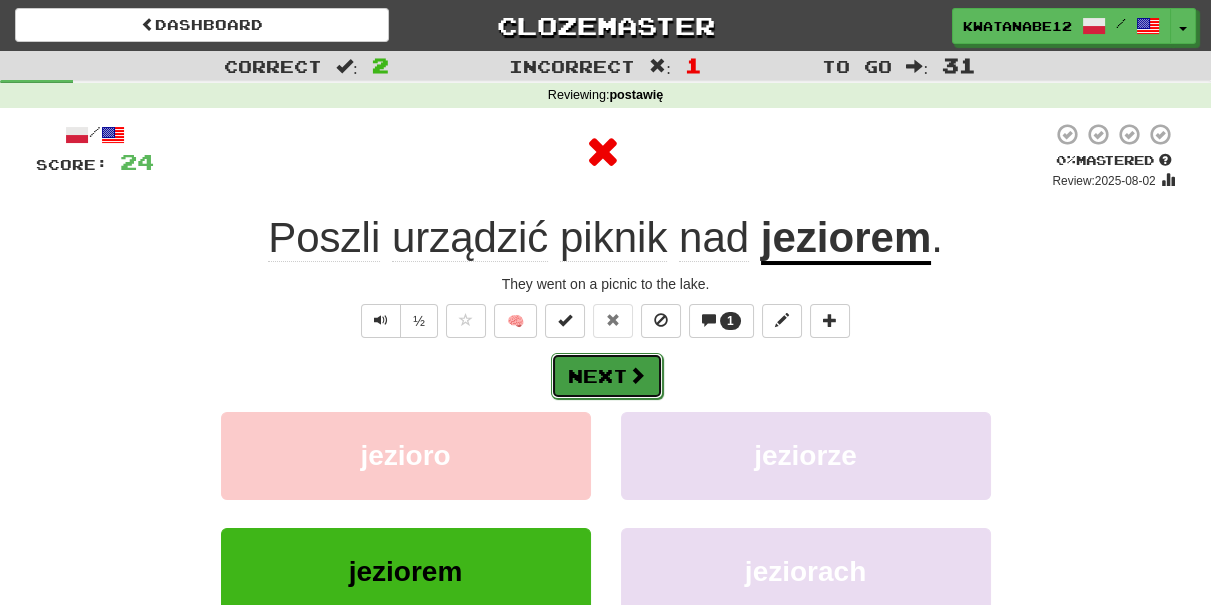 click at bounding box center [637, 375] 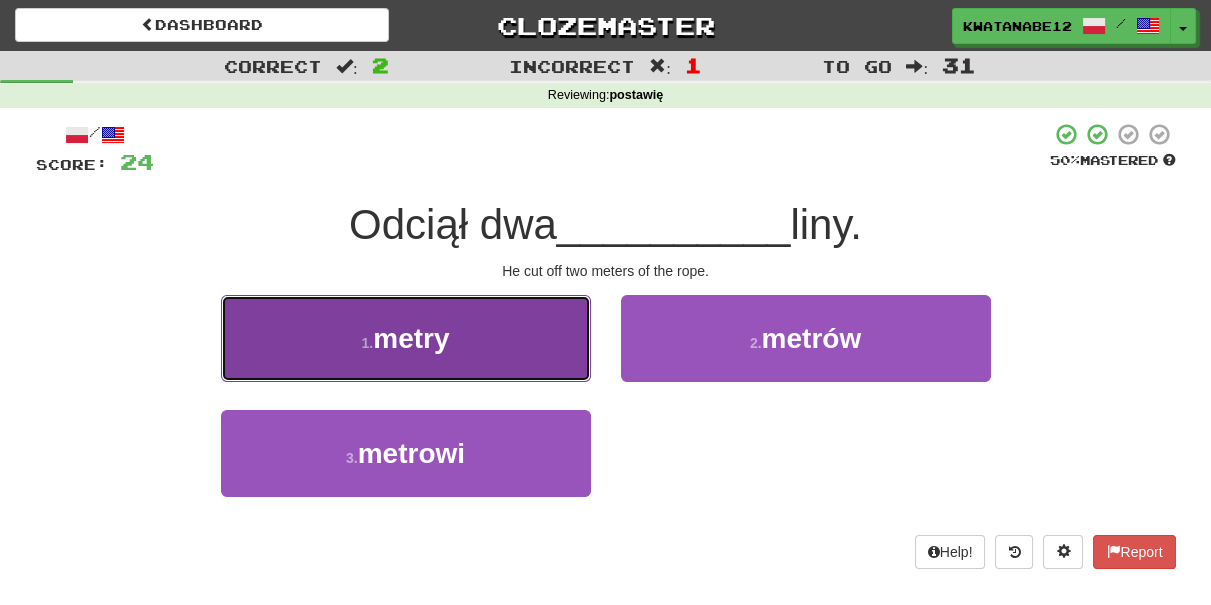 click on "1 .  metry" at bounding box center [406, 338] 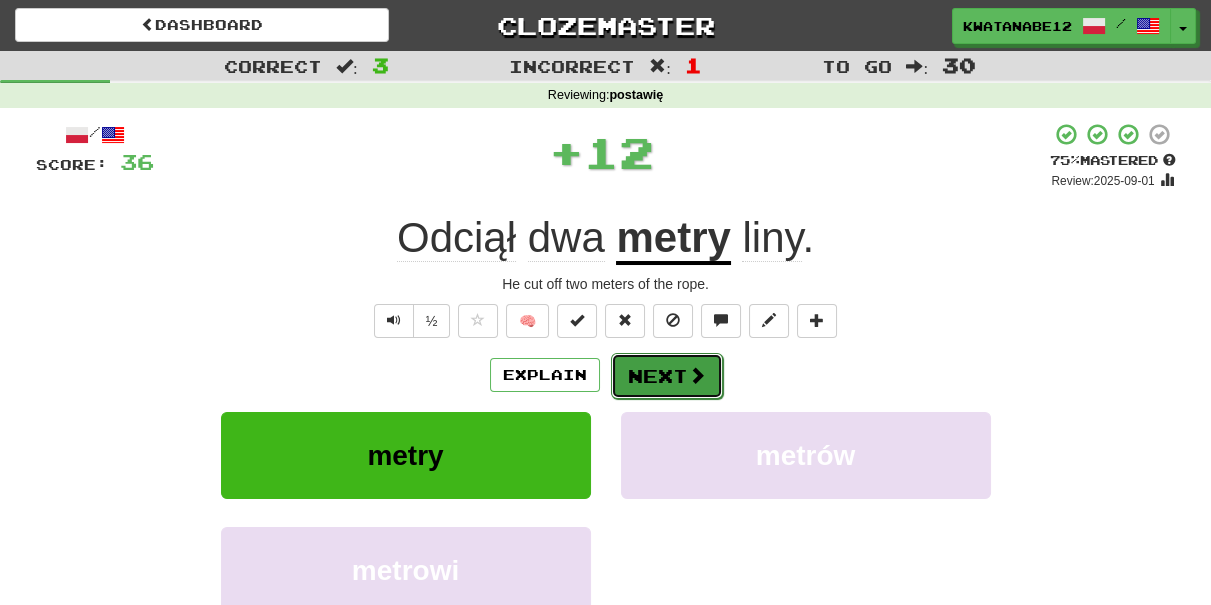 click on "Next" at bounding box center (667, 376) 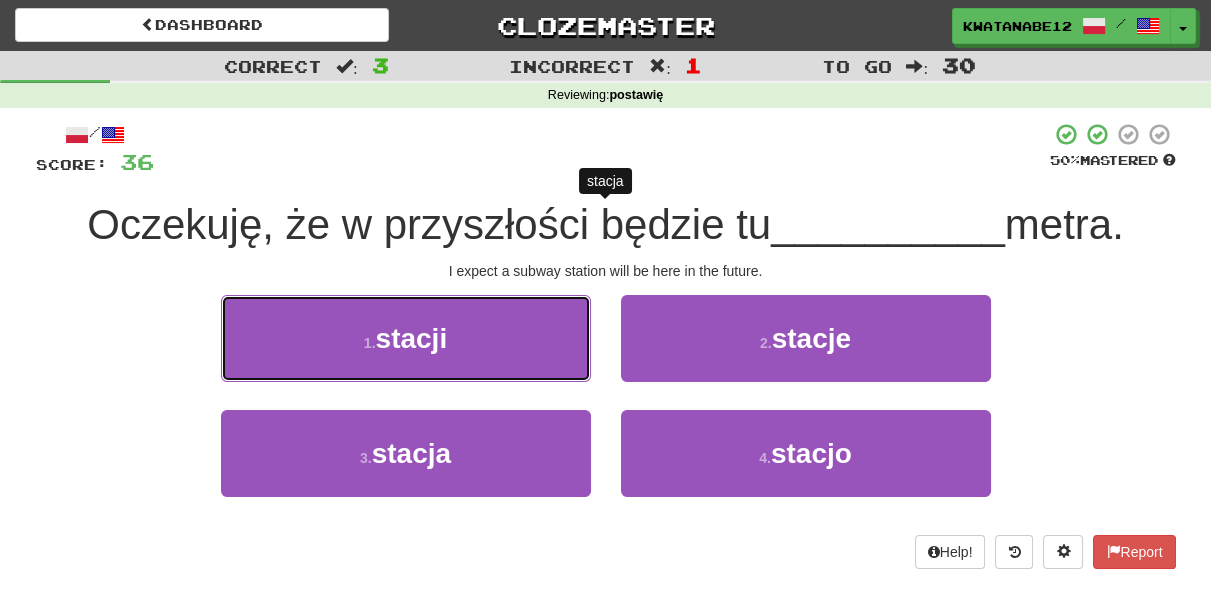 click on "1 .  stacji" at bounding box center [406, 338] 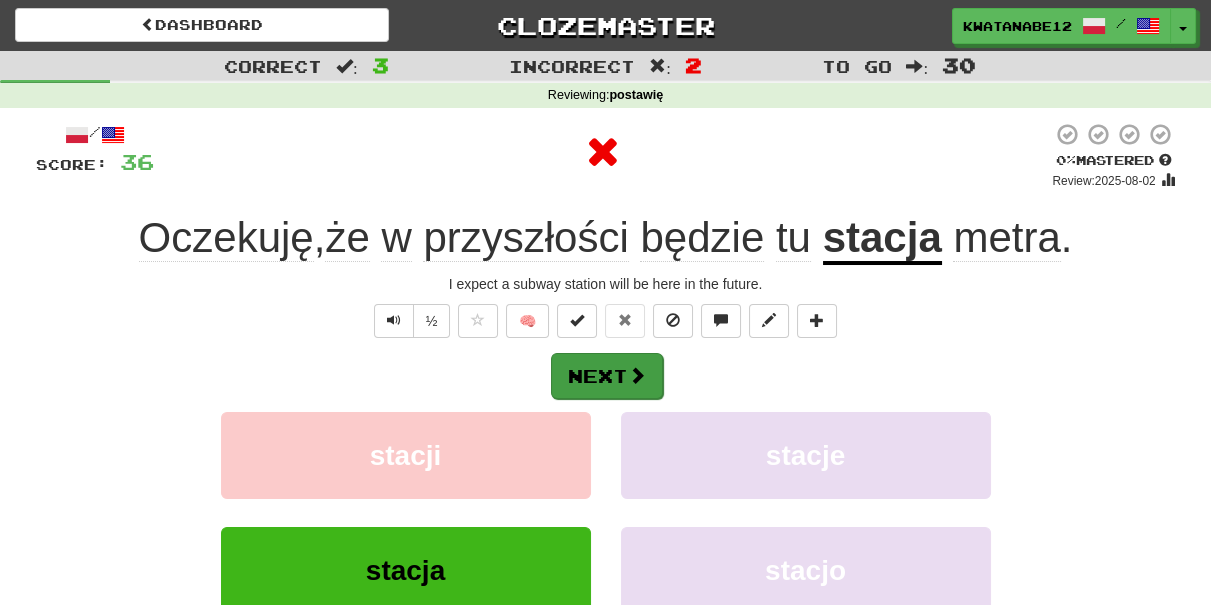 click on "Next" at bounding box center [606, 375] 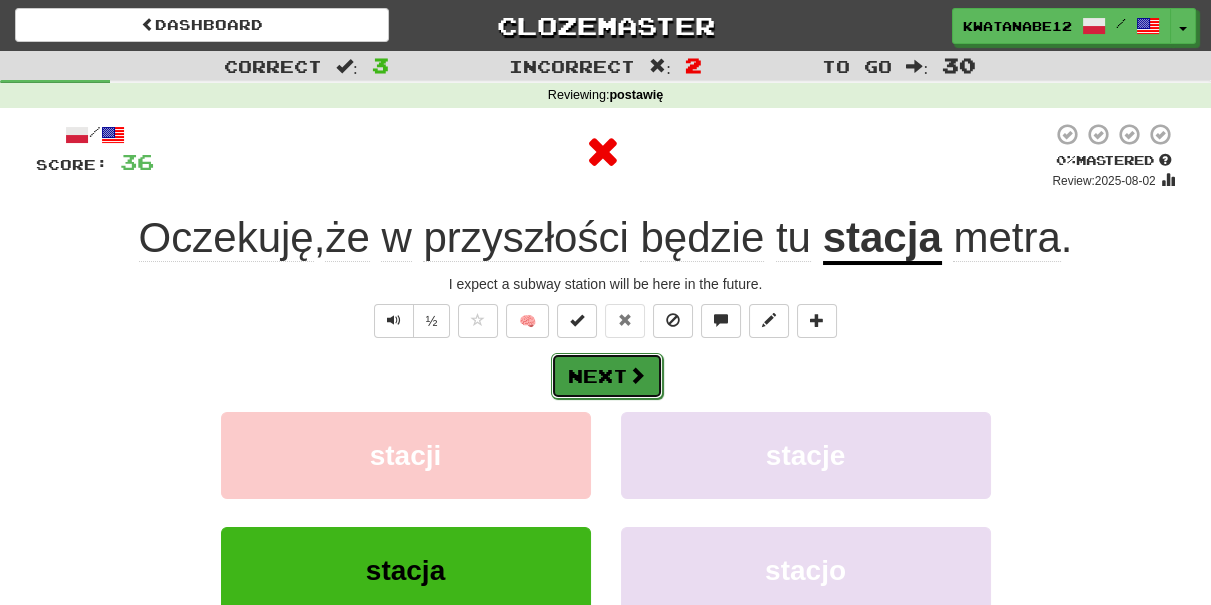 click on "Next" at bounding box center (607, 376) 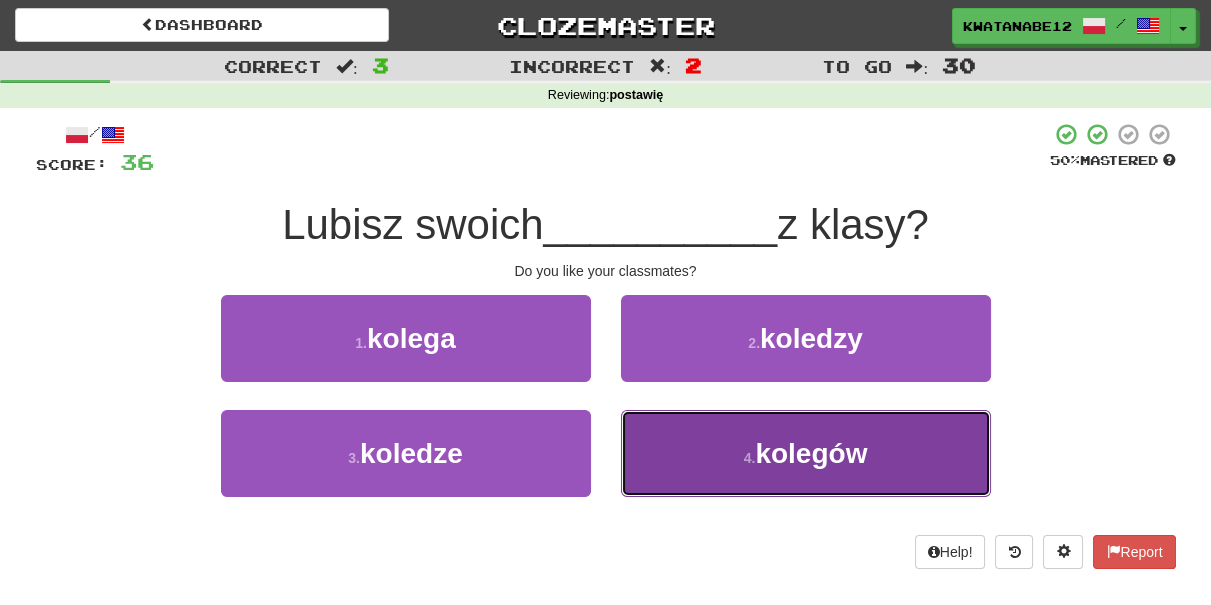 click on "4 .  kolegów" at bounding box center [806, 453] 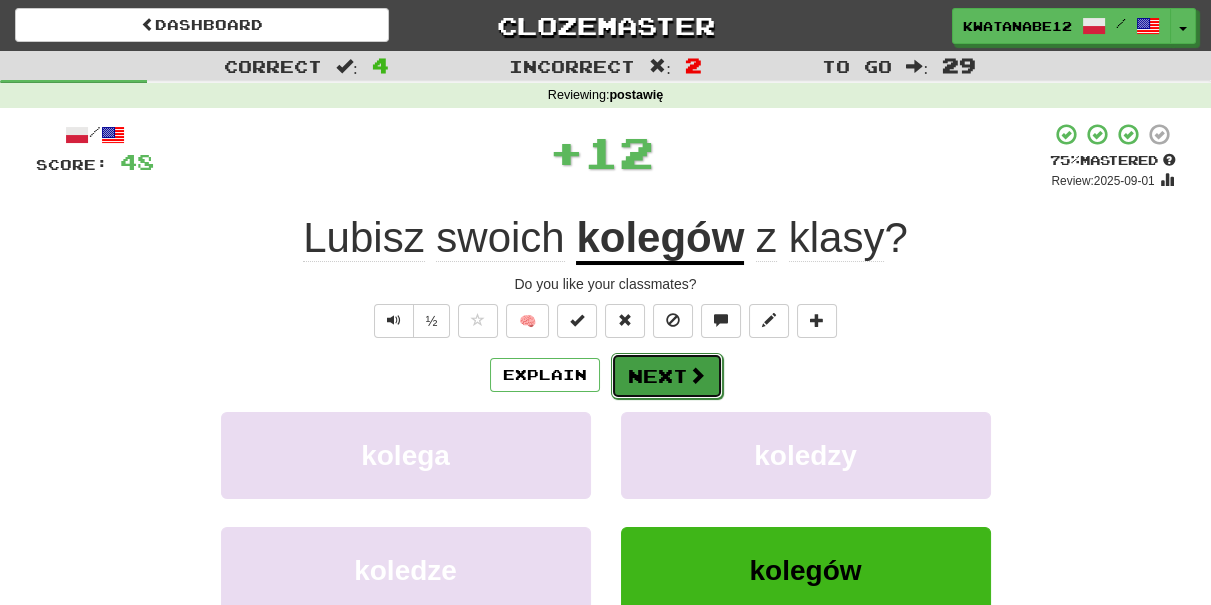 click on "Next" at bounding box center (667, 376) 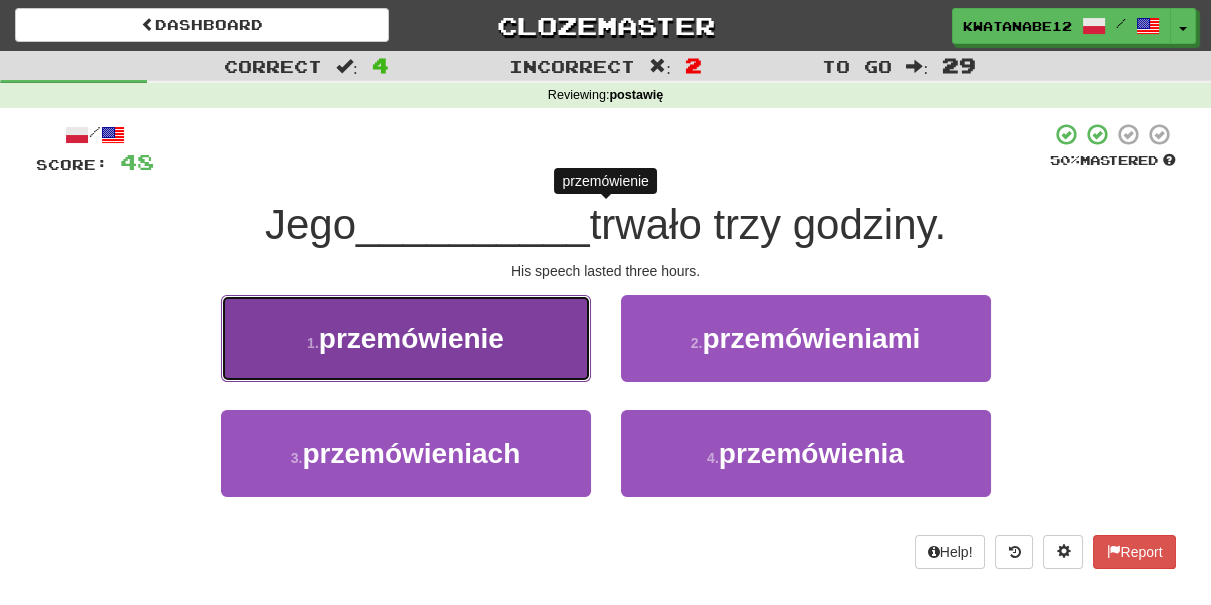 click on "1 .  przemówienie" at bounding box center (406, 338) 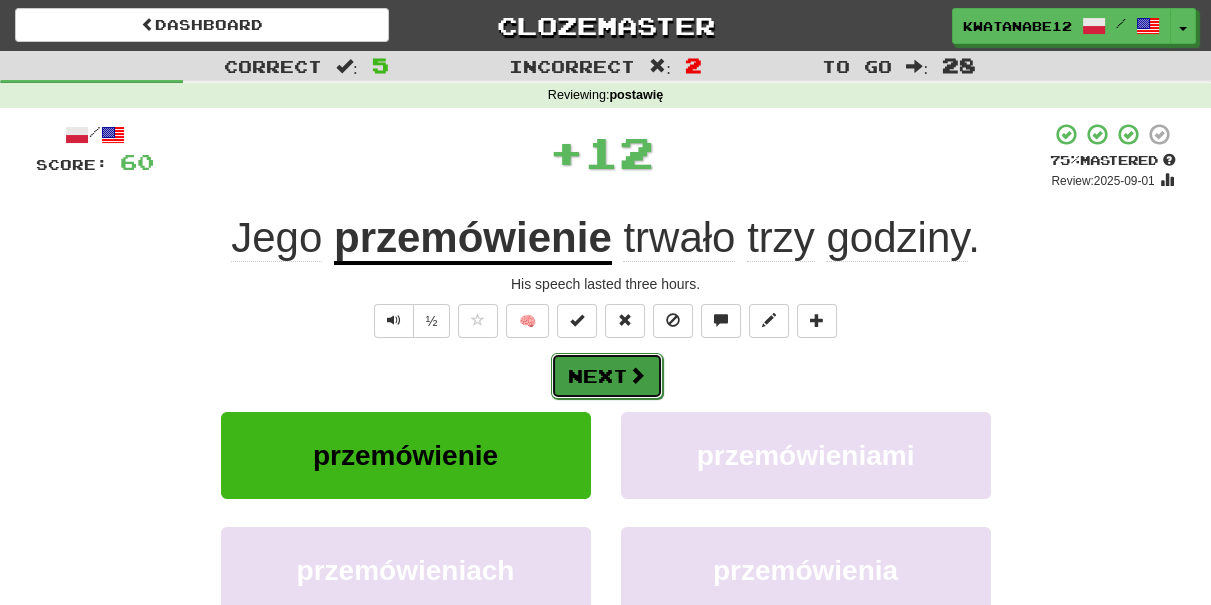 click at bounding box center (637, 375) 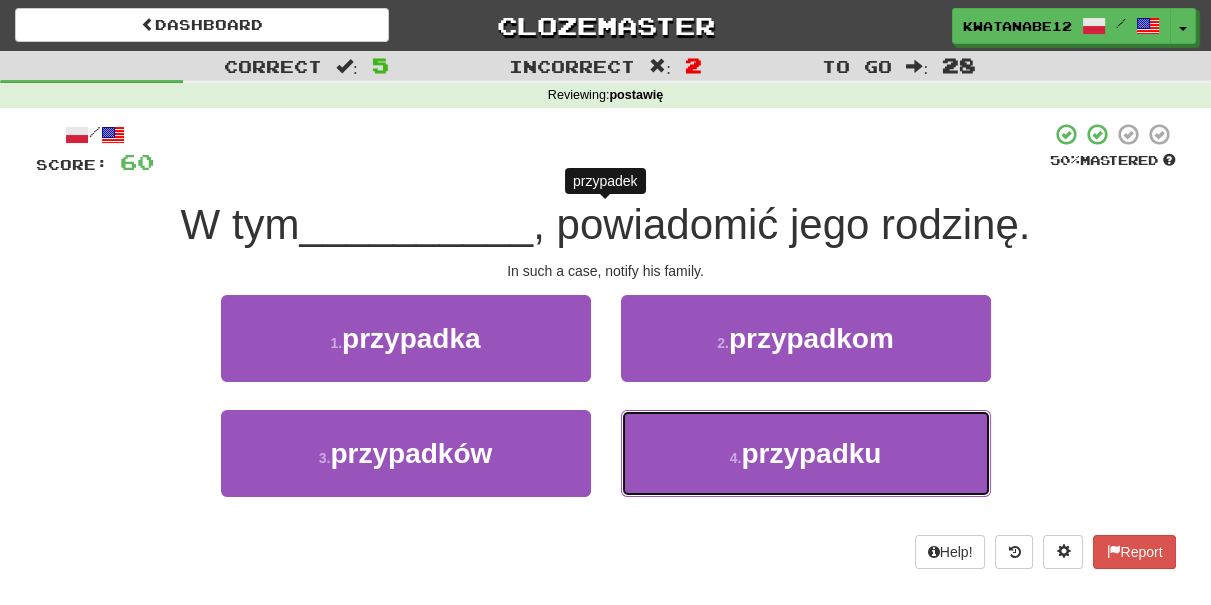 drag, startPoint x: 696, startPoint y: 446, endPoint x: 679, endPoint y: 398, distance: 50.92151 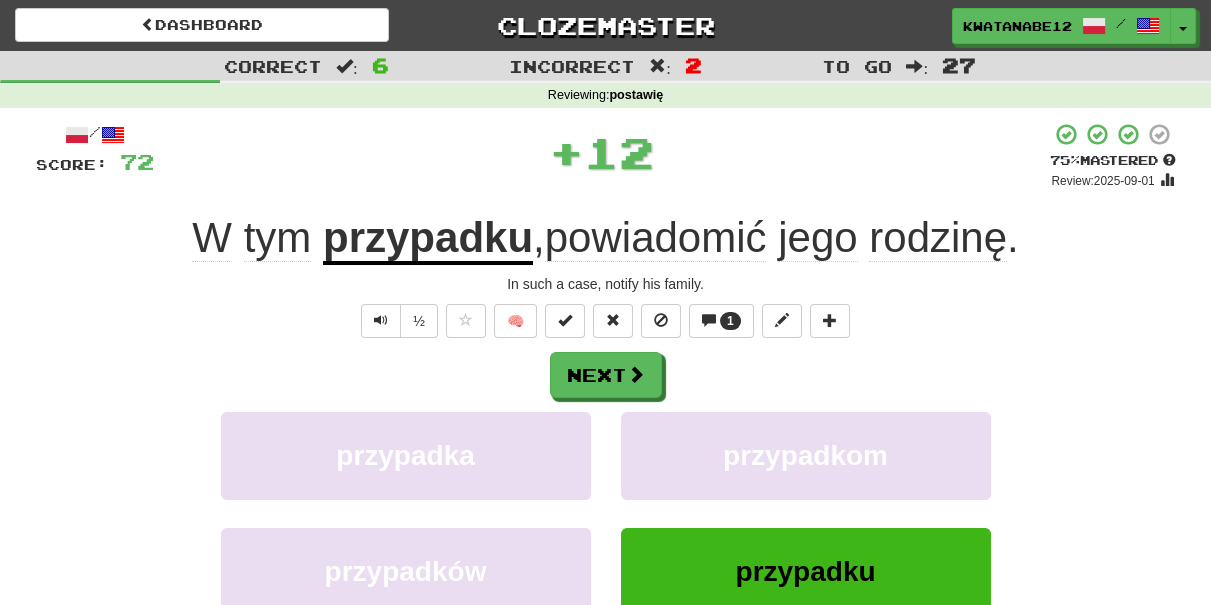 click on "Next" at bounding box center [606, 375] 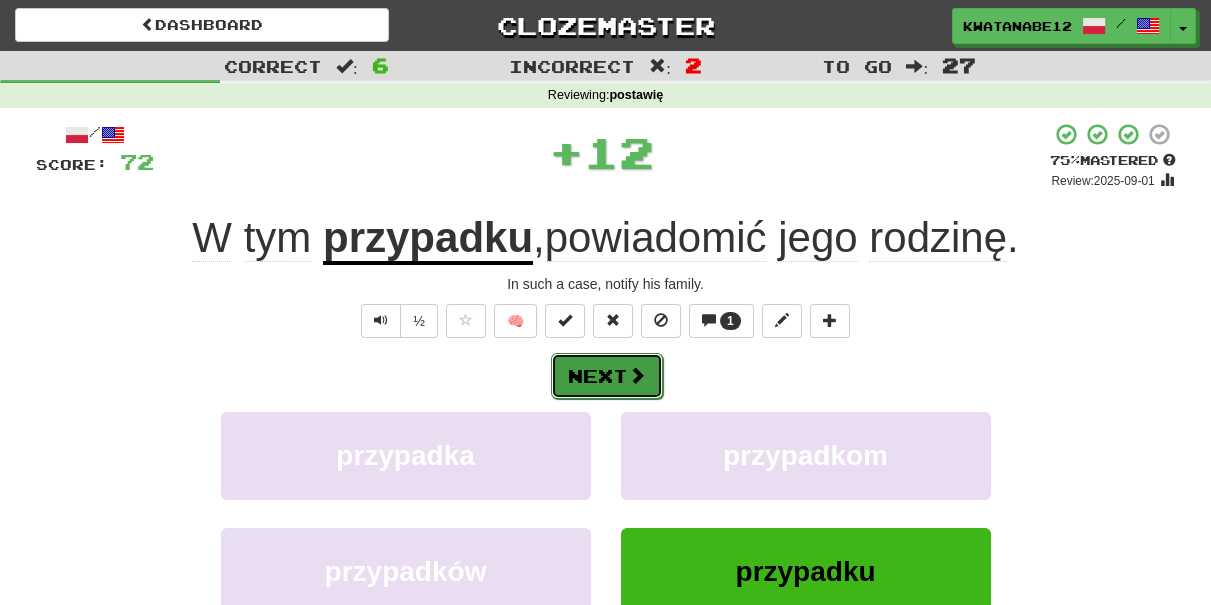 drag, startPoint x: 635, startPoint y: 368, endPoint x: 625, endPoint y: 370, distance: 10.198039 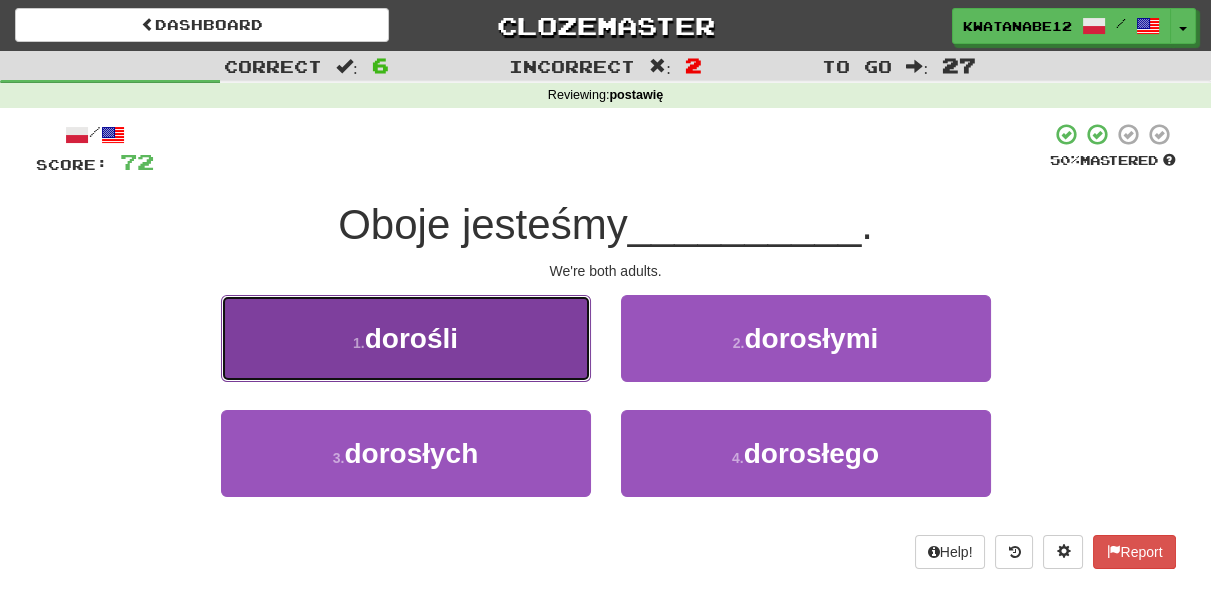click on "1 .  dorośli" at bounding box center (406, 338) 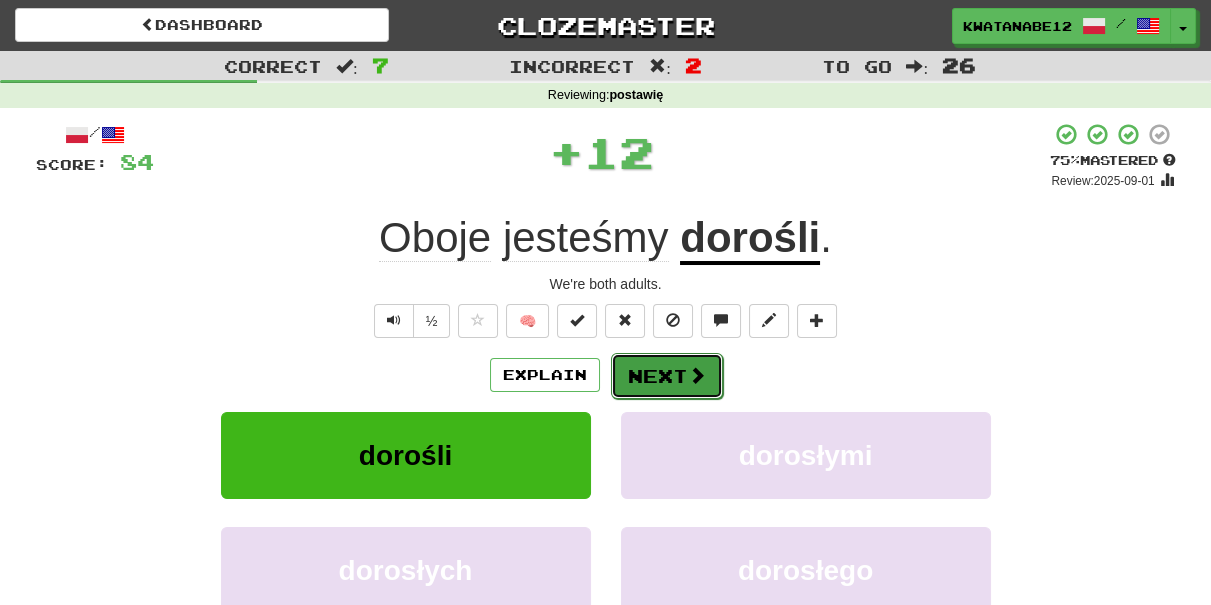 click on "Next" at bounding box center (667, 376) 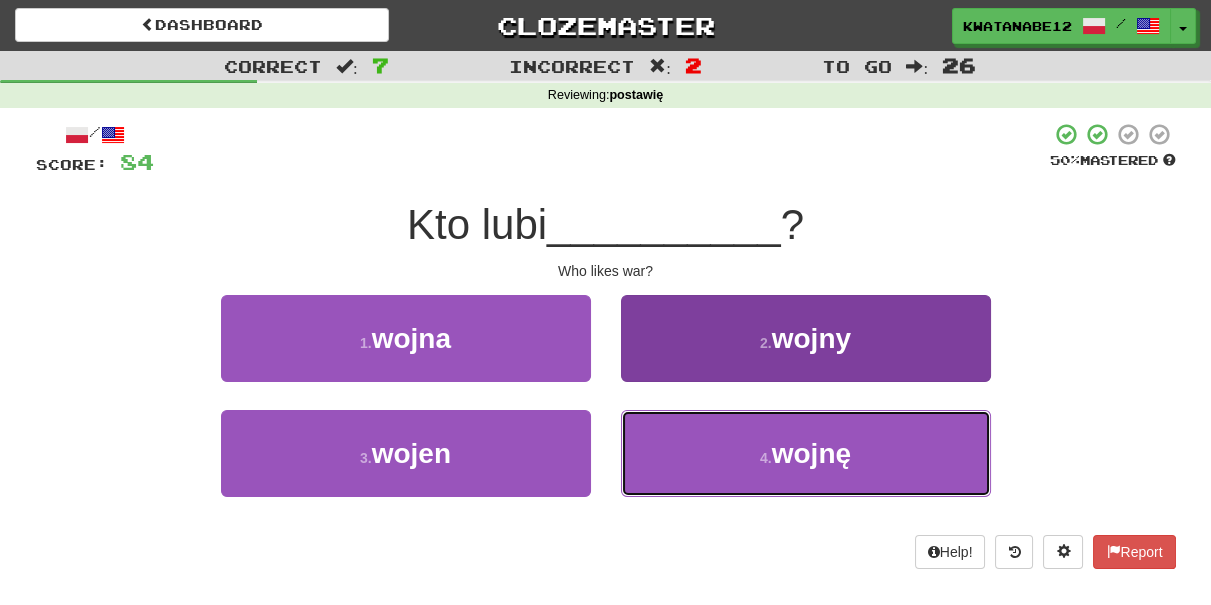 click on "4 .  wojnę" at bounding box center [806, 453] 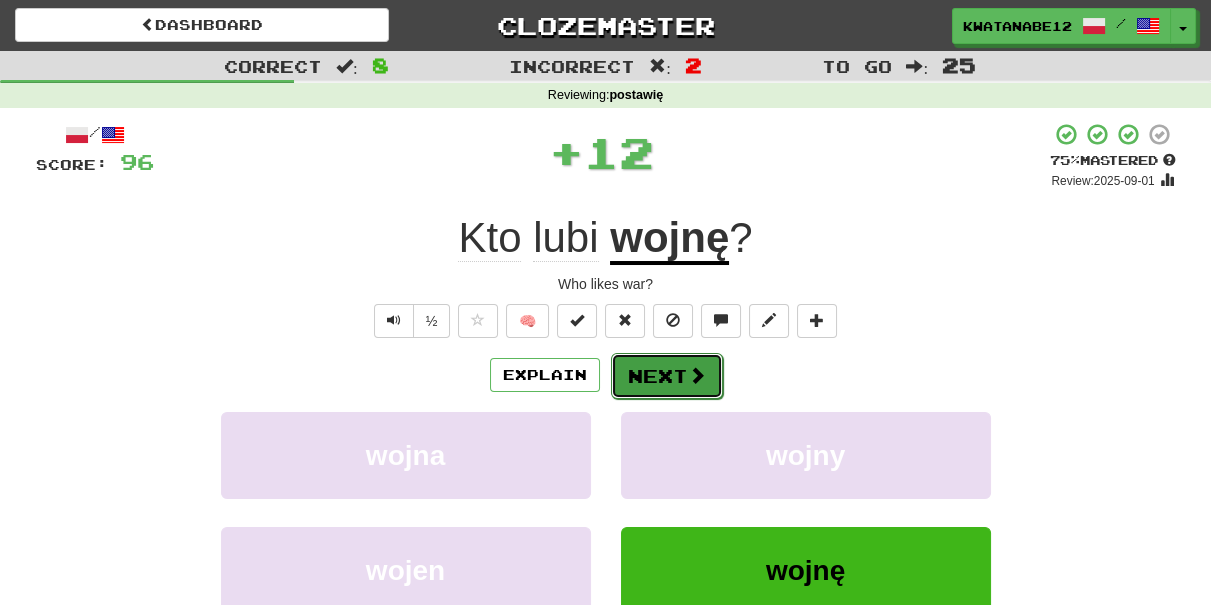 click on "Next" at bounding box center (667, 376) 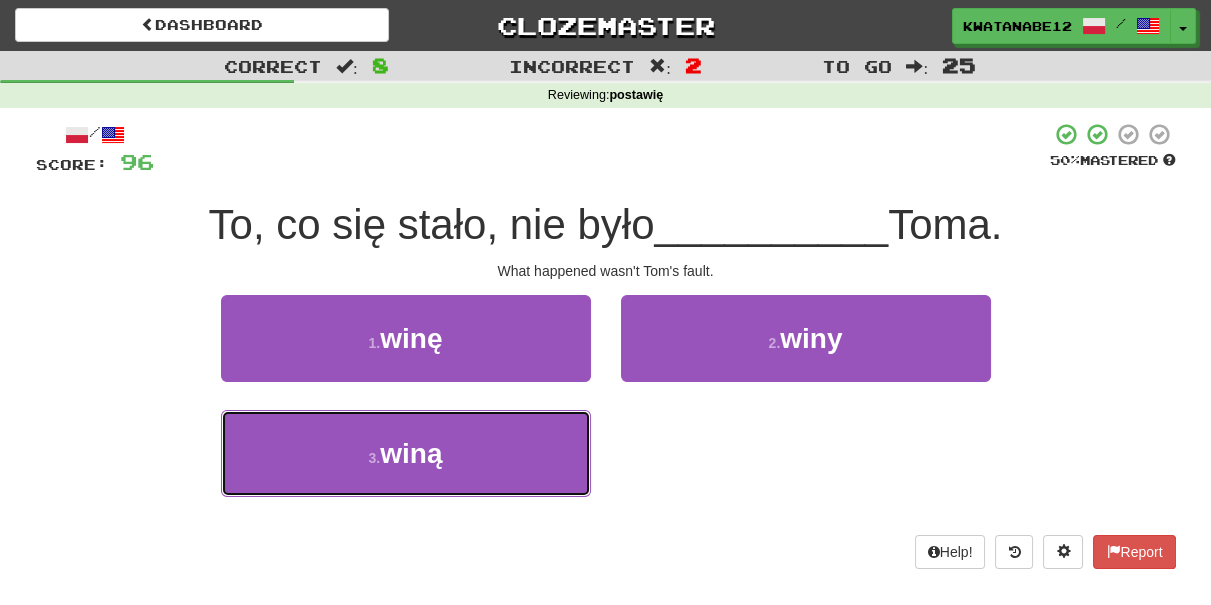 drag, startPoint x: 509, startPoint y: 428, endPoint x: 568, endPoint y: 409, distance: 61.983868 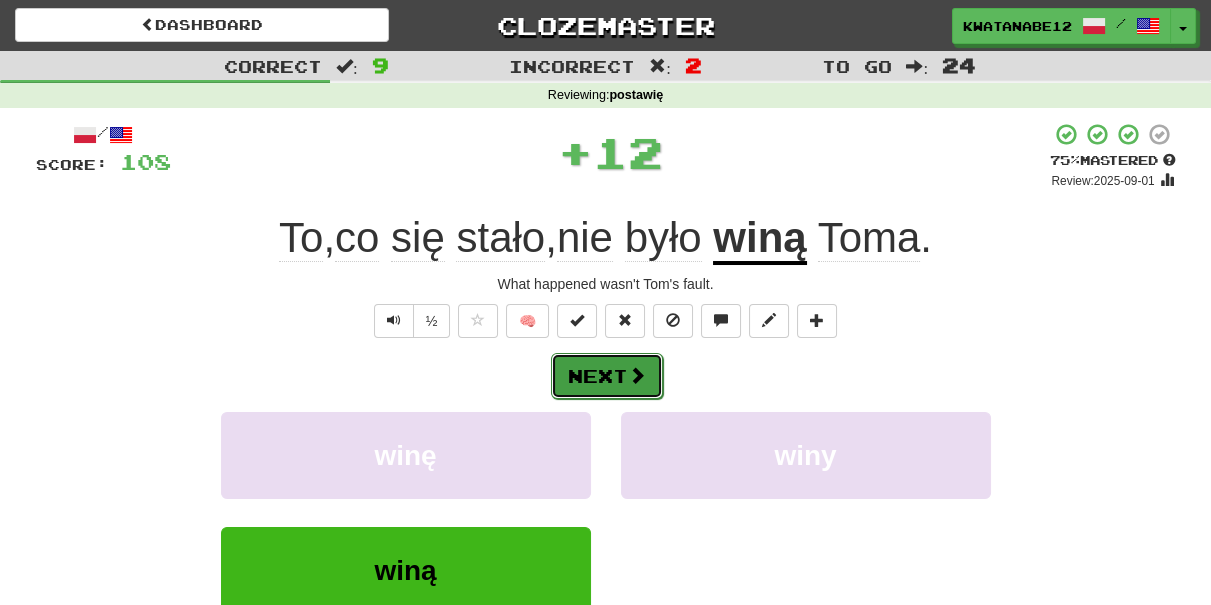 click on "Next" at bounding box center [607, 376] 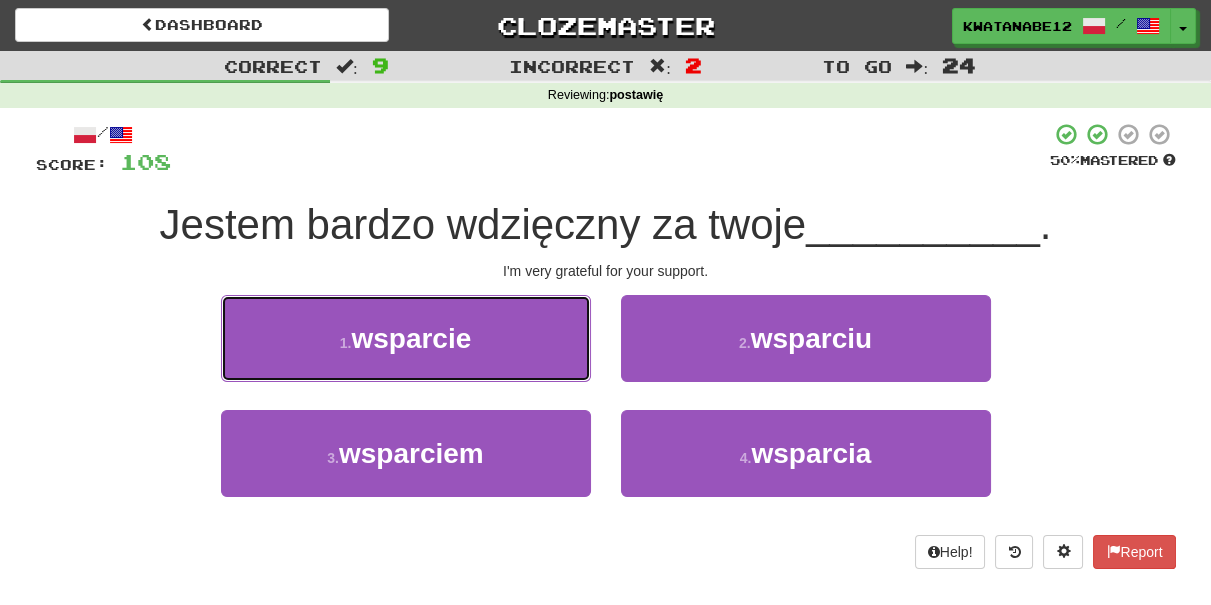 drag, startPoint x: 528, startPoint y: 341, endPoint x: 576, endPoint y: 346, distance: 48.259712 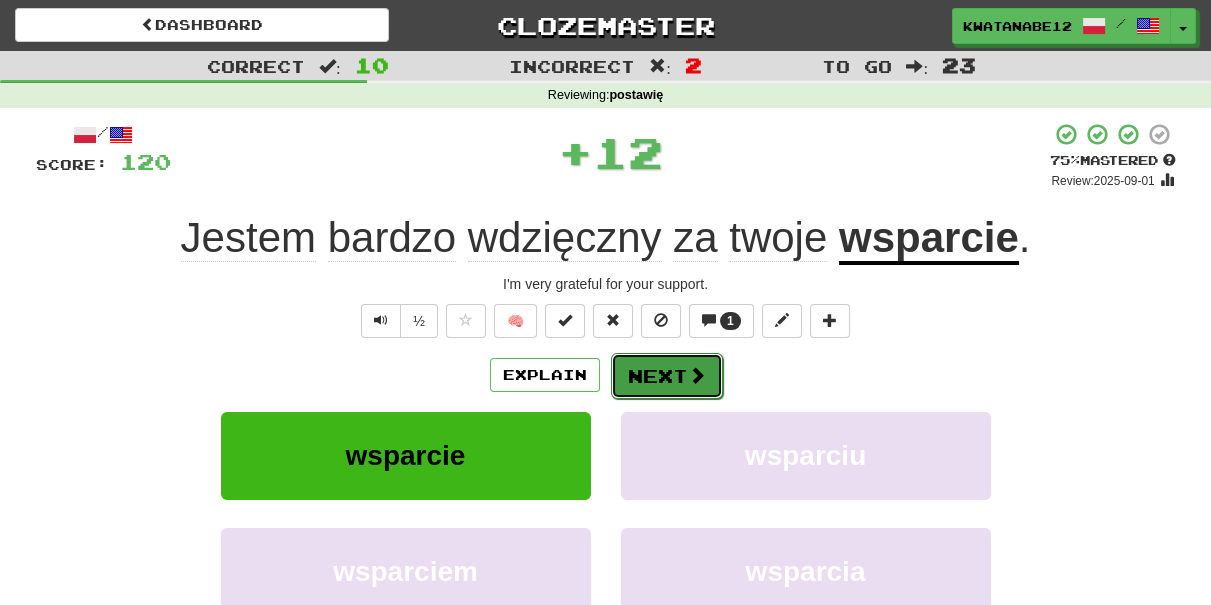 click on "Next" at bounding box center (667, 376) 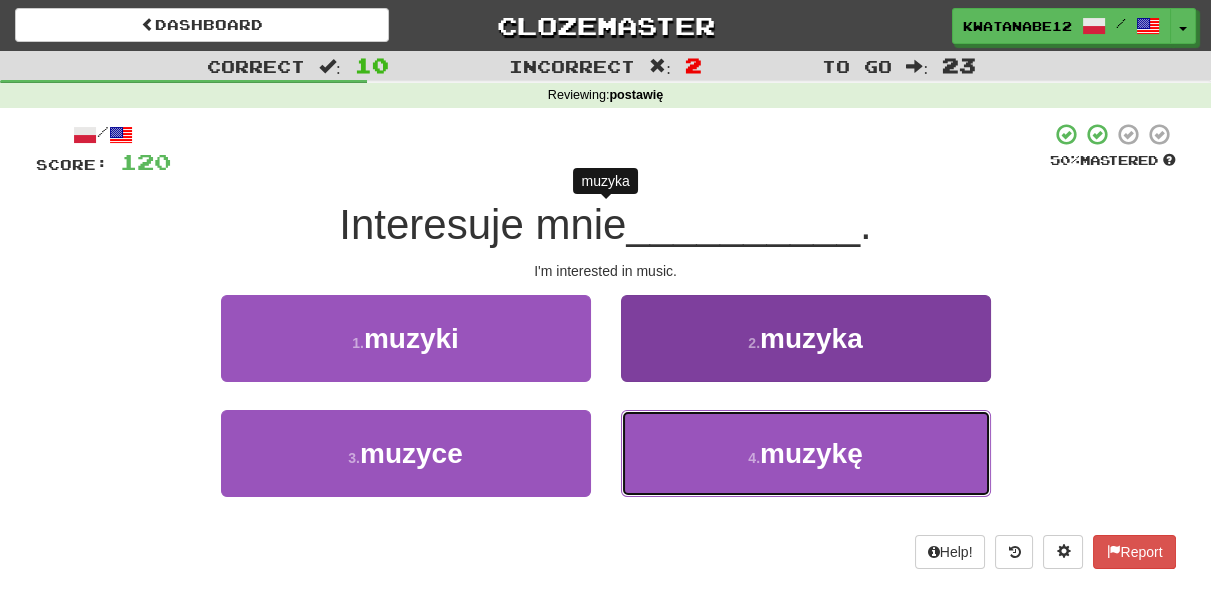click on "4 .  muzykę" at bounding box center (806, 453) 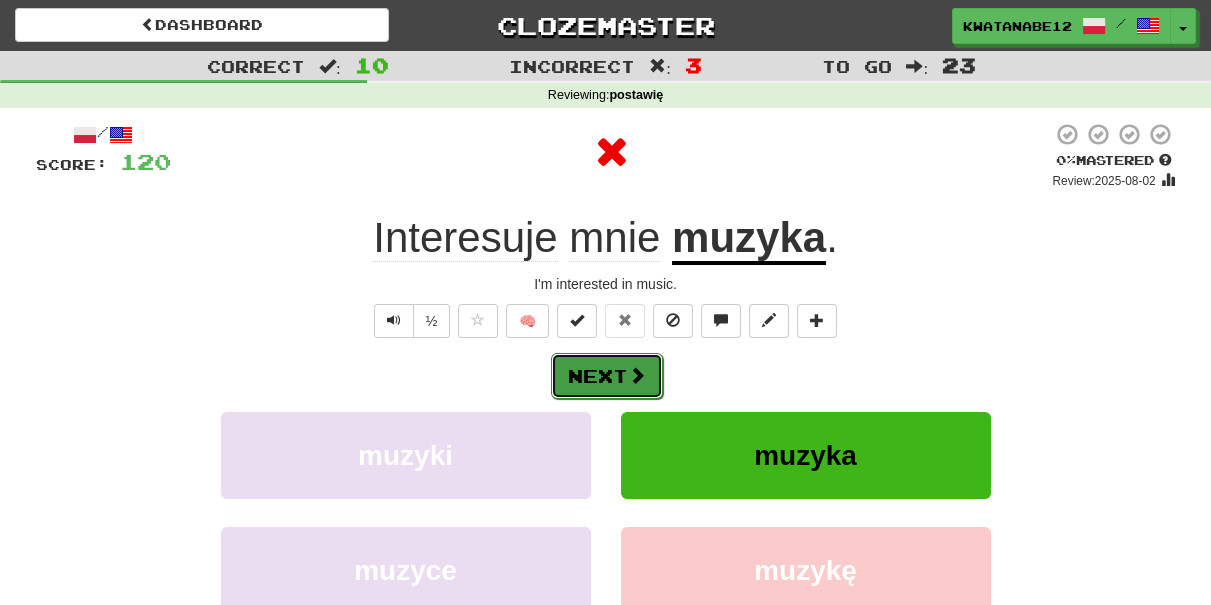 click on "Next" at bounding box center [607, 376] 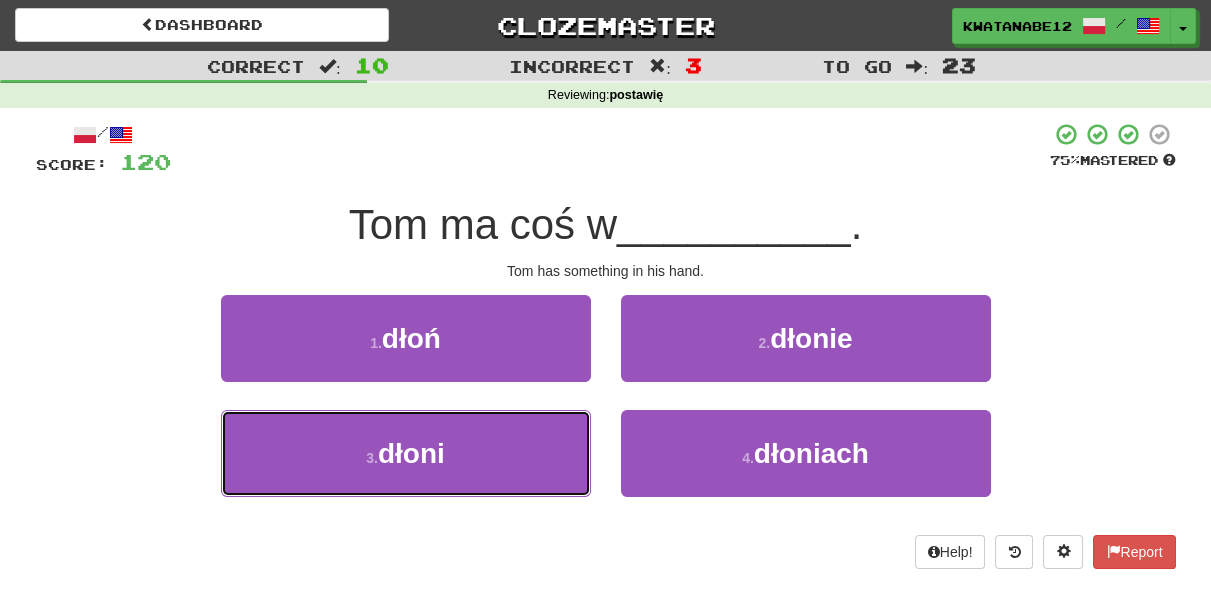 drag, startPoint x: 534, startPoint y: 423, endPoint x: 589, endPoint y: 399, distance: 60.00833 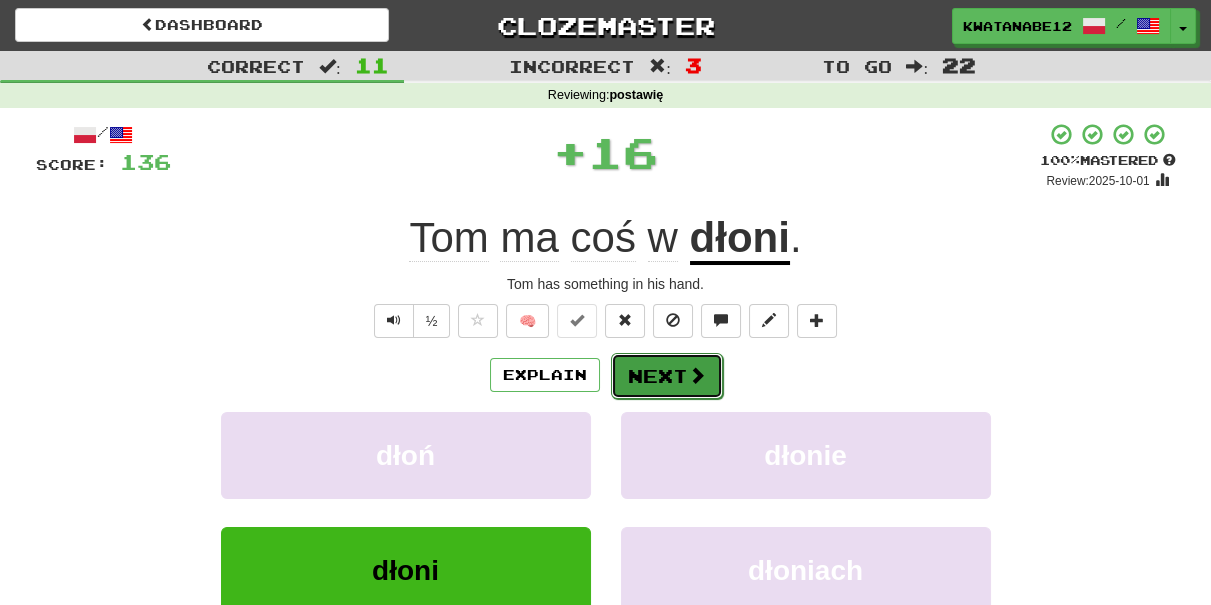 click on "Next" at bounding box center (667, 376) 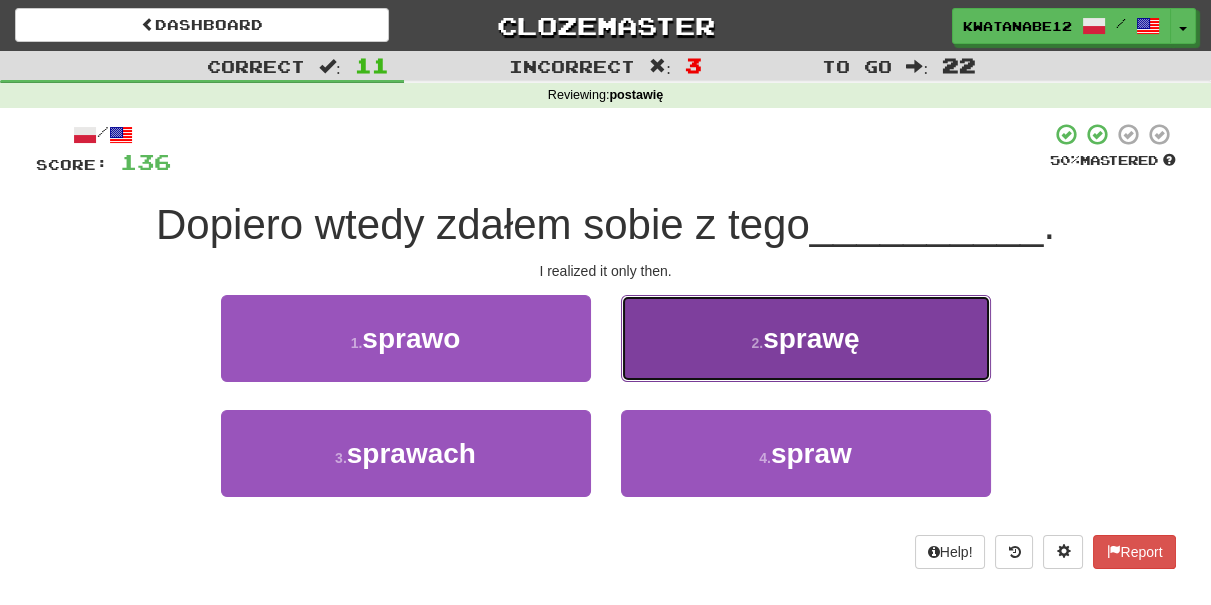 click on "2 .  sprawę" at bounding box center [806, 338] 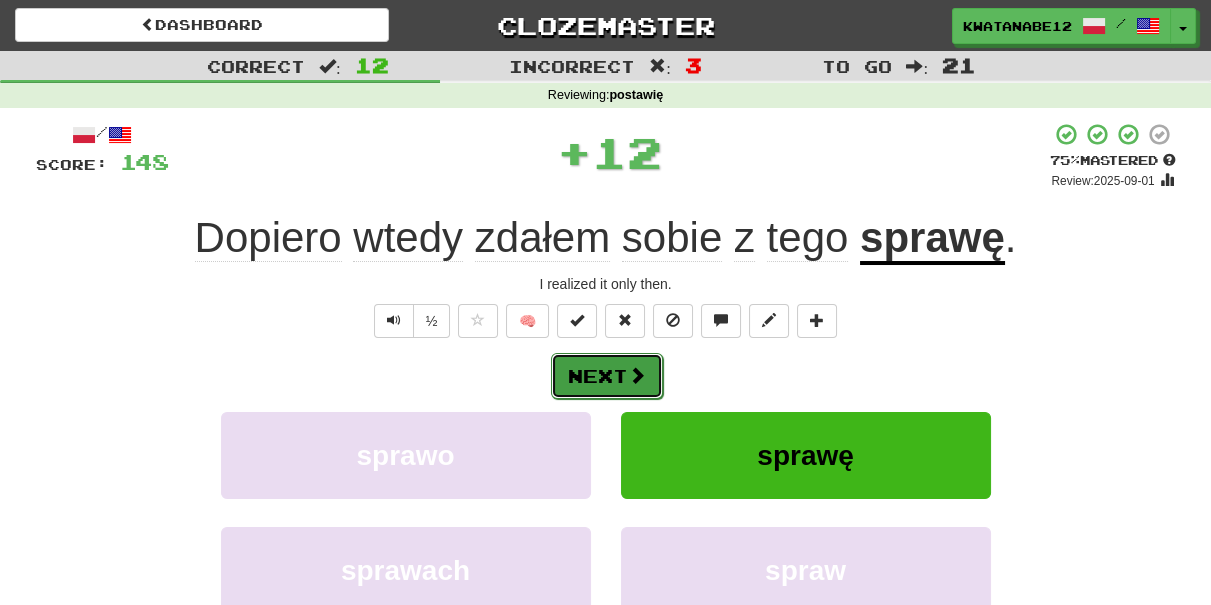 click on "Next" at bounding box center (607, 376) 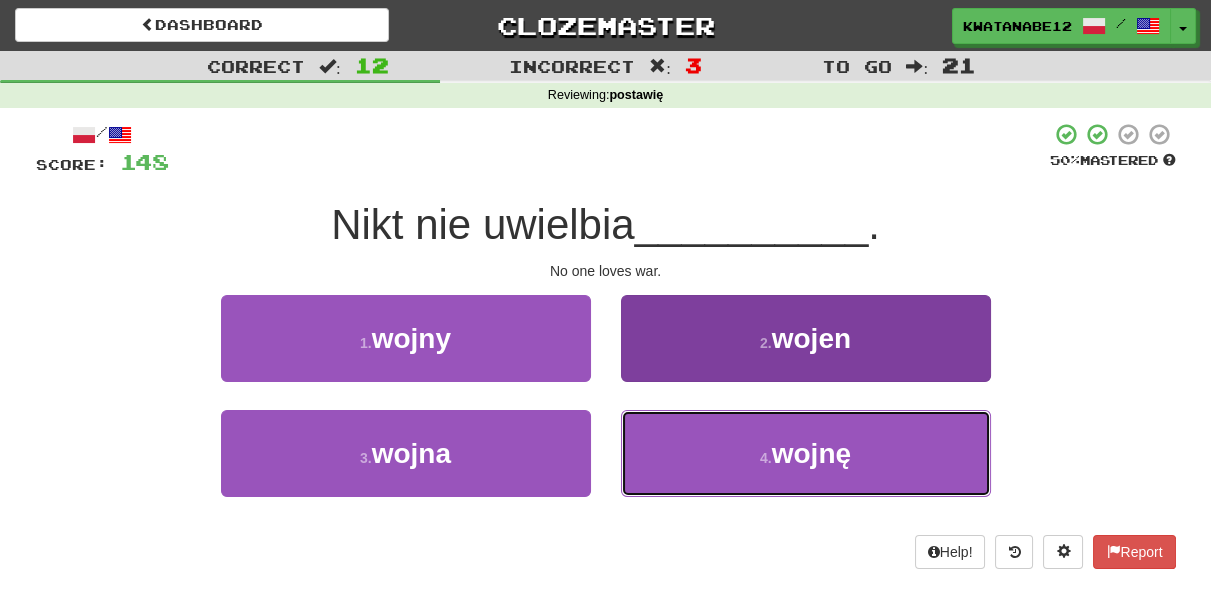 click on "4 .  wojnę" at bounding box center [806, 453] 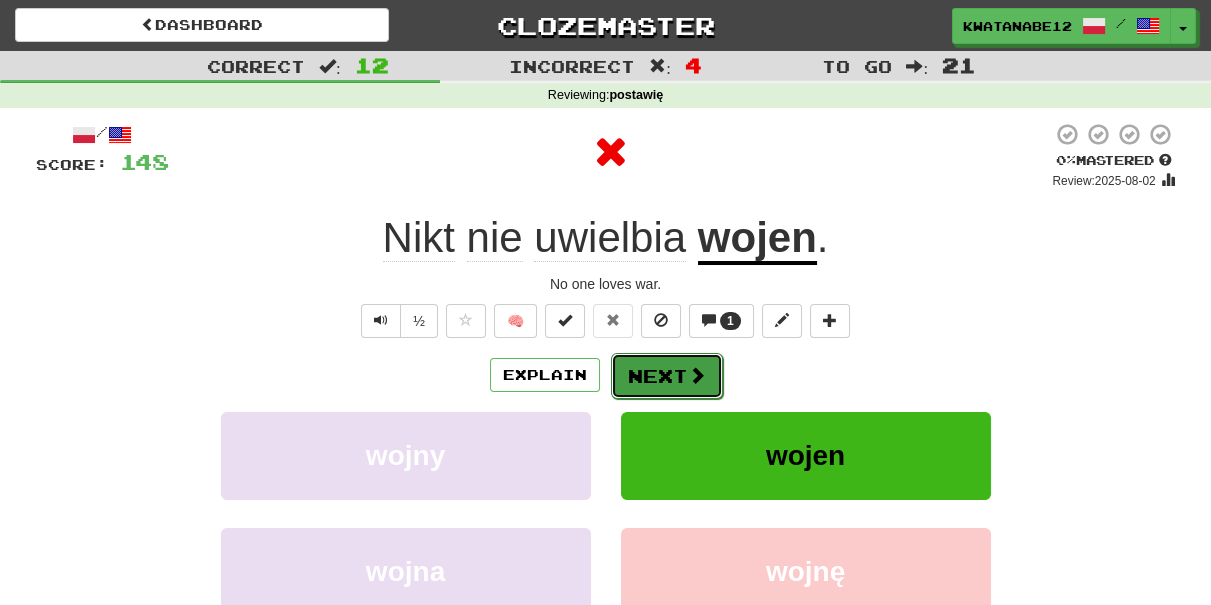 click on "Next" at bounding box center [667, 376] 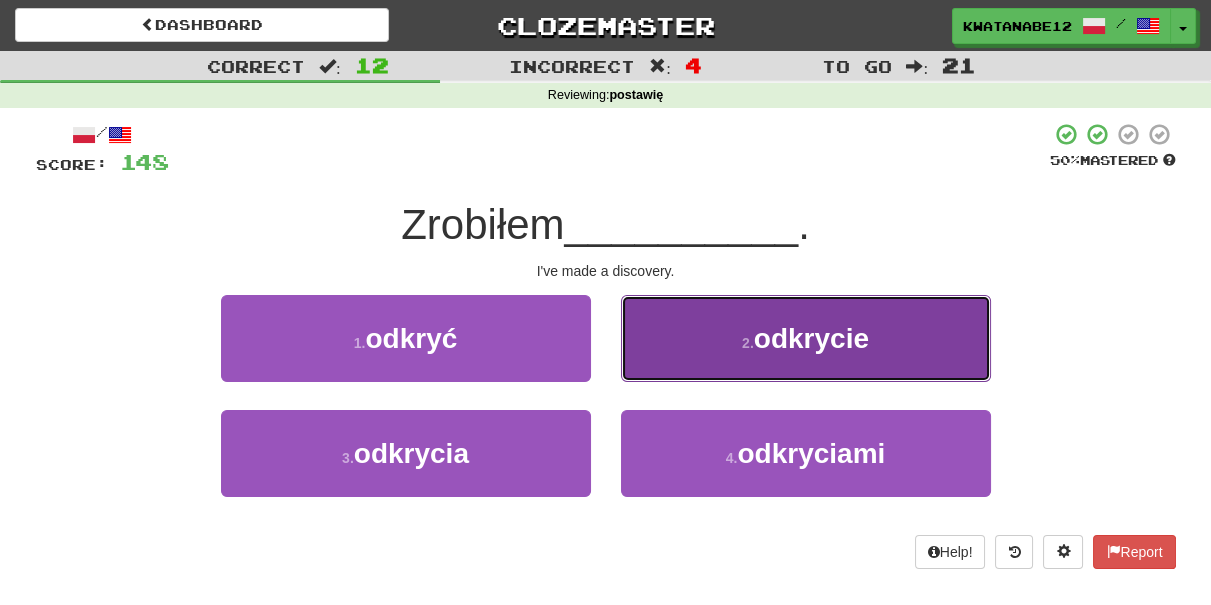 click on "2 .  odkrycie" at bounding box center [806, 338] 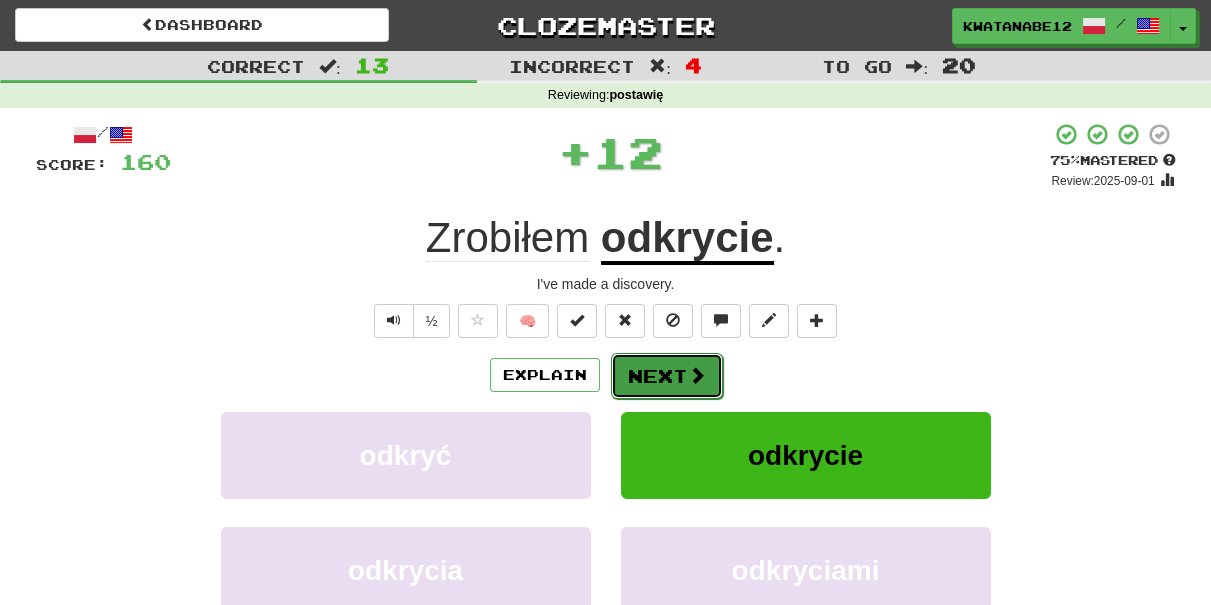 click on "Next" at bounding box center [667, 376] 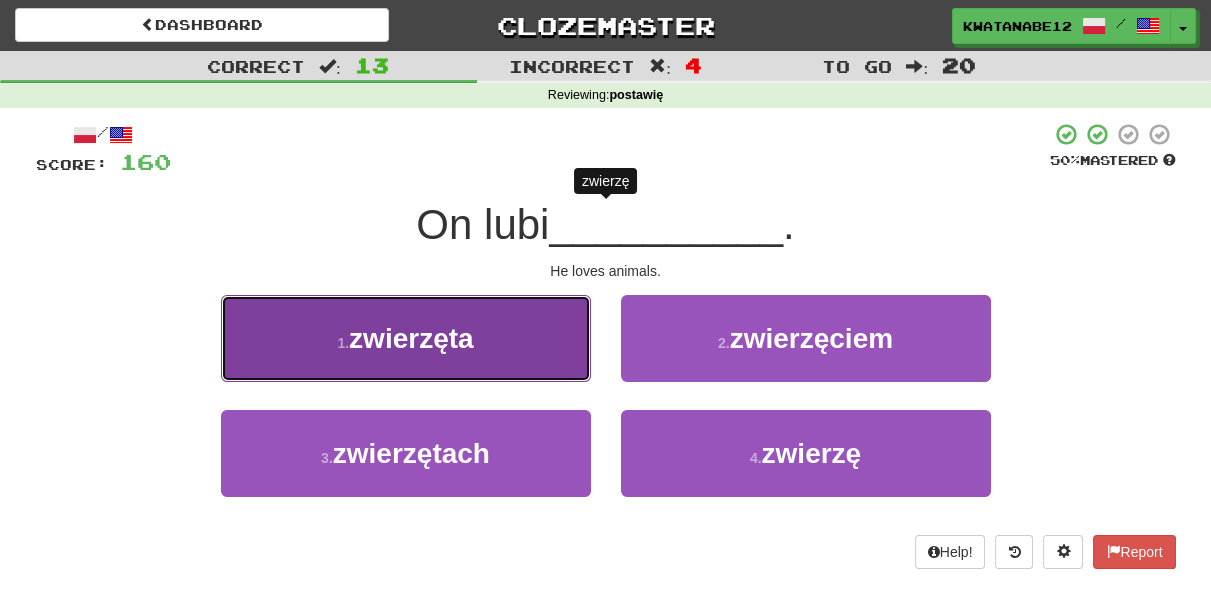 click on "1 .  zwierzęta" at bounding box center (406, 338) 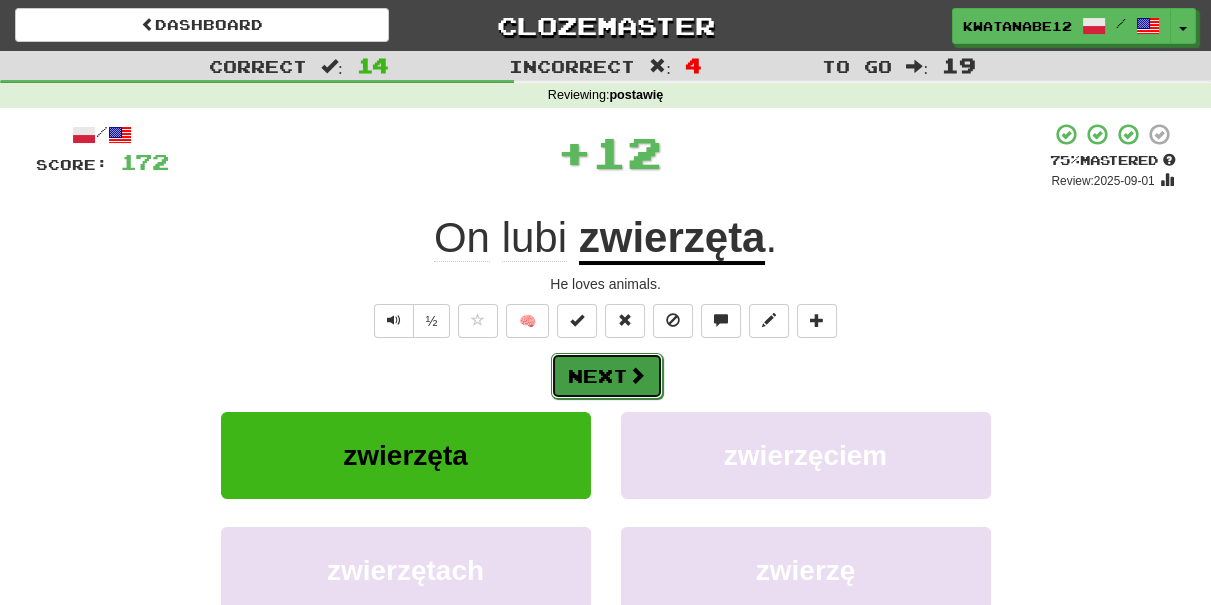 click on "Next" at bounding box center [607, 376] 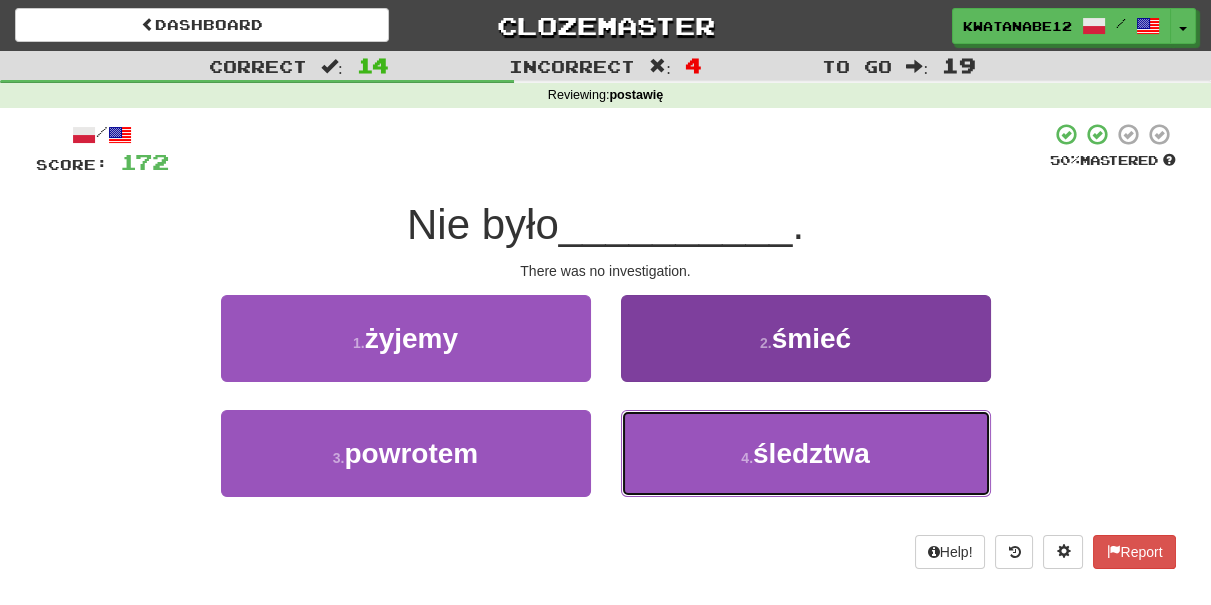 drag, startPoint x: 699, startPoint y: 428, endPoint x: 688, endPoint y: 412, distance: 19.416489 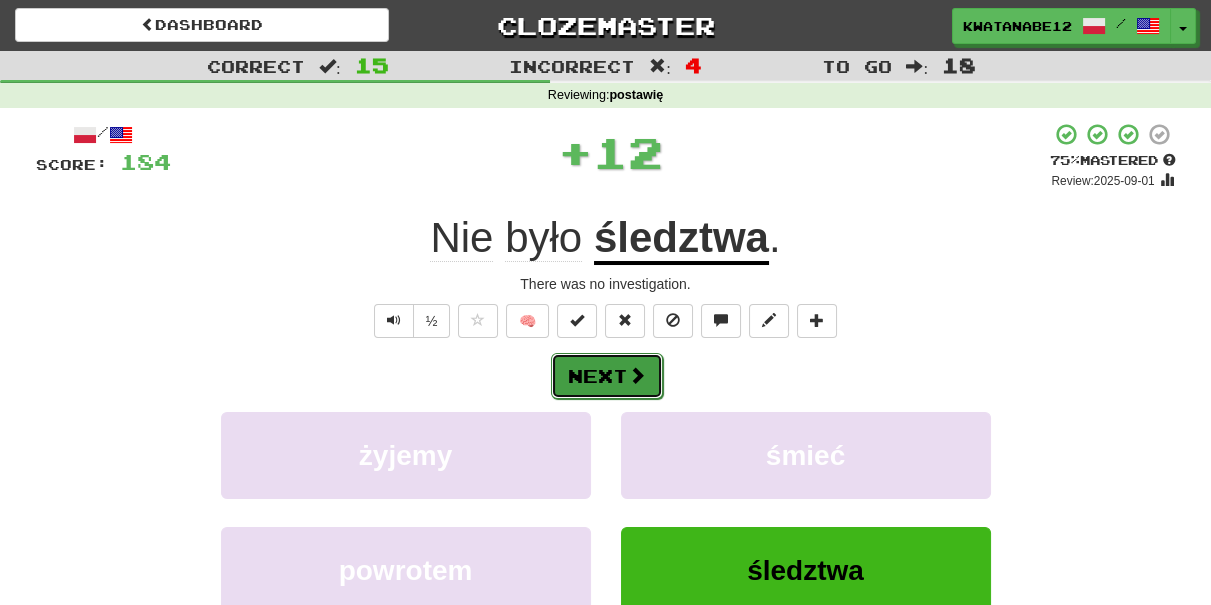 click on "Next" at bounding box center (607, 376) 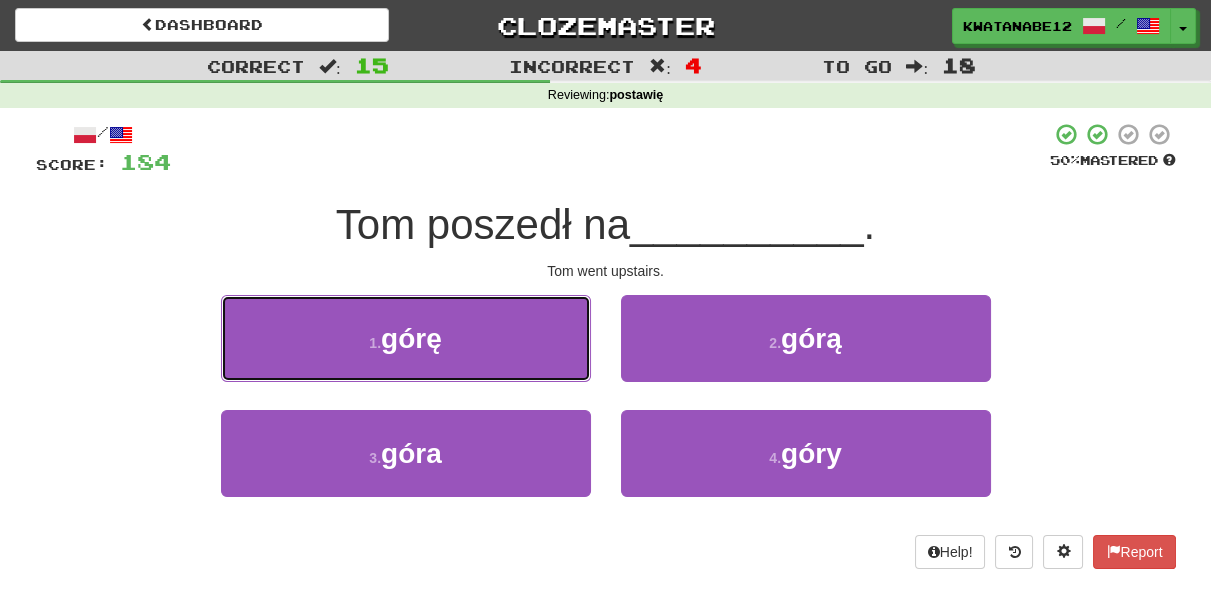 drag, startPoint x: 531, startPoint y: 340, endPoint x: 624, endPoint y: 348, distance: 93.34345 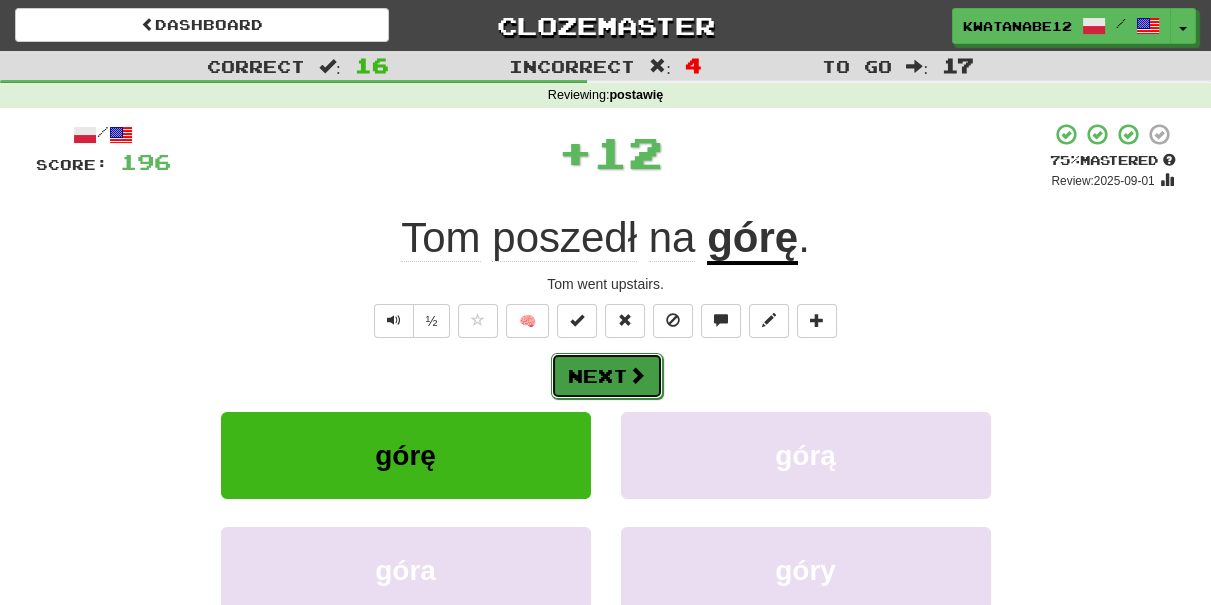click on "Next" at bounding box center (607, 376) 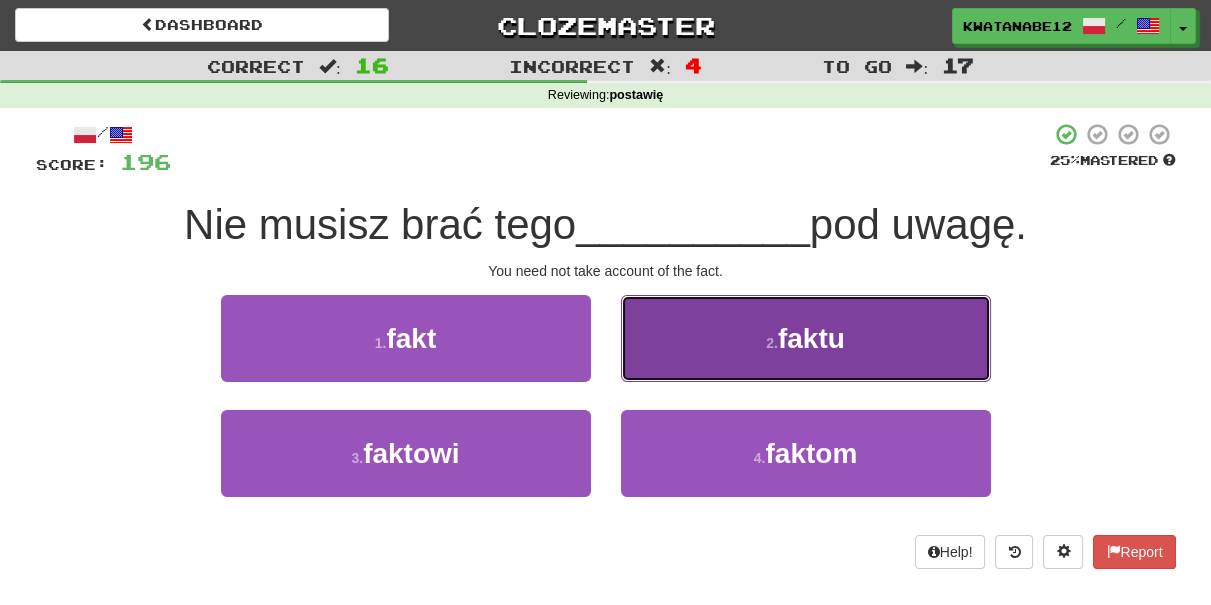 click on "2 .  faktu" at bounding box center [806, 338] 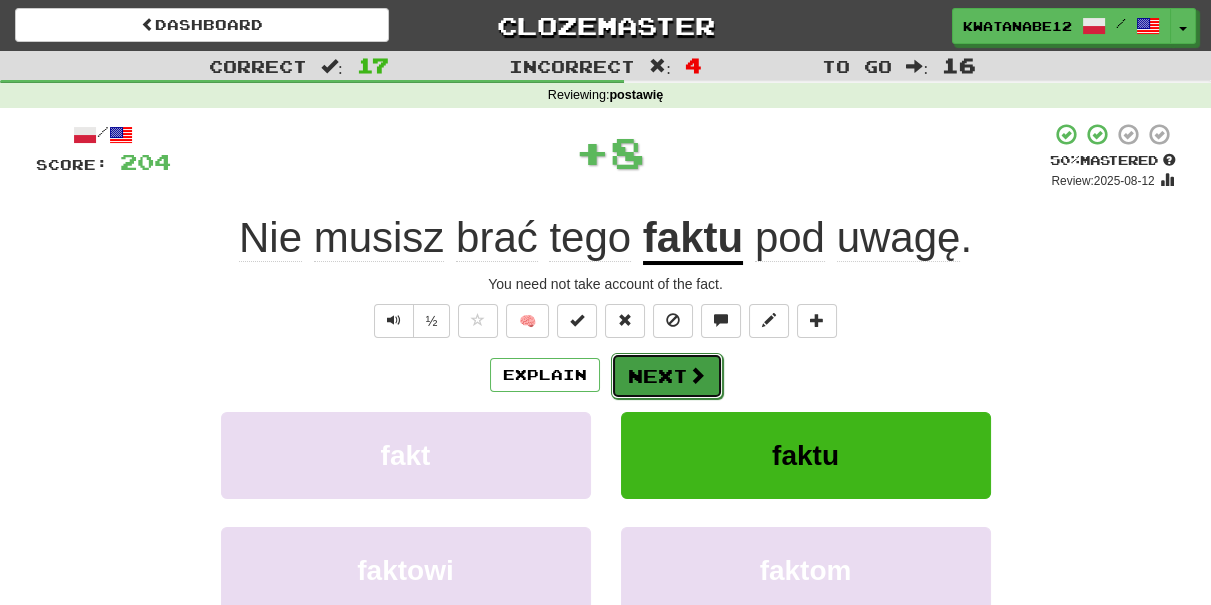click on "Next" at bounding box center (667, 376) 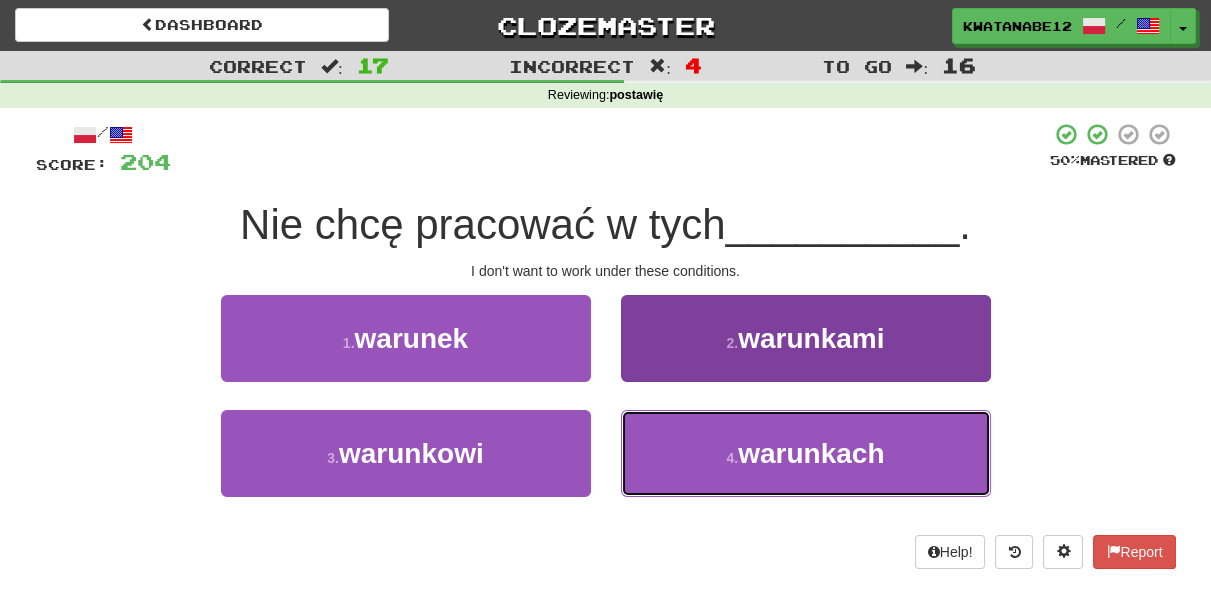 click on "4 .  warunkach" at bounding box center (806, 453) 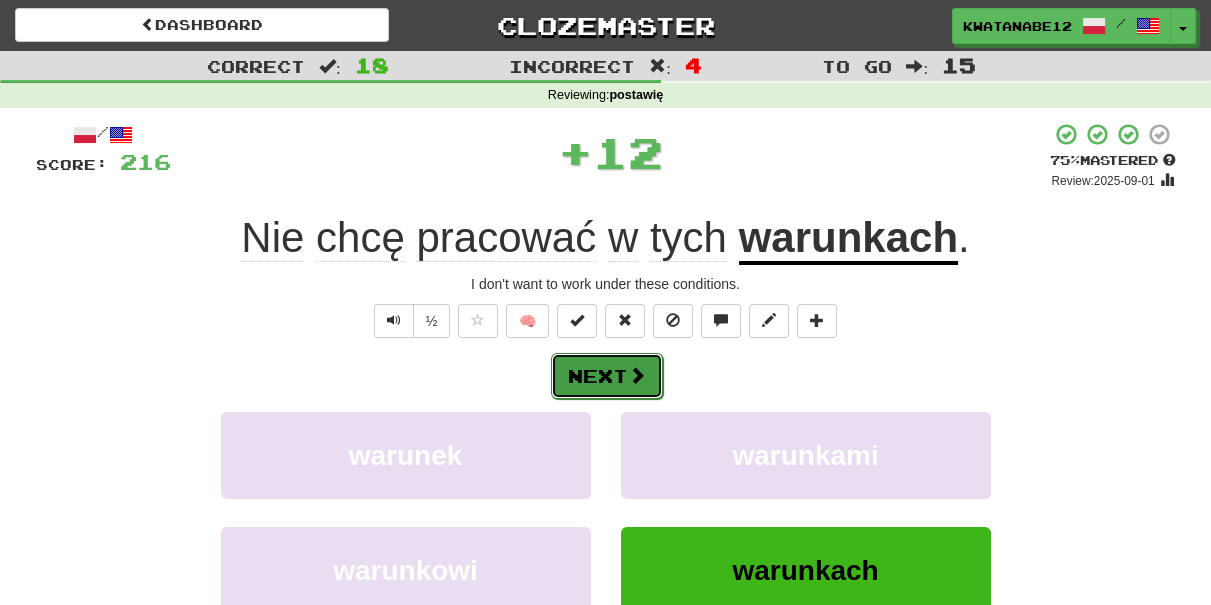 click at bounding box center (637, 375) 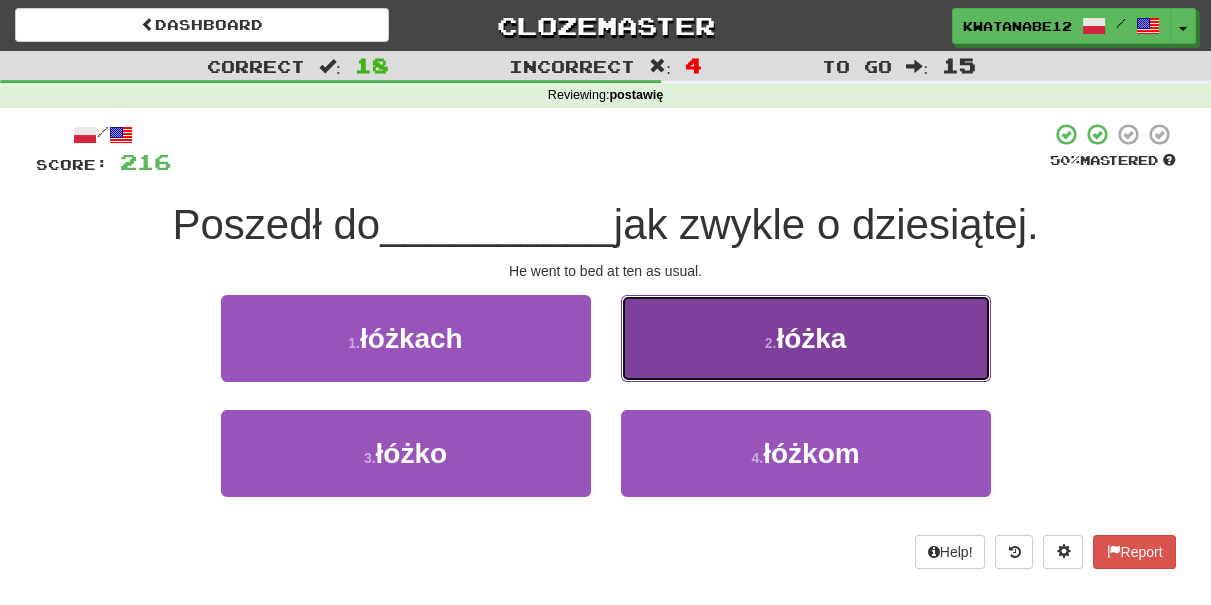 click on "2 .  łóżka" at bounding box center [806, 338] 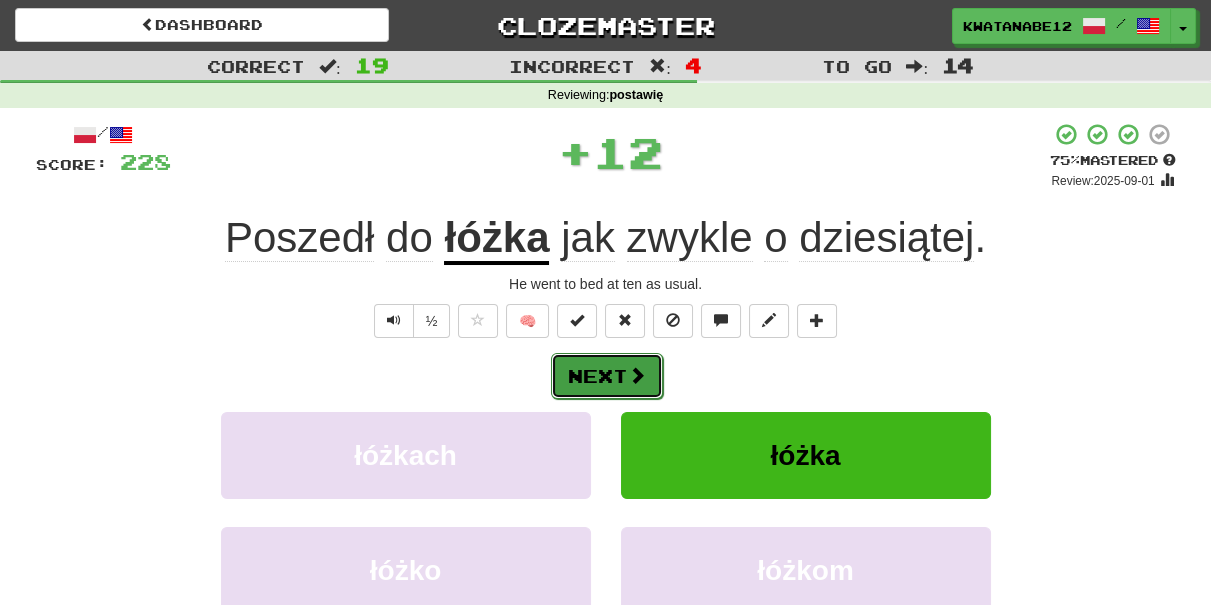 click at bounding box center [637, 375] 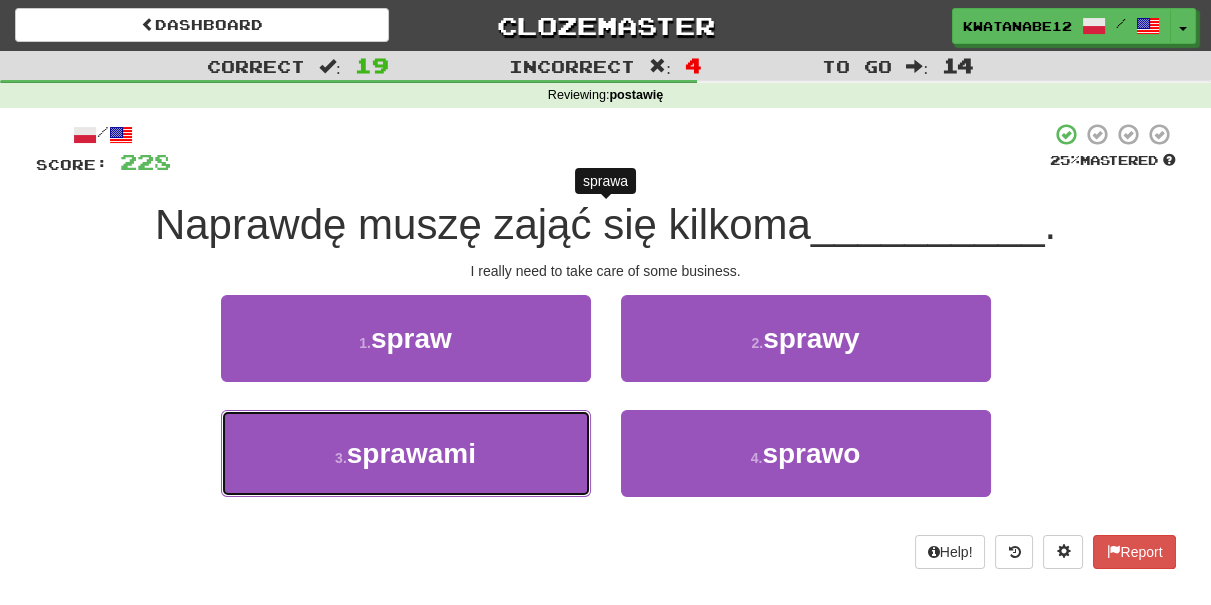 drag, startPoint x: 508, startPoint y: 432, endPoint x: 573, endPoint y: 402, distance: 71.5891 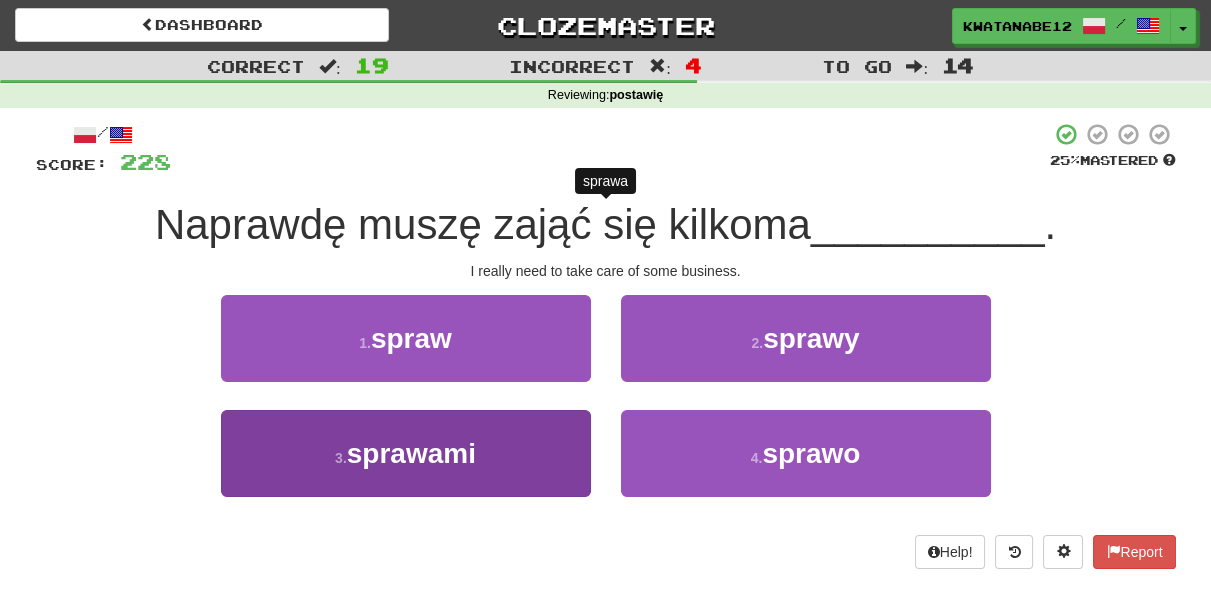 drag, startPoint x: 526, startPoint y: 407, endPoint x: 581, endPoint y: 436, distance: 62.177166 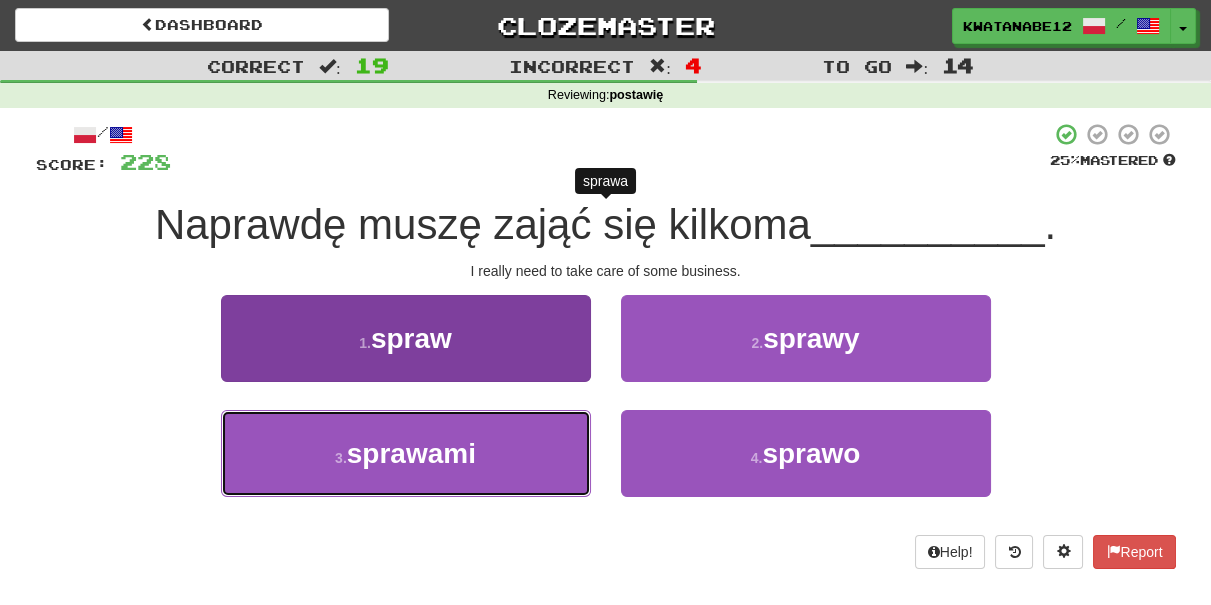click on "3 .  sprawami" at bounding box center [406, 453] 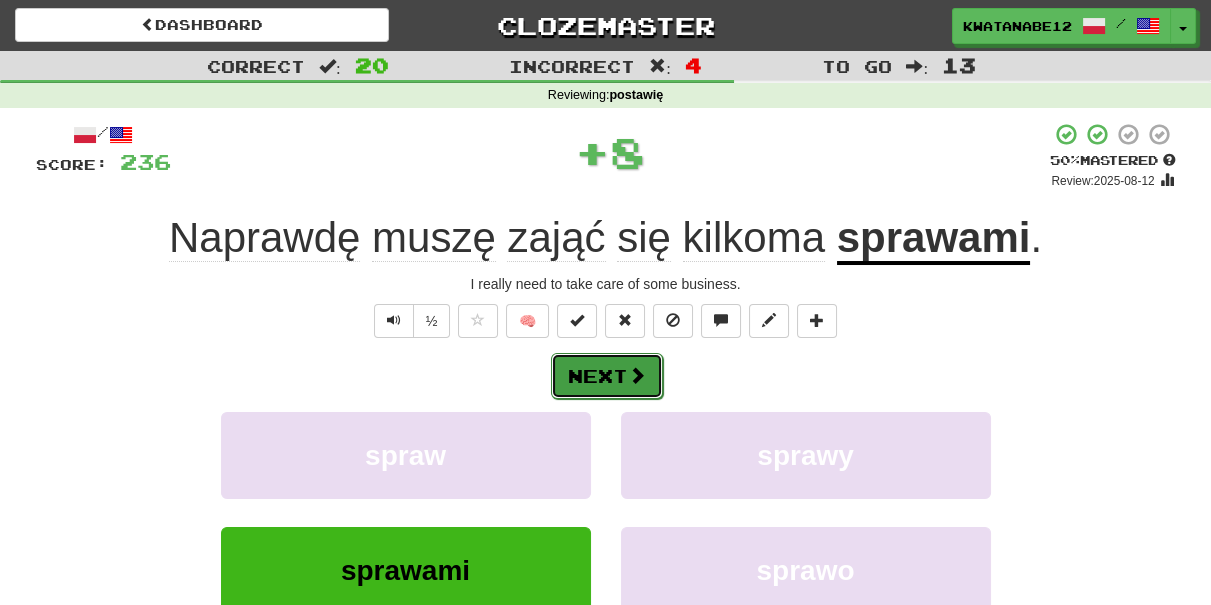 click on "Next" at bounding box center [607, 376] 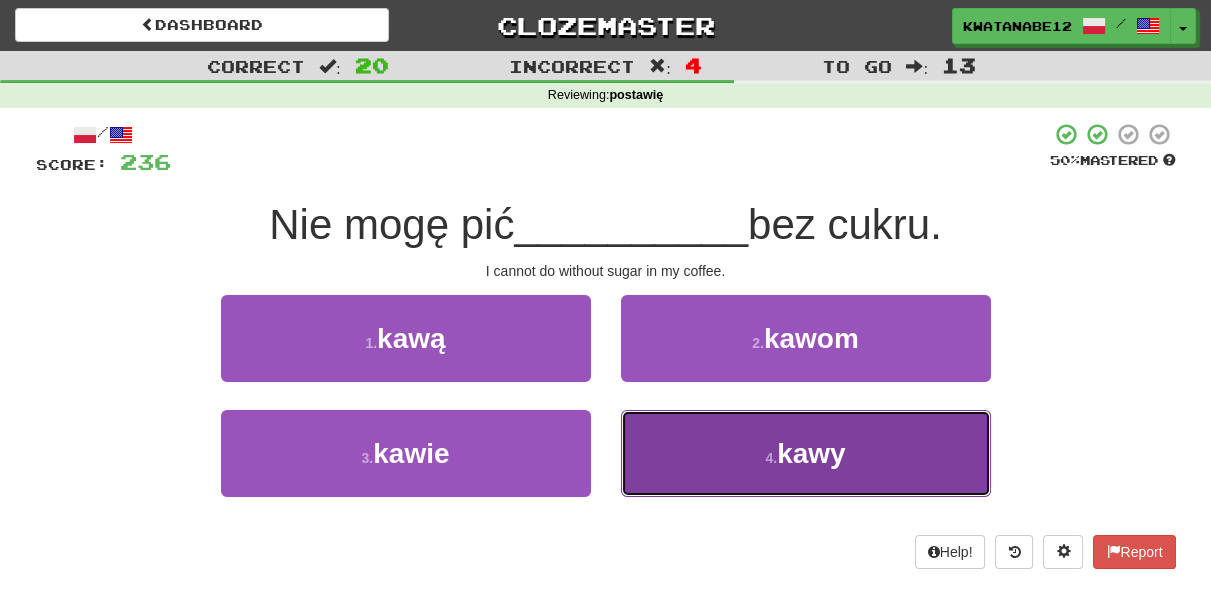 click on "4 .  kawy" at bounding box center (806, 453) 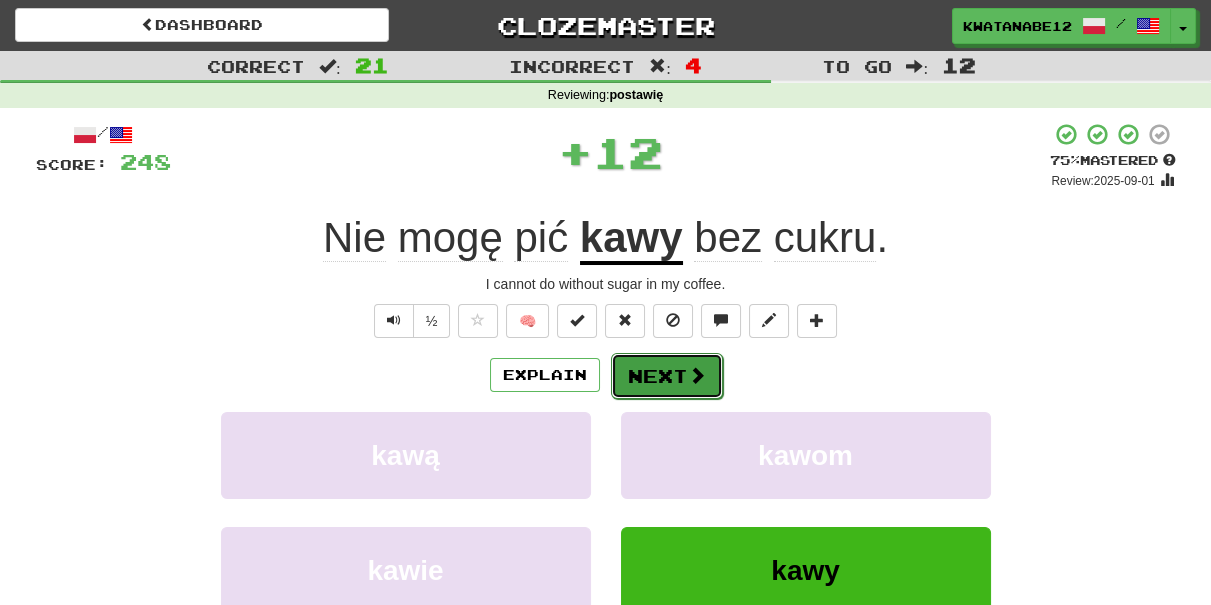 click on "Next" at bounding box center (667, 376) 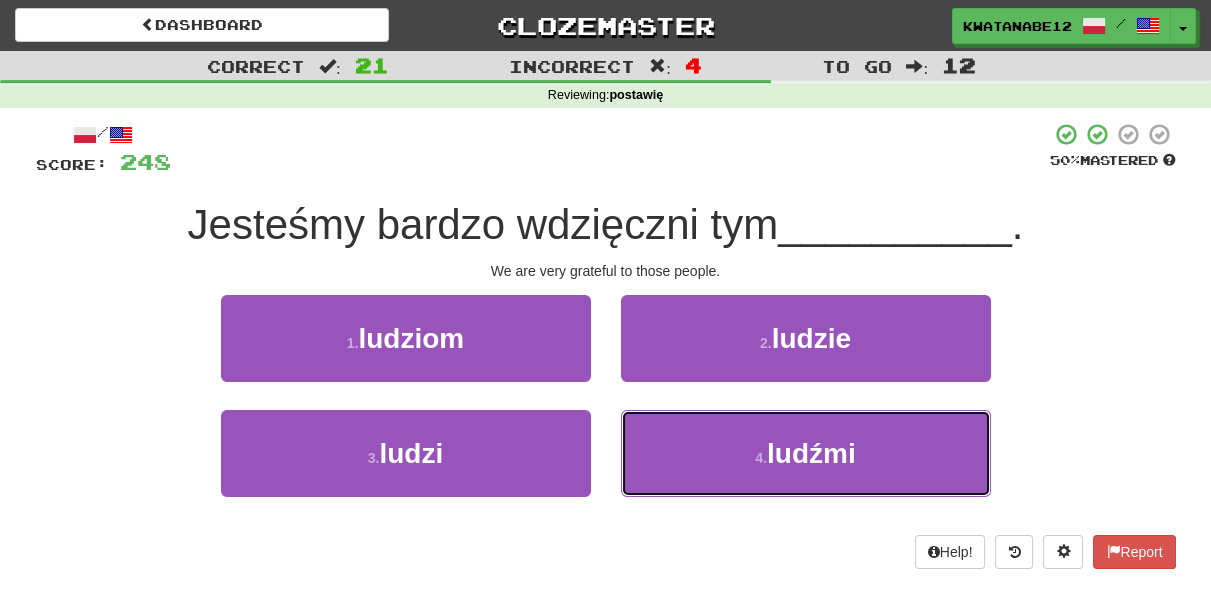 drag, startPoint x: 656, startPoint y: 429, endPoint x: 652, endPoint y: 403, distance: 26.305893 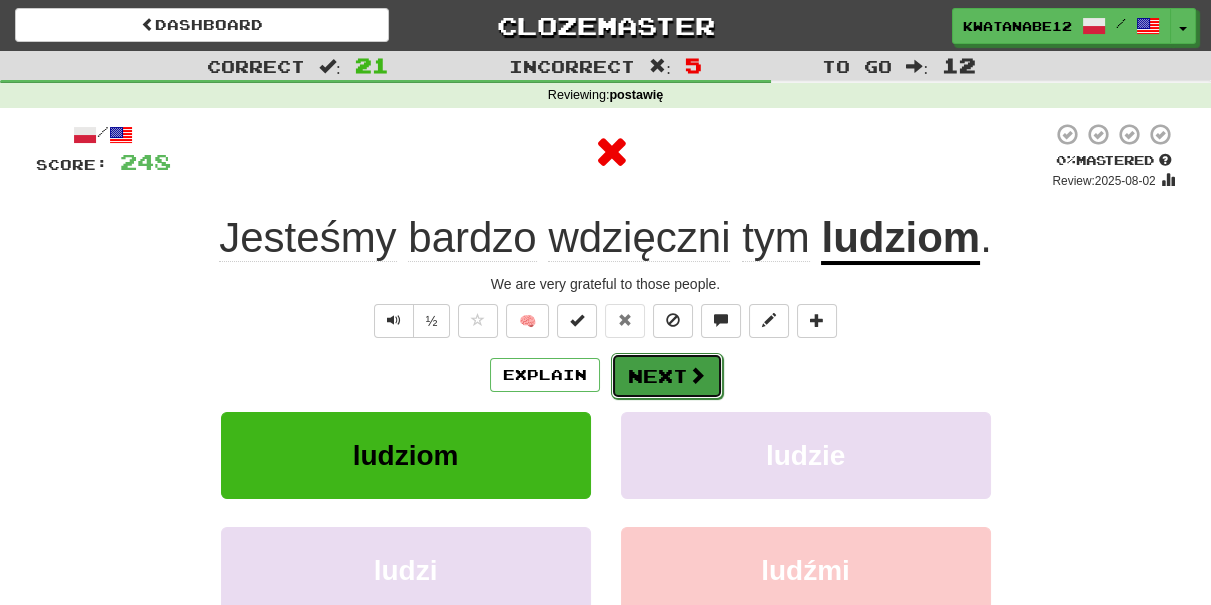 click on "Next" at bounding box center (667, 376) 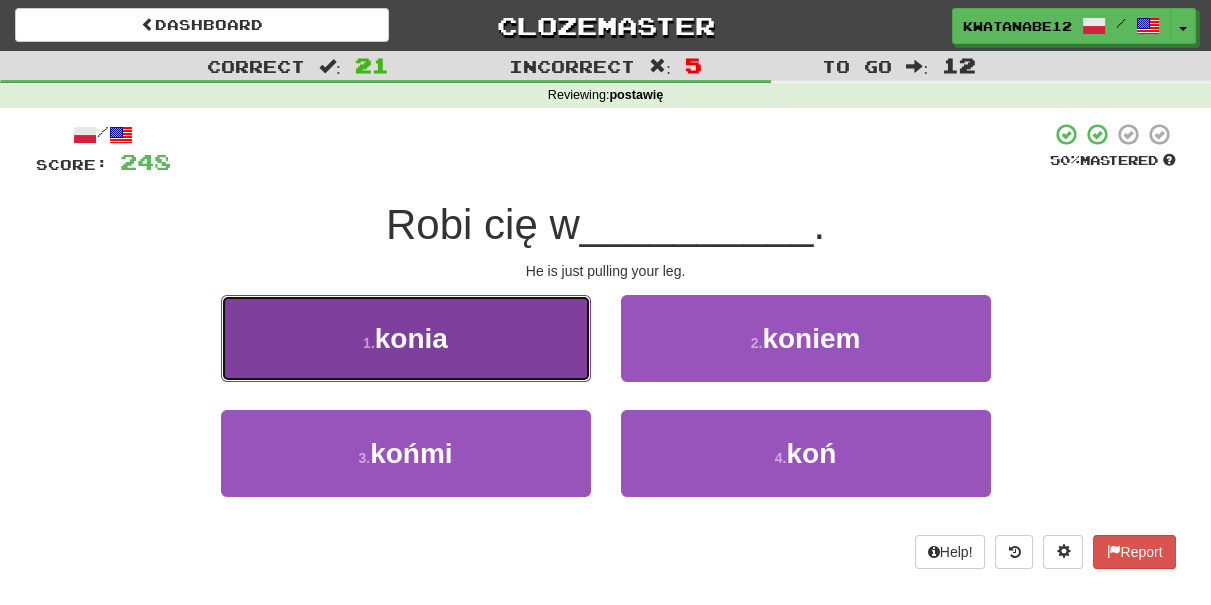click on "1 .  konia" at bounding box center [406, 338] 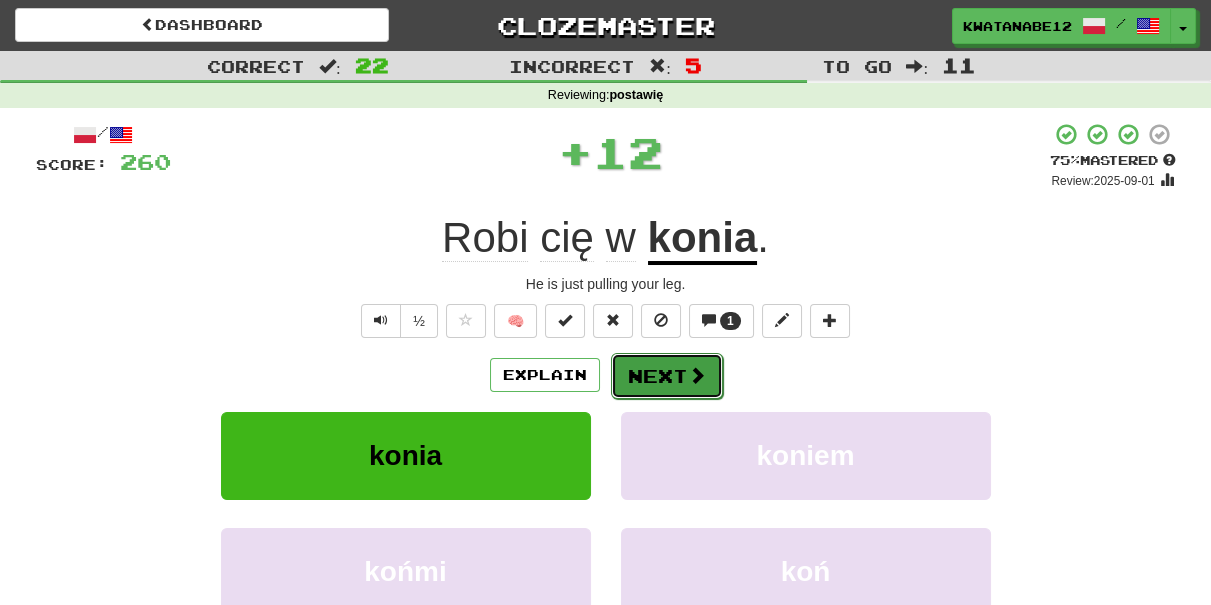 drag, startPoint x: 661, startPoint y: 355, endPoint x: 672, endPoint y: 361, distance: 12.529964 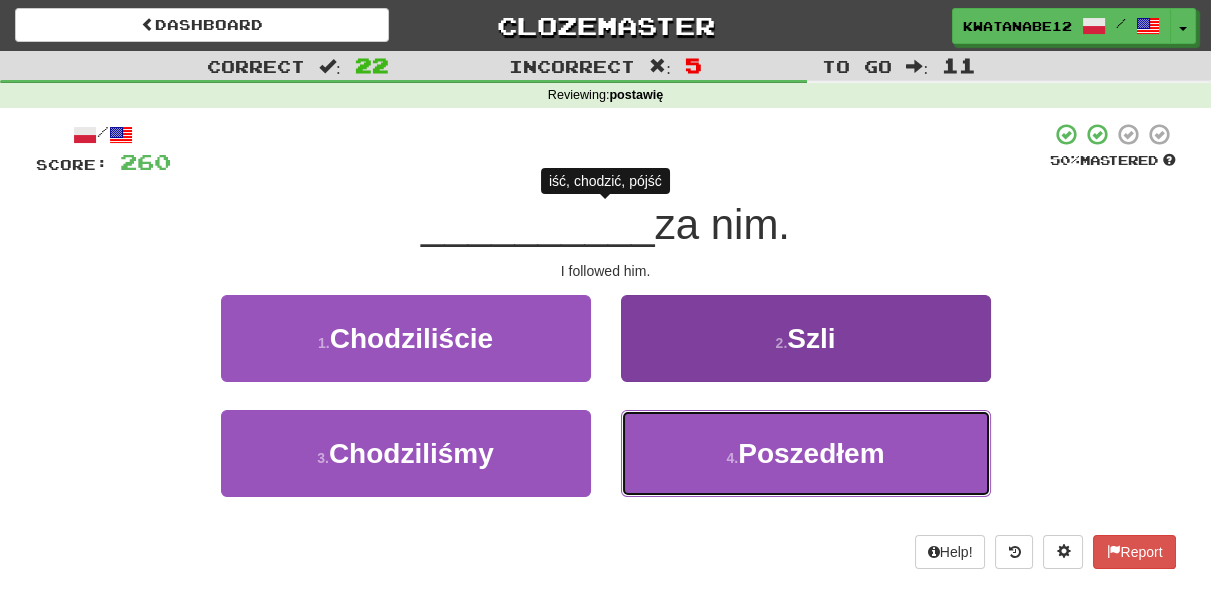 click on "4 .  Poszedłem" at bounding box center (806, 453) 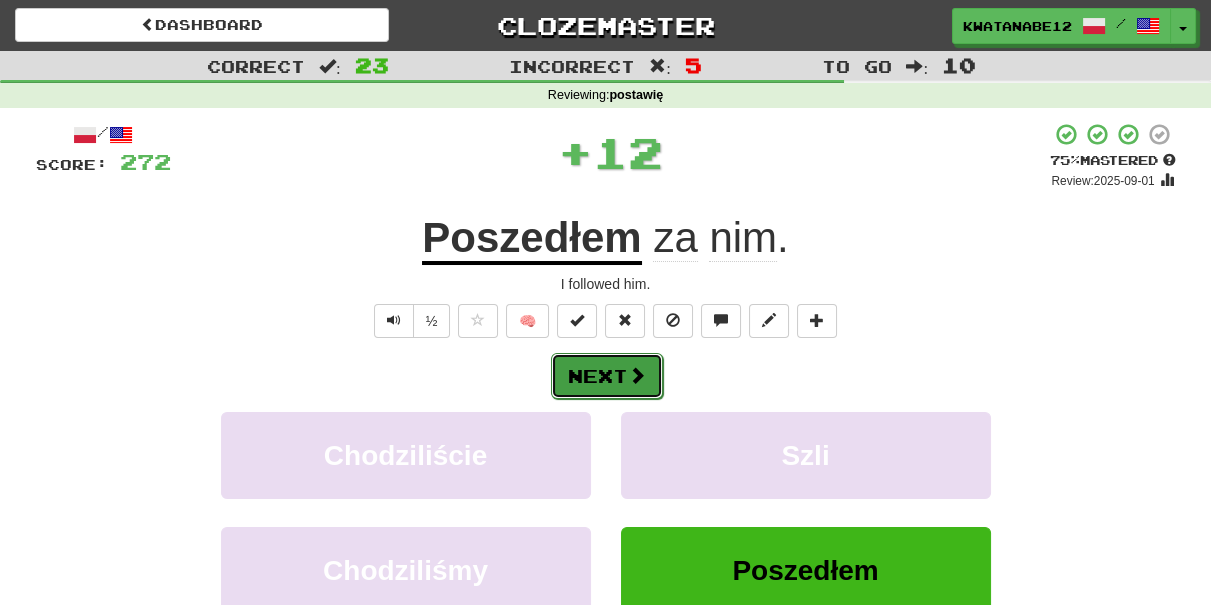click at bounding box center [637, 375] 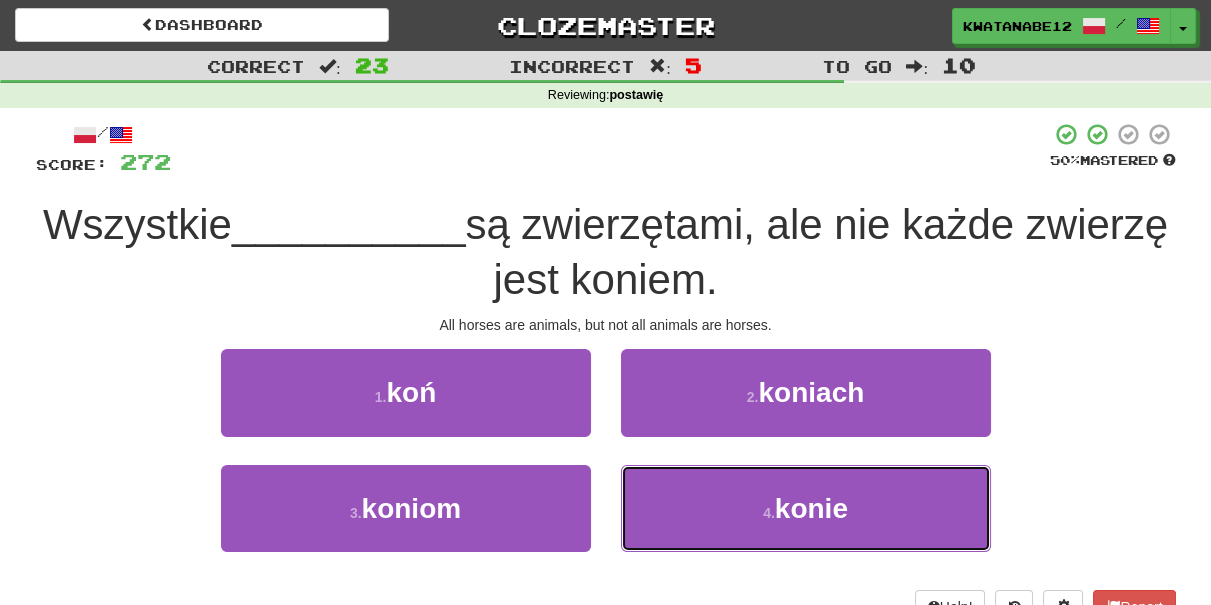 drag, startPoint x: 661, startPoint y: 471, endPoint x: 658, endPoint y: 457, distance: 14.3178215 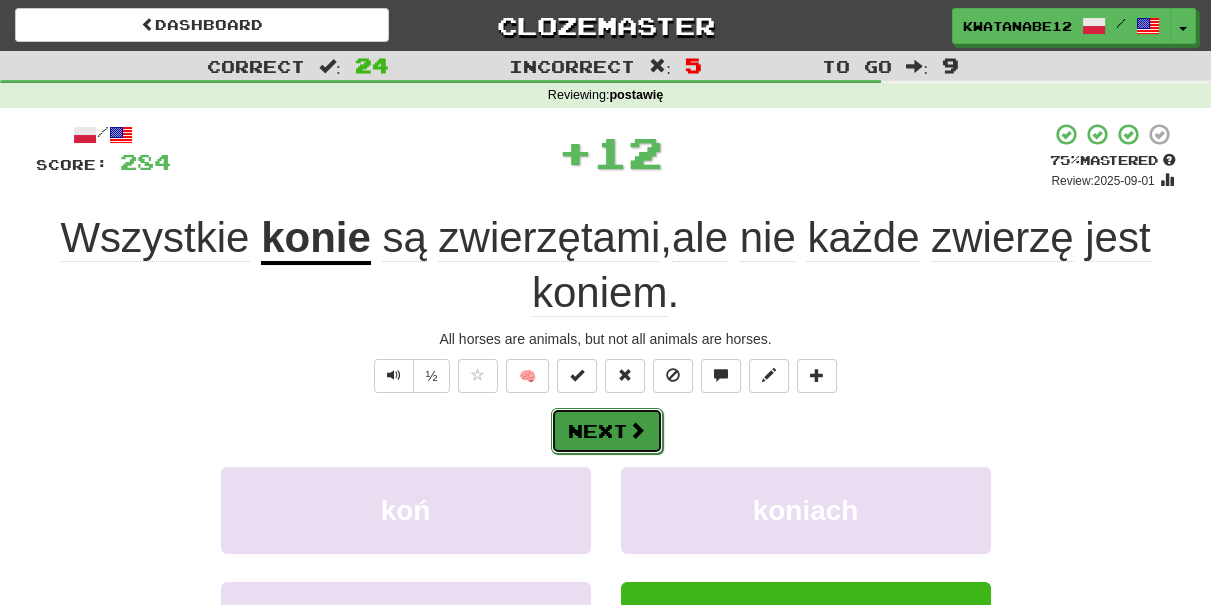click on "Next" at bounding box center [607, 431] 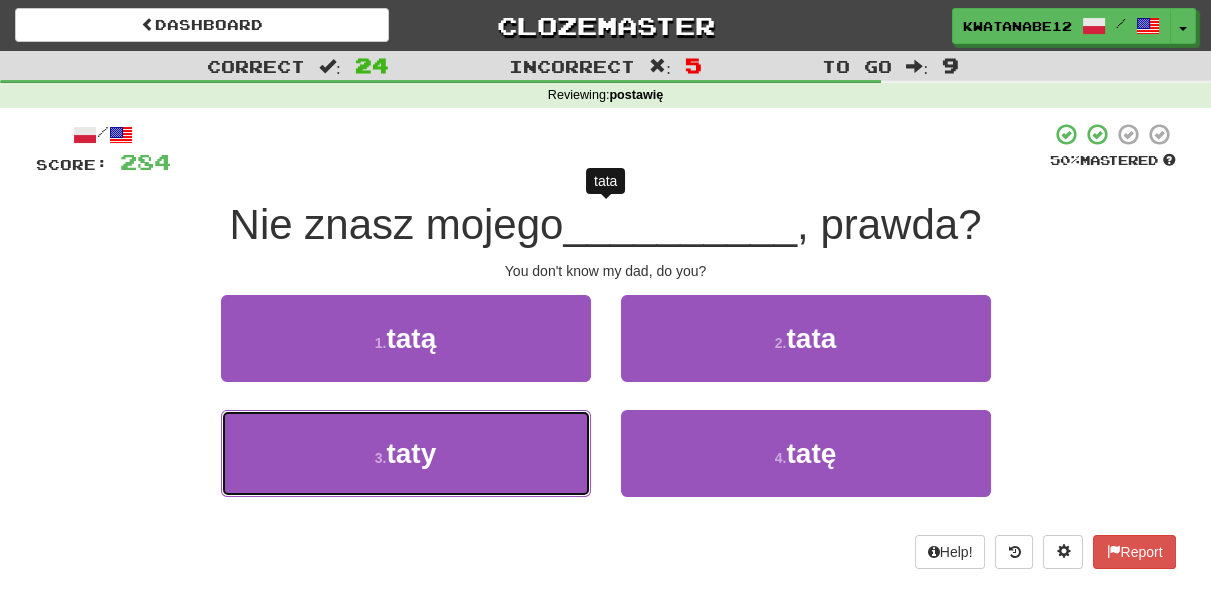 drag, startPoint x: 533, startPoint y: 432, endPoint x: 605, endPoint y: 400, distance: 78.79086 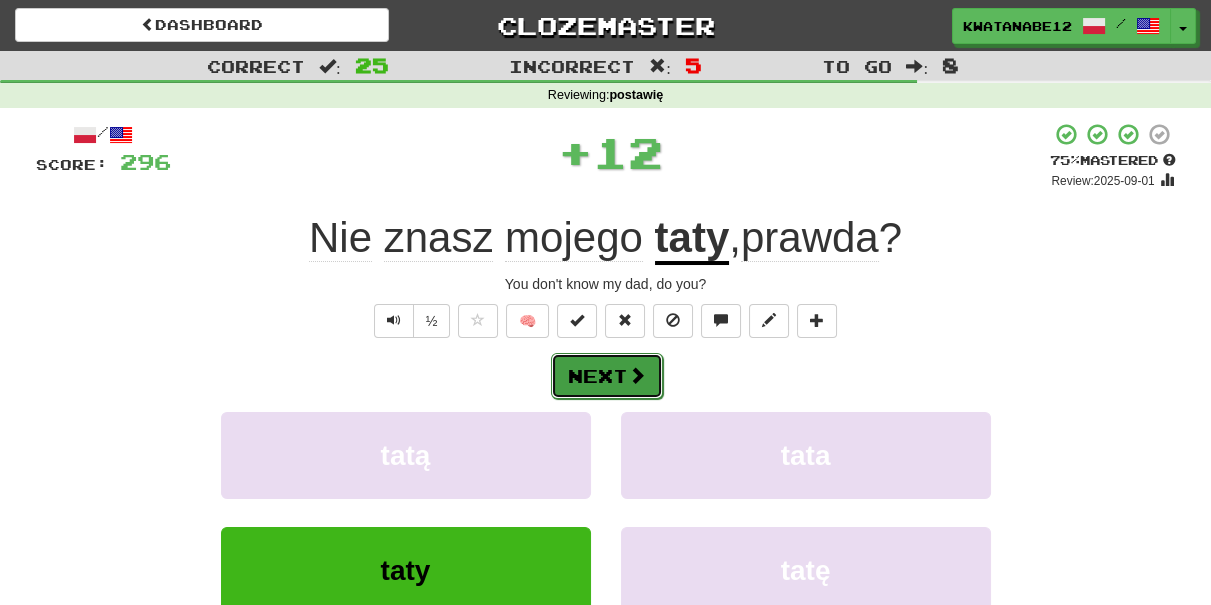 click on "Next" at bounding box center (607, 376) 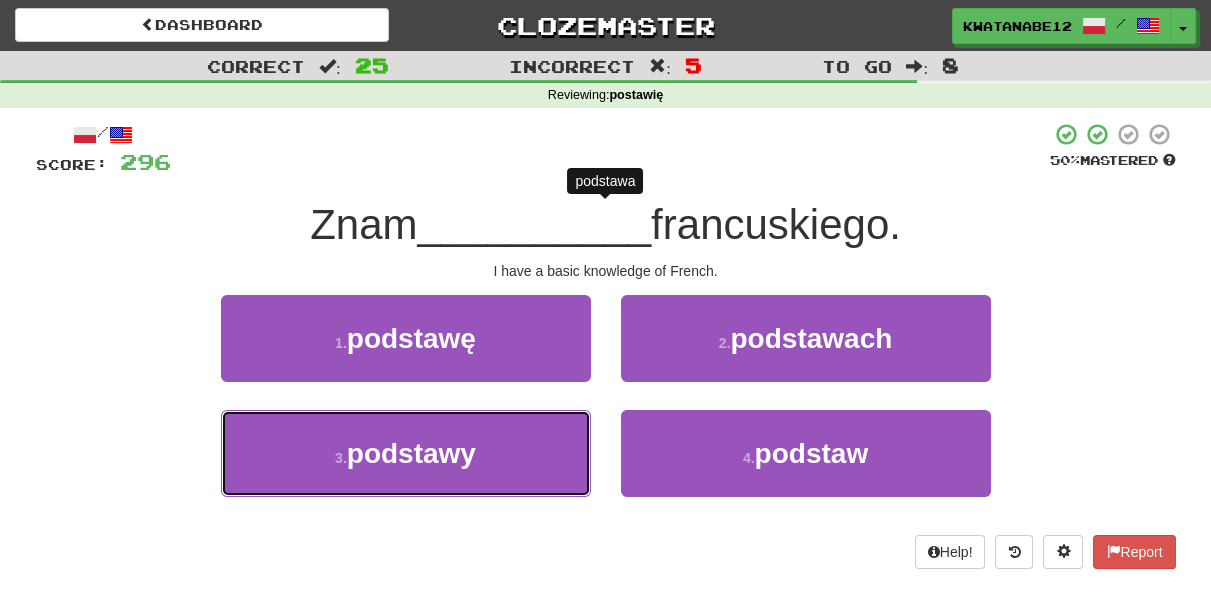 drag, startPoint x: 536, startPoint y: 440, endPoint x: 606, endPoint y: 412, distance: 75.39231 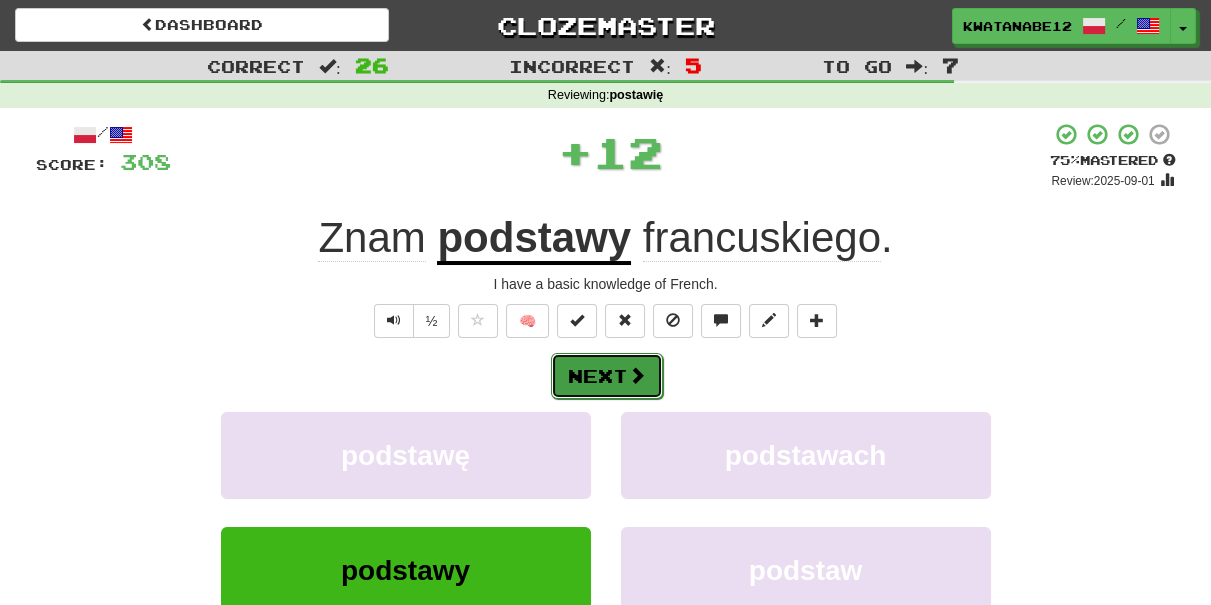 click on "Next" at bounding box center [607, 376] 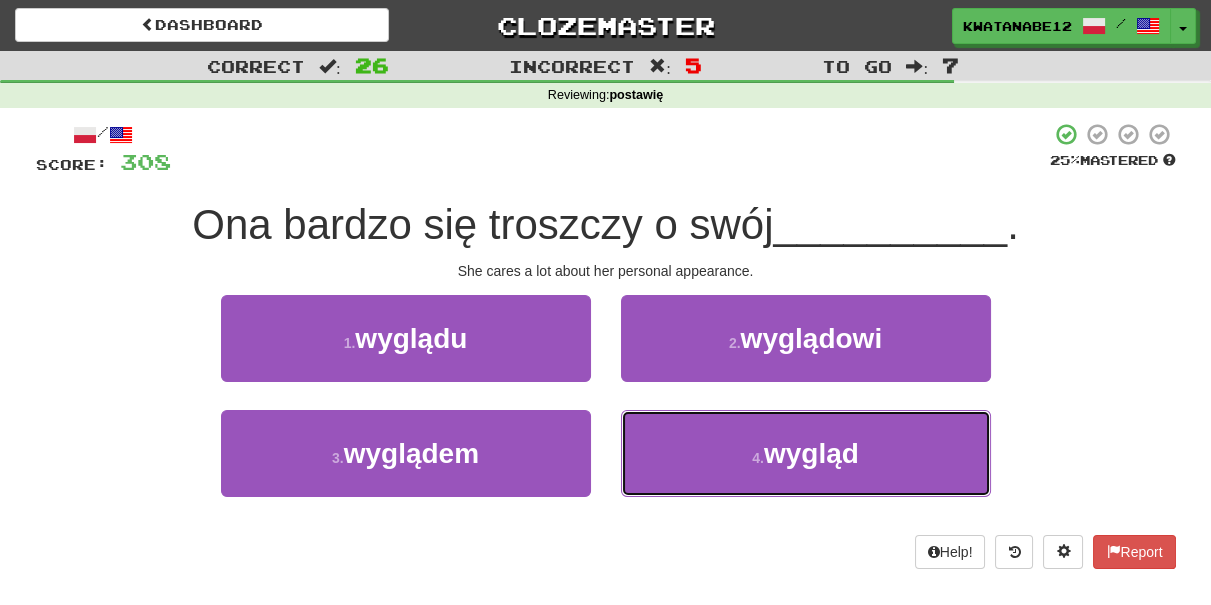 drag, startPoint x: 677, startPoint y: 445, endPoint x: 653, endPoint y: 397, distance: 53.66563 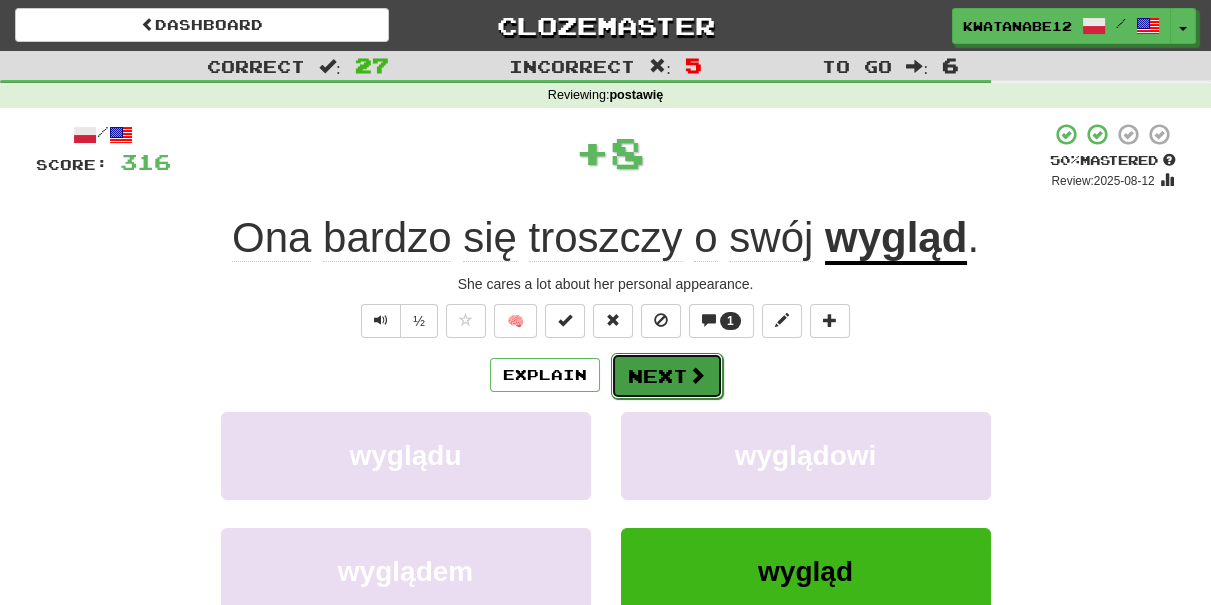 click on "Next" at bounding box center (667, 376) 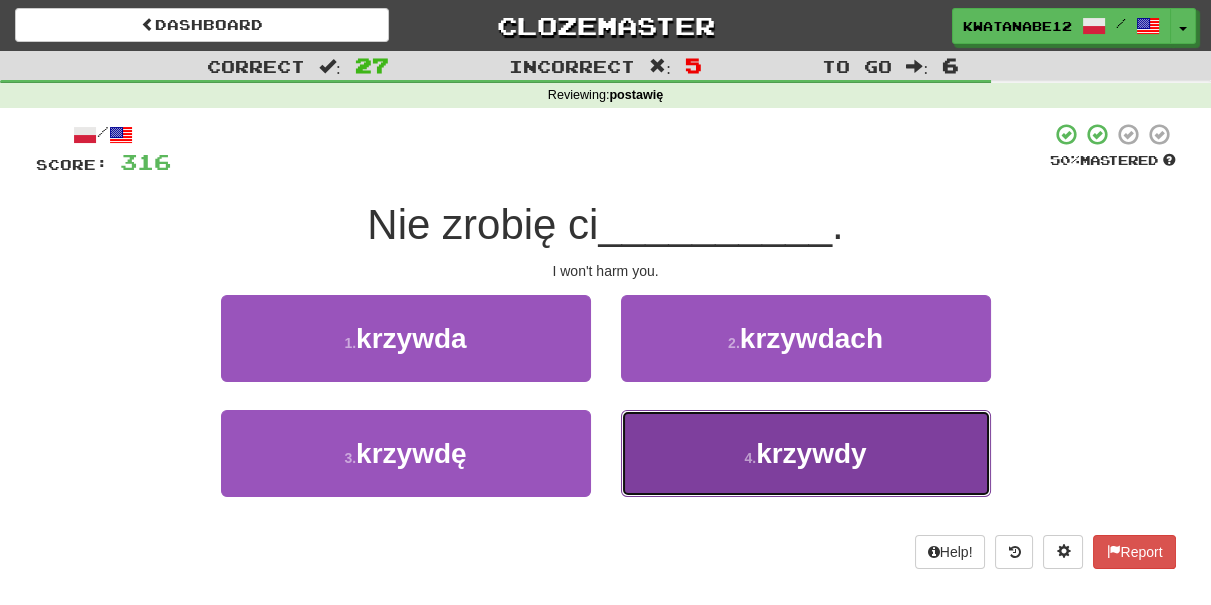 click on "4 .  krzywdy" at bounding box center [806, 453] 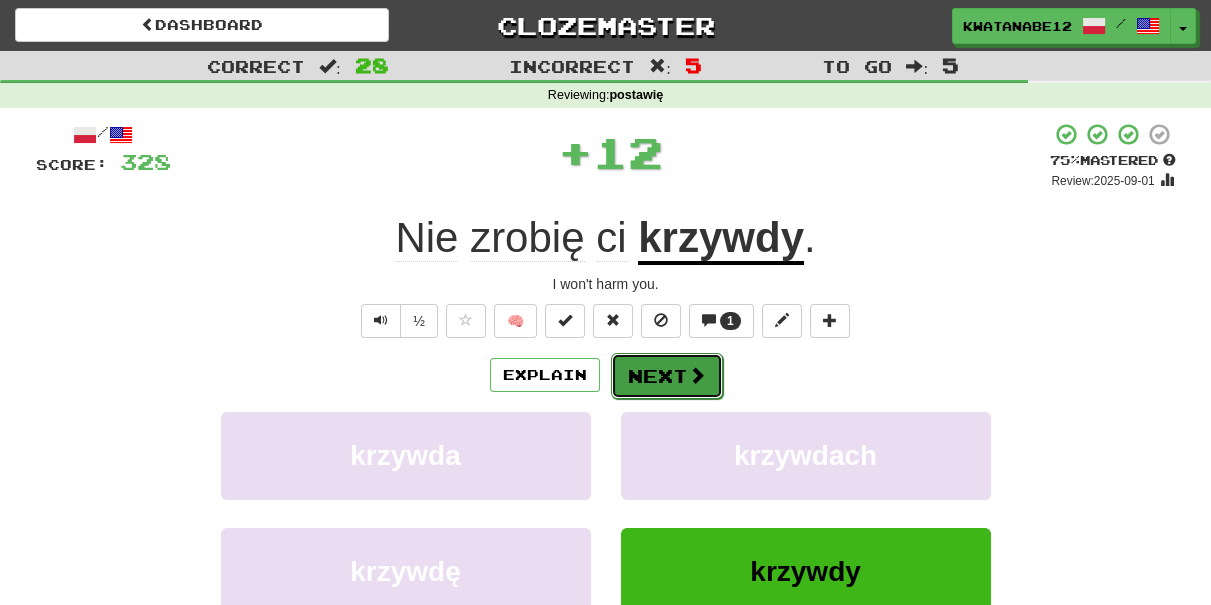 click on "Next" at bounding box center (667, 376) 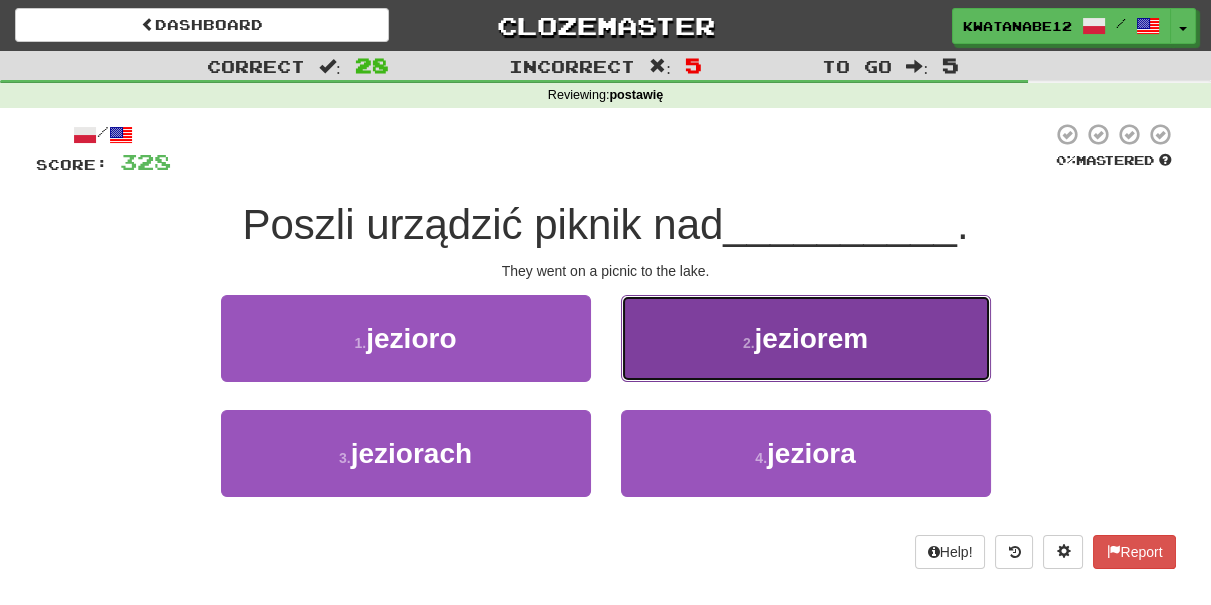 click on "2 .  jeziorem" at bounding box center (806, 338) 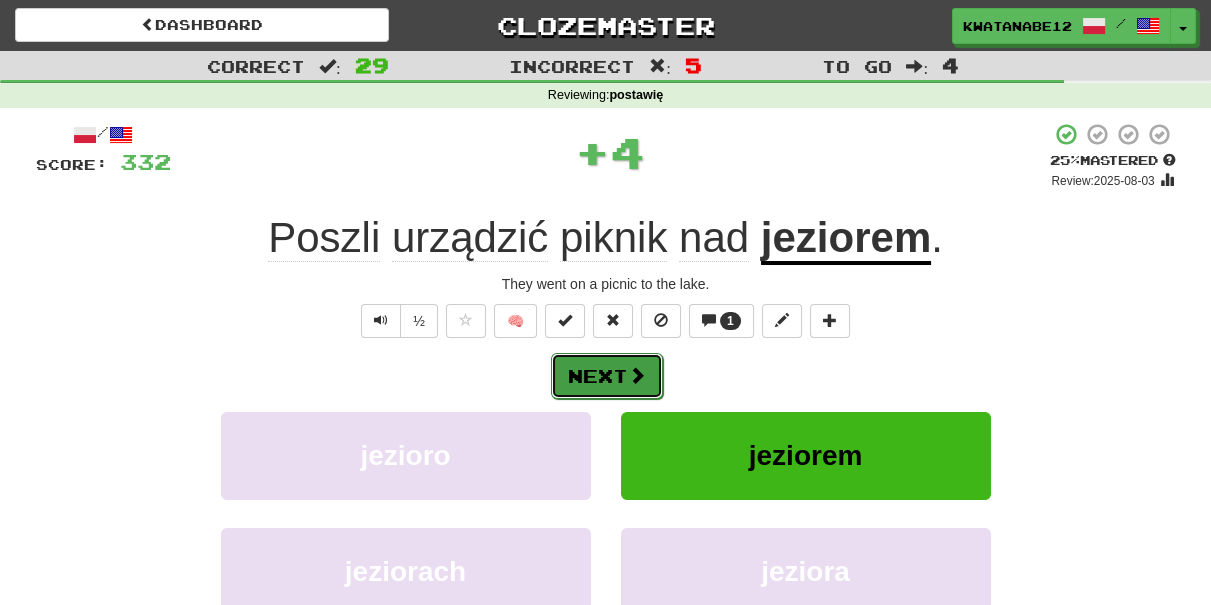 click at bounding box center [637, 375] 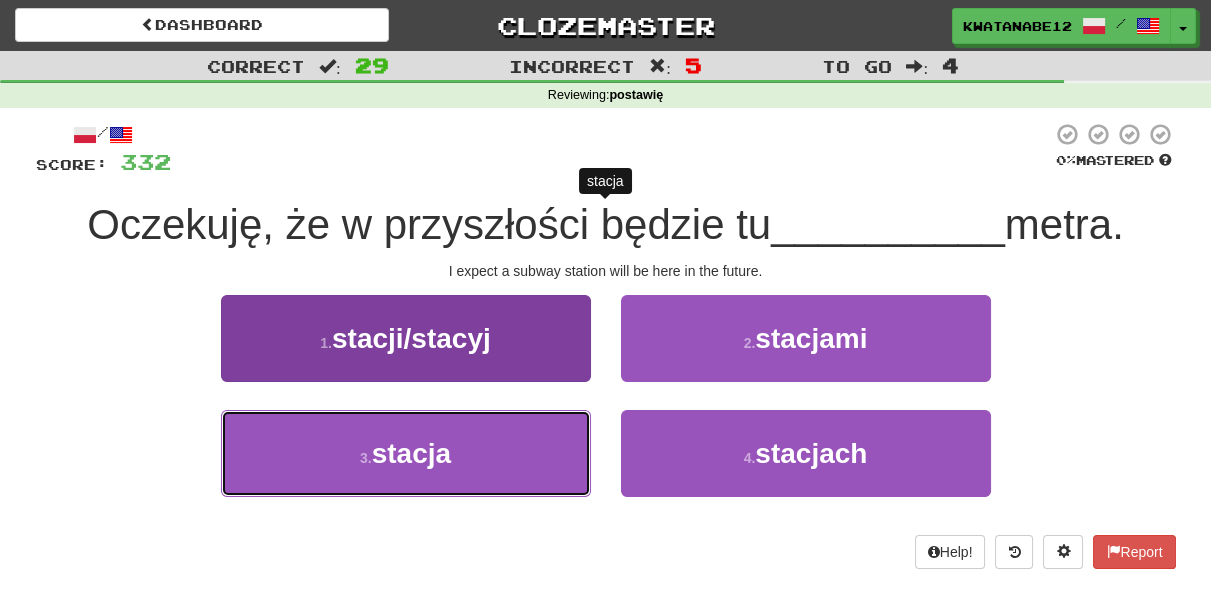 drag, startPoint x: 528, startPoint y: 446, endPoint x: 575, endPoint y: 420, distance: 53.712196 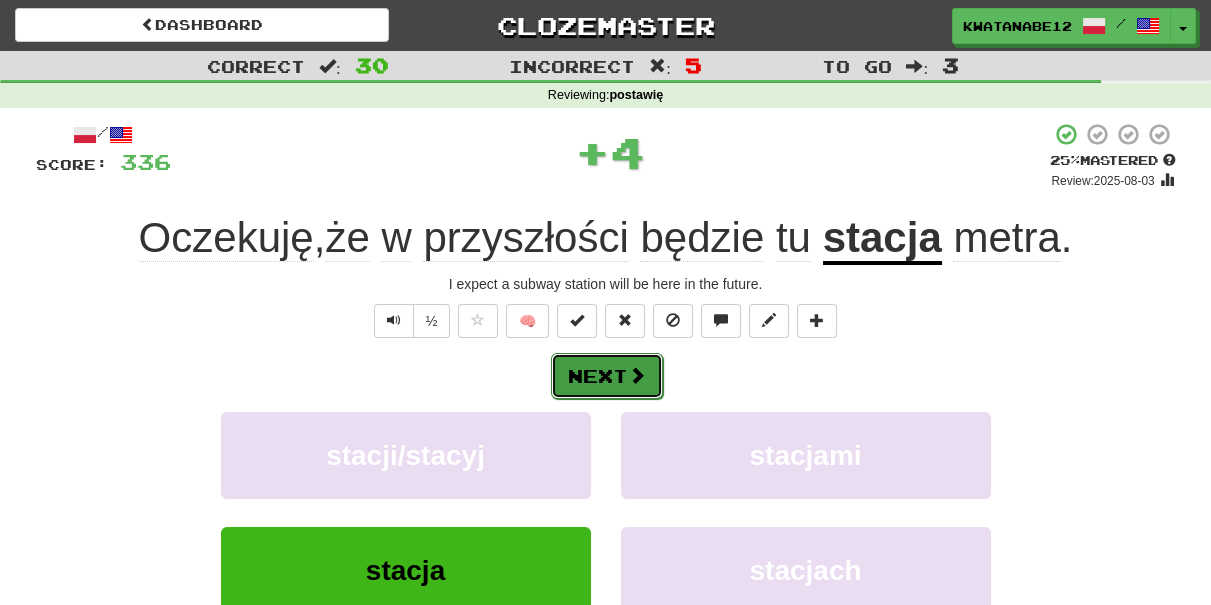 click on "Next" at bounding box center [607, 376] 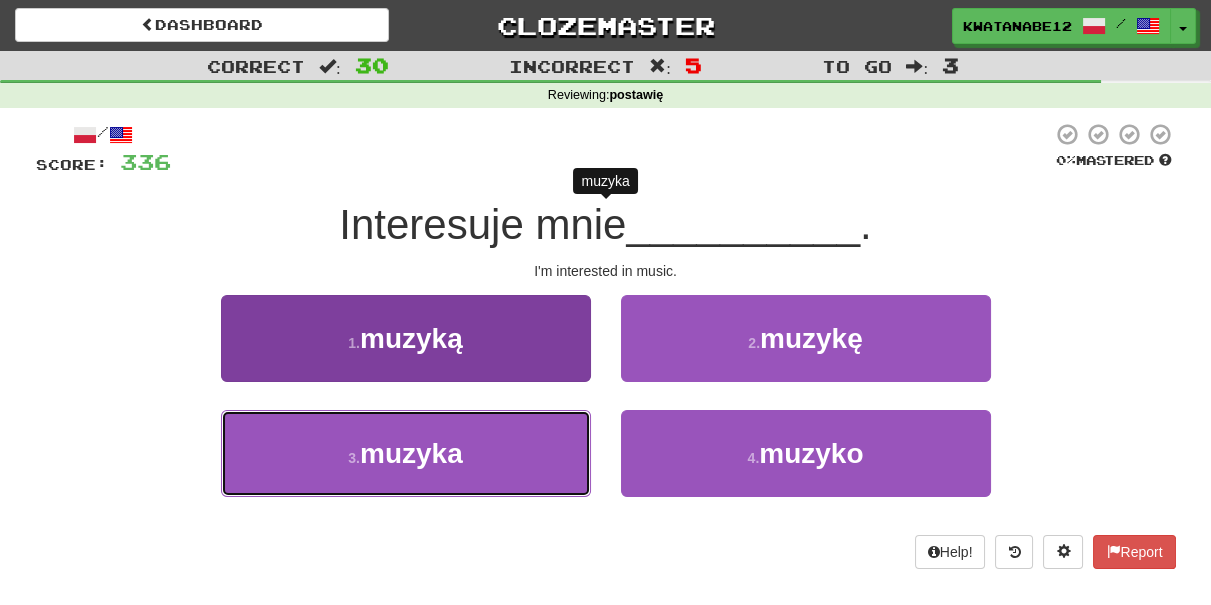 click on "3 .  muzyka" at bounding box center (406, 453) 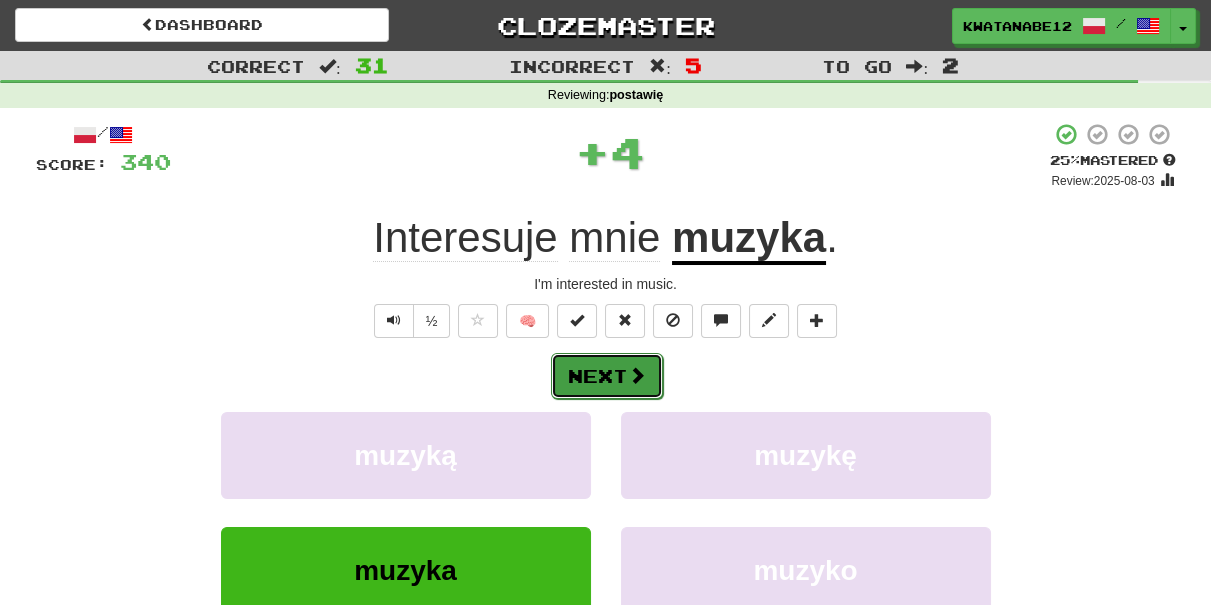click on "Next" at bounding box center (607, 376) 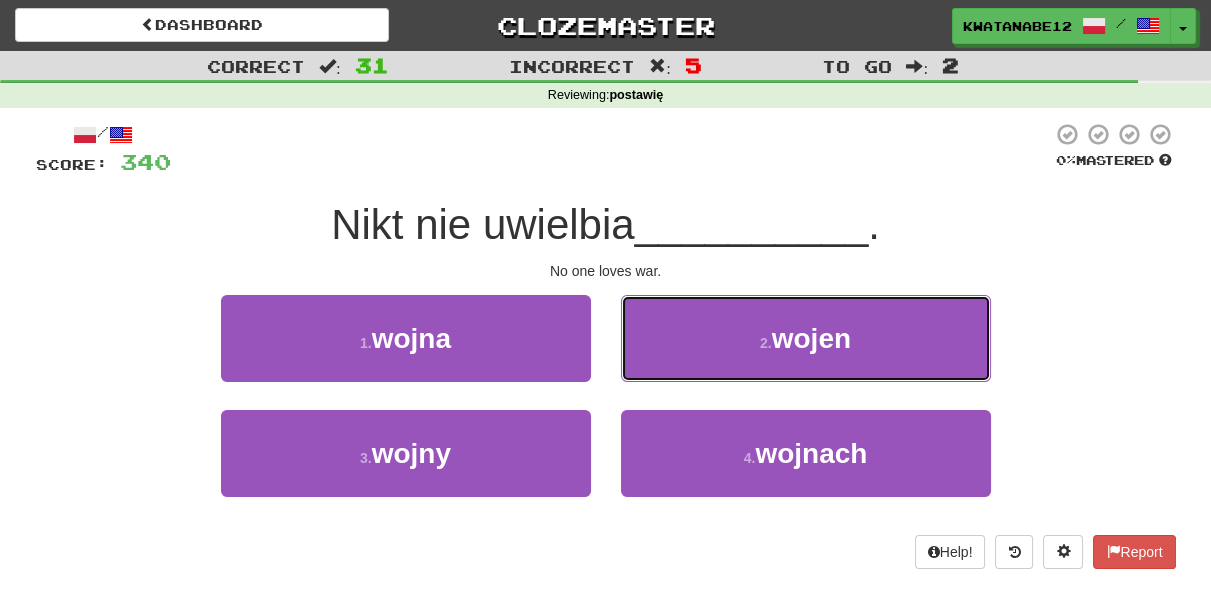 click on "2 .  wojen" at bounding box center [806, 338] 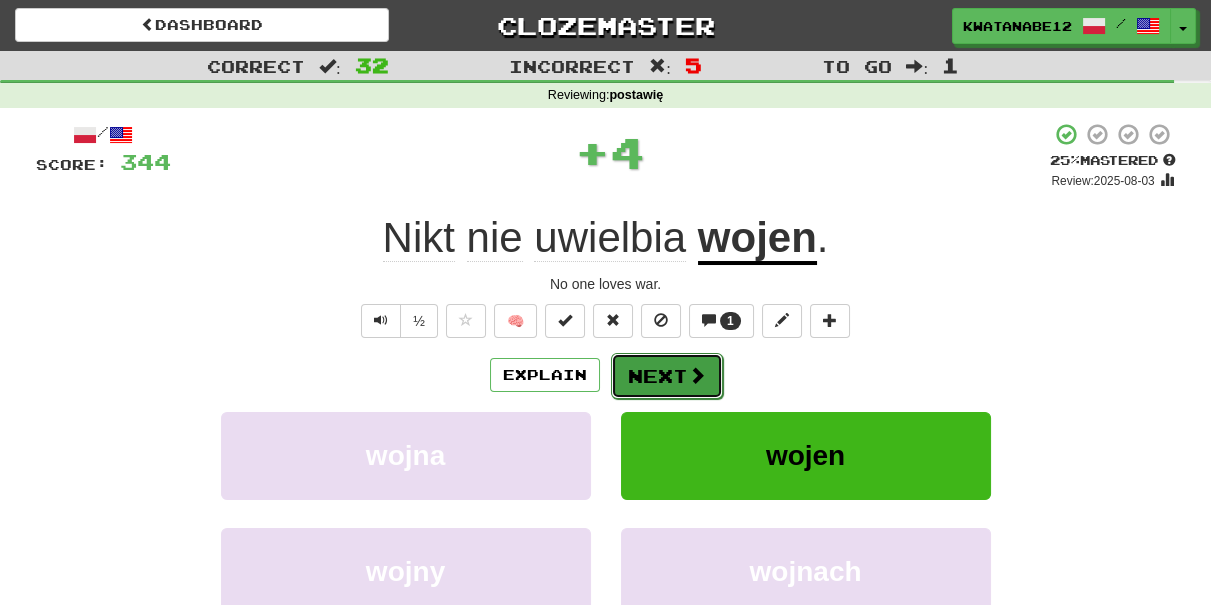 click on "Next" at bounding box center (667, 376) 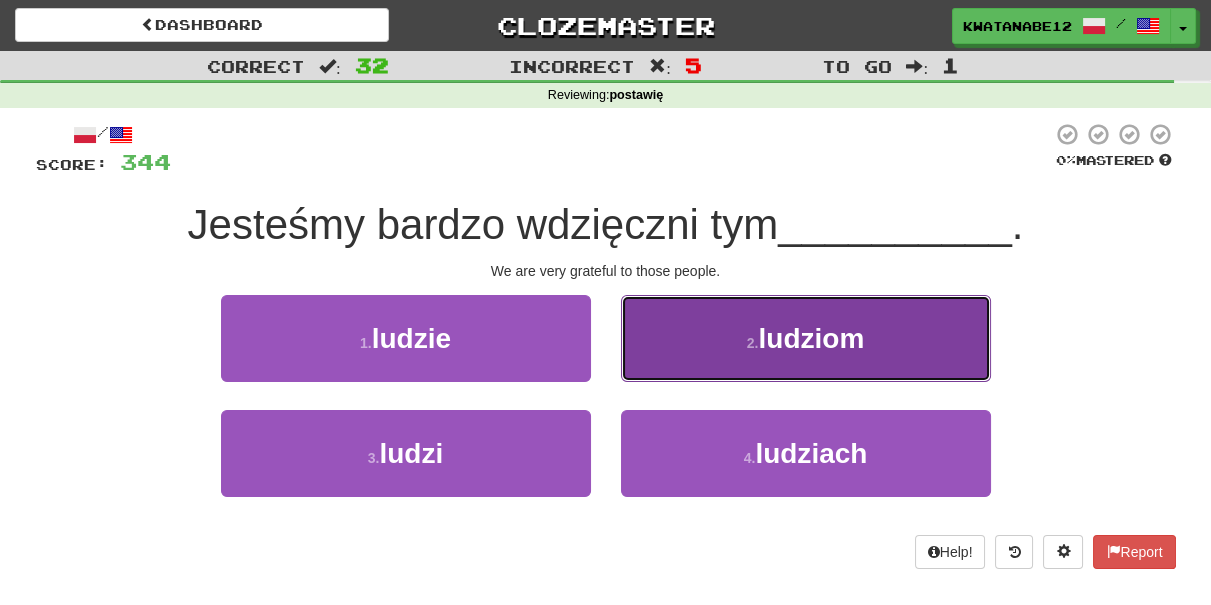 click on "2 .  ludziom" at bounding box center (806, 338) 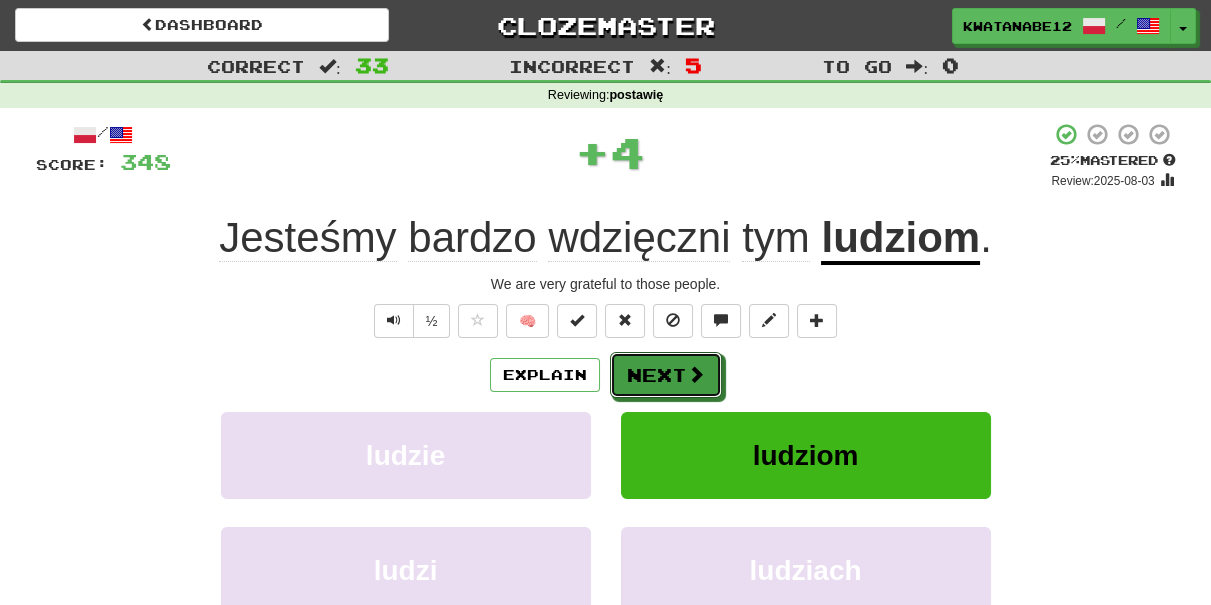 drag, startPoint x: 648, startPoint y: 368, endPoint x: 624, endPoint y: 366, distance: 24.083189 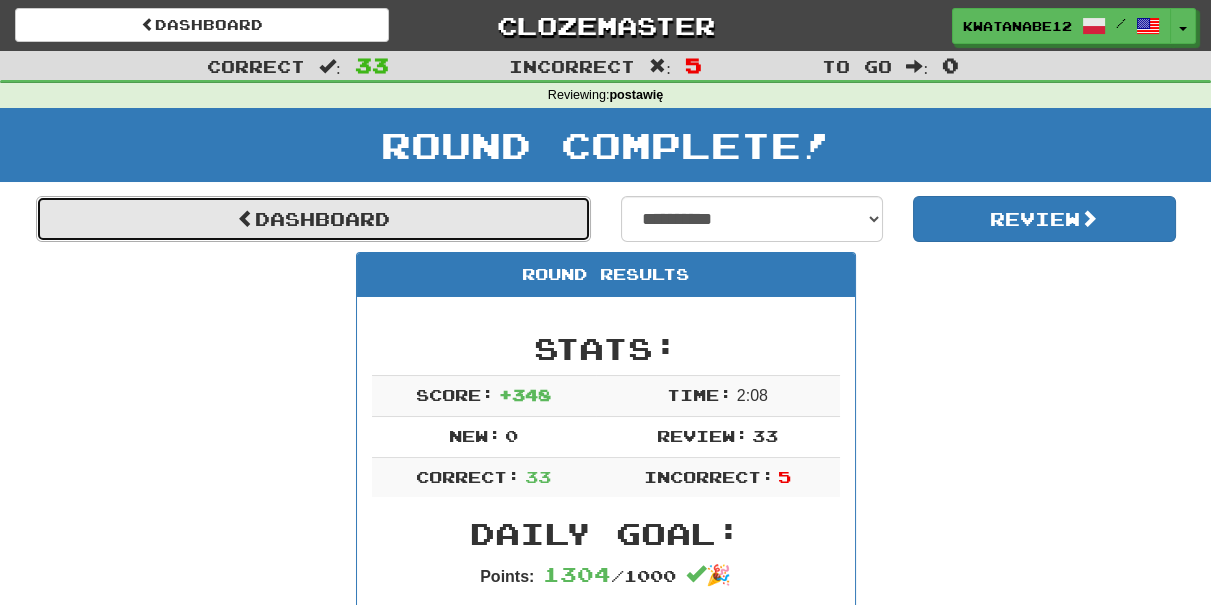 click on "Dashboard" at bounding box center [313, 219] 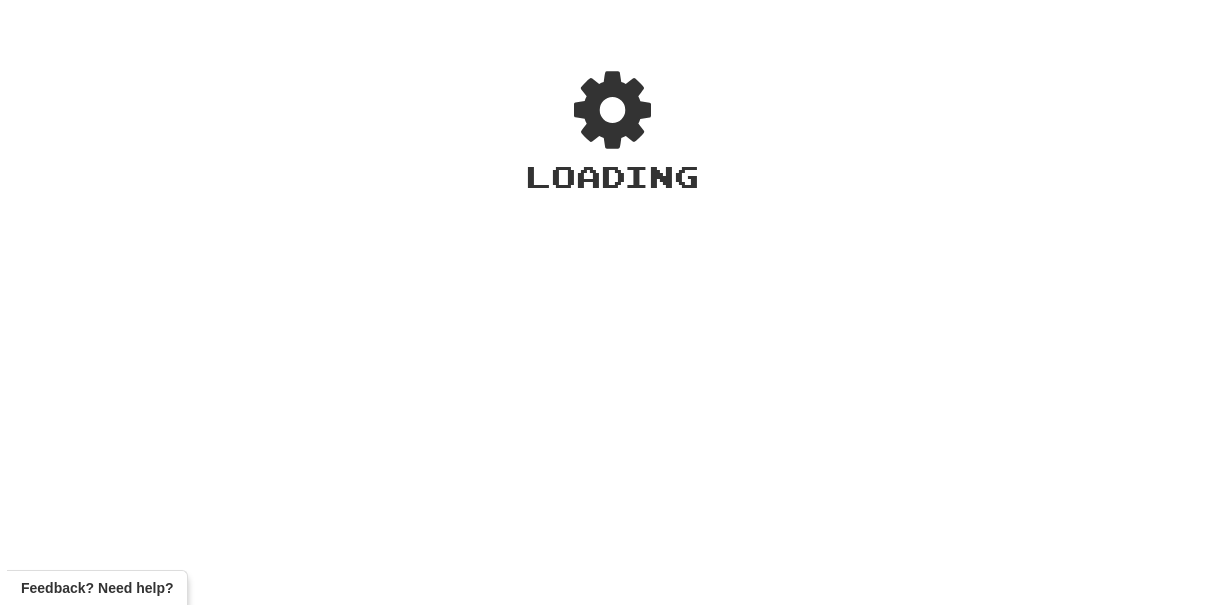 scroll, scrollTop: 0, scrollLeft: 0, axis: both 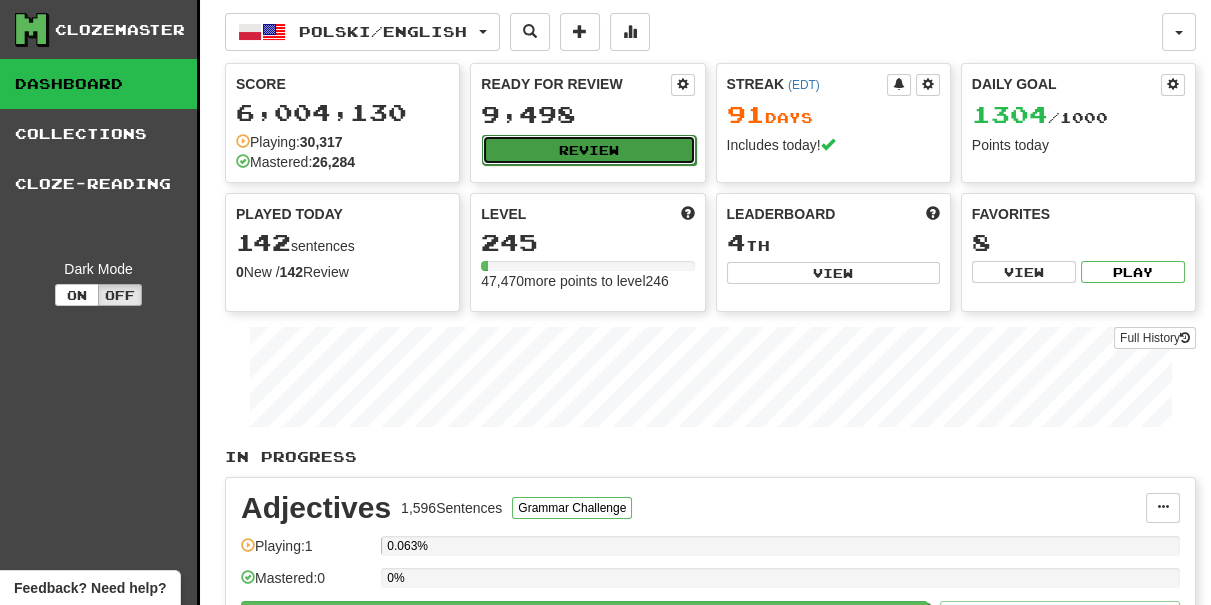 click on "Review" at bounding box center (588, 150) 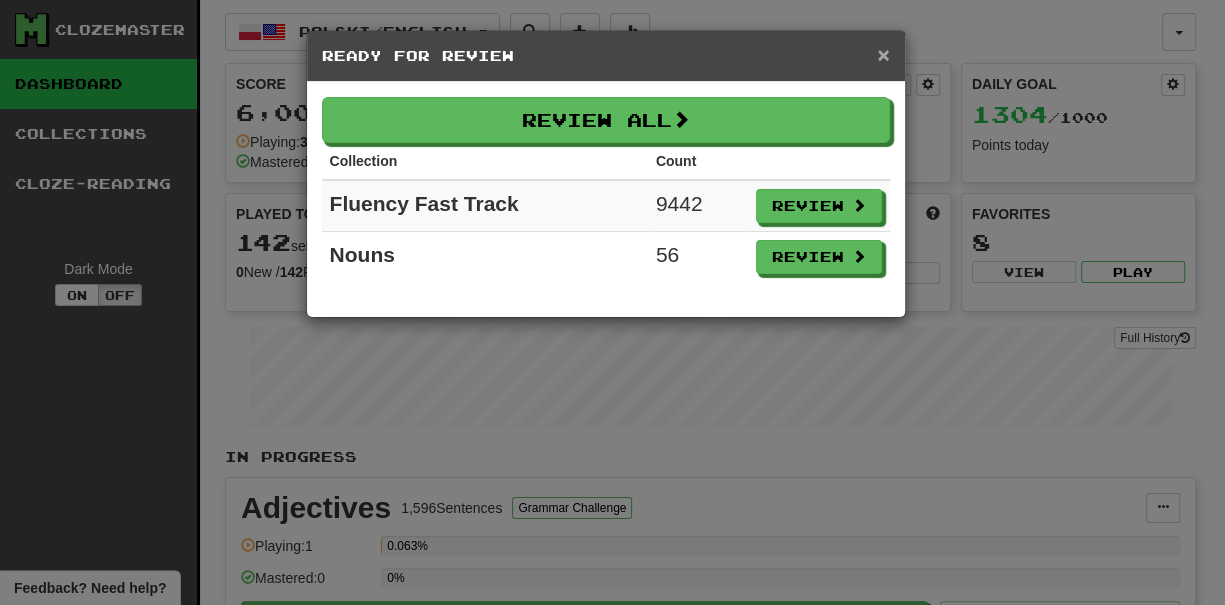click on "×" at bounding box center (883, 54) 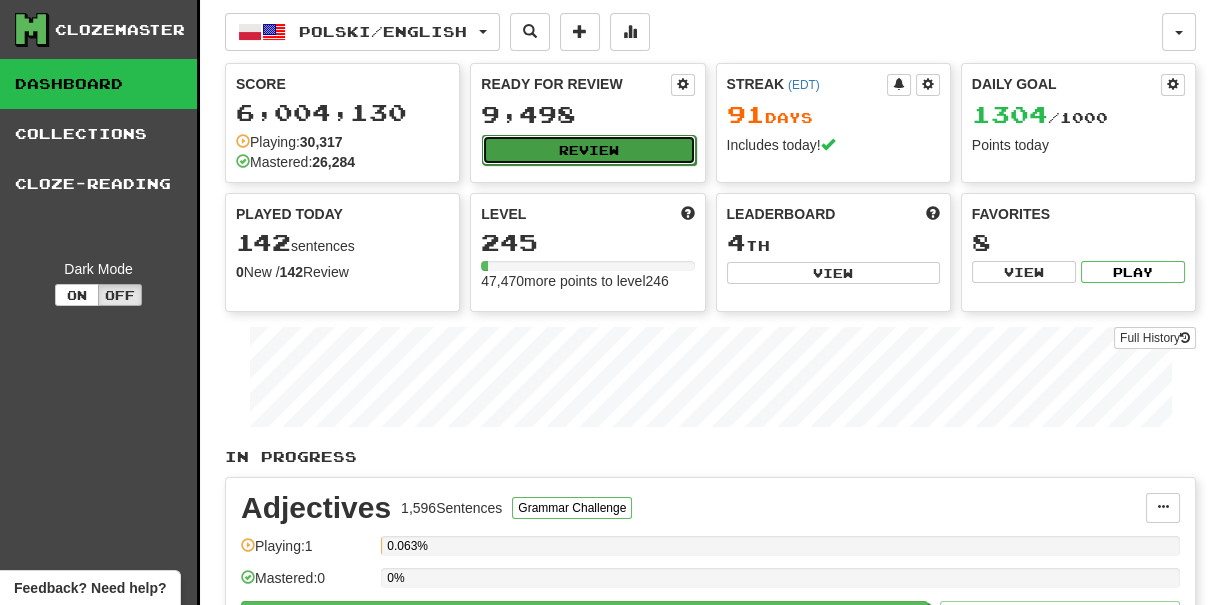 click on "Review" at bounding box center [588, 150] 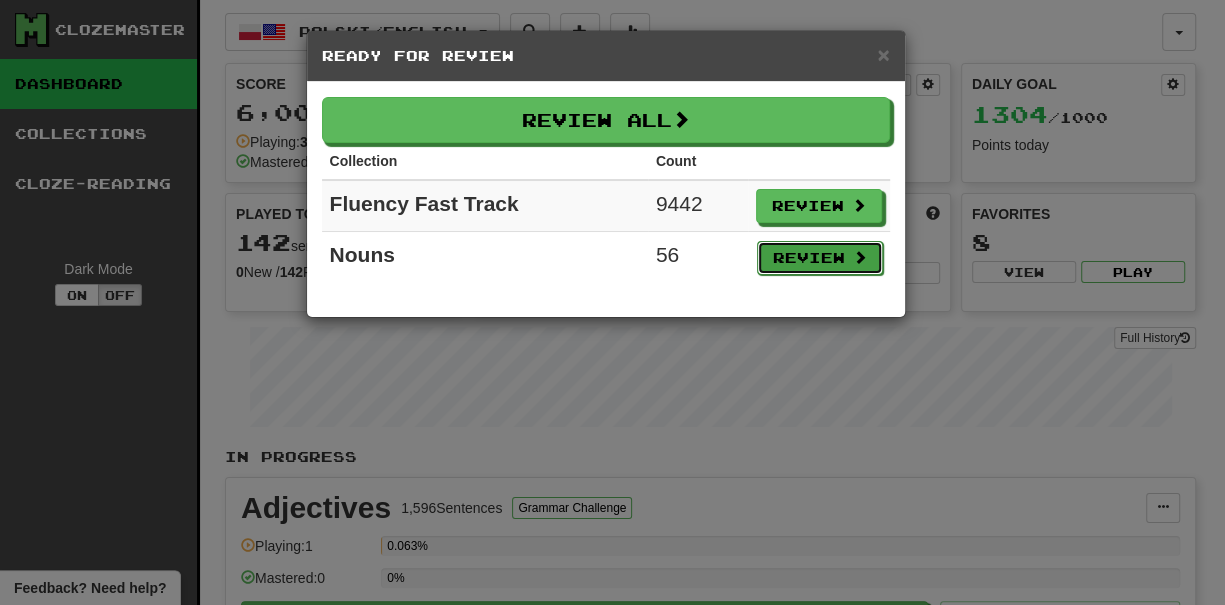 click on "Review" at bounding box center [820, 258] 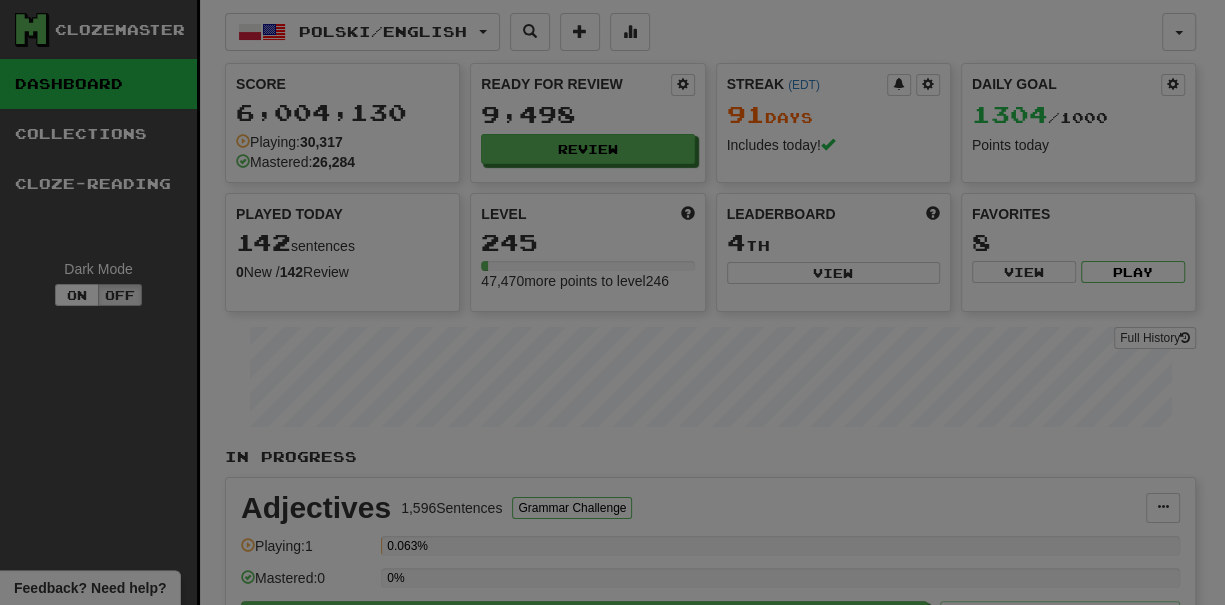 select on "***" 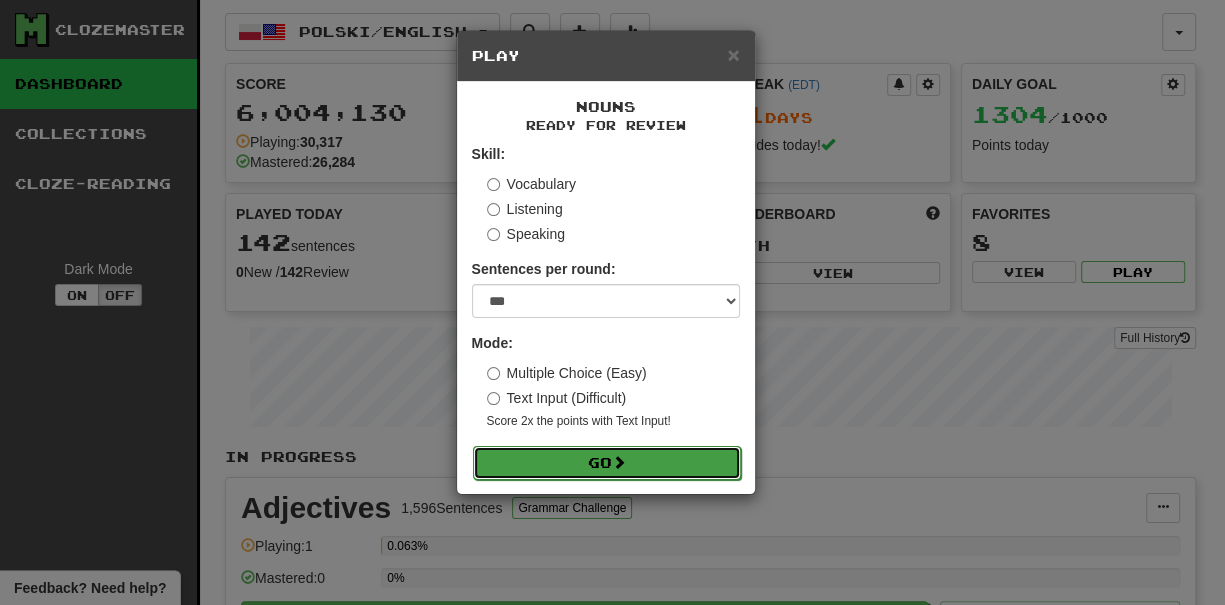 click on "Go" at bounding box center [607, 463] 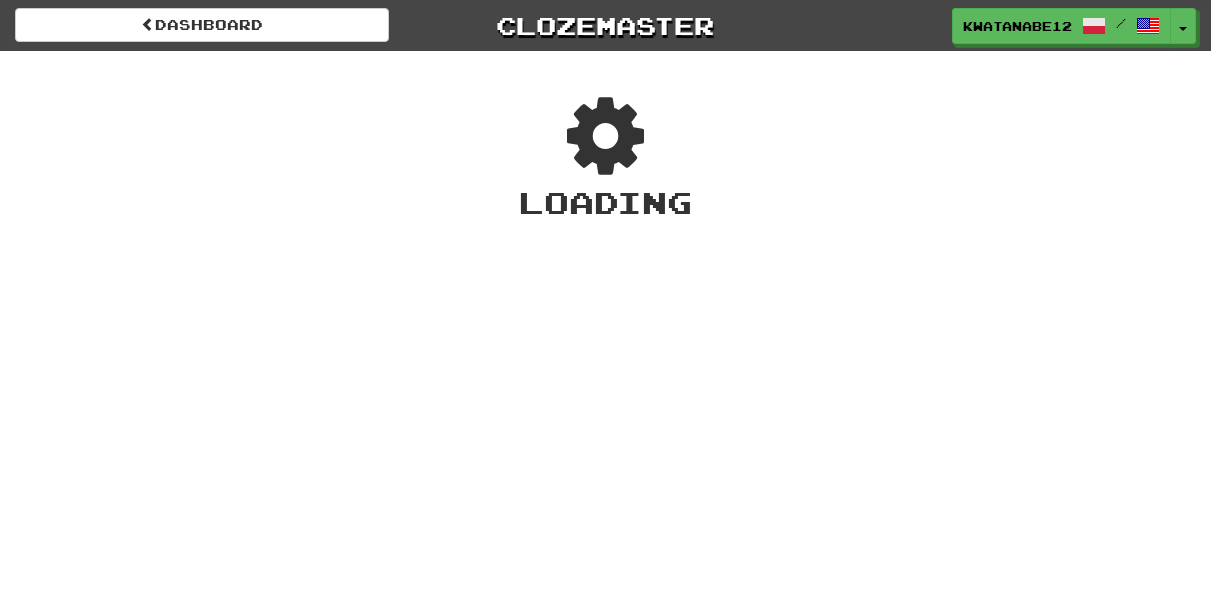 scroll, scrollTop: 0, scrollLeft: 0, axis: both 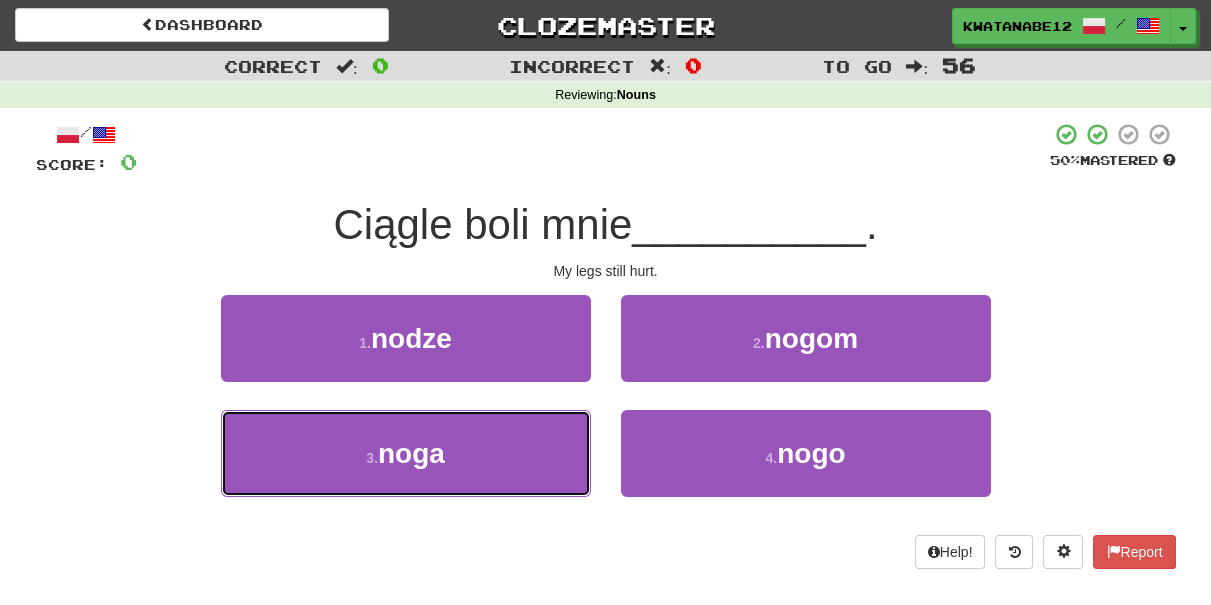 drag, startPoint x: 544, startPoint y: 444, endPoint x: 594, endPoint y: 415, distance: 57.801384 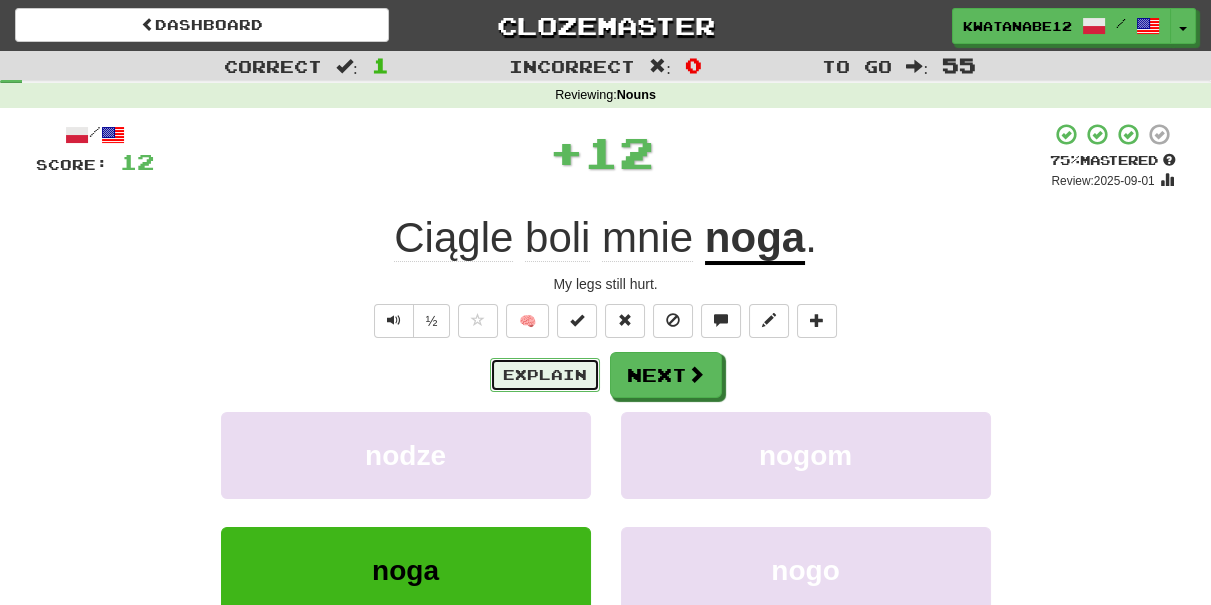 click on "Explain" at bounding box center (545, 375) 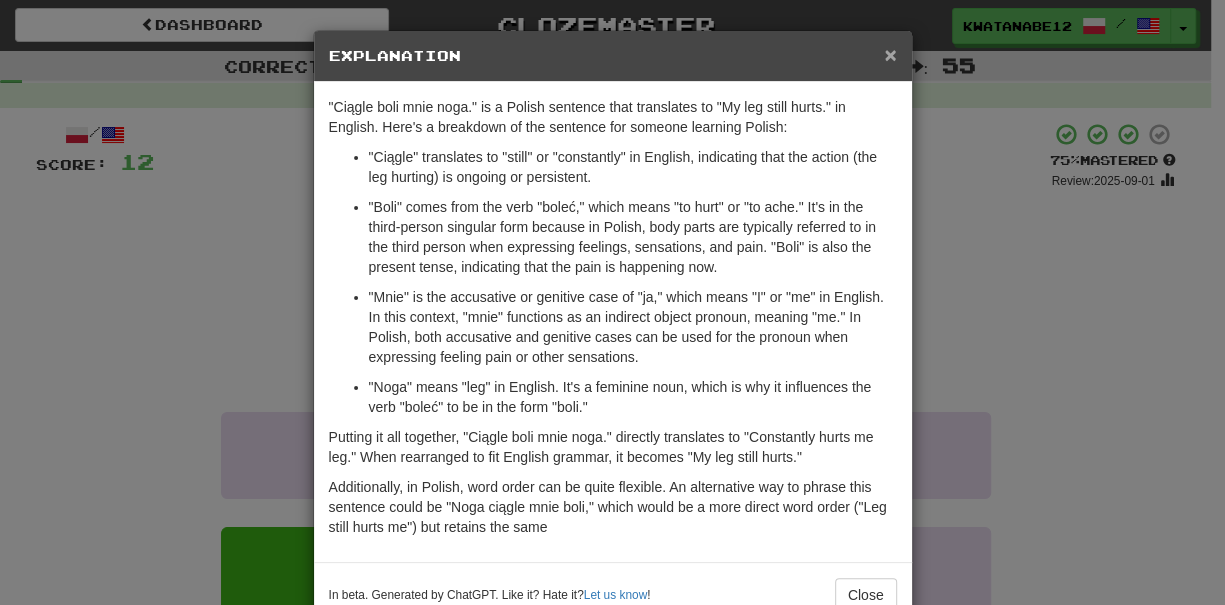 click on "×" at bounding box center (890, 54) 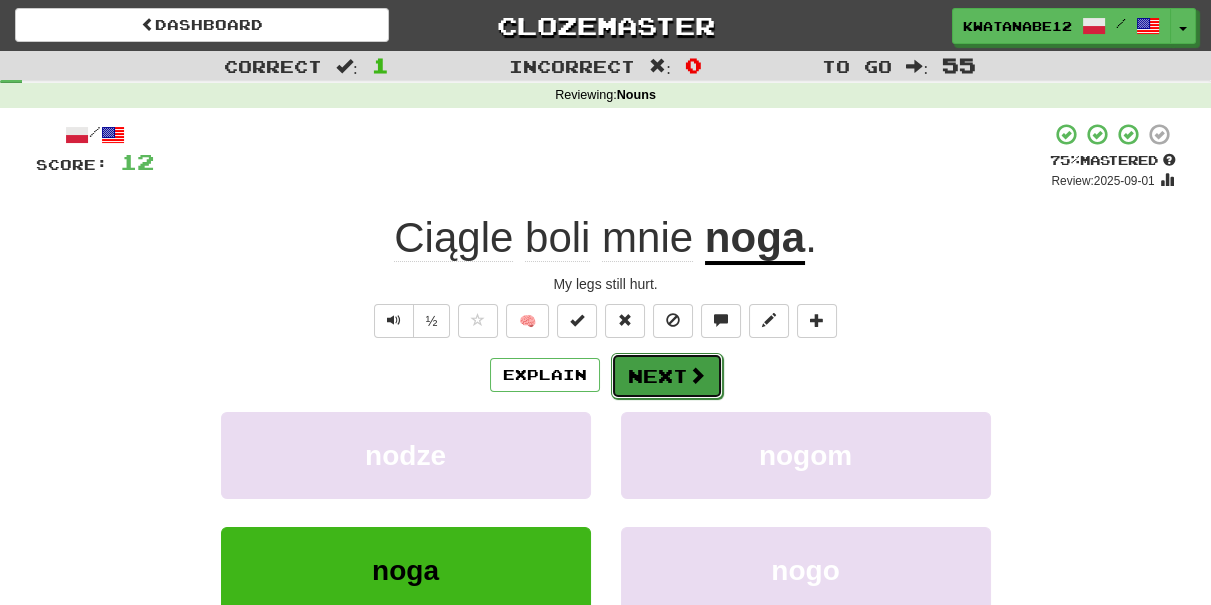 click on "Next" at bounding box center (667, 376) 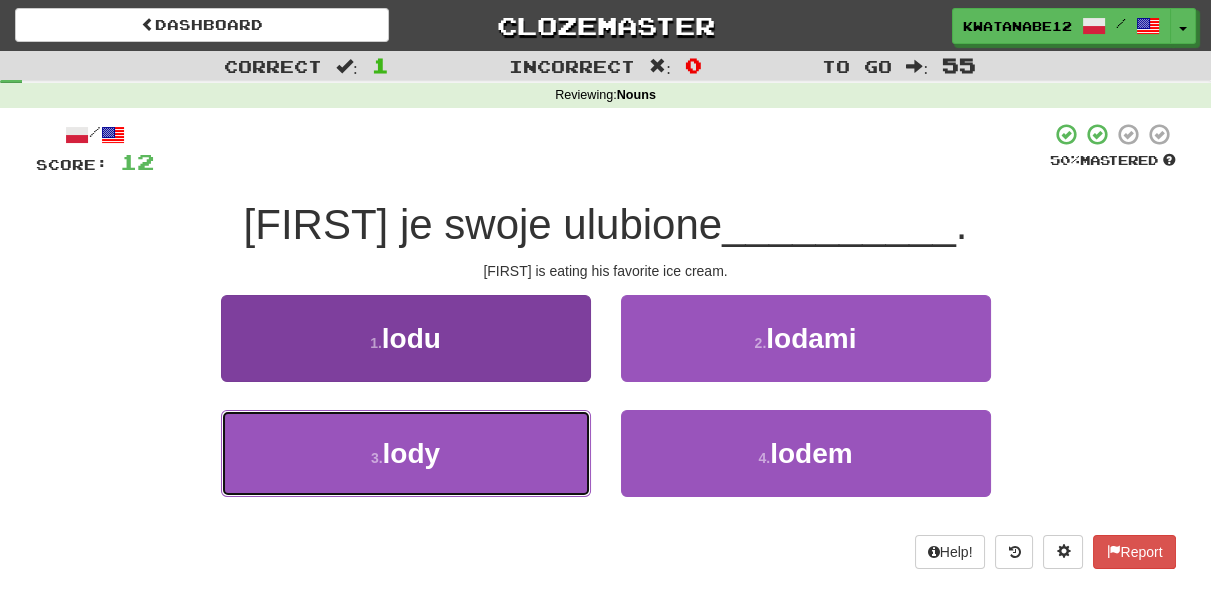 click on "3 .  lody" at bounding box center (406, 453) 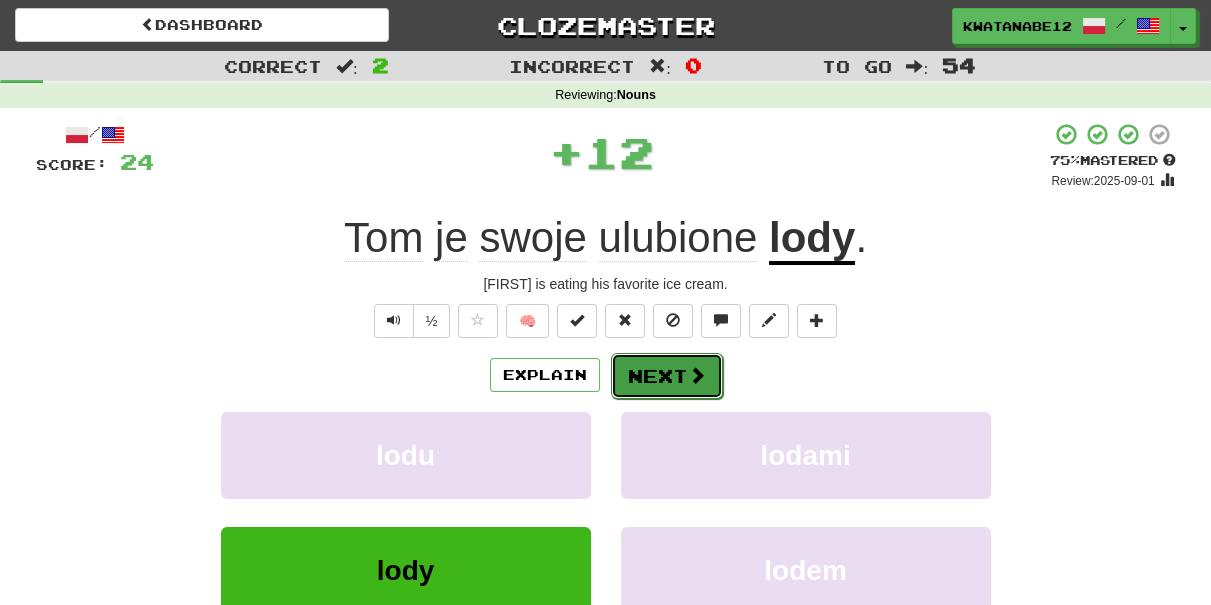 click on "Next" at bounding box center (667, 376) 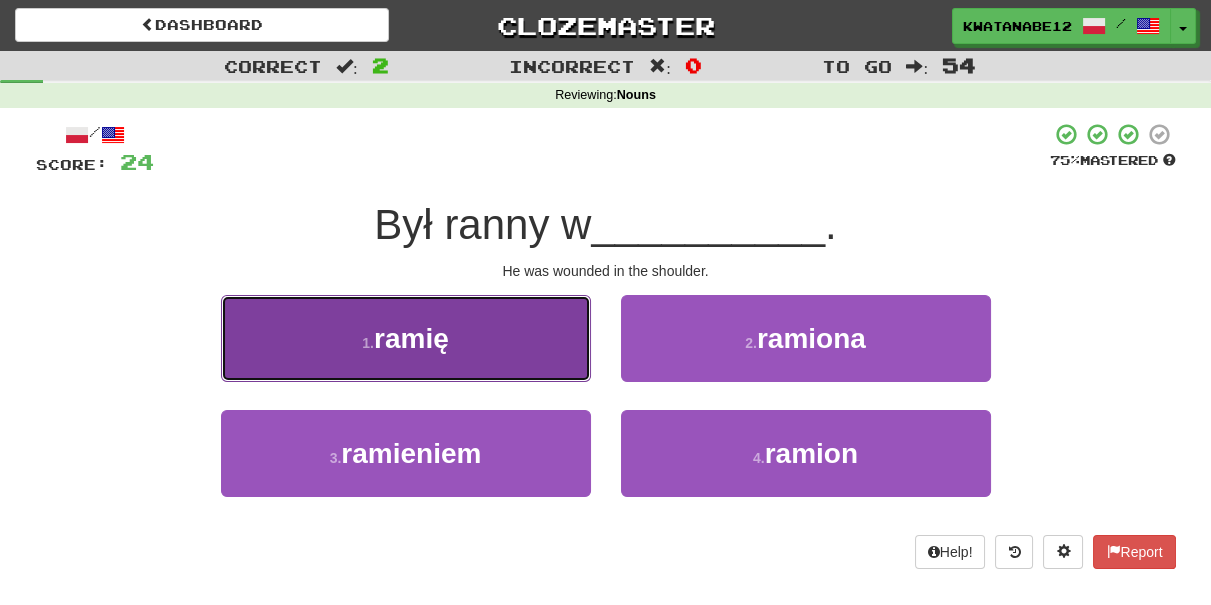 drag, startPoint x: 524, startPoint y: 359, endPoint x: 535, endPoint y: 356, distance: 11.401754 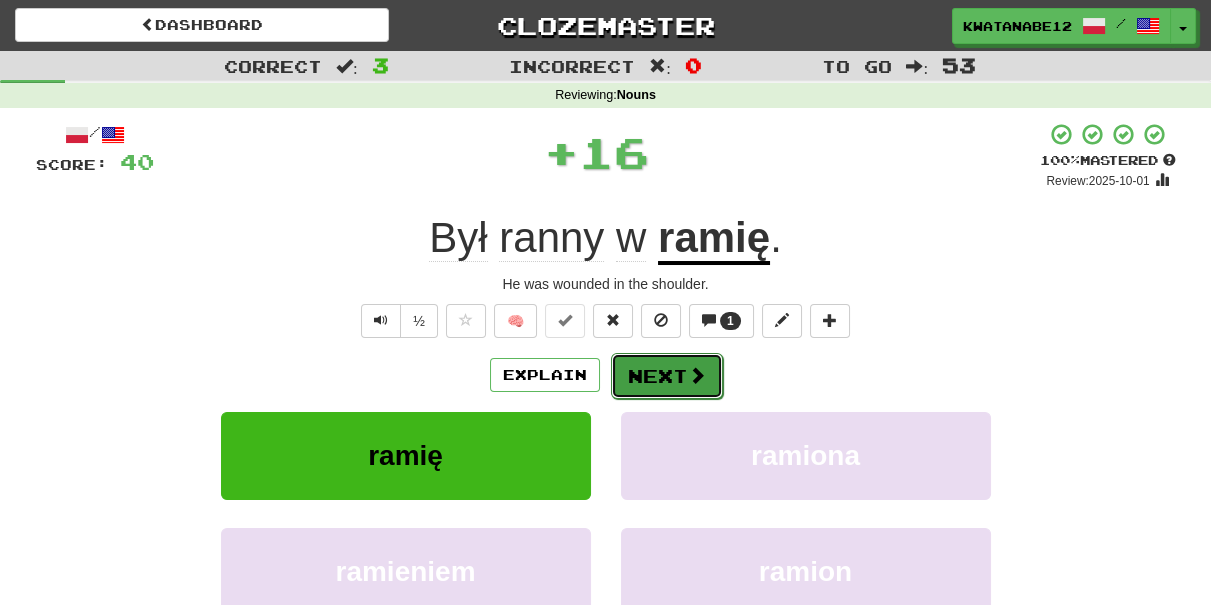 click on "Next" at bounding box center (667, 376) 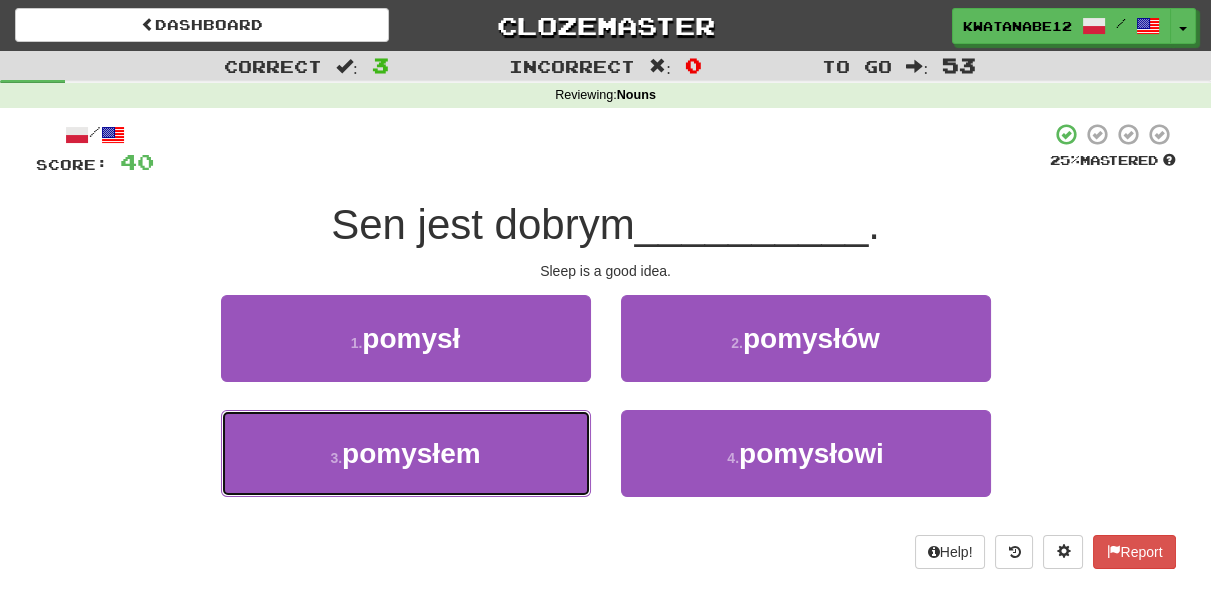 drag, startPoint x: 524, startPoint y: 439, endPoint x: 565, endPoint y: 405, distance: 53.263496 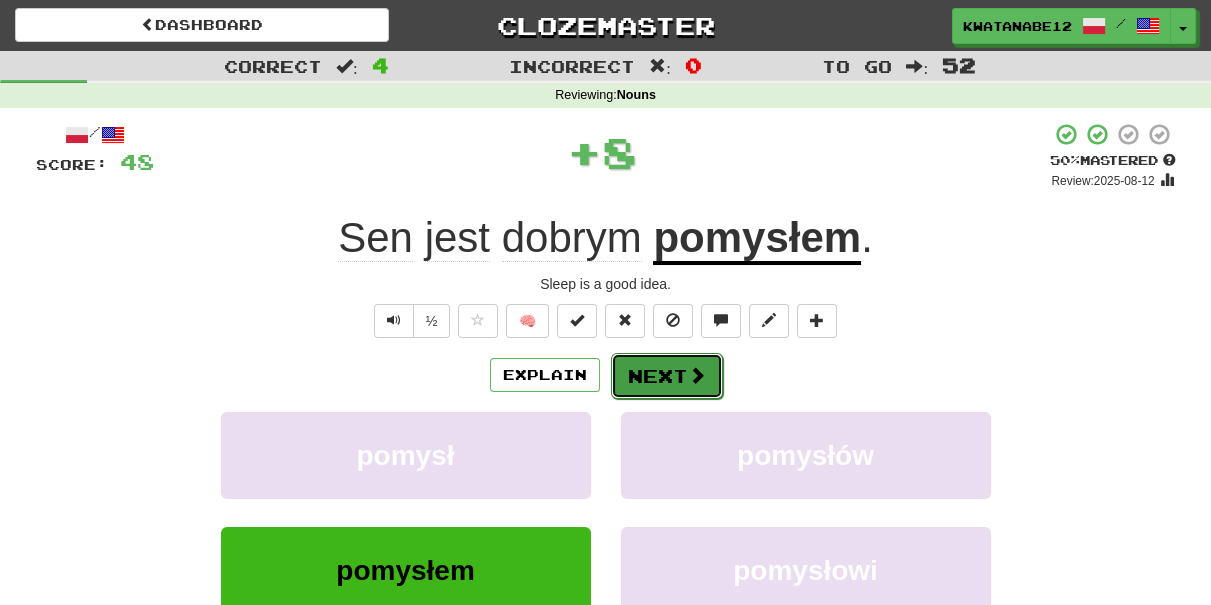 drag, startPoint x: 625, startPoint y: 370, endPoint x: 636, endPoint y: 364, distance: 12.529964 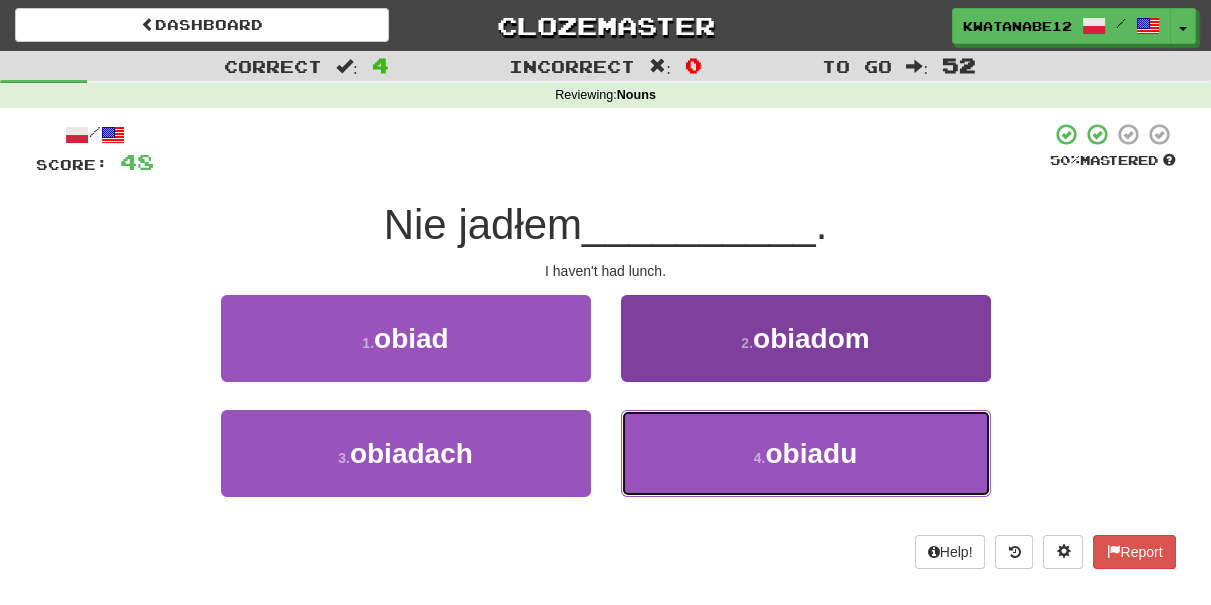 click on "4 .  obiadu" at bounding box center [806, 453] 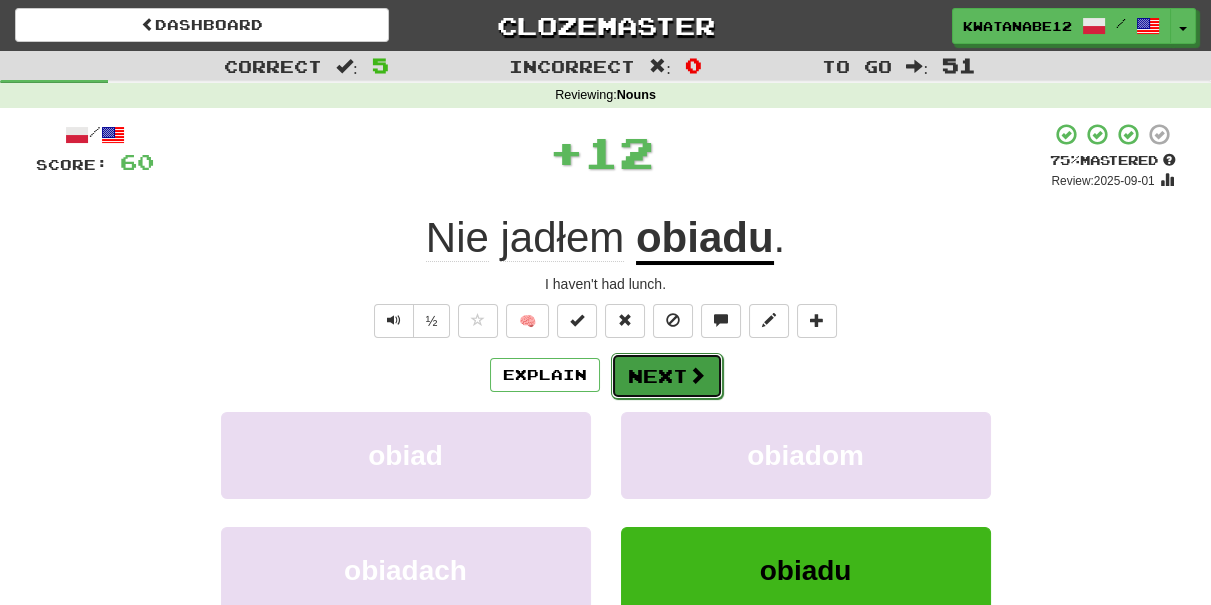 click on "Next" at bounding box center (667, 376) 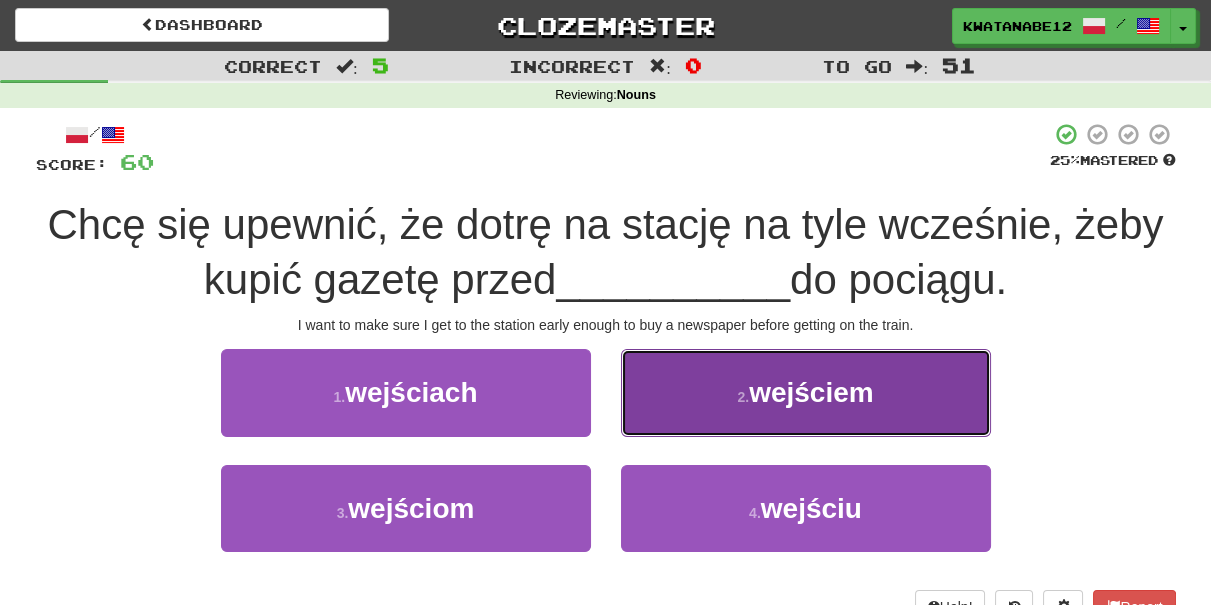 drag, startPoint x: 658, startPoint y: 399, endPoint x: 649, endPoint y: 404, distance: 10.29563 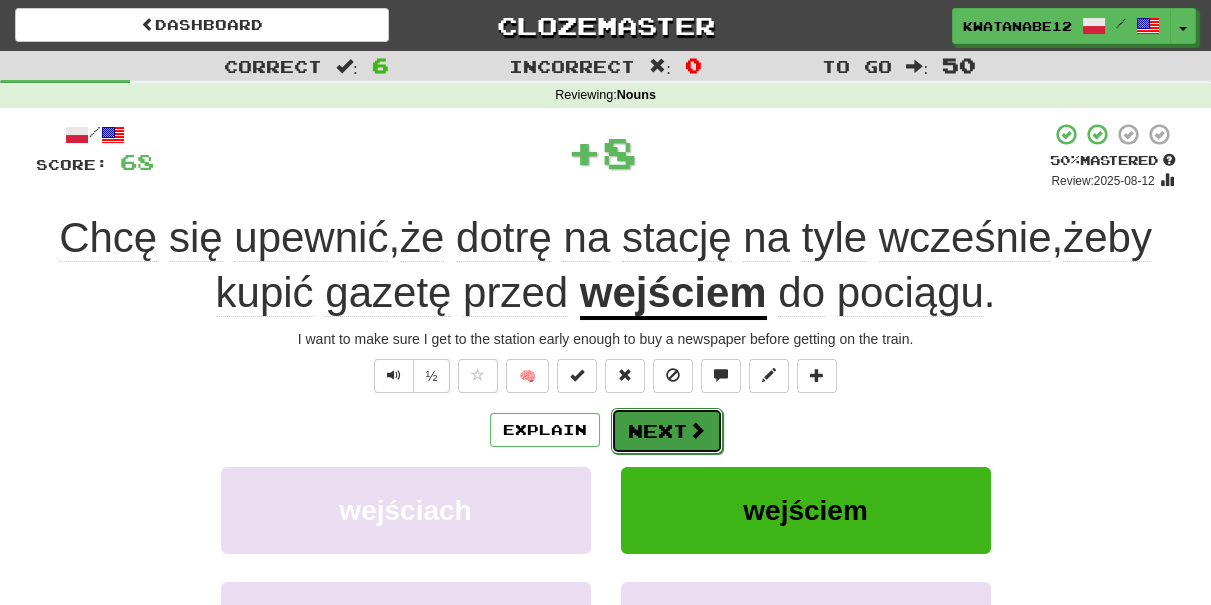 click on "Next" at bounding box center (667, 431) 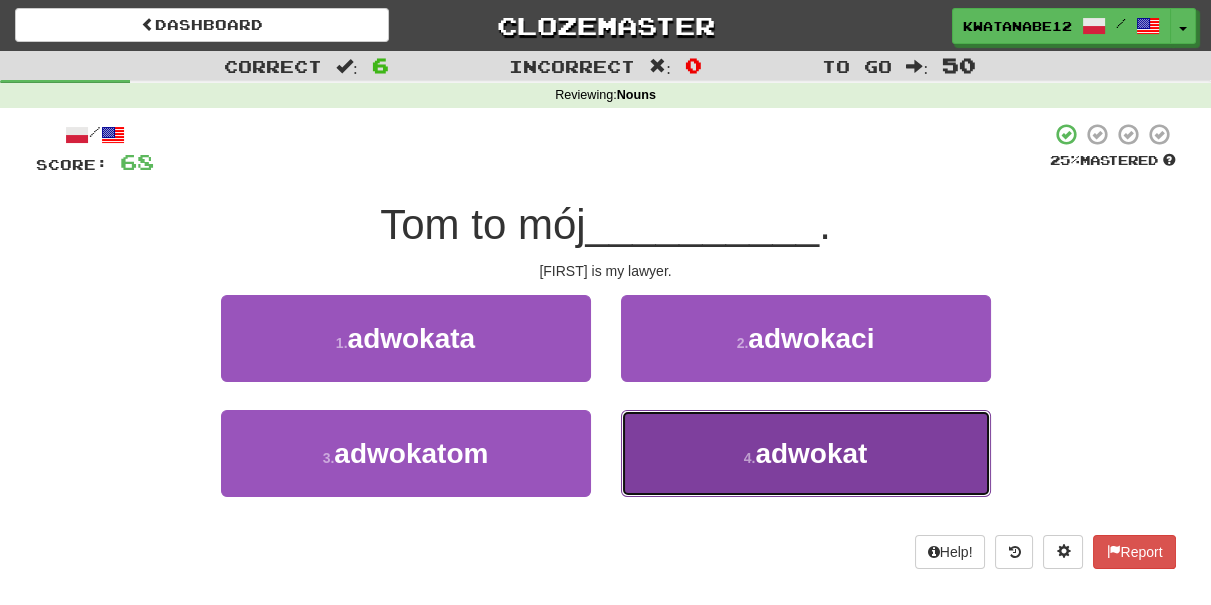 click on "4 .  adwokat" at bounding box center (806, 453) 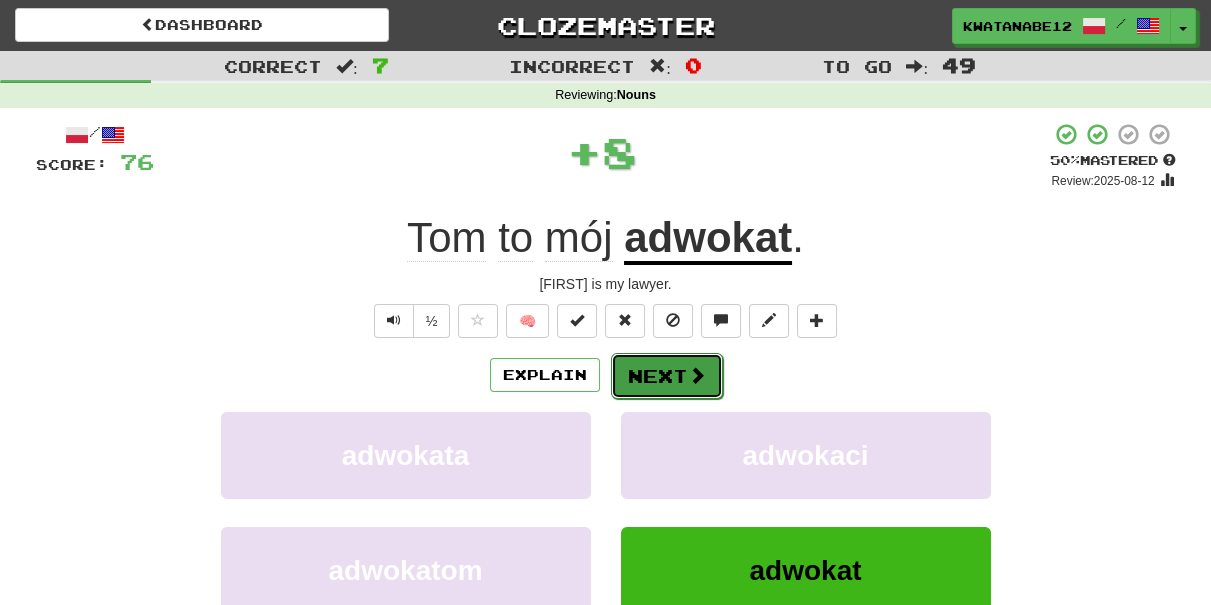drag, startPoint x: 653, startPoint y: 399, endPoint x: 648, endPoint y: 385, distance: 14.866069 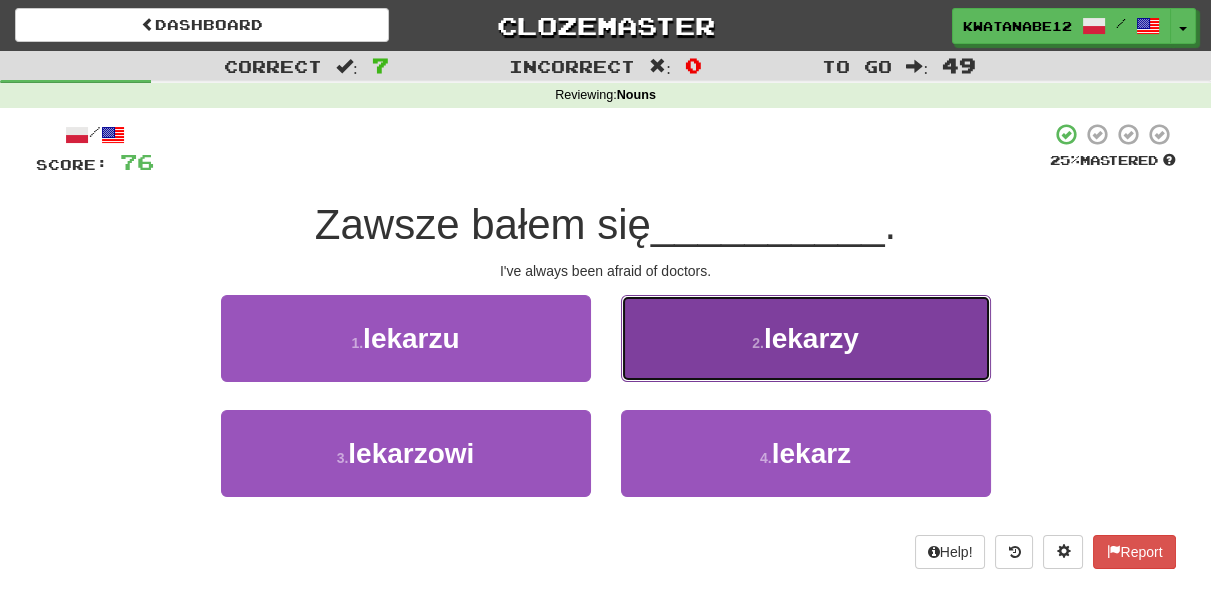 click on "2 .  lekarzy" at bounding box center [806, 338] 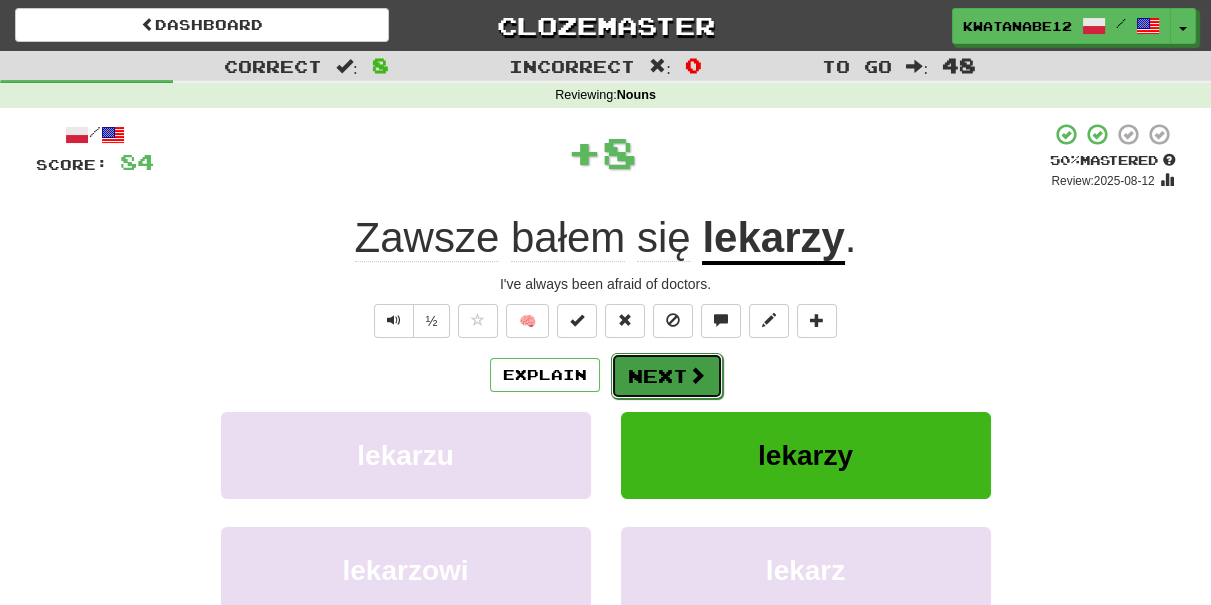 click on "Next" at bounding box center (667, 376) 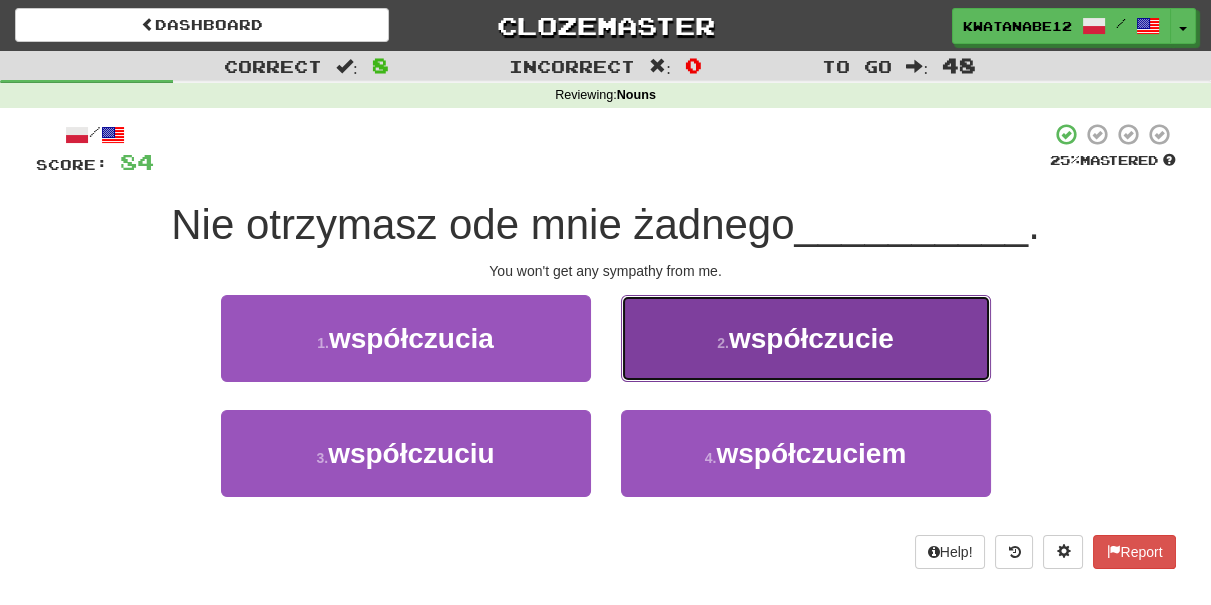 click on "2 .  współczucie" at bounding box center (806, 338) 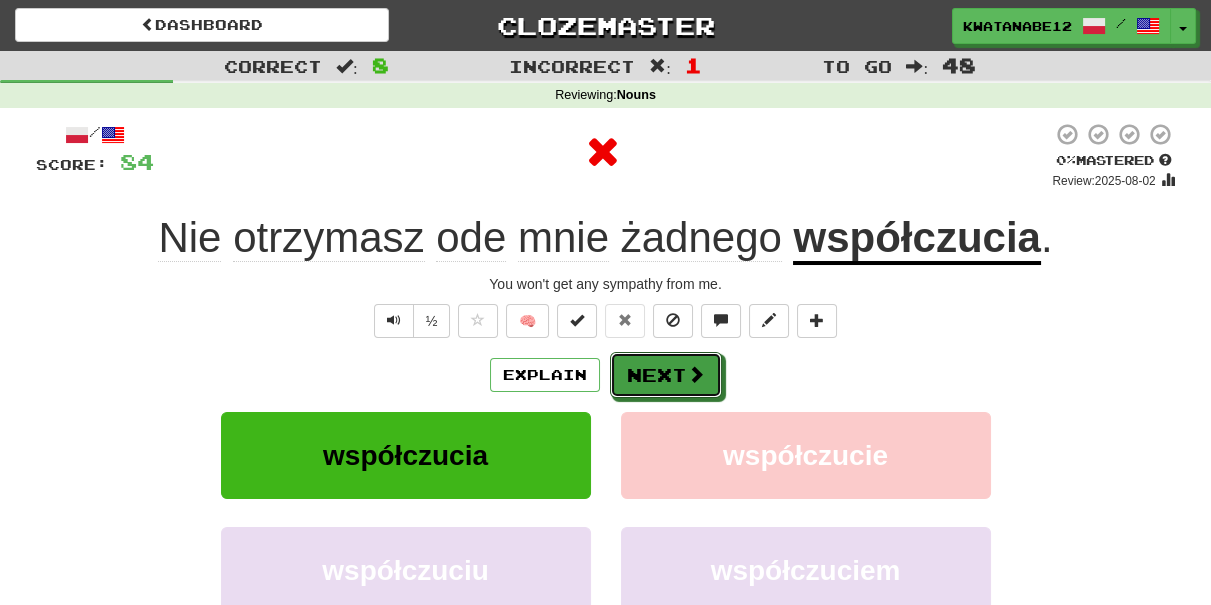 click on "Next" at bounding box center [666, 375] 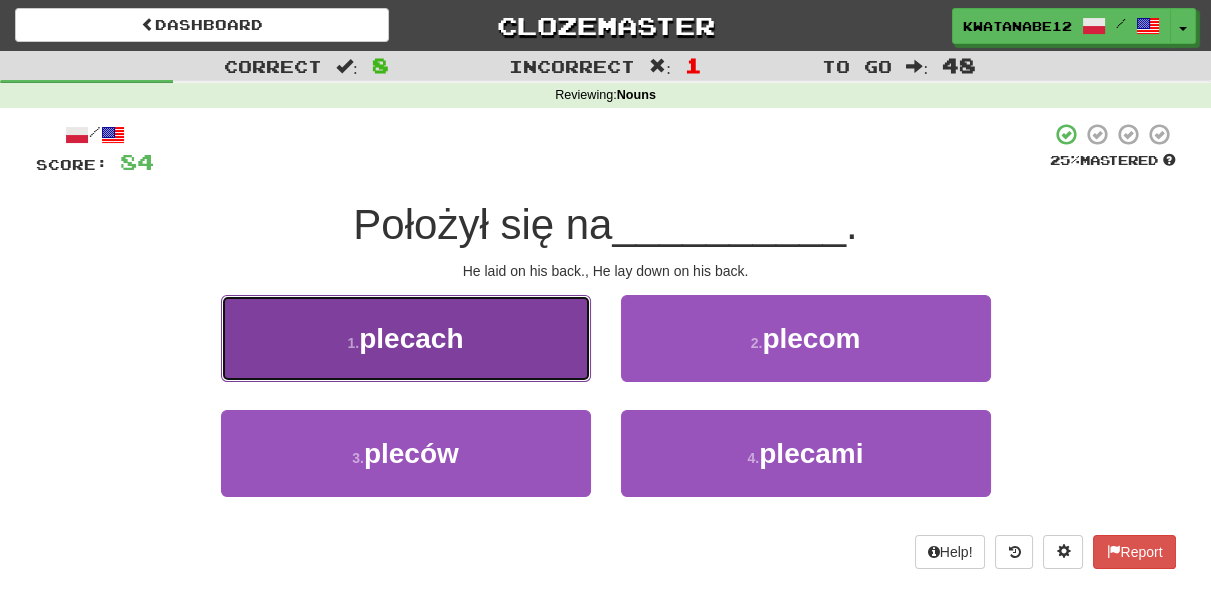 click on "1 .  plecach" at bounding box center [406, 338] 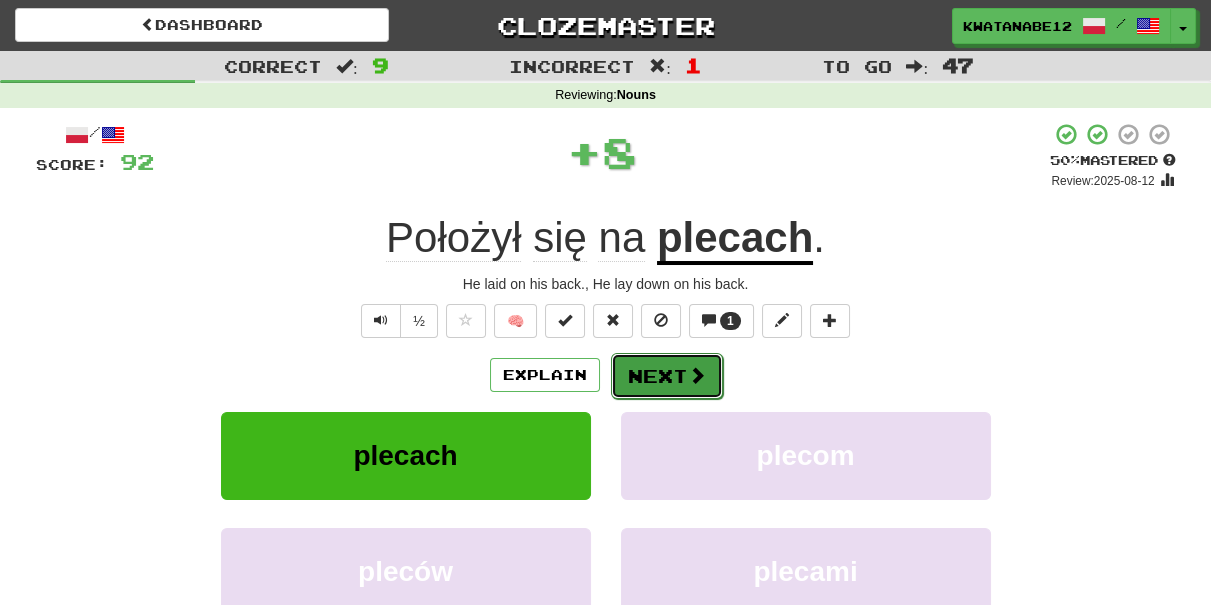 click on "Next" at bounding box center [667, 376] 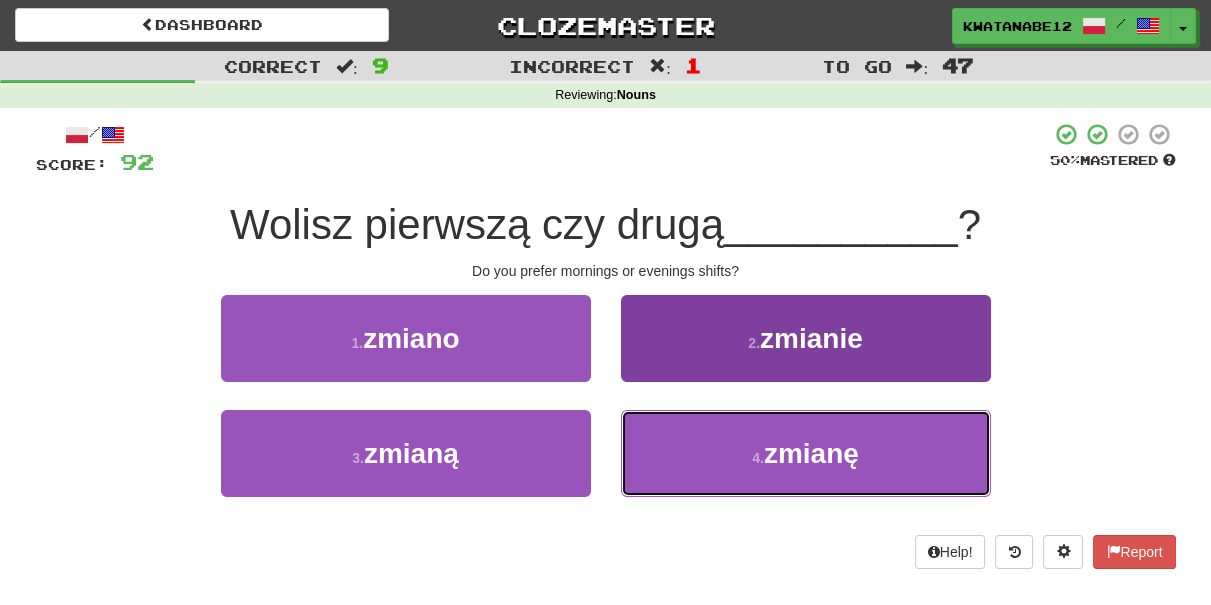 click on "4 .  zmianę" at bounding box center (806, 453) 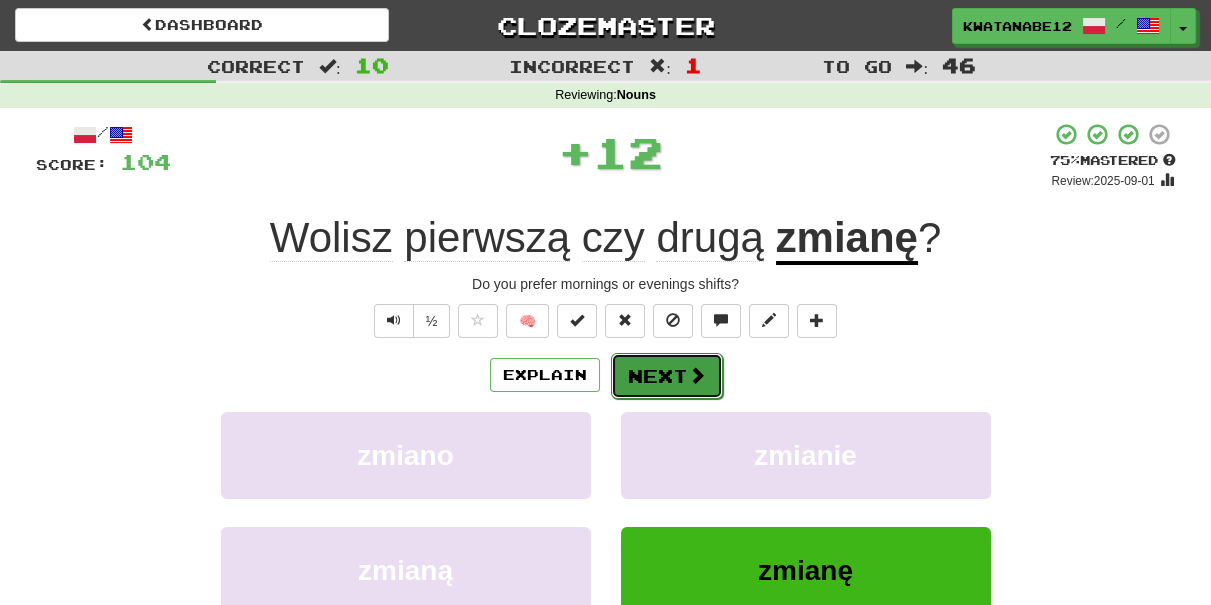 click on "Next" at bounding box center [667, 376] 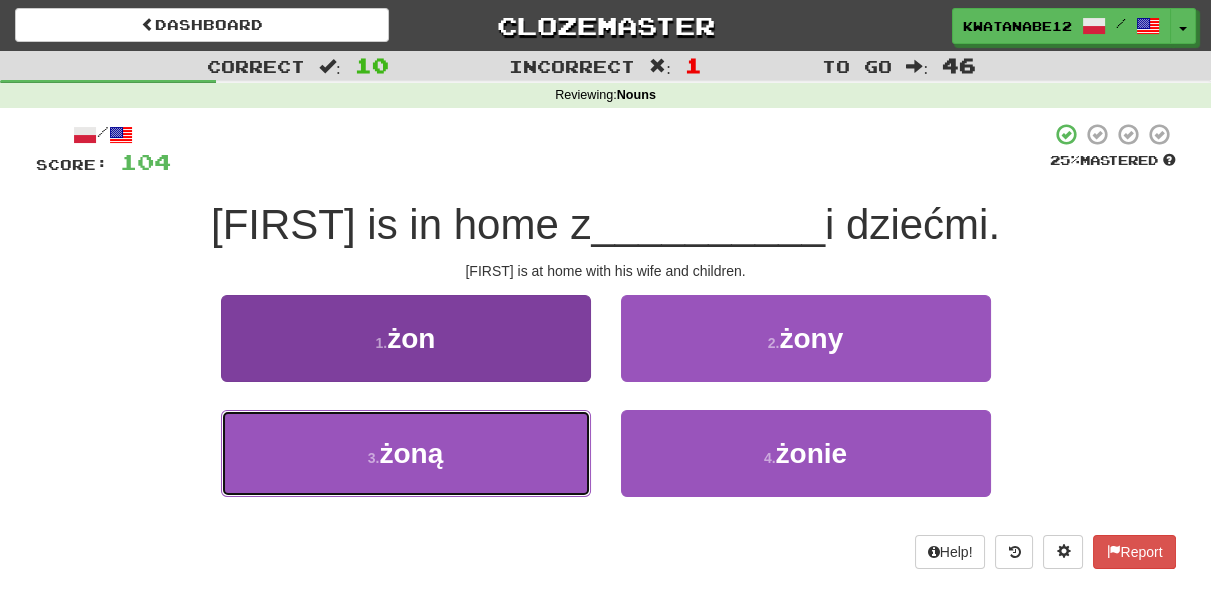 click on "3 .  żoną" at bounding box center (406, 453) 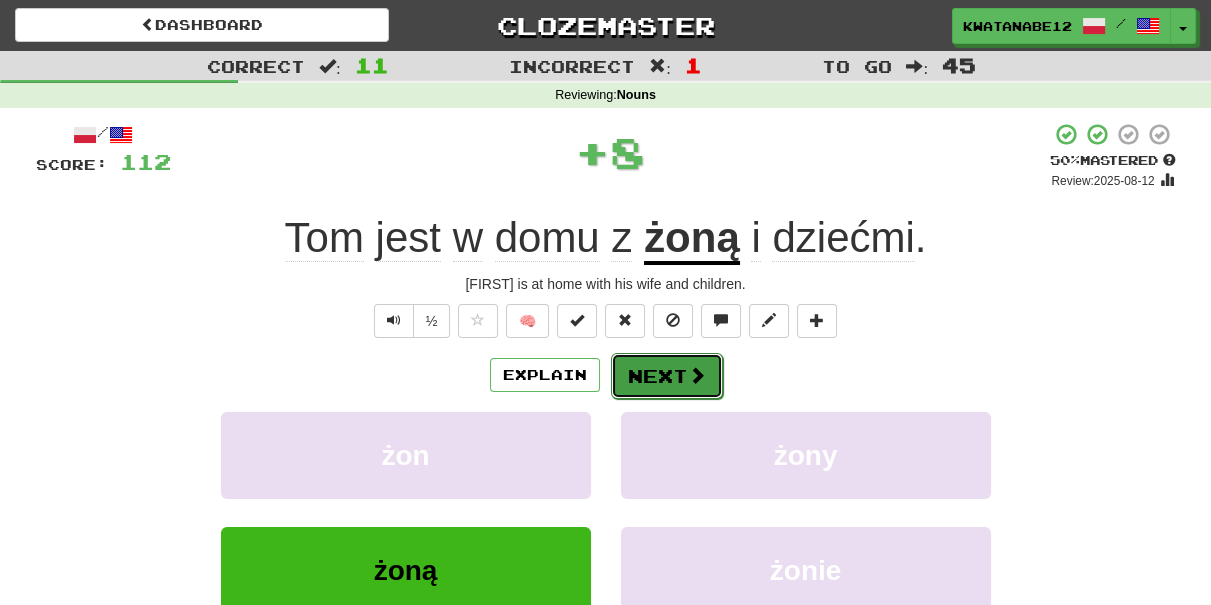 click on "Next" at bounding box center [667, 376] 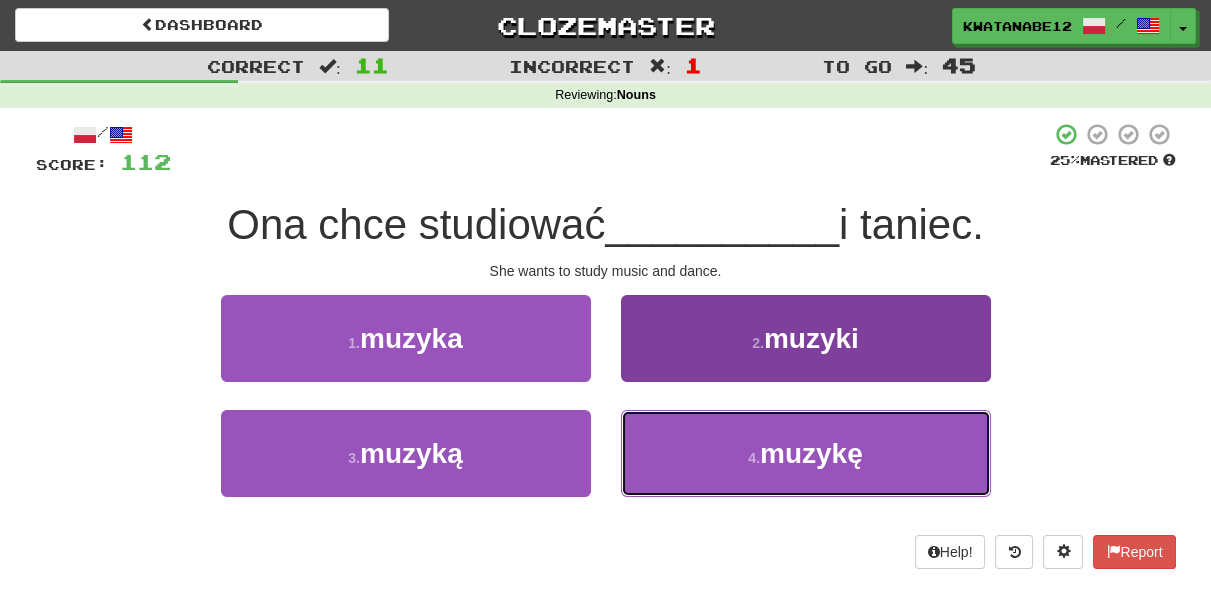 click on "4 .  muzykę" at bounding box center (806, 453) 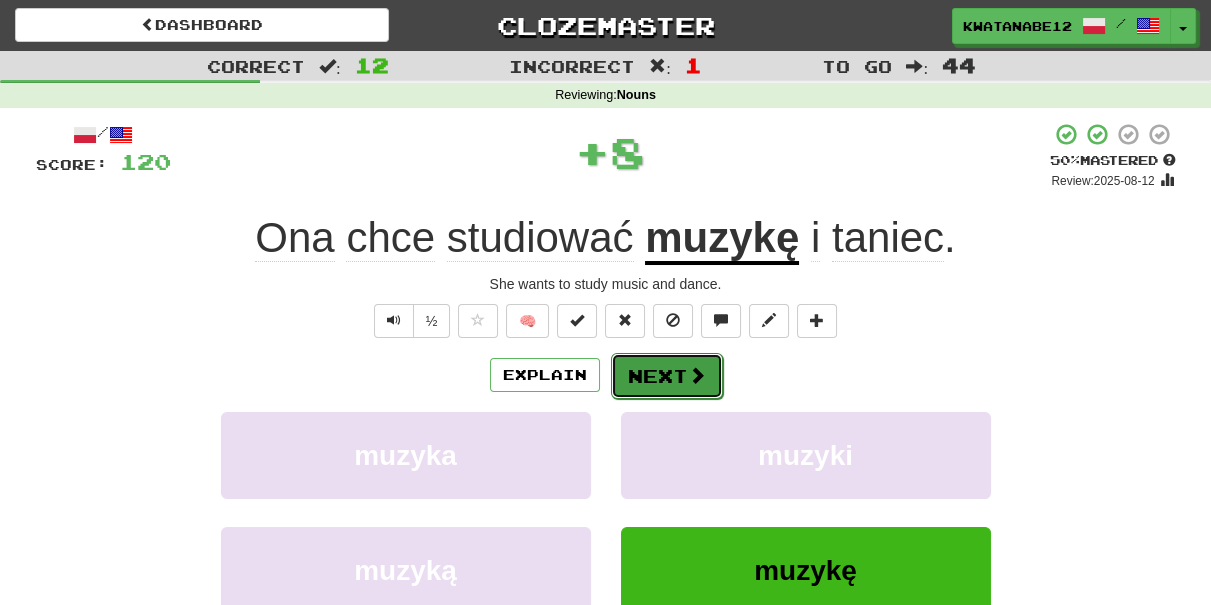 click on "Next" at bounding box center (667, 376) 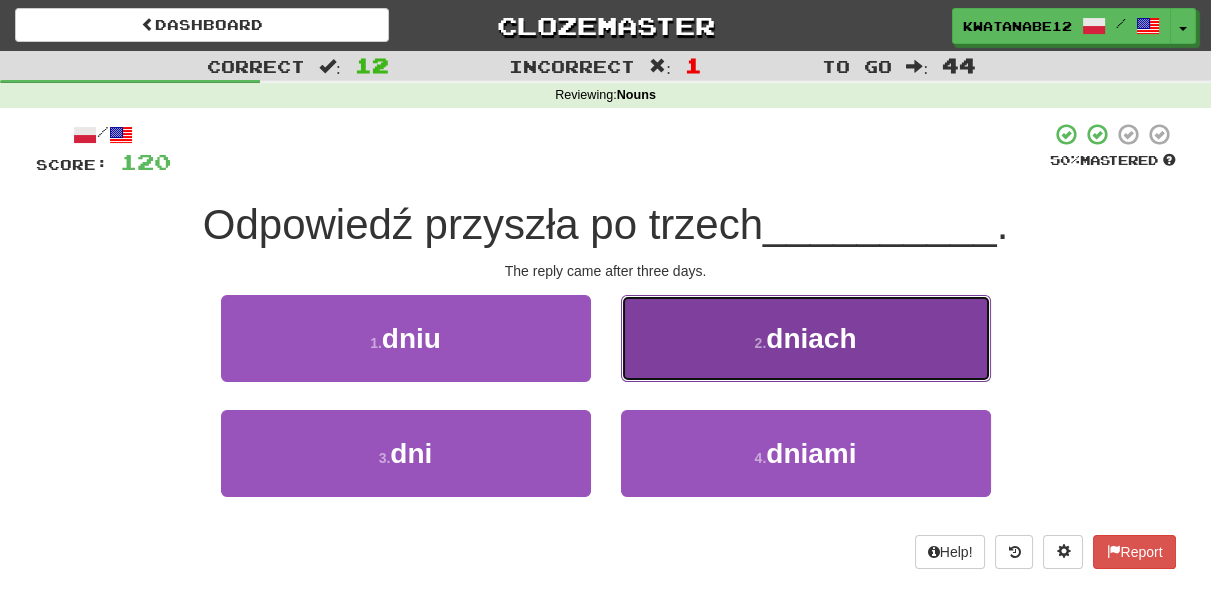 click on "2 .  dniach" at bounding box center [806, 338] 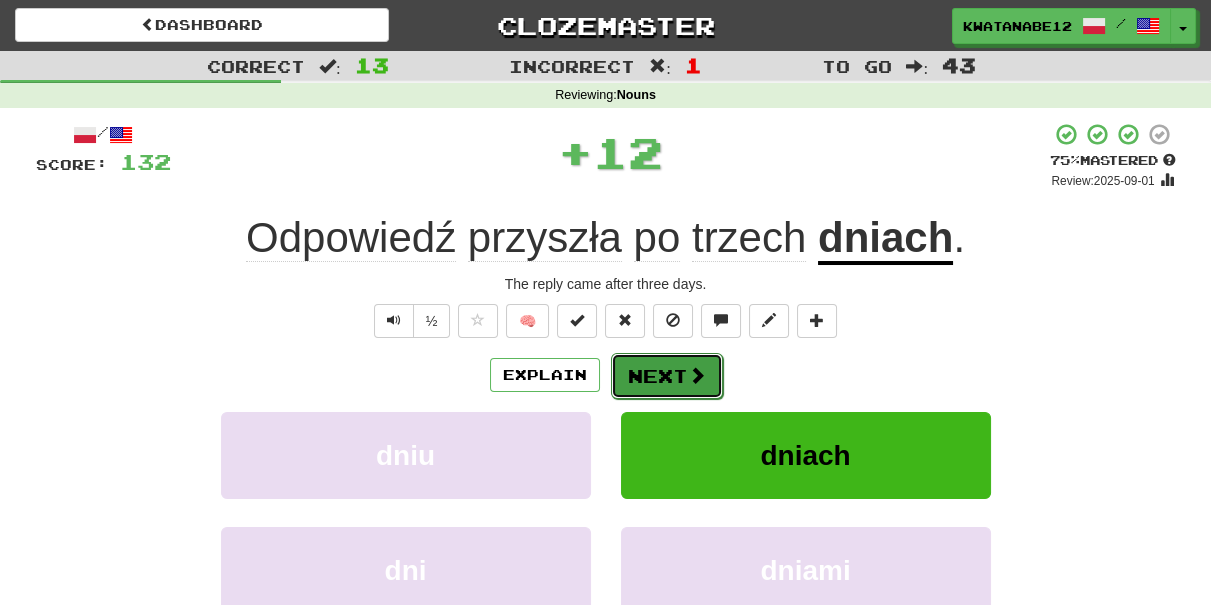 click on "Next" at bounding box center [667, 376] 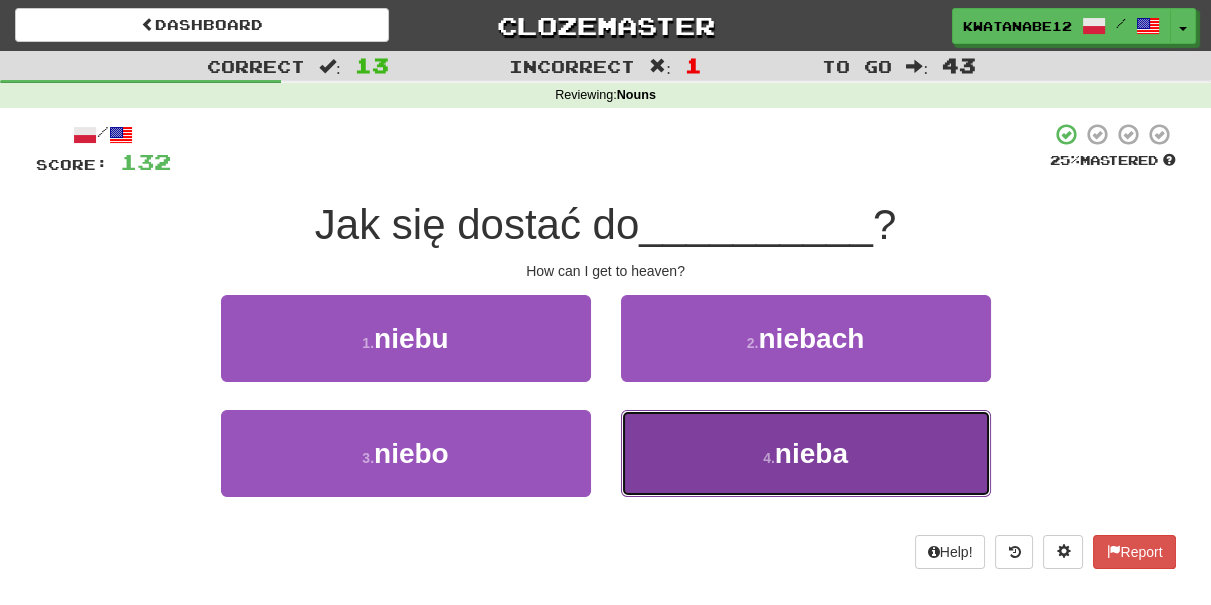 drag, startPoint x: 678, startPoint y: 444, endPoint x: 668, endPoint y: 426, distance: 20.59126 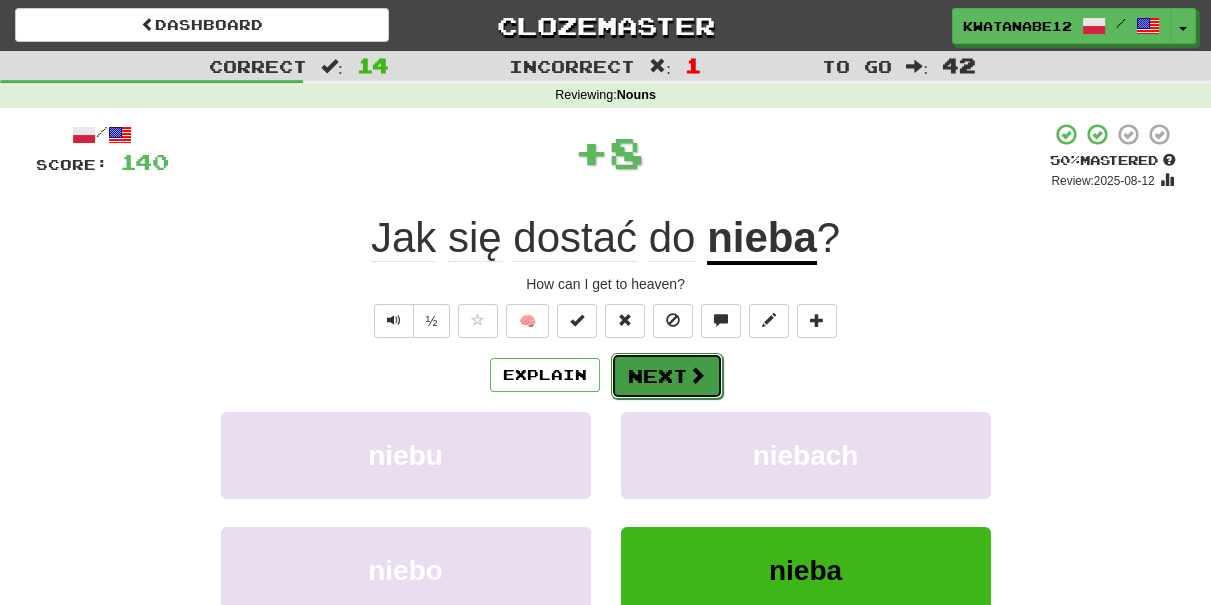 click on "Next" at bounding box center [667, 376] 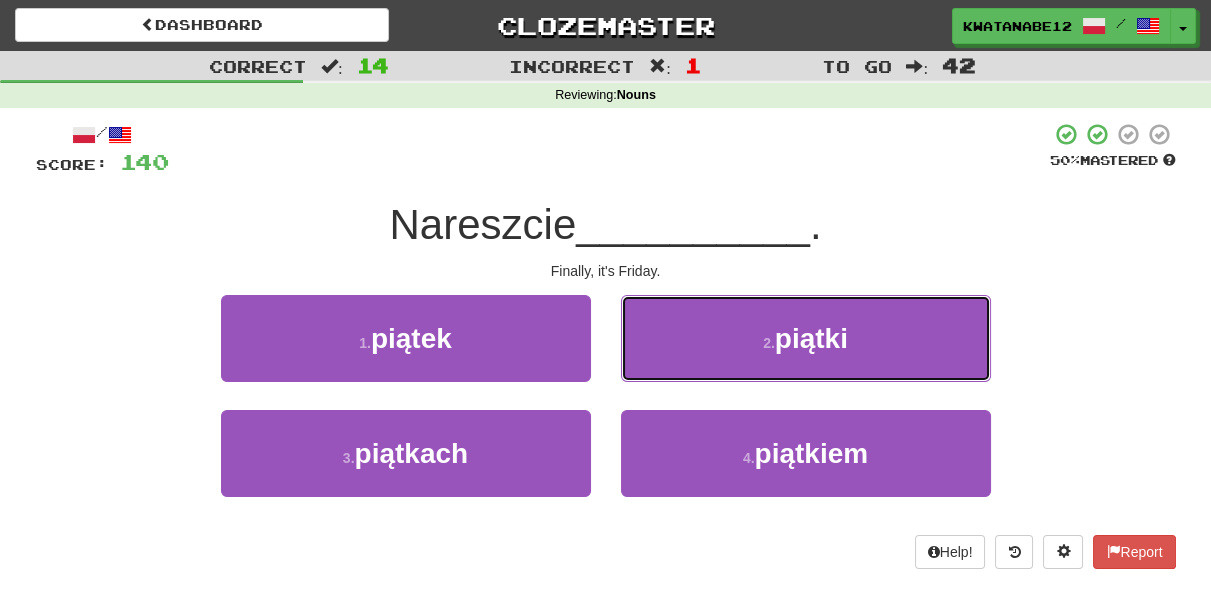 drag, startPoint x: 693, startPoint y: 333, endPoint x: 685, endPoint y: 341, distance: 11.313708 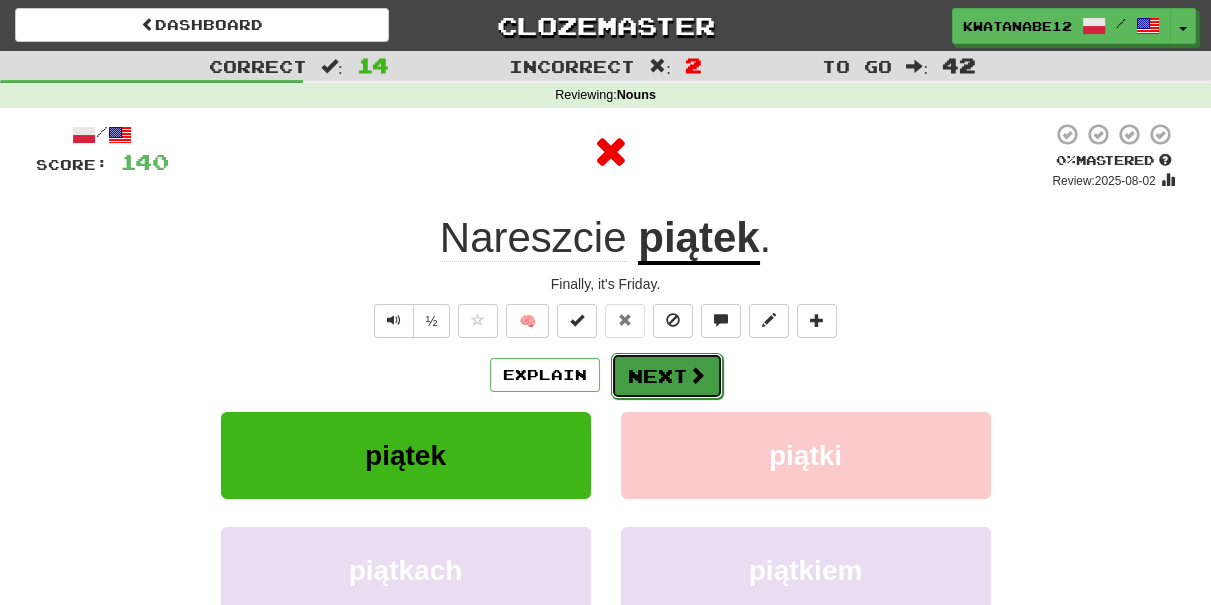click on "Next" at bounding box center [667, 376] 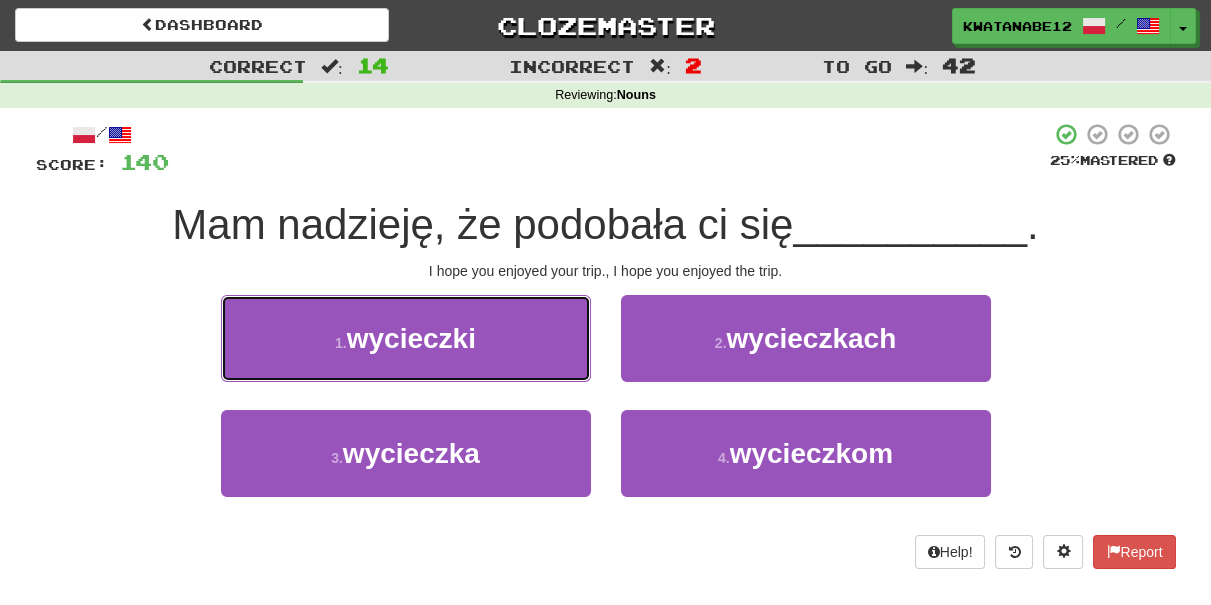 drag, startPoint x: 546, startPoint y: 337, endPoint x: 594, endPoint y: 339, distance: 48.04165 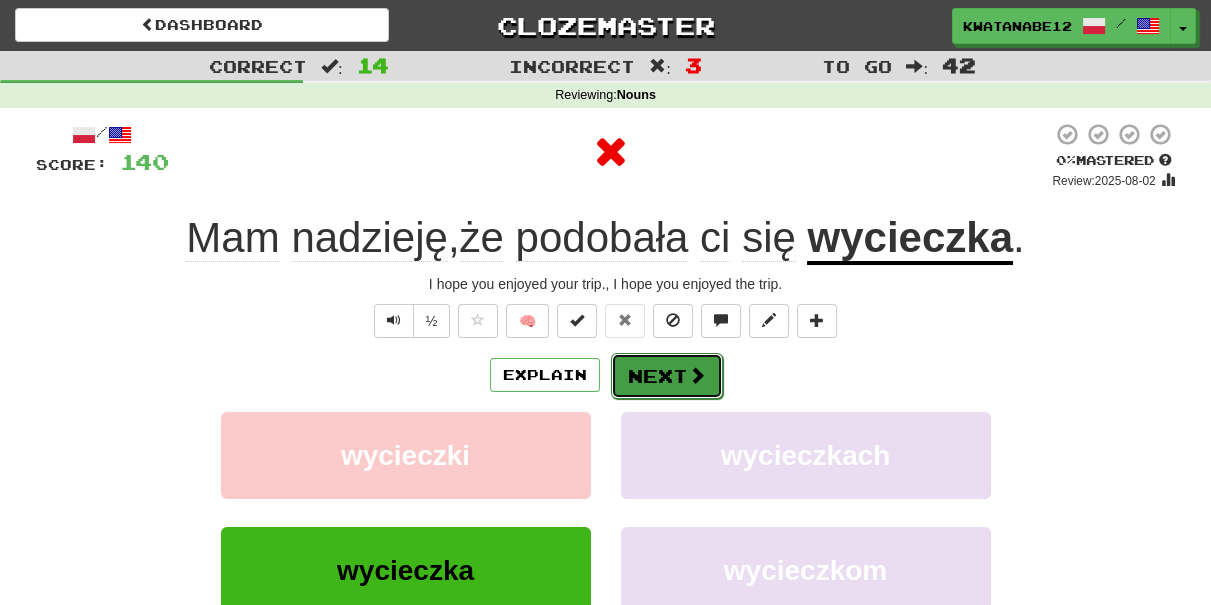 click on "Next" at bounding box center [667, 376] 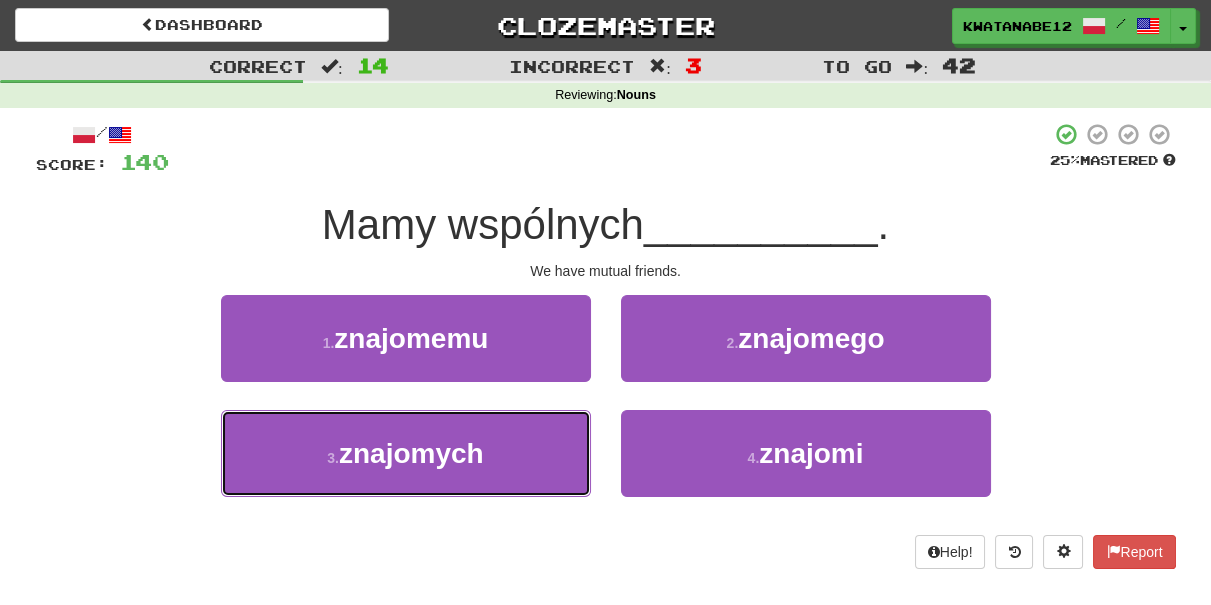 drag, startPoint x: 509, startPoint y: 440, endPoint x: 562, endPoint y: 404, distance: 64.070274 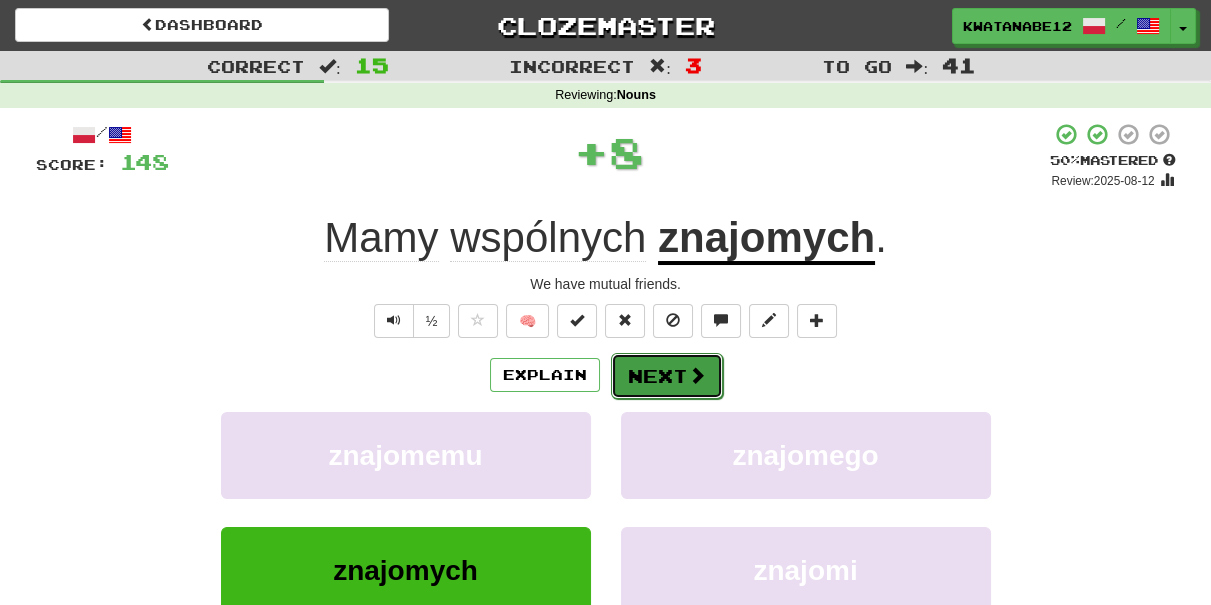 click on "Next" at bounding box center [667, 376] 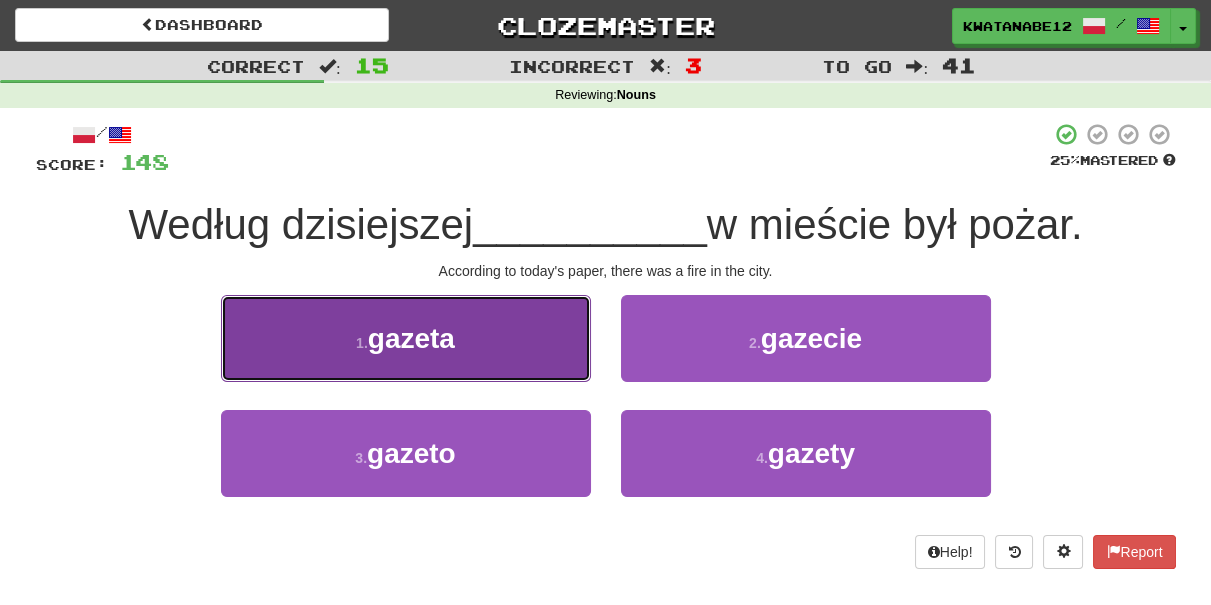 drag, startPoint x: 536, startPoint y: 343, endPoint x: 638, endPoint y: 356, distance: 102.825096 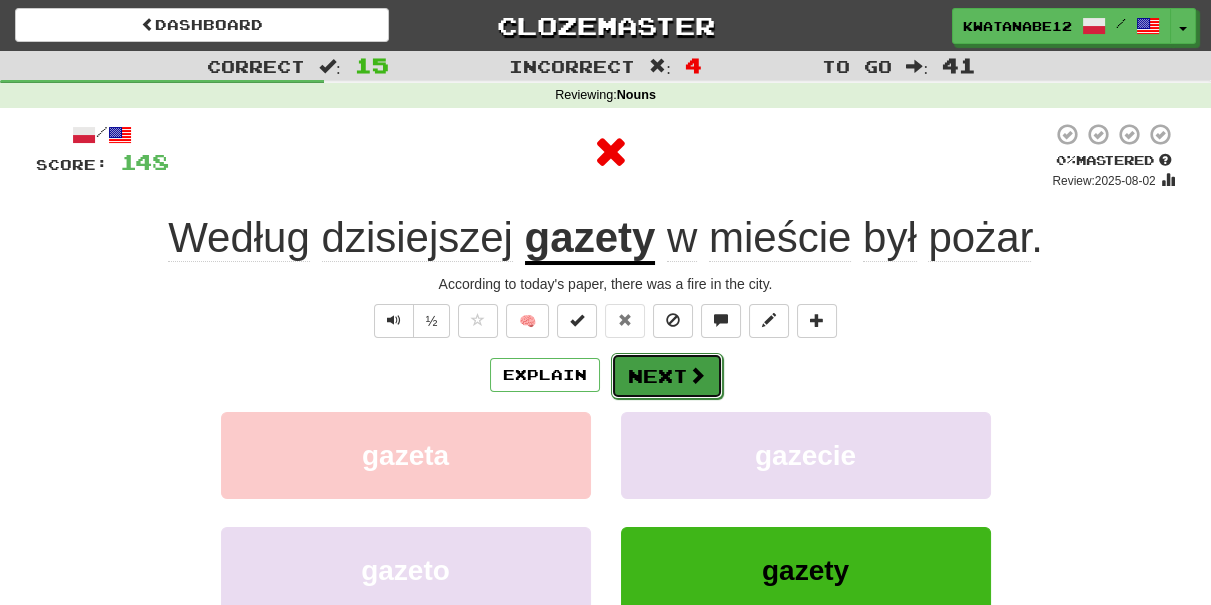 click on "Next" at bounding box center (667, 376) 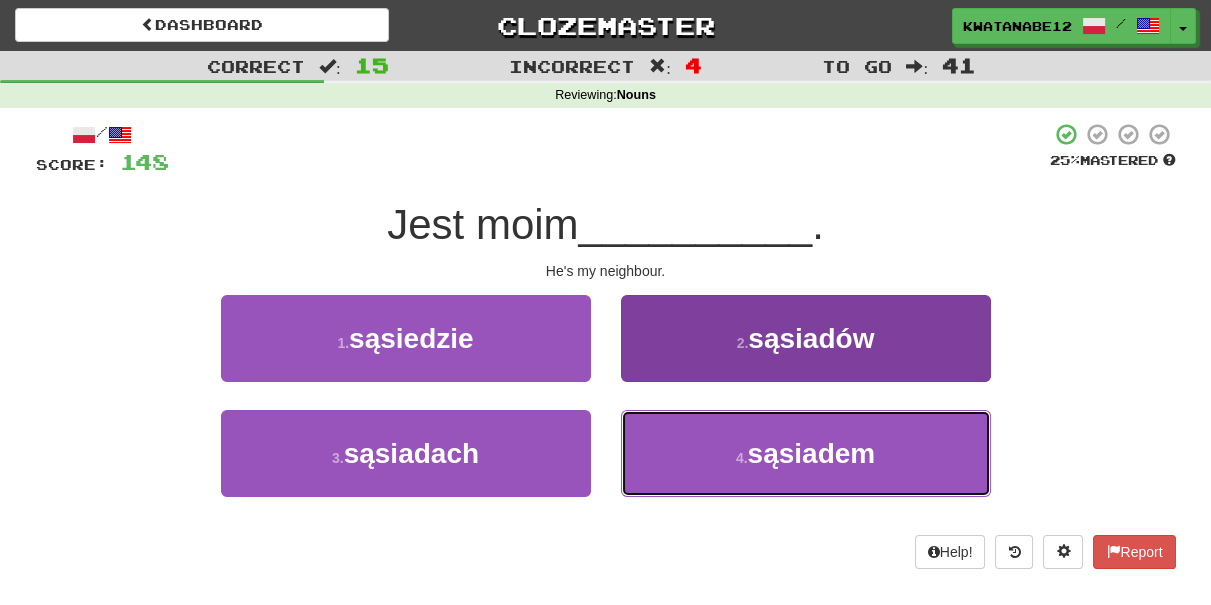 click on "4 .  sąsiadem" at bounding box center [806, 453] 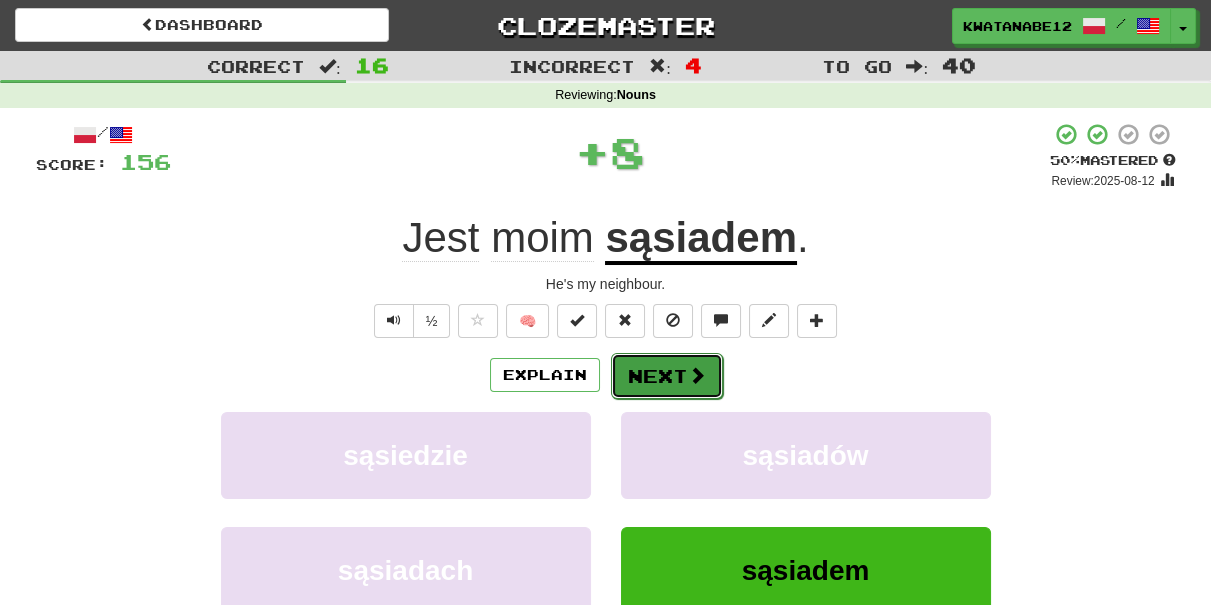 click on "Next" at bounding box center [667, 376] 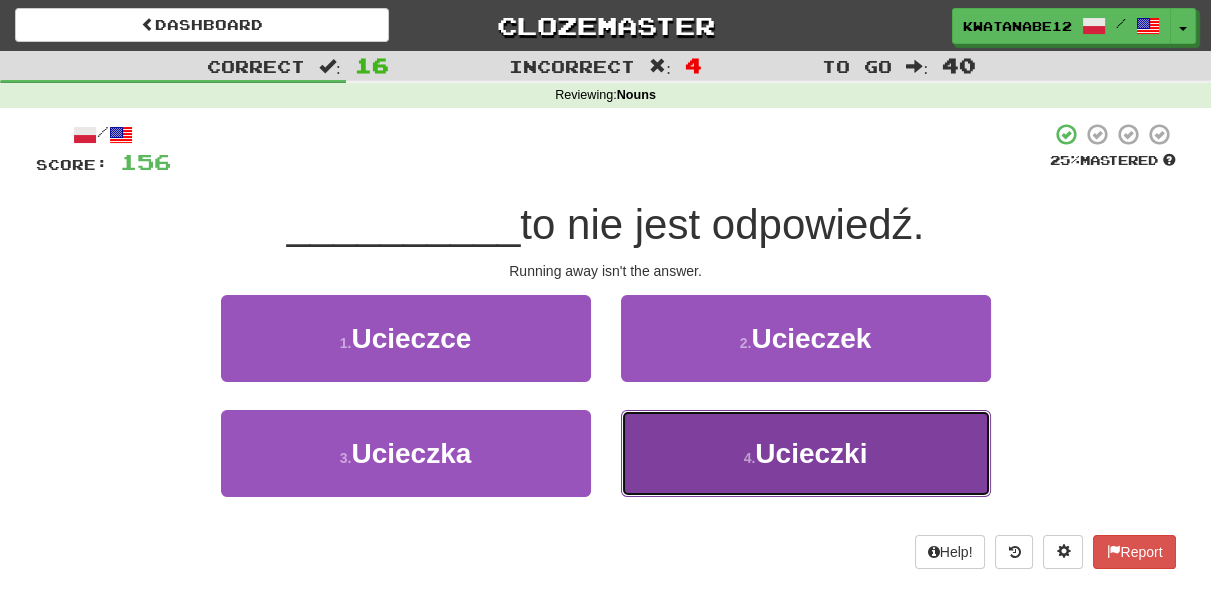 click on "4 .  Ucieczki" at bounding box center [806, 453] 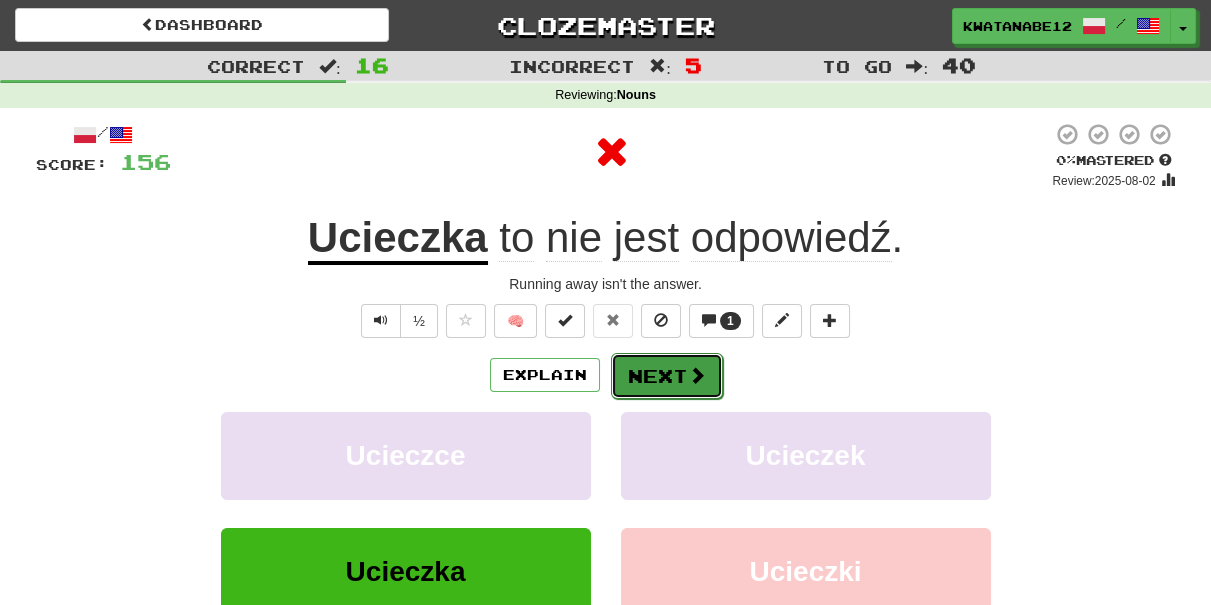 click on "Next" at bounding box center (667, 376) 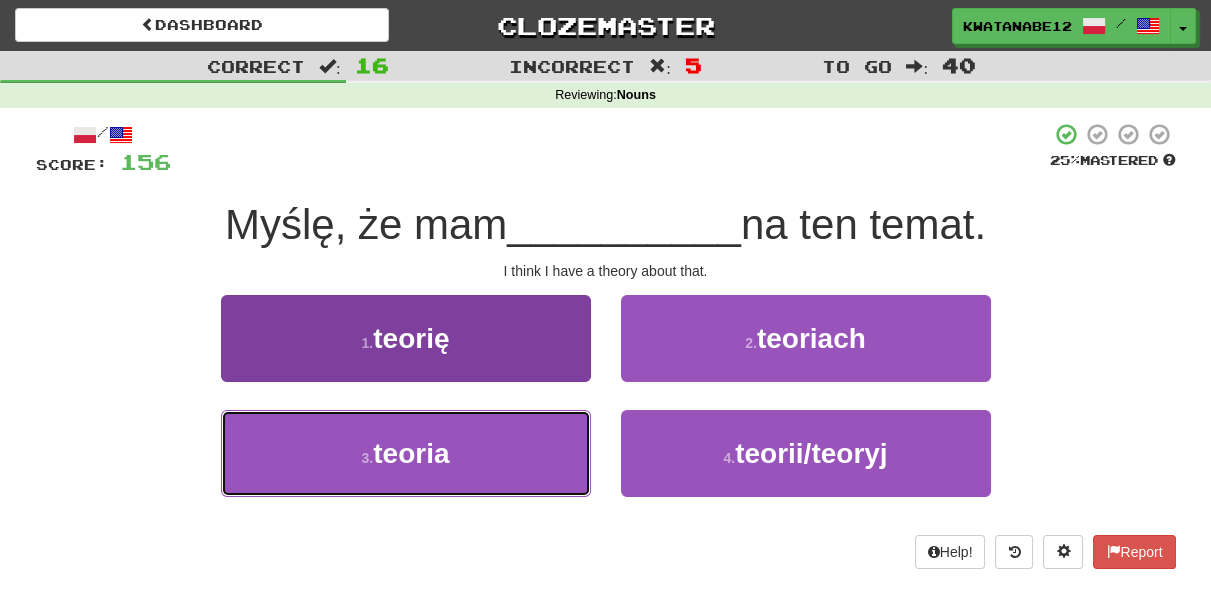 drag, startPoint x: 540, startPoint y: 434, endPoint x: 573, endPoint y: 419, distance: 36.249138 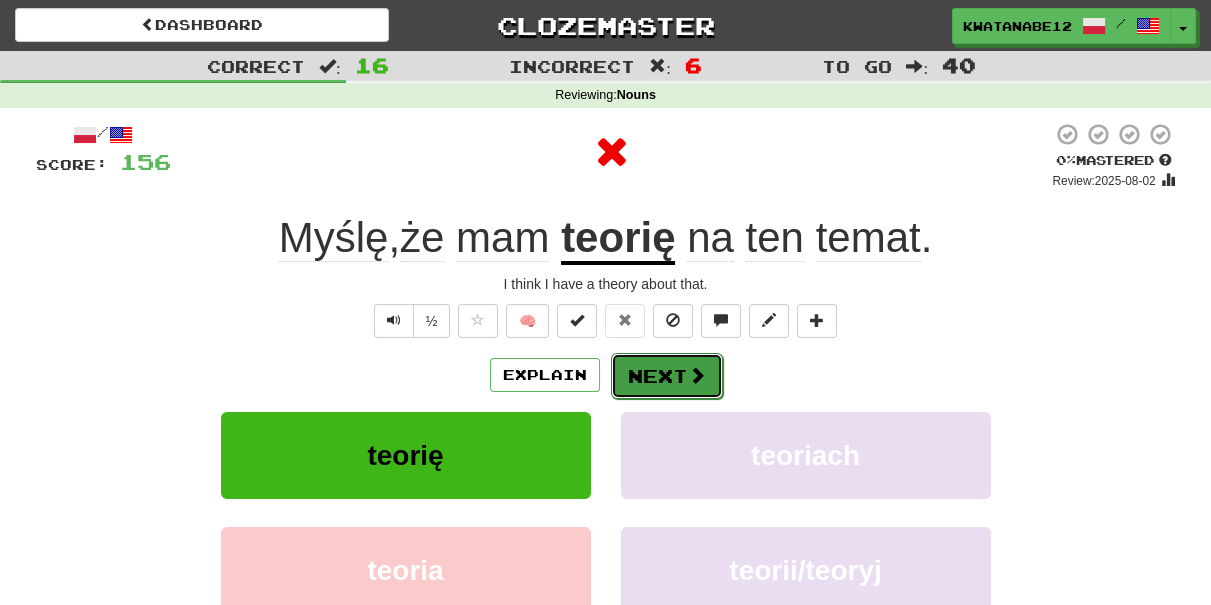 click on "Next" at bounding box center [667, 376] 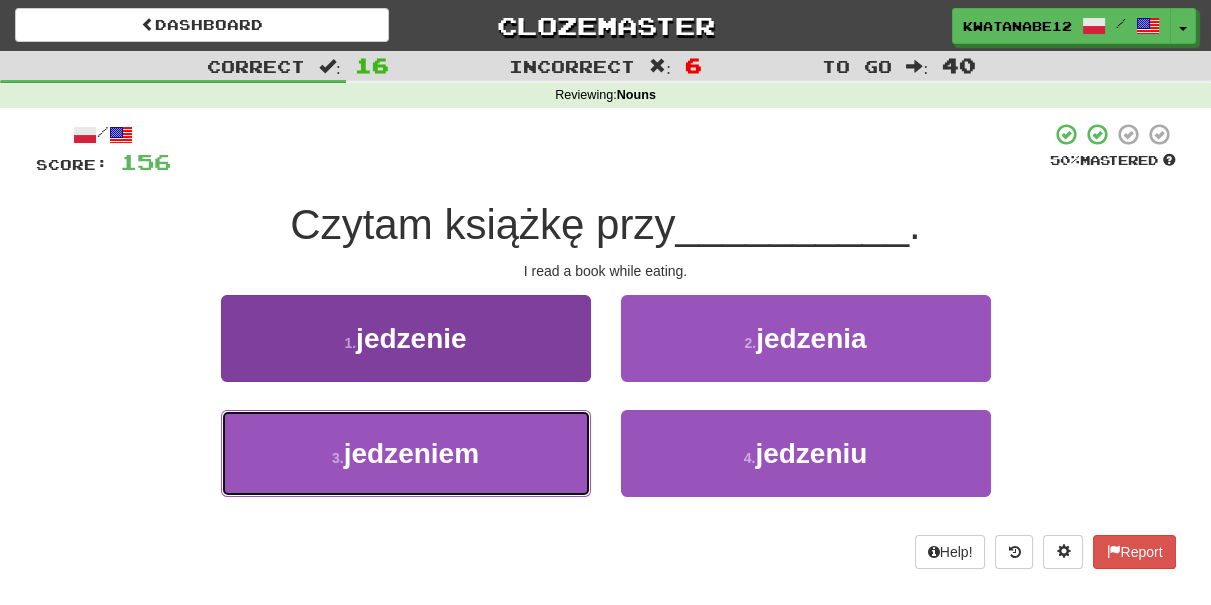 click on "3 .  jedzeniem" at bounding box center [406, 453] 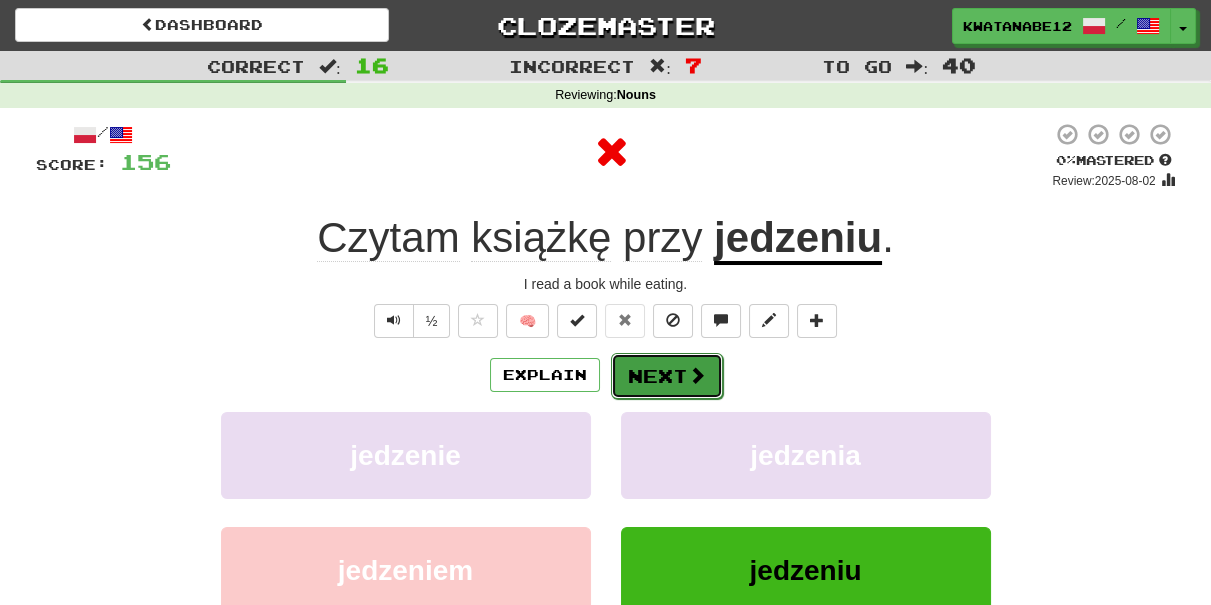 click on "Next" at bounding box center [667, 376] 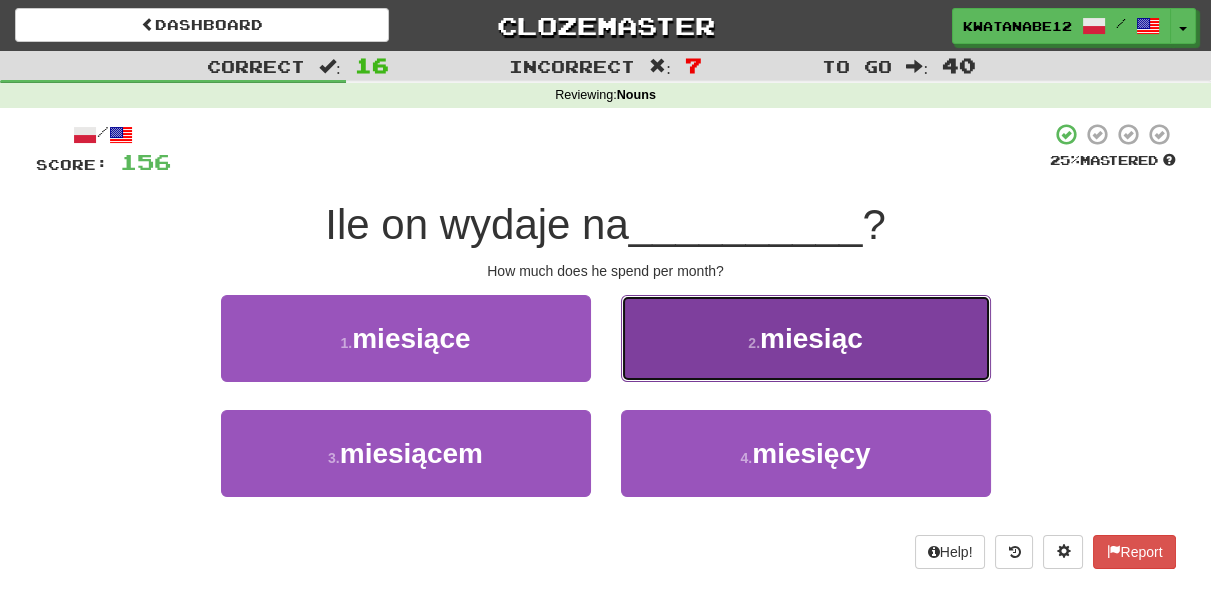 drag, startPoint x: 671, startPoint y: 343, endPoint x: 671, endPoint y: 357, distance: 14 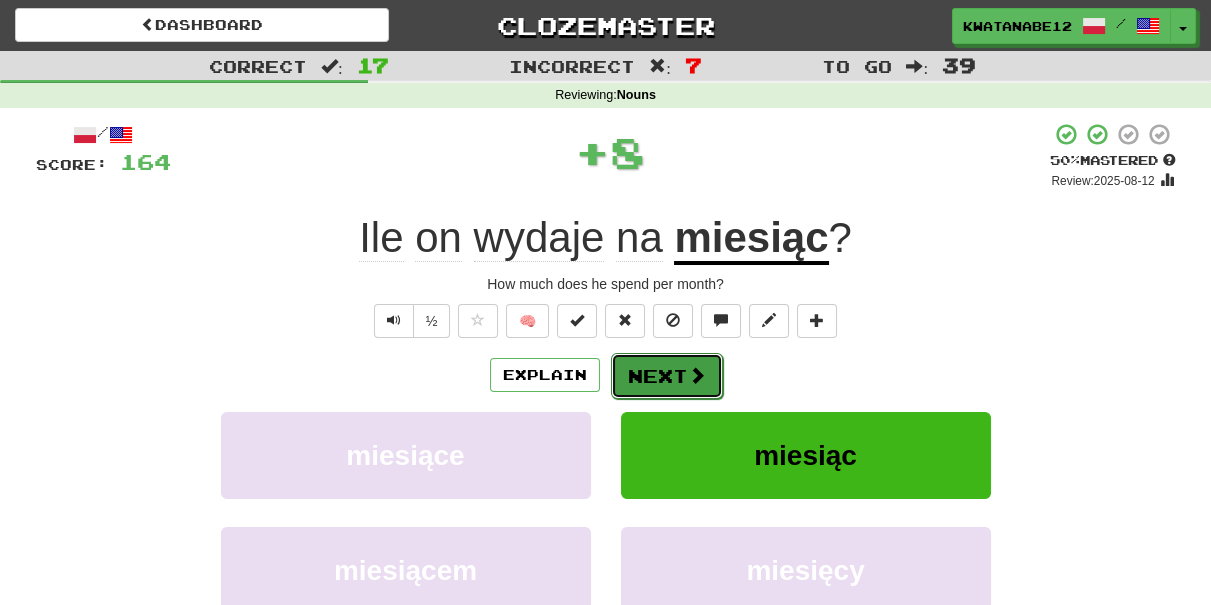 click on "Next" at bounding box center [667, 376] 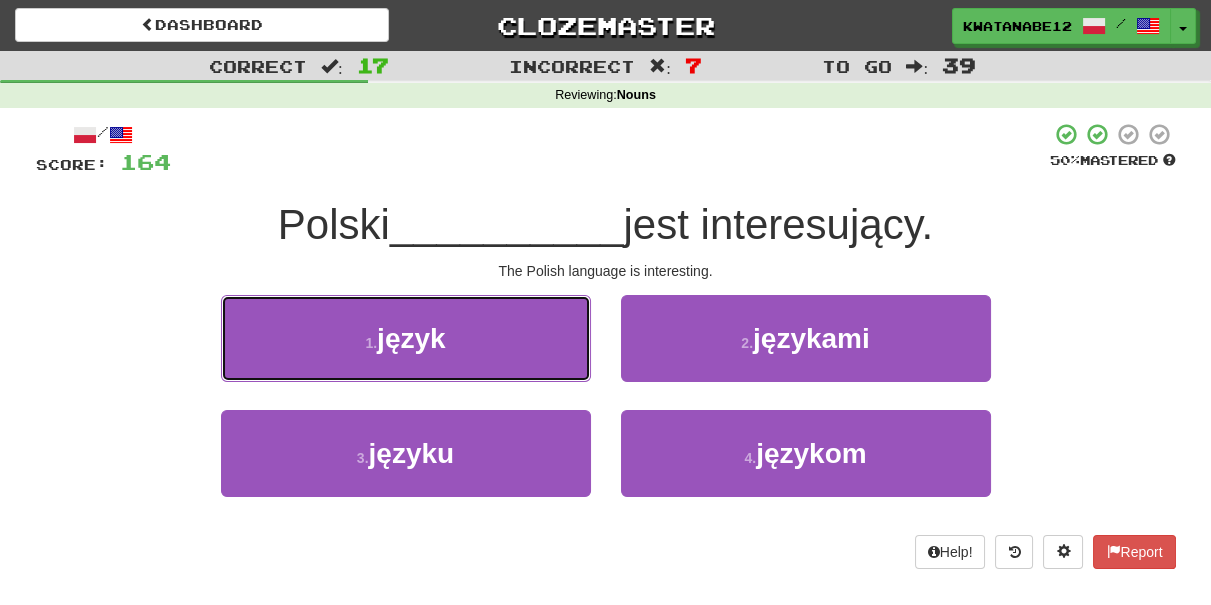 drag, startPoint x: 521, startPoint y: 335, endPoint x: 576, endPoint y: 340, distance: 55.226807 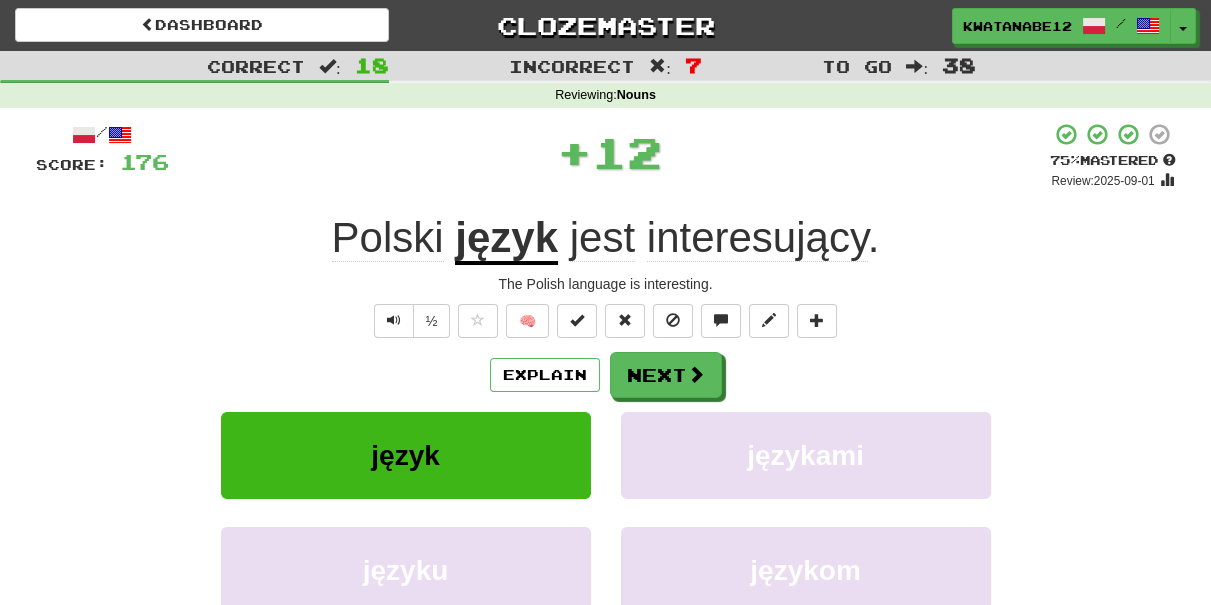 click on "/  Score:   176 + 12 75 %  Mastered Review:  2025-09-01 Polski   język   jest   interesujący . The Polish language is interesting. ½ 🧠 Explain Next język językami języku językom Learn more: język językami języku językom  Help!  Report Sentence Source" at bounding box center (606, 435) 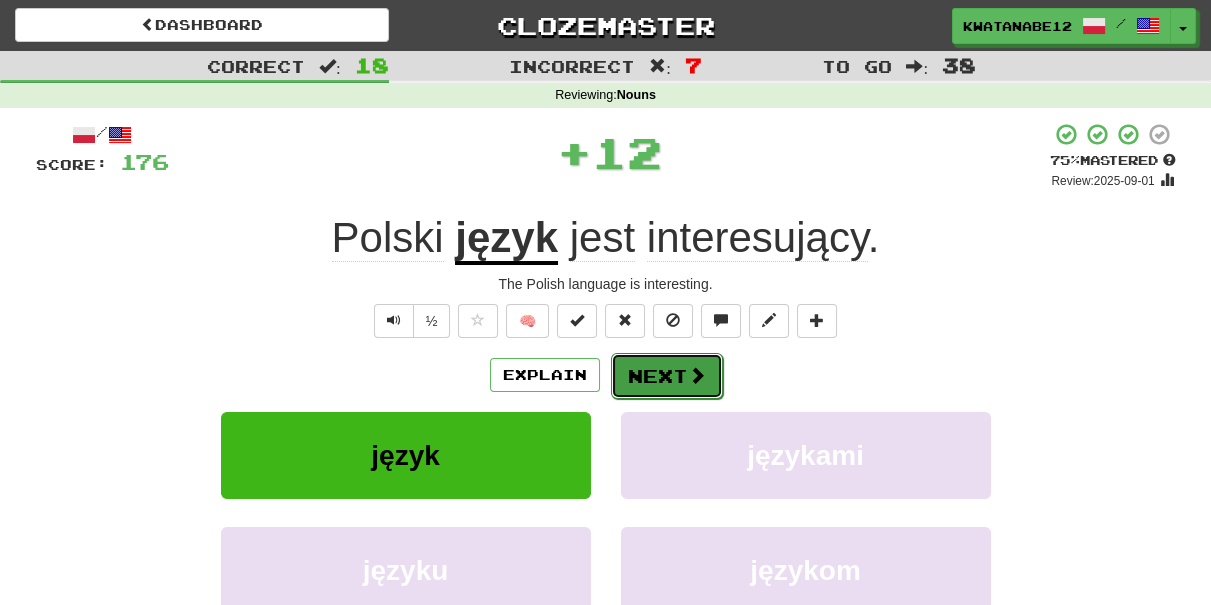 drag, startPoint x: 675, startPoint y: 375, endPoint x: 688, endPoint y: 378, distance: 13.341664 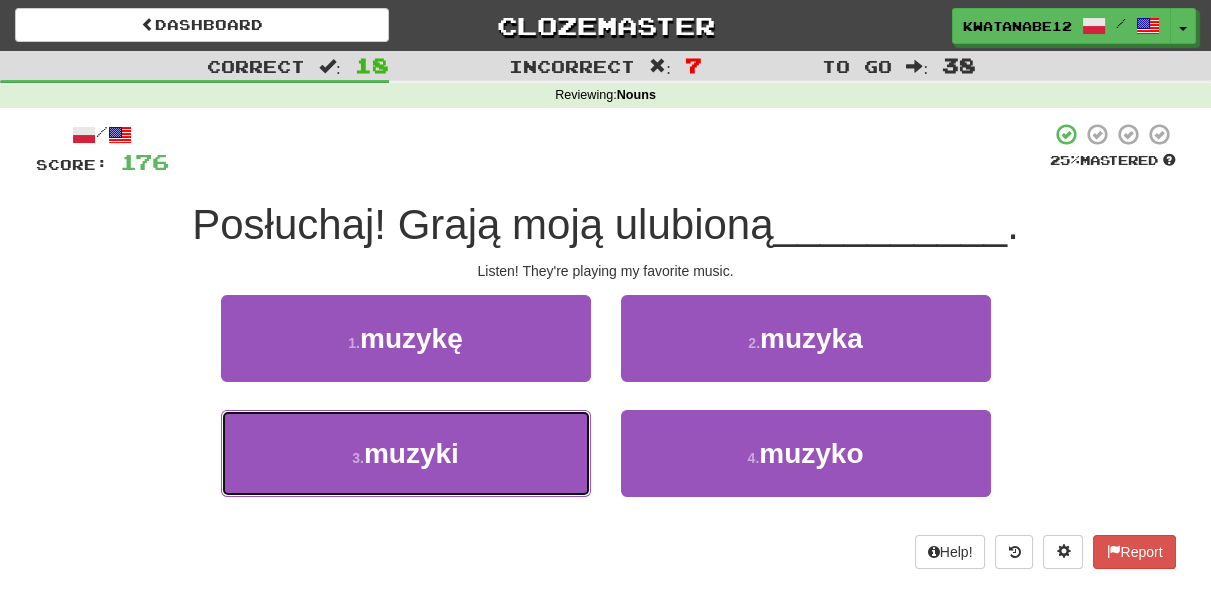 drag, startPoint x: 530, startPoint y: 434, endPoint x: 601, endPoint y: 397, distance: 80.06248 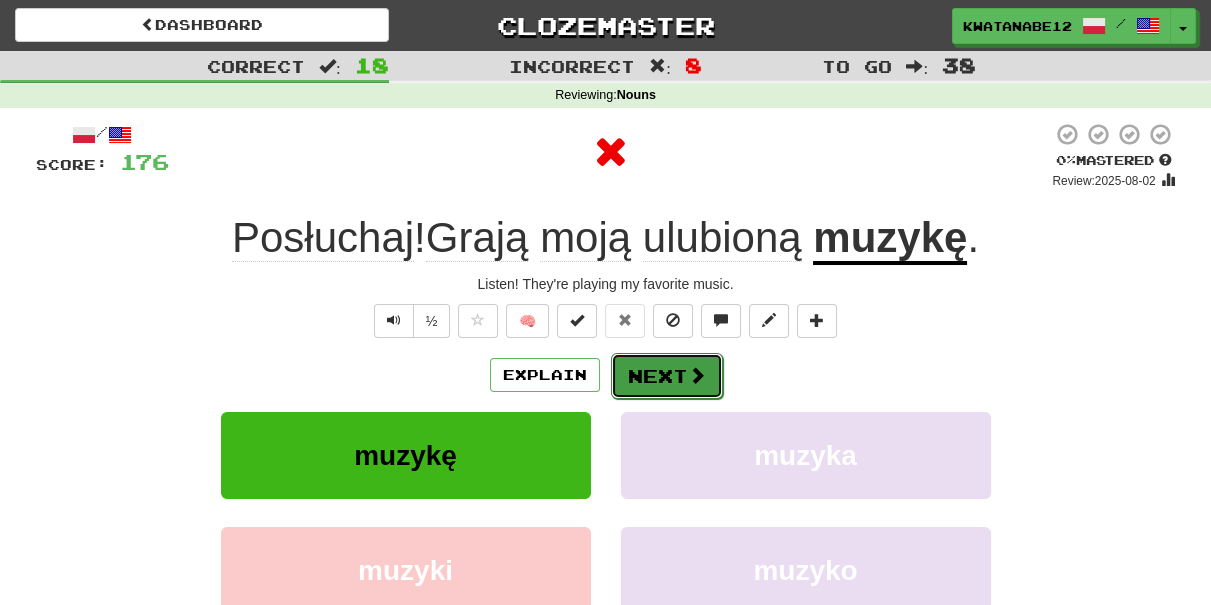 click on "Next" at bounding box center [667, 376] 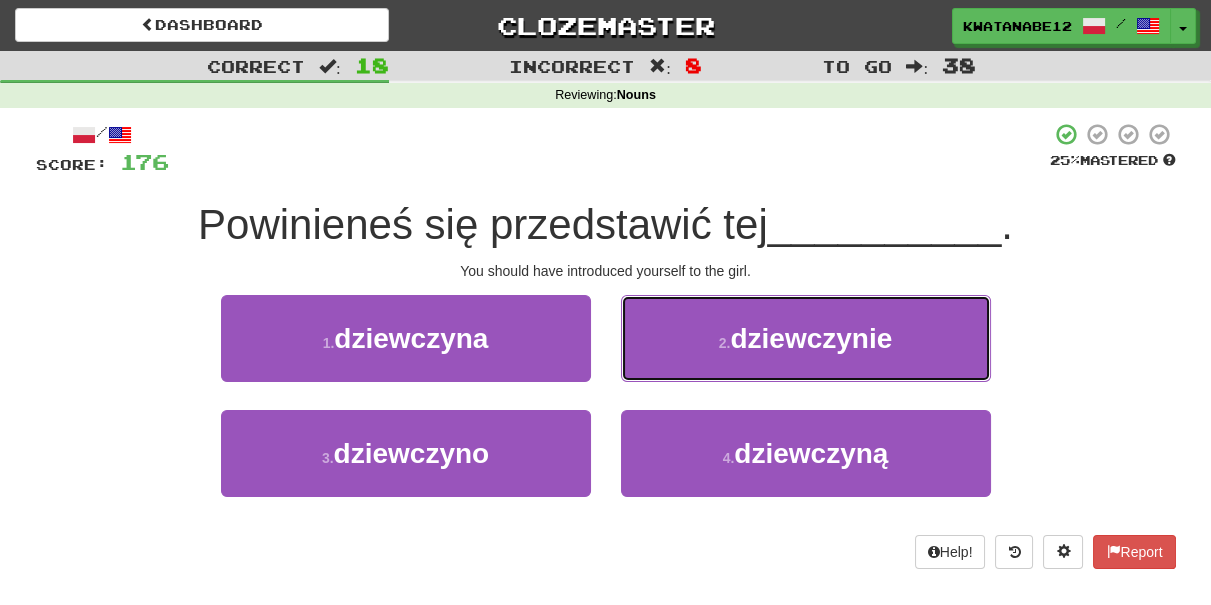 drag, startPoint x: 672, startPoint y: 332, endPoint x: 669, endPoint y: 349, distance: 17.262676 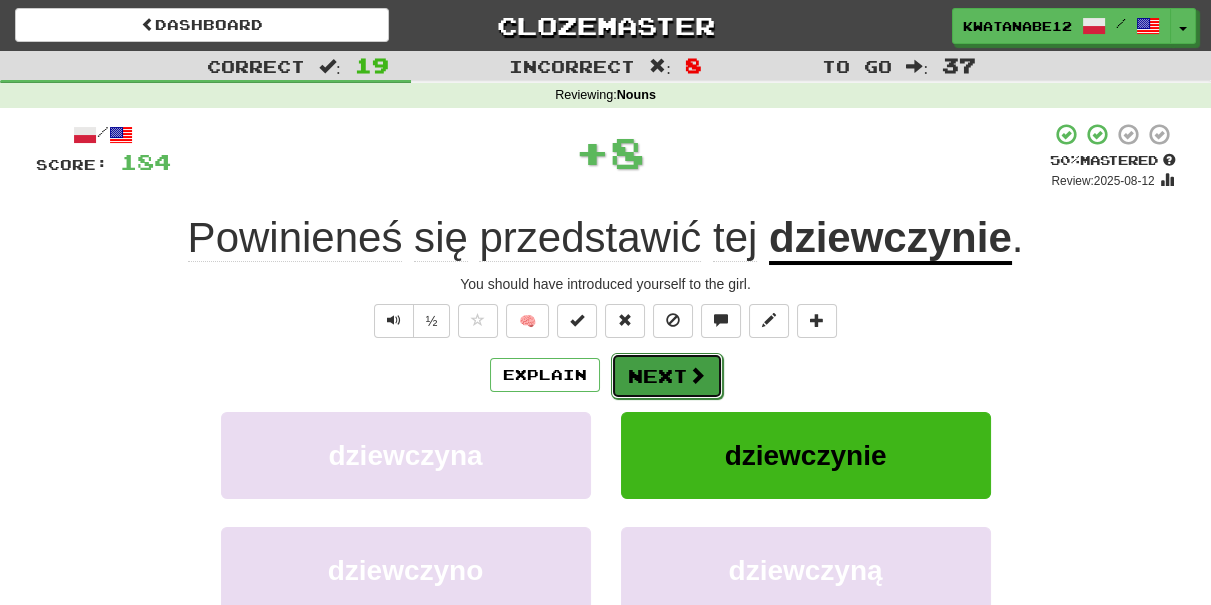 click on "Next" at bounding box center [667, 376] 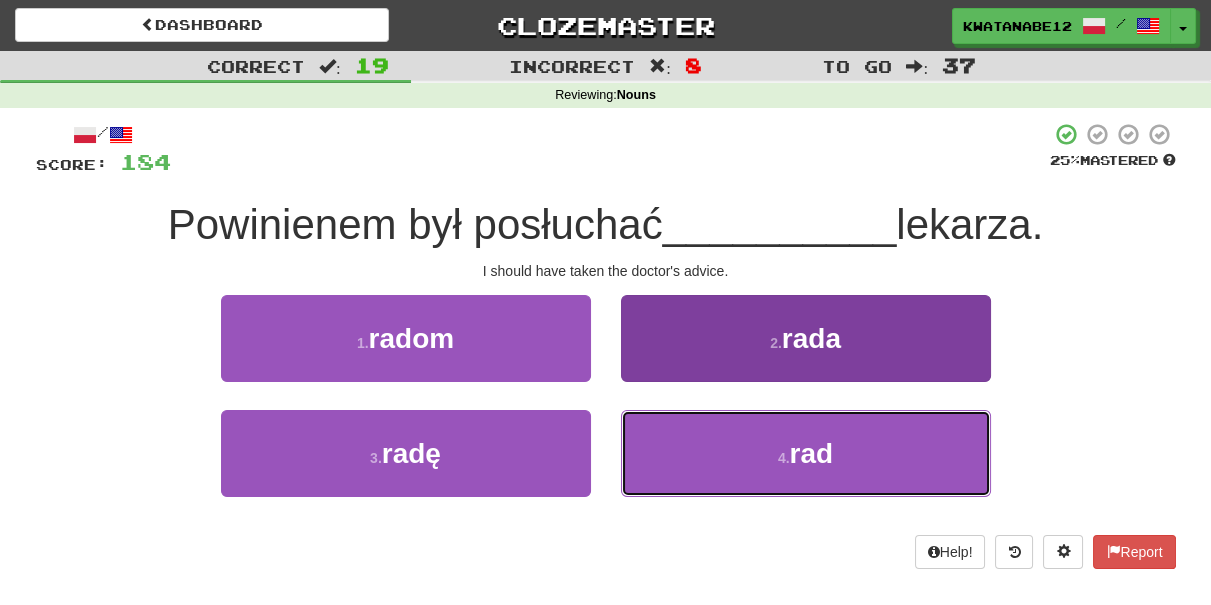 click on "4 .  rad" at bounding box center [806, 453] 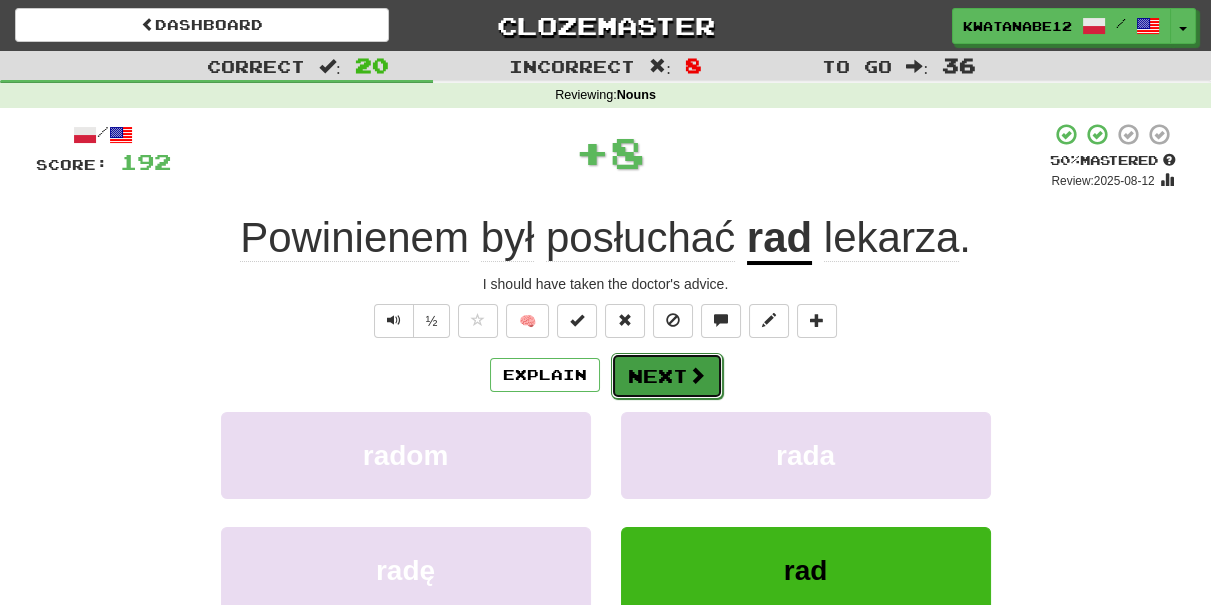 click on "Next" at bounding box center (667, 376) 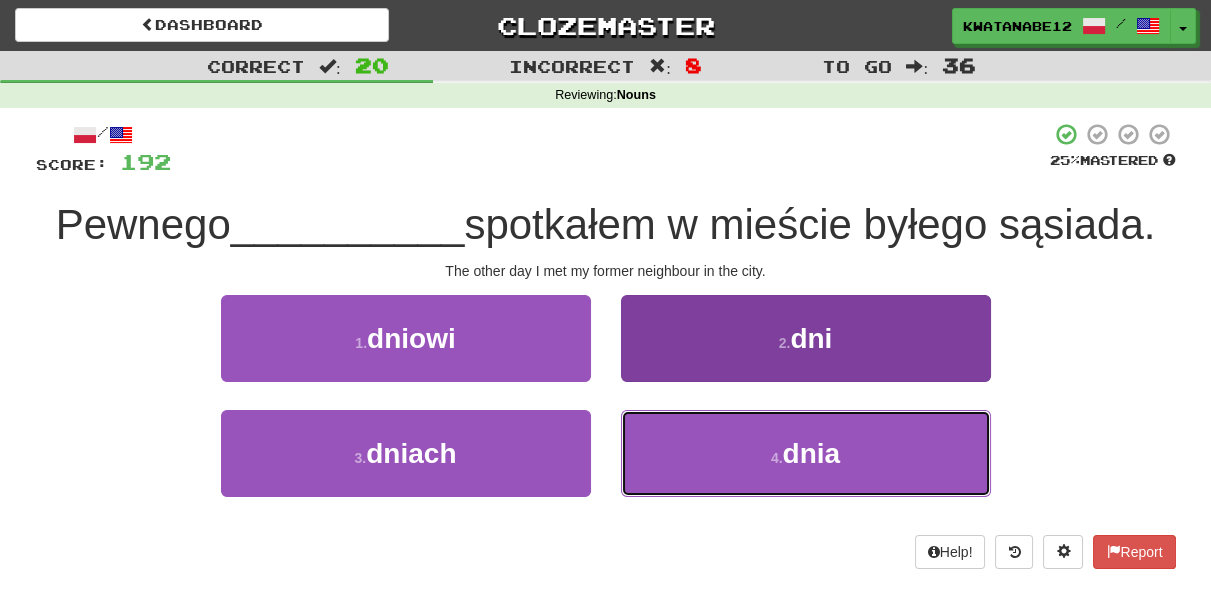 drag, startPoint x: 704, startPoint y: 437, endPoint x: 685, endPoint y: 417, distance: 27.58623 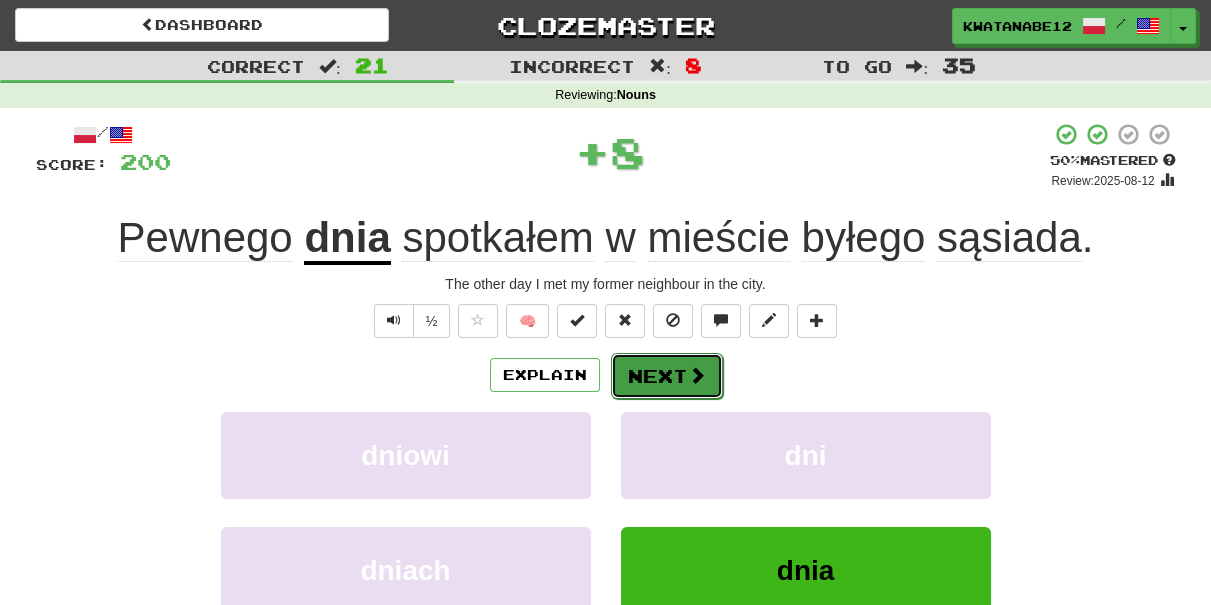 click on "Next" at bounding box center [667, 376] 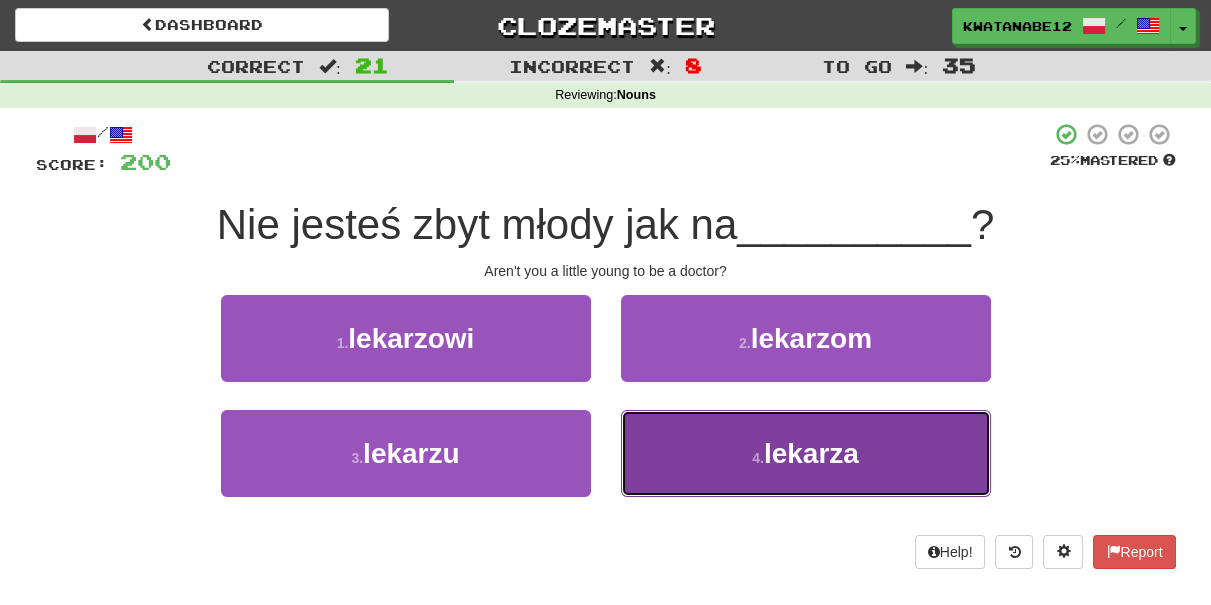 click on "4 .  lekarza" at bounding box center (806, 453) 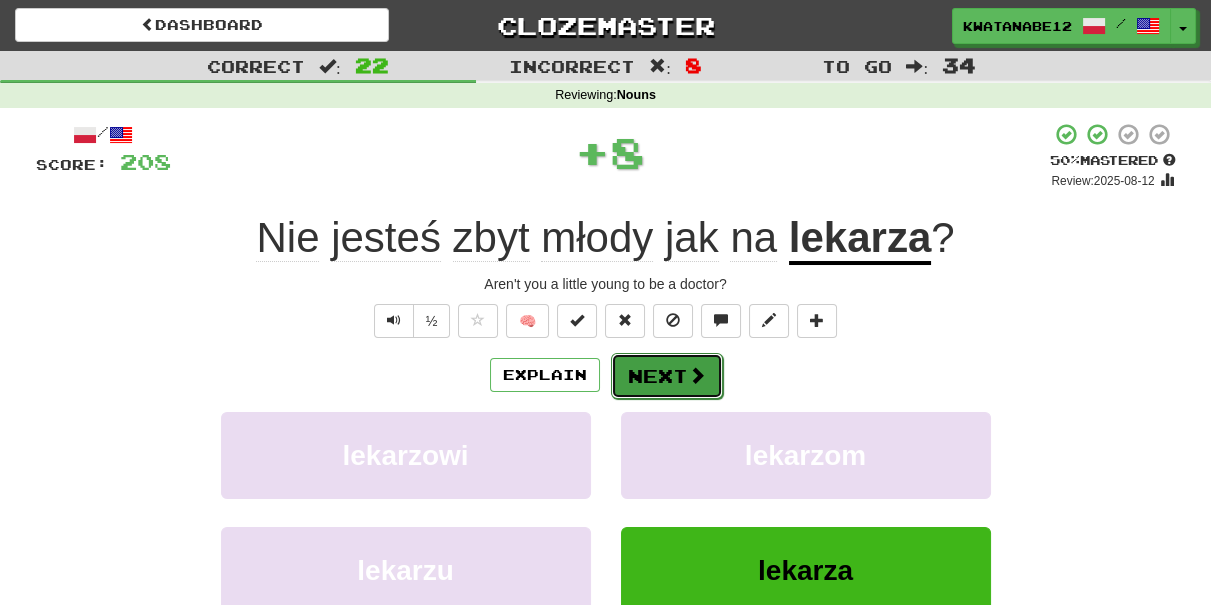 click on "Next" at bounding box center [667, 376] 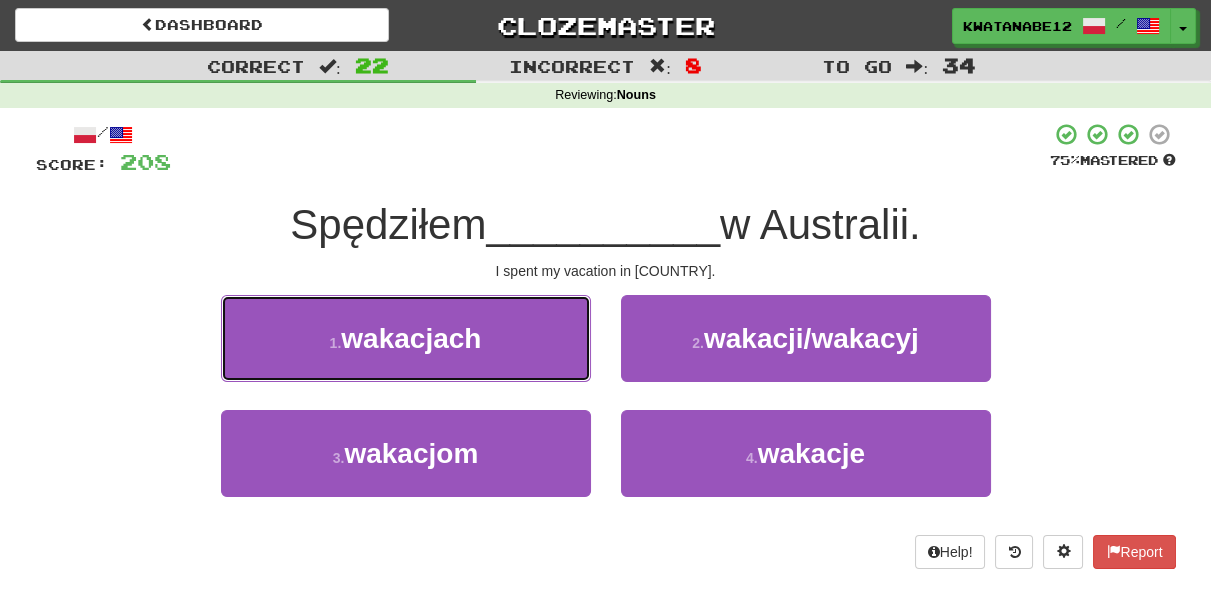 drag, startPoint x: 529, startPoint y: 346, endPoint x: 555, endPoint y: 345, distance: 26.019224 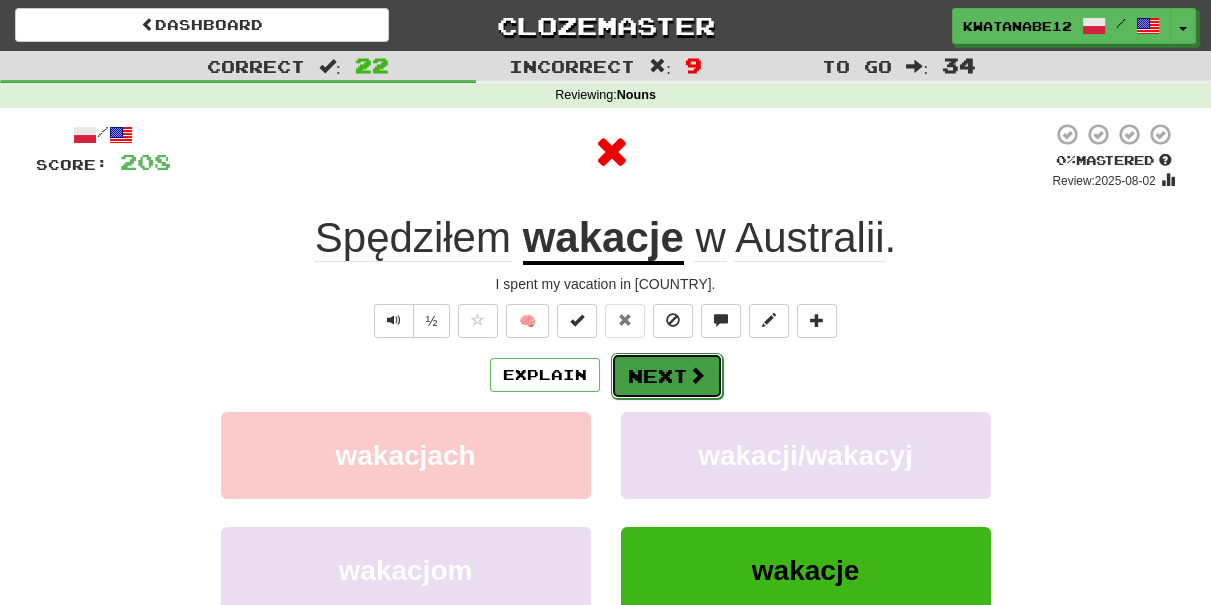 click on "Next" at bounding box center [667, 376] 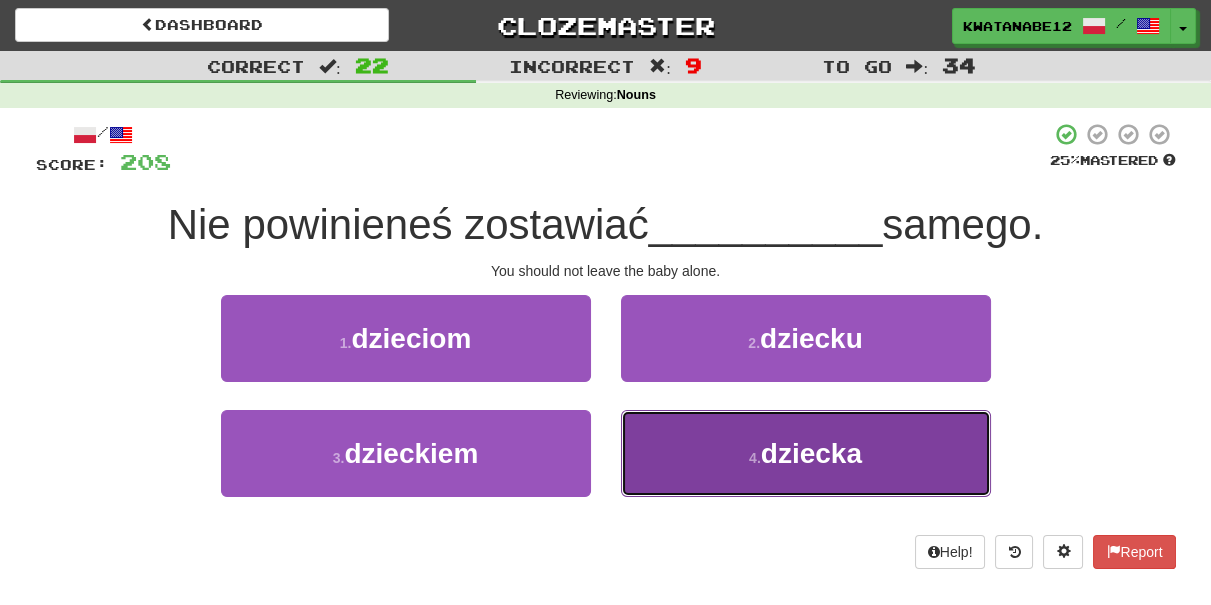 click on "4 .  dziecka" at bounding box center (806, 453) 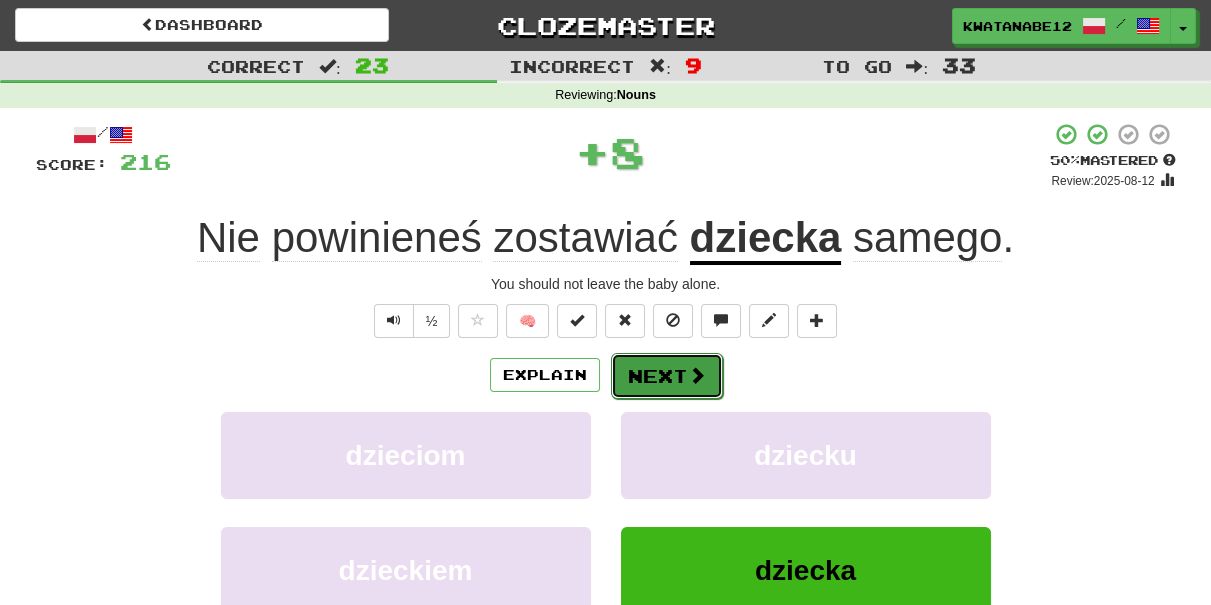 click on "Next" at bounding box center (667, 376) 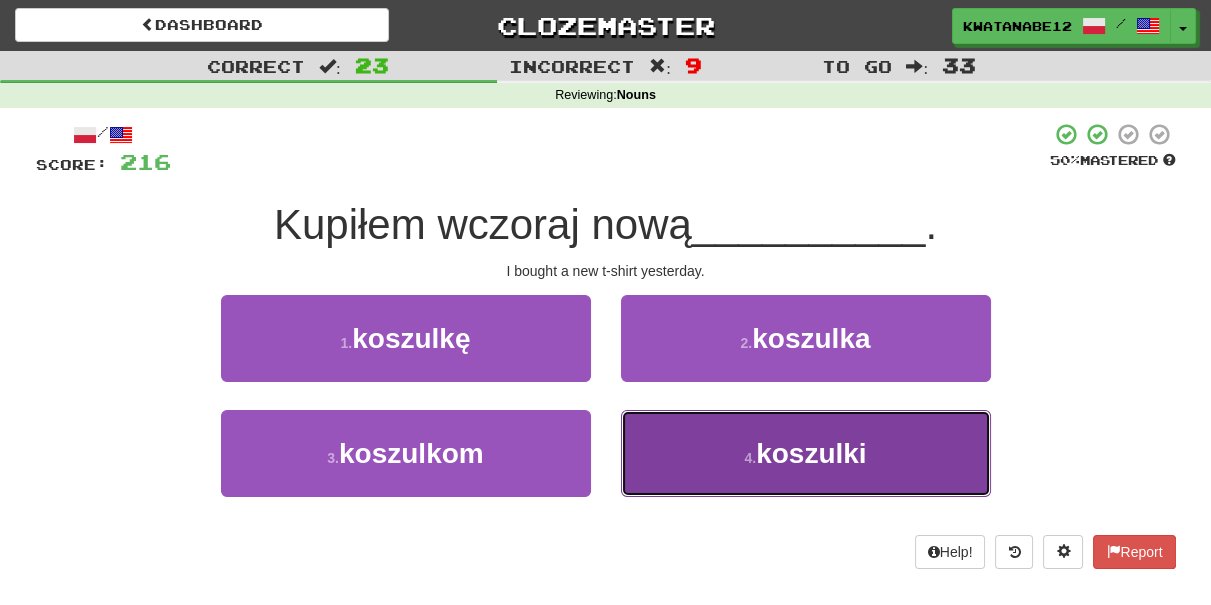 click on "4 .  koszulki" at bounding box center (806, 453) 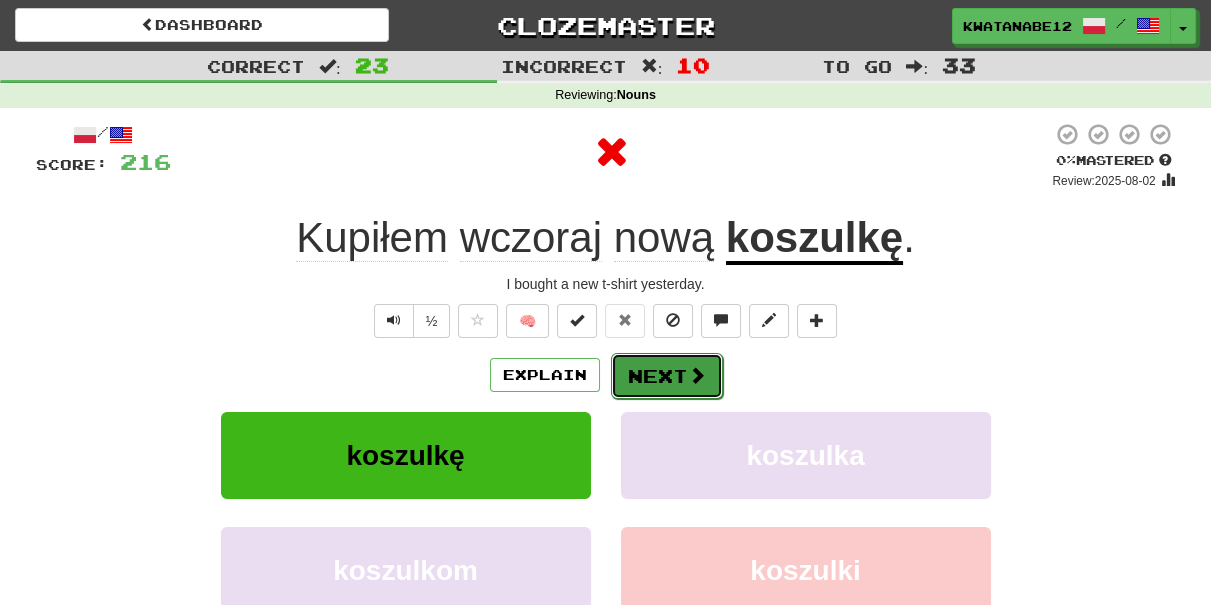 click on "Next" at bounding box center (667, 376) 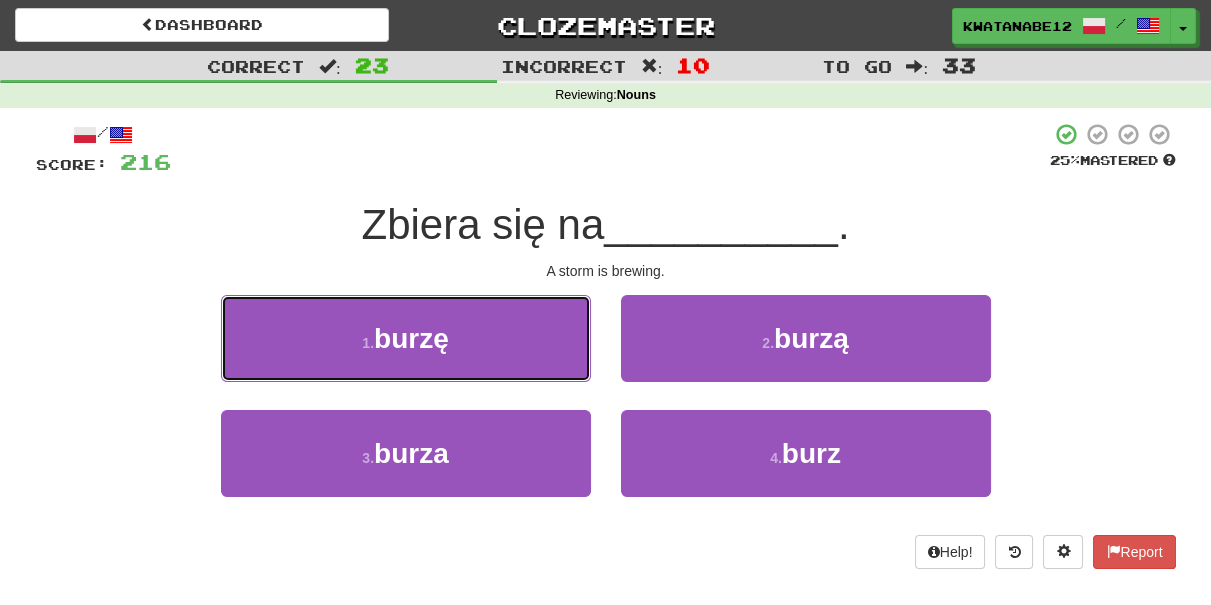 click on "1 .  burzę" at bounding box center [406, 338] 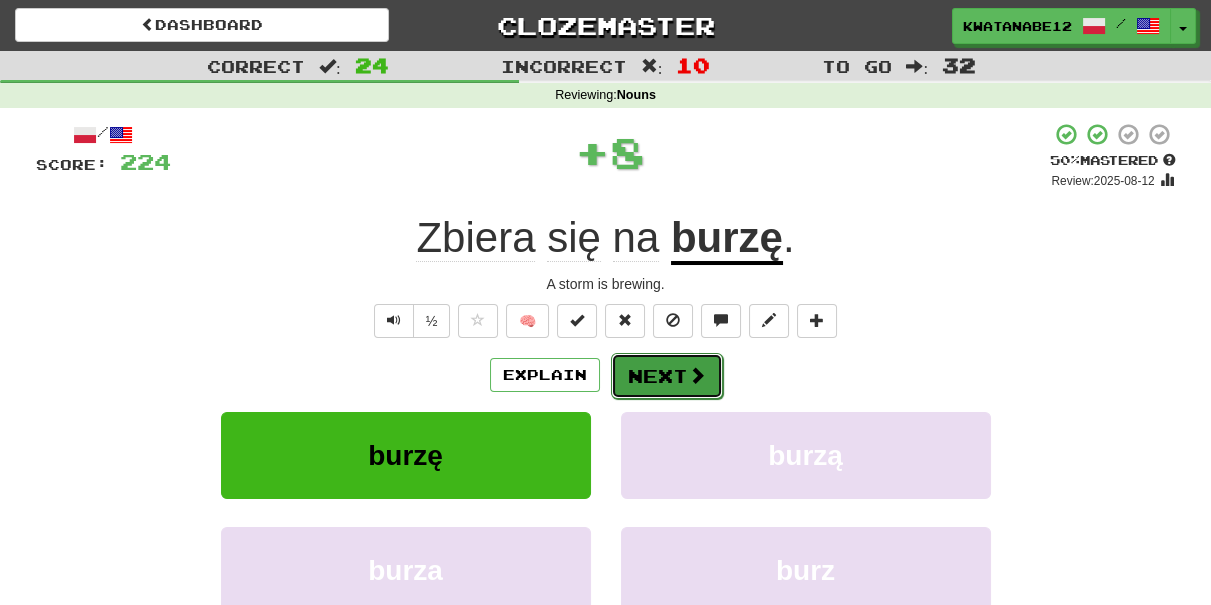 click on "Next" at bounding box center (667, 376) 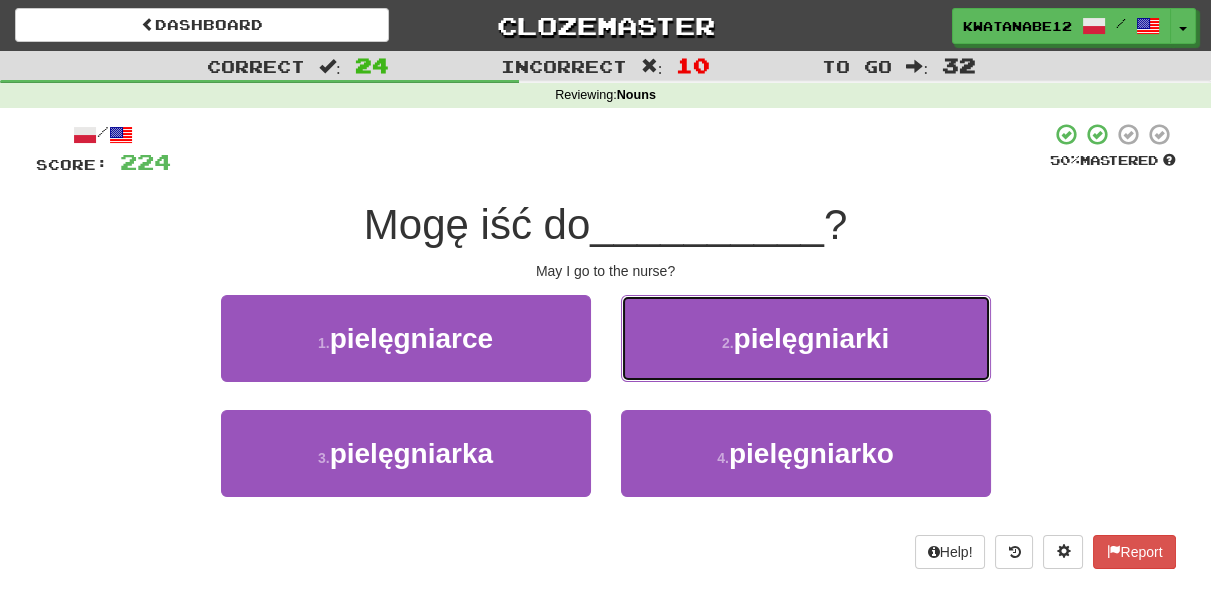 drag, startPoint x: 702, startPoint y: 334, endPoint x: 687, endPoint y: 350, distance: 21.931713 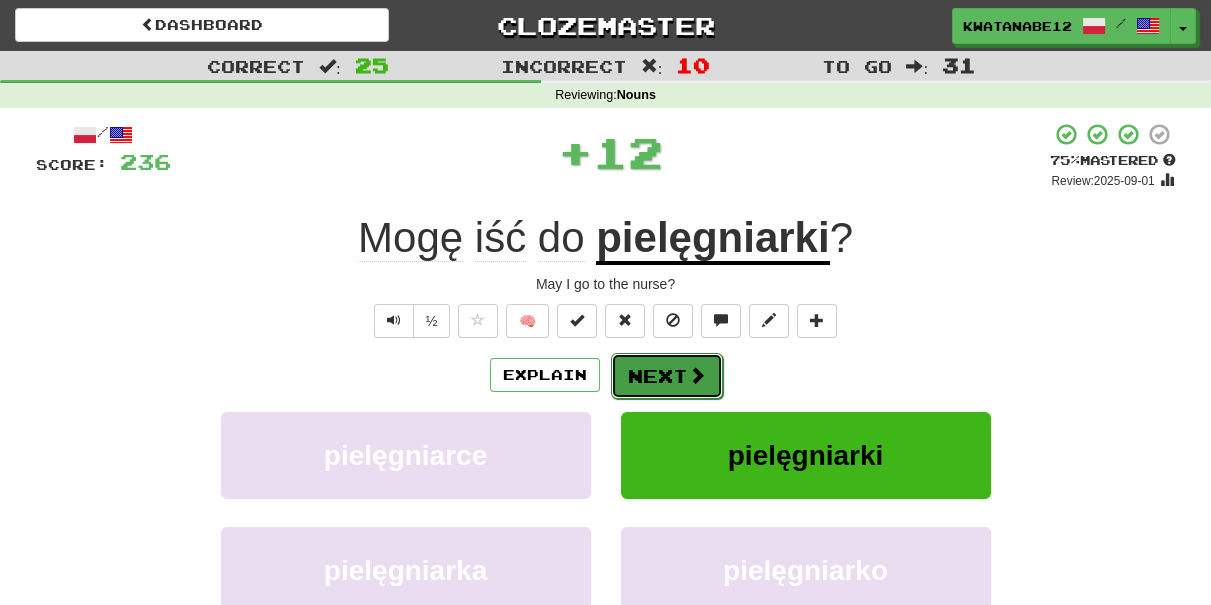 click on "Next" at bounding box center (667, 376) 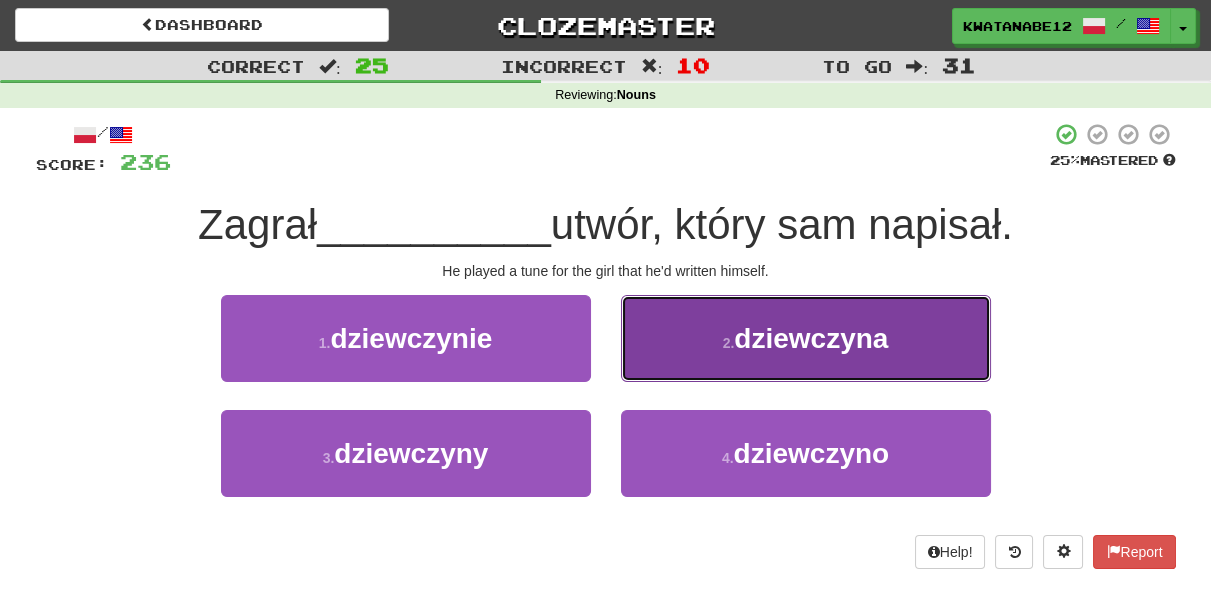 click on "2 .  dziewczyna" at bounding box center (806, 338) 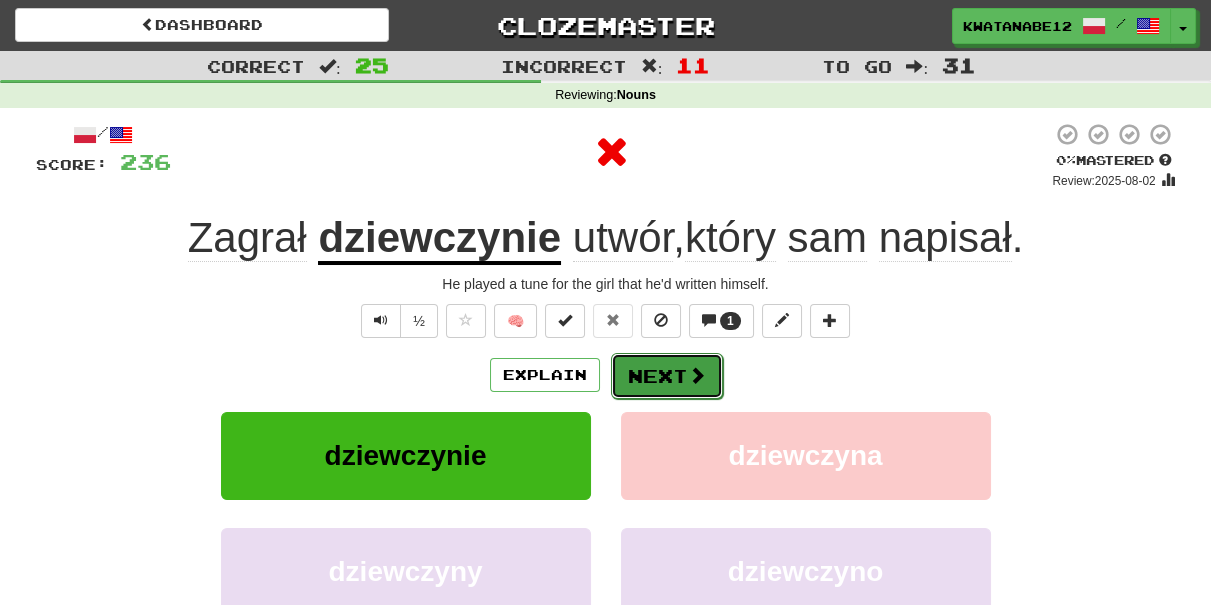 click on "Next" at bounding box center [667, 376] 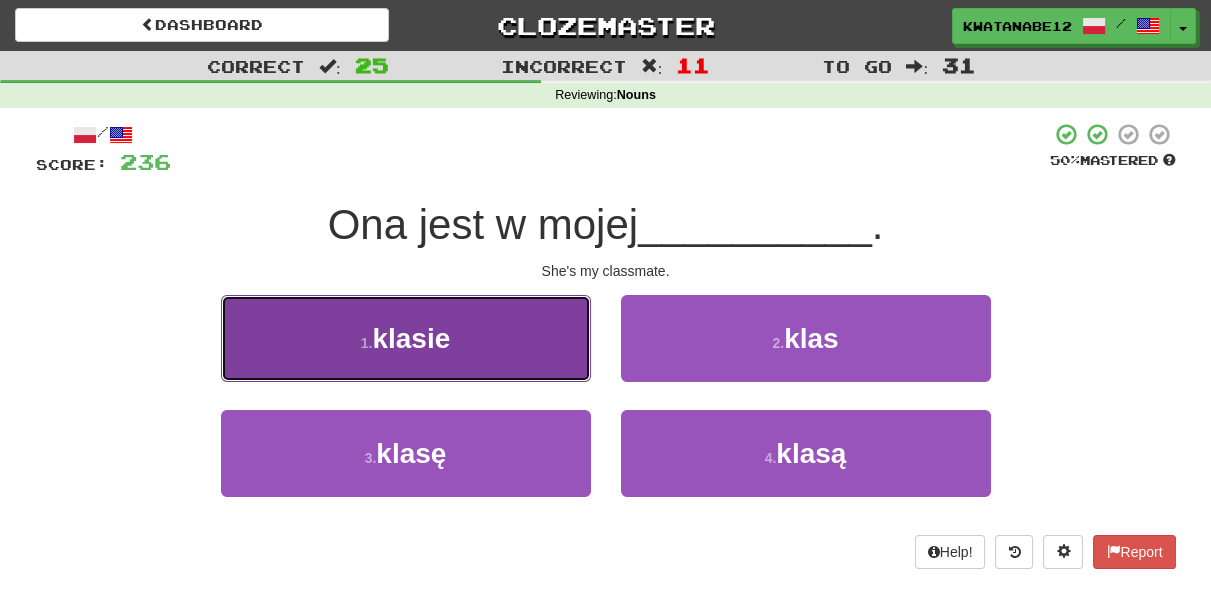 click on "1 .  klasie" at bounding box center [406, 338] 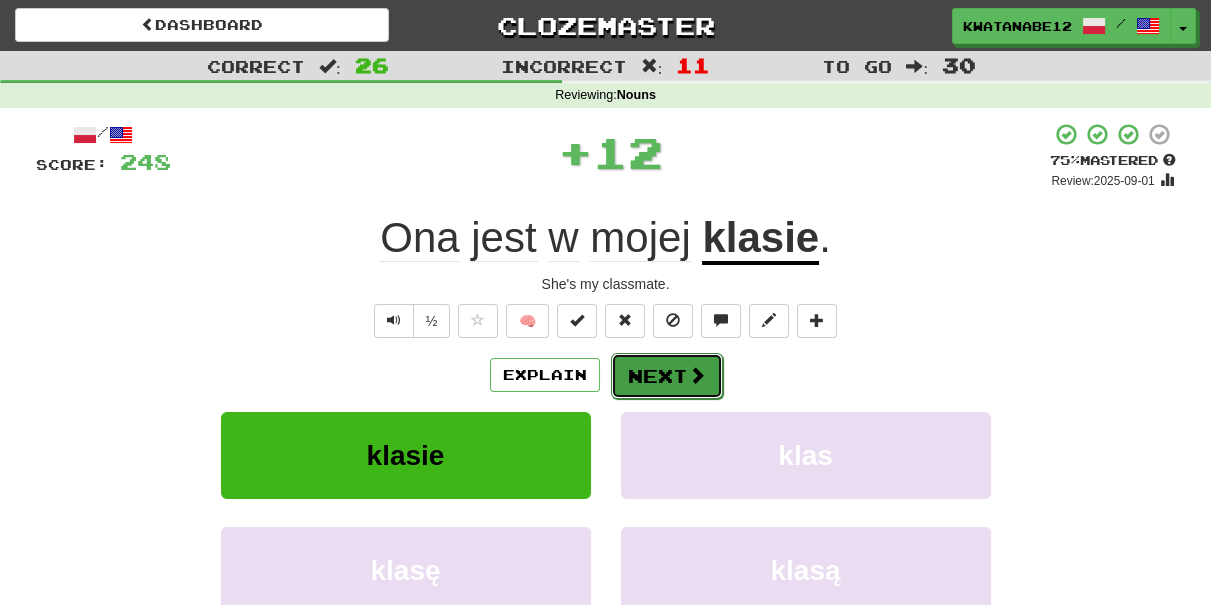 click on "Next" at bounding box center (667, 376) 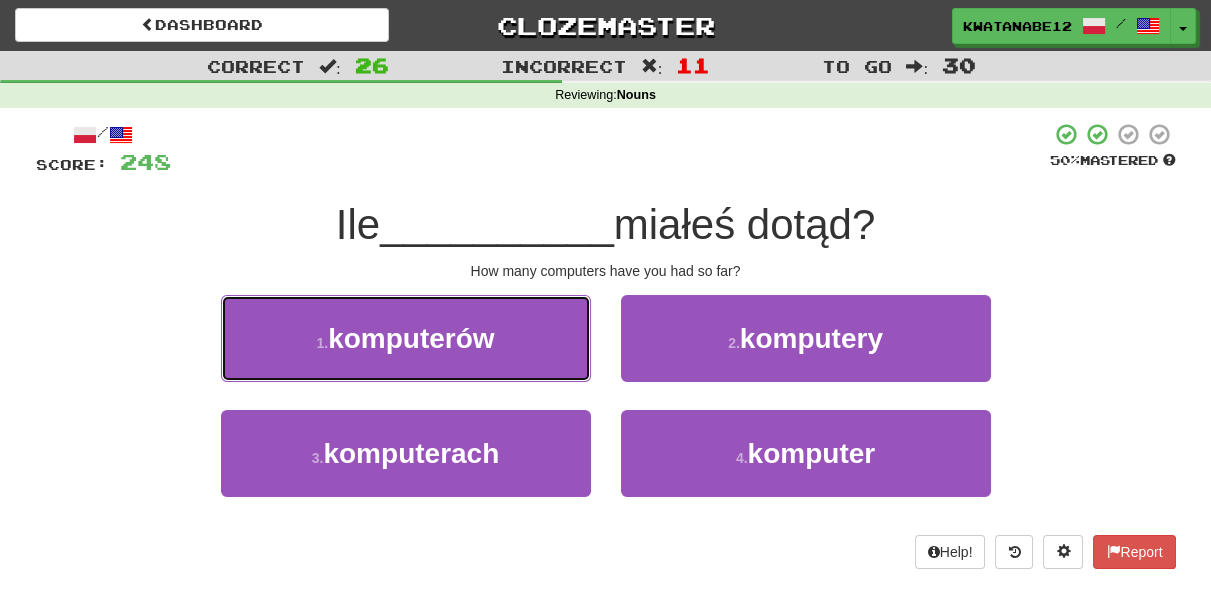 drag, startPoint x: 532, startPoint y: 358, endPoint x: 619, endPoint y: 359, distance: 87.005745 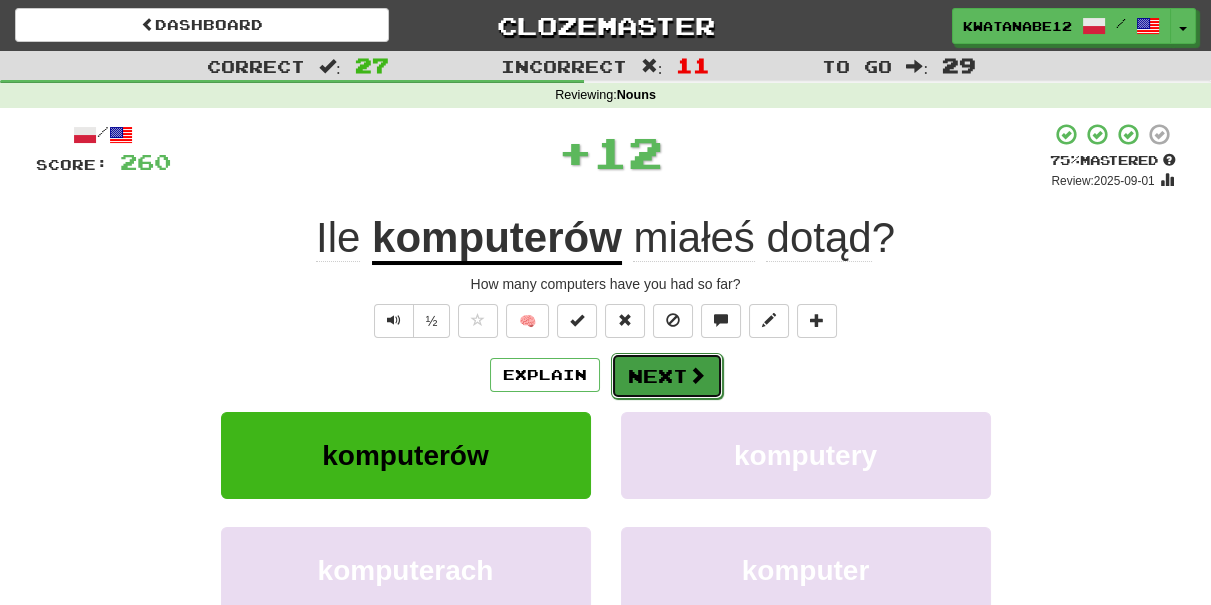 click on "Next" at bounding box center (667, 376) 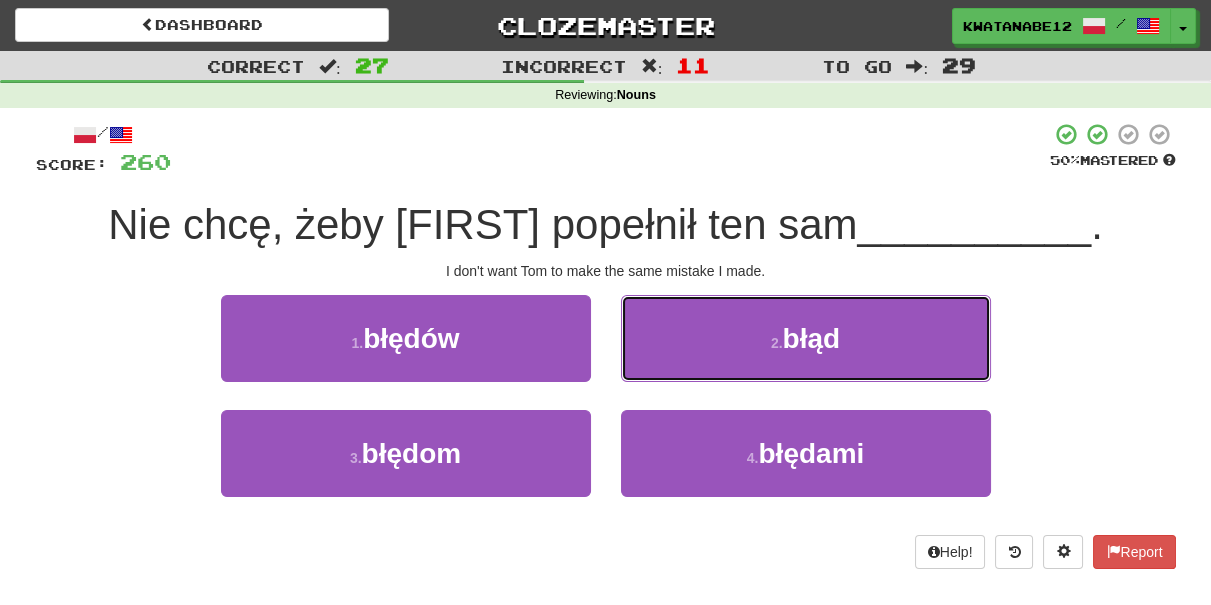 click on "2 .  błąd" at bounding box center [806, 338] 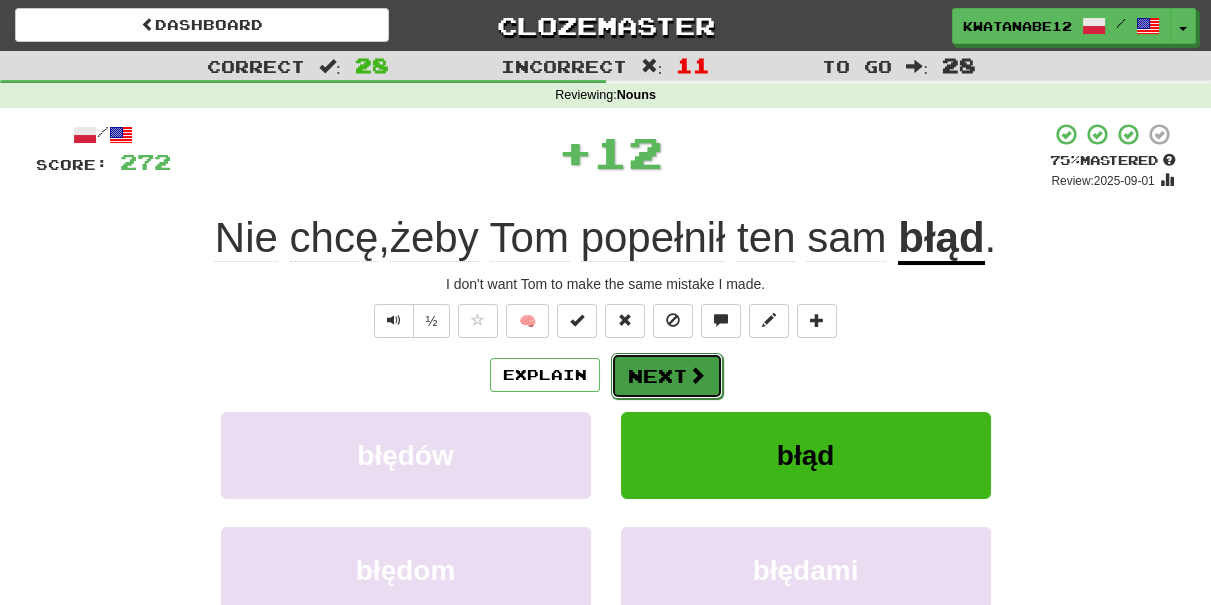 click on "Next" at bounding box center (667, 376) 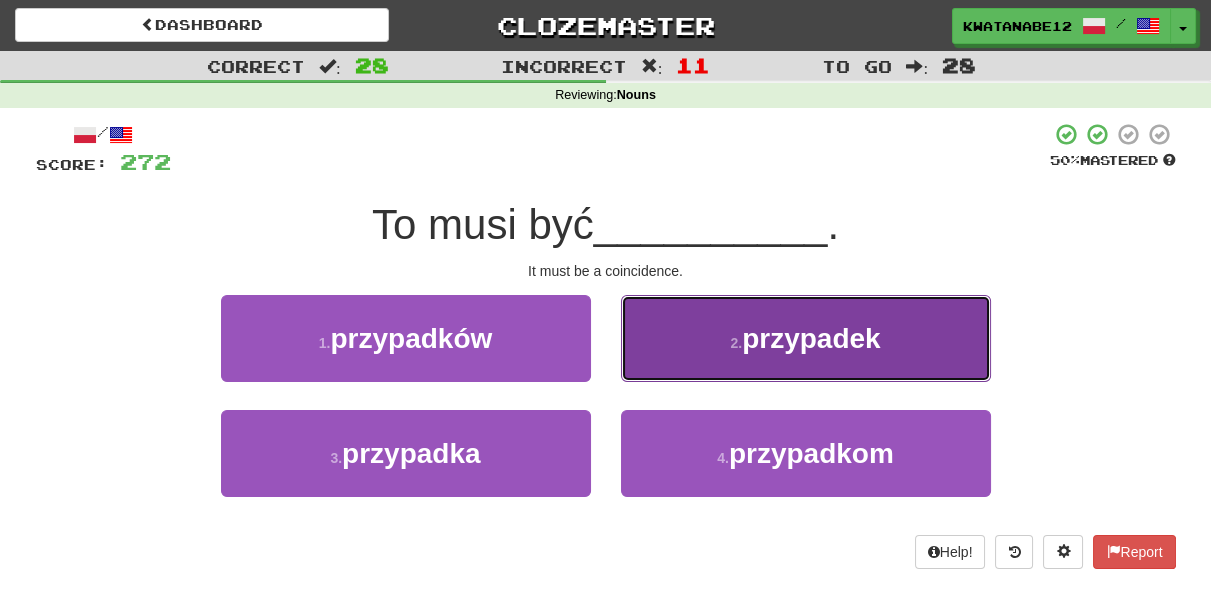 click on "2 .  przypadek" at bounding box center (806, 338) 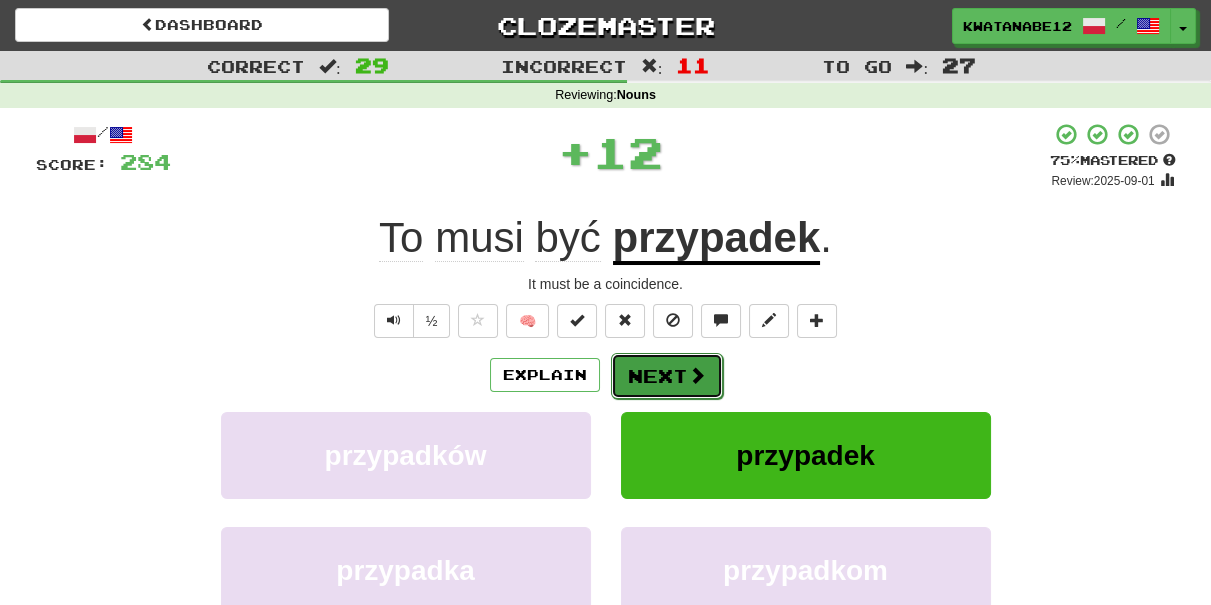 click on "Next" at bounding box center (667, 376) 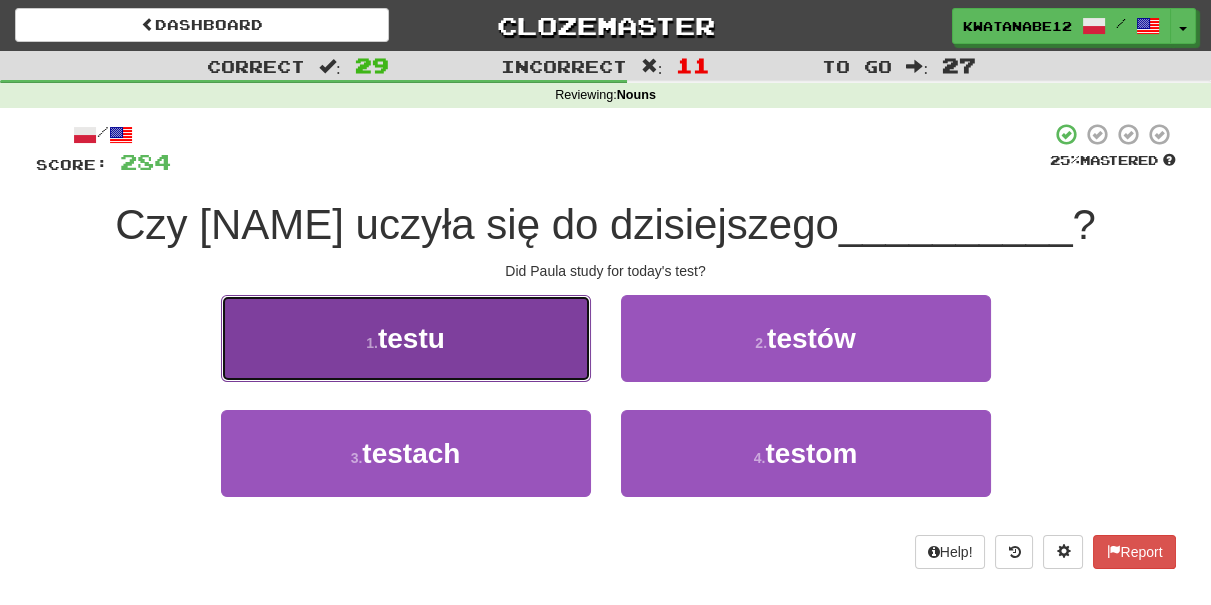 click on "1 .  testu" at bounding box center (406, 338) 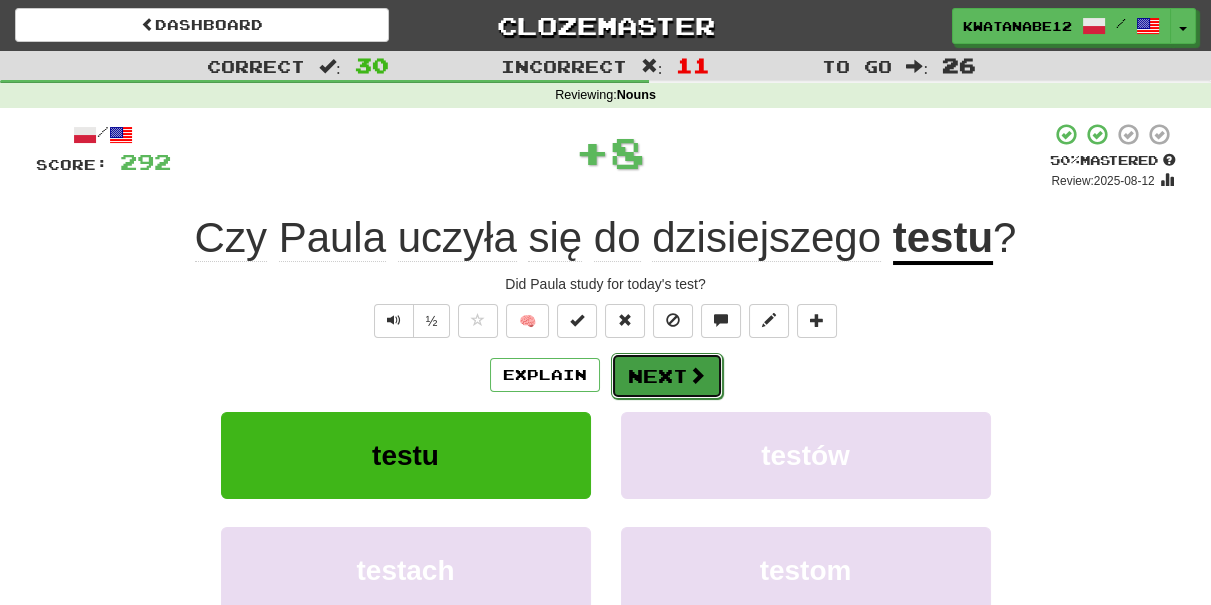 click on "Next" at bounding box center [667, 376] 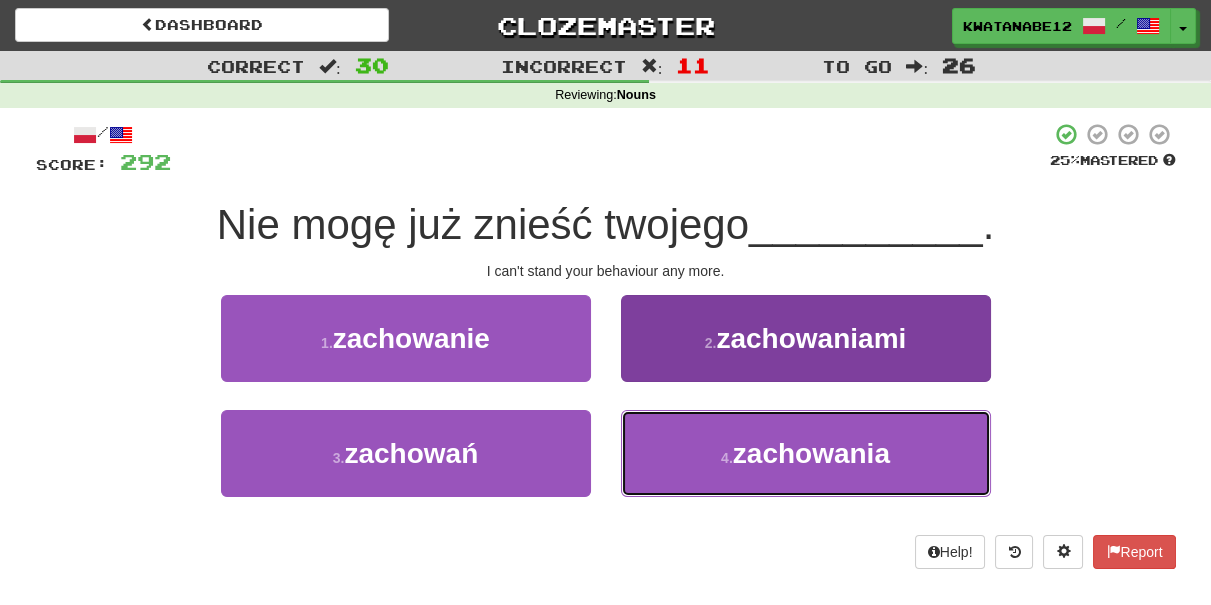drag, startPoint x: 691, startPoint y: 462, endPoint x: 689, endPoint y: 452, distance: 10.198039 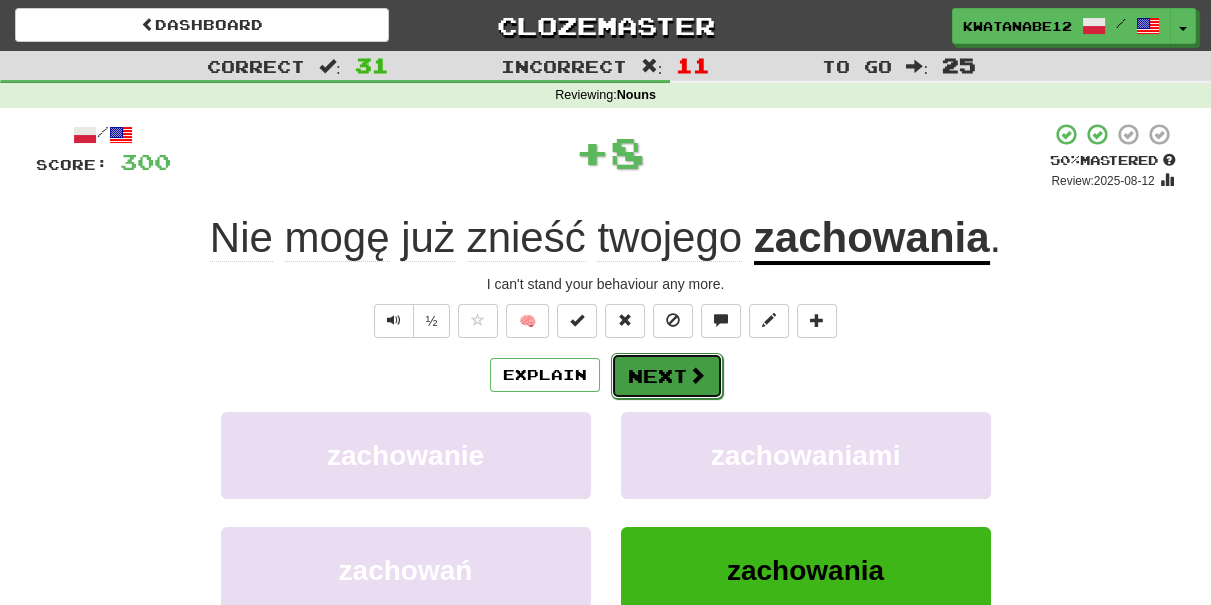 click on "Next" at bounding box center [667, 376] 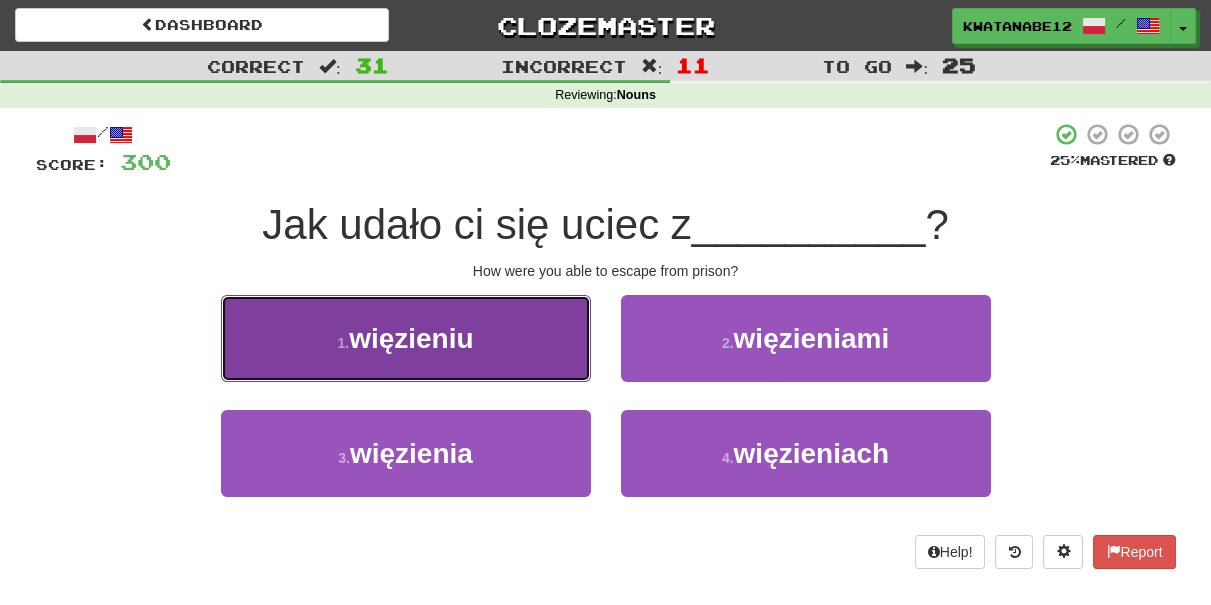 click on "1 .  więzieniu" at bounding box center [406, 338] 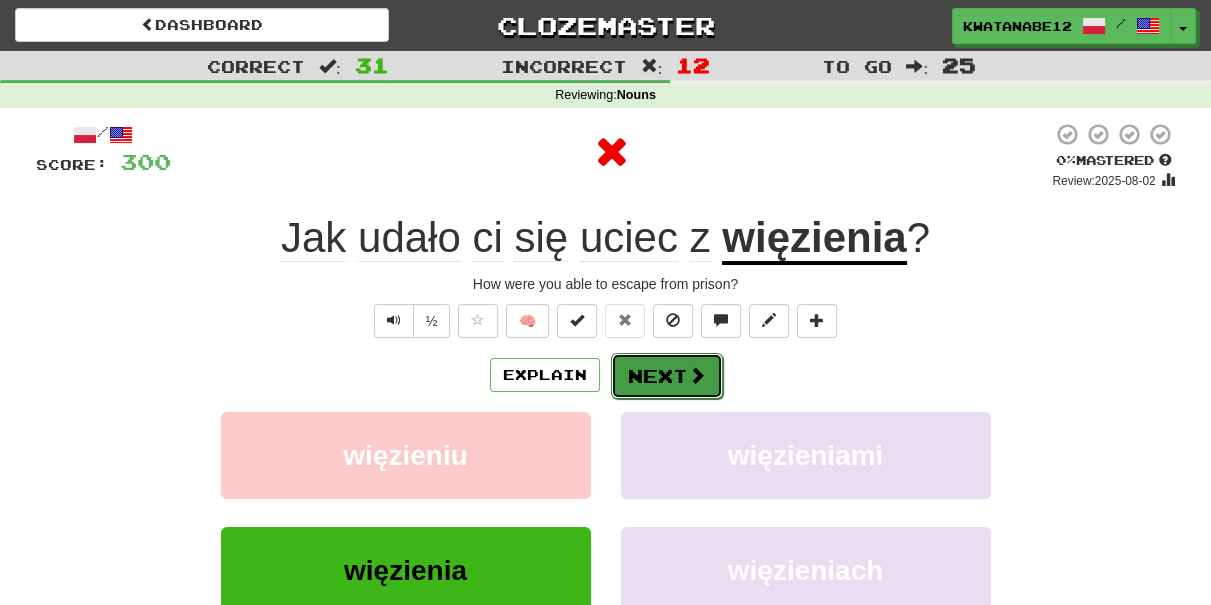click on "Next" at bounding box center [667, 376] 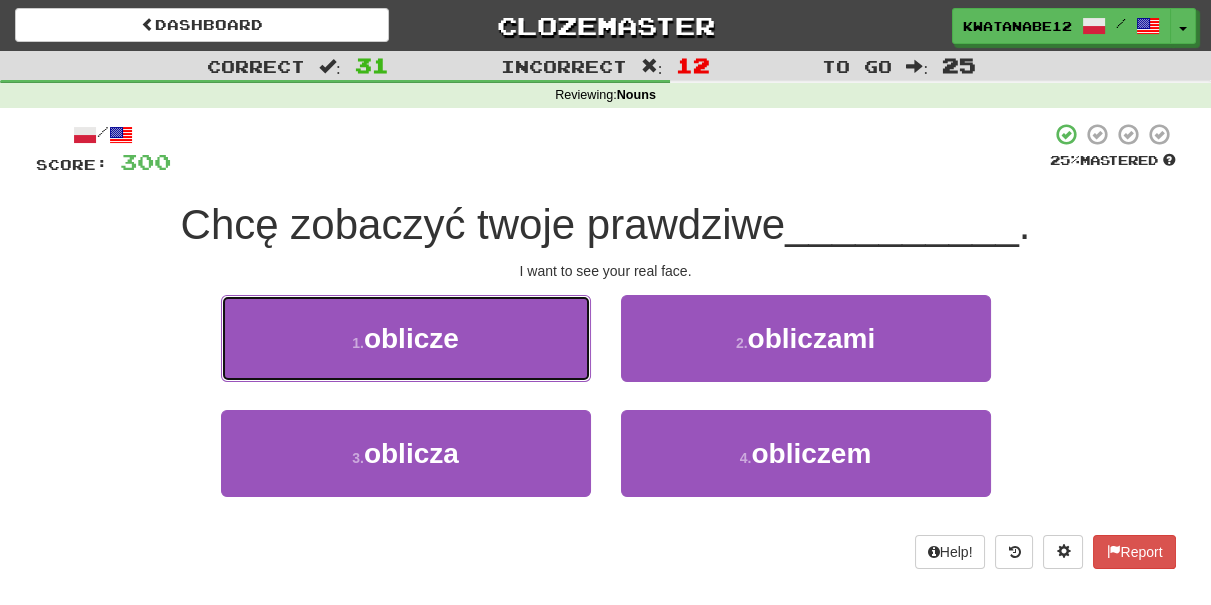 click on "1 .  oblicze" at bounding box center [406, 338] 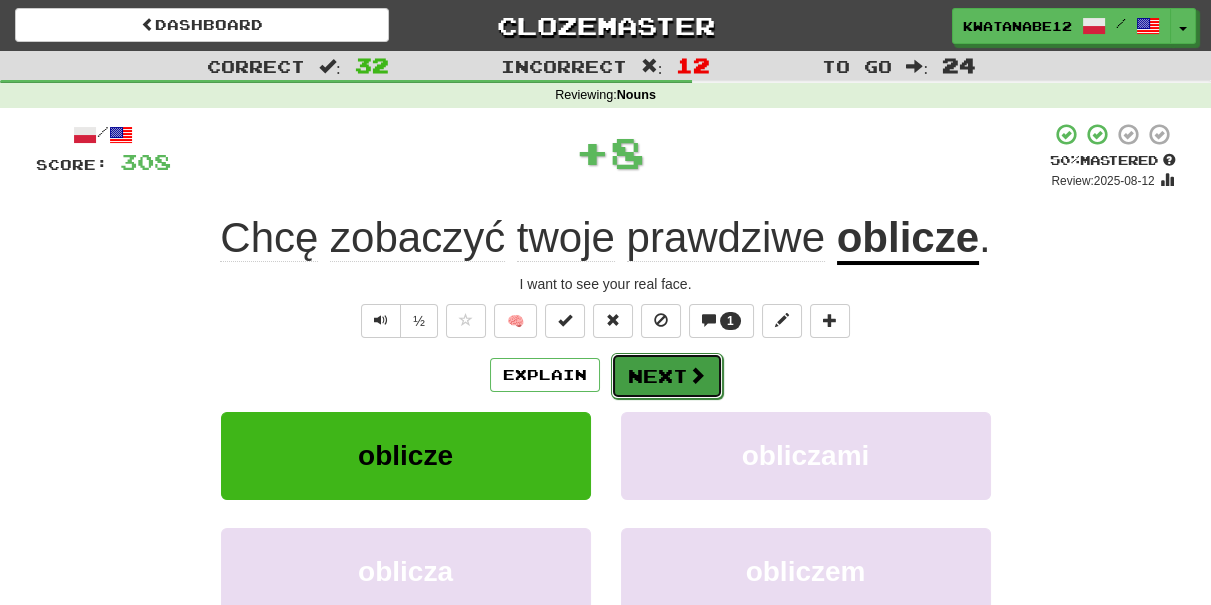 click on "Next" at bounding box center [667, 376] 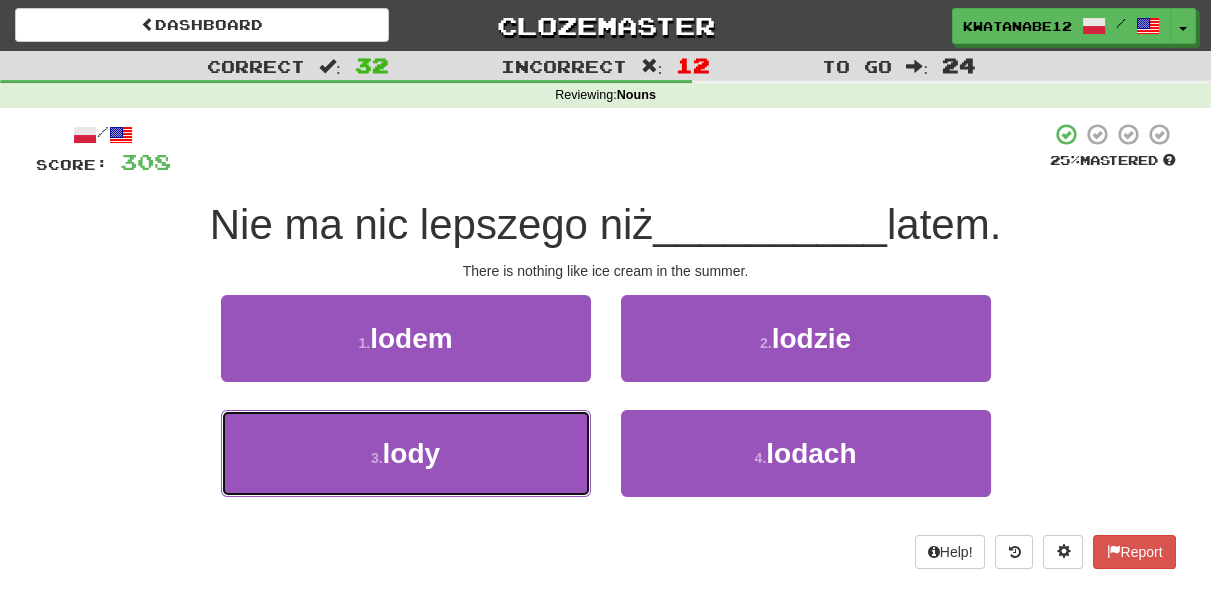 drag, startPoint x: 544, startPoint y: 440, endPoint x: 599, endPoint y: 400, distance: 68.007355 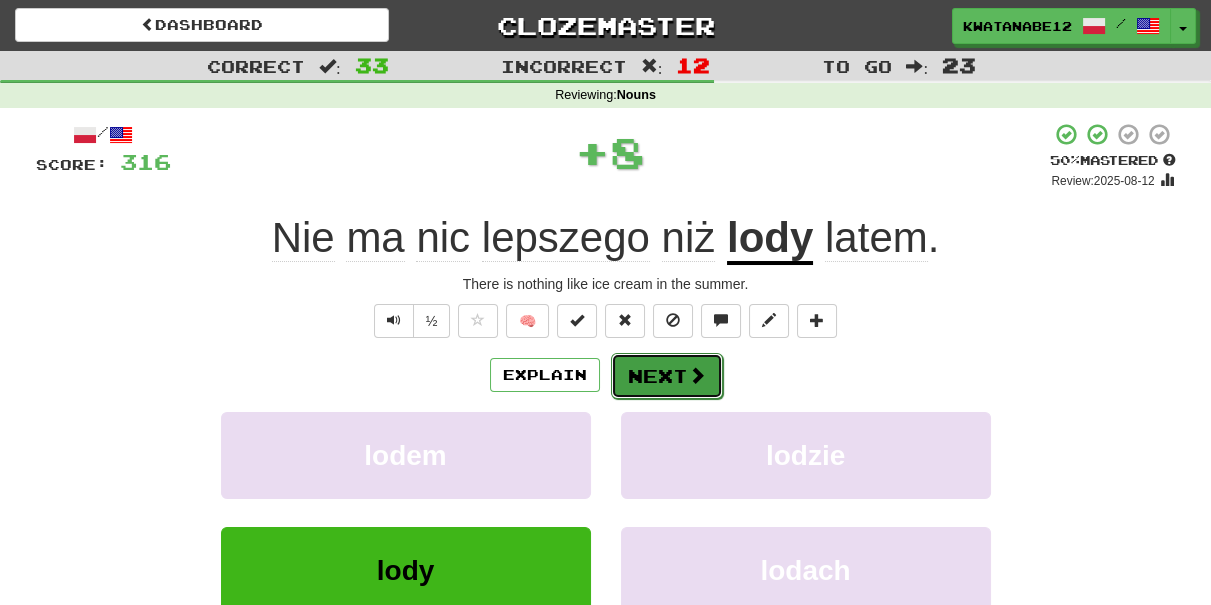 click on "Next" at bounding box center (667, 376) 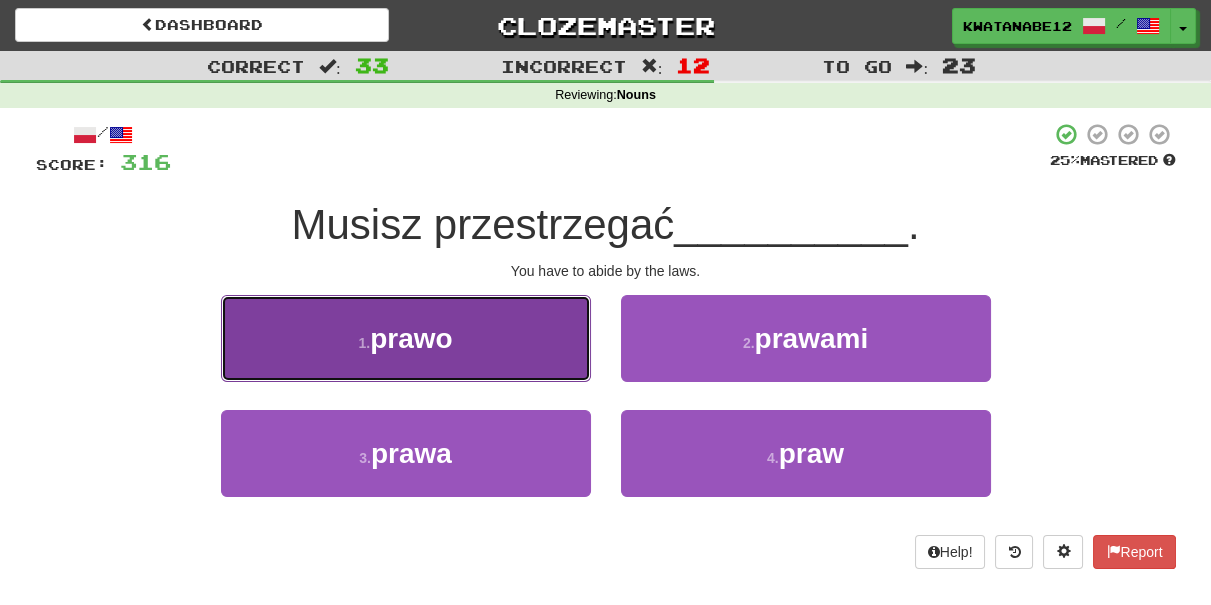 drag, startPoint x: 537, startPoint y: 347, endPoint x: 564, endPoint y: 353, distance: 27.658634 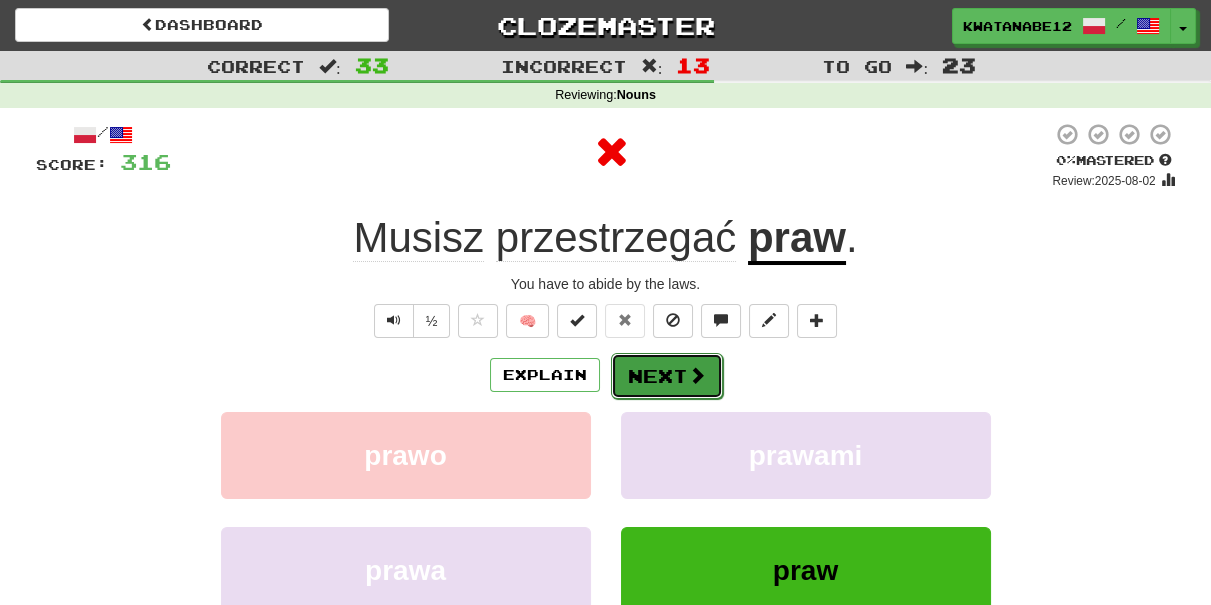 click on "Next" at bounding box center [667, 376] 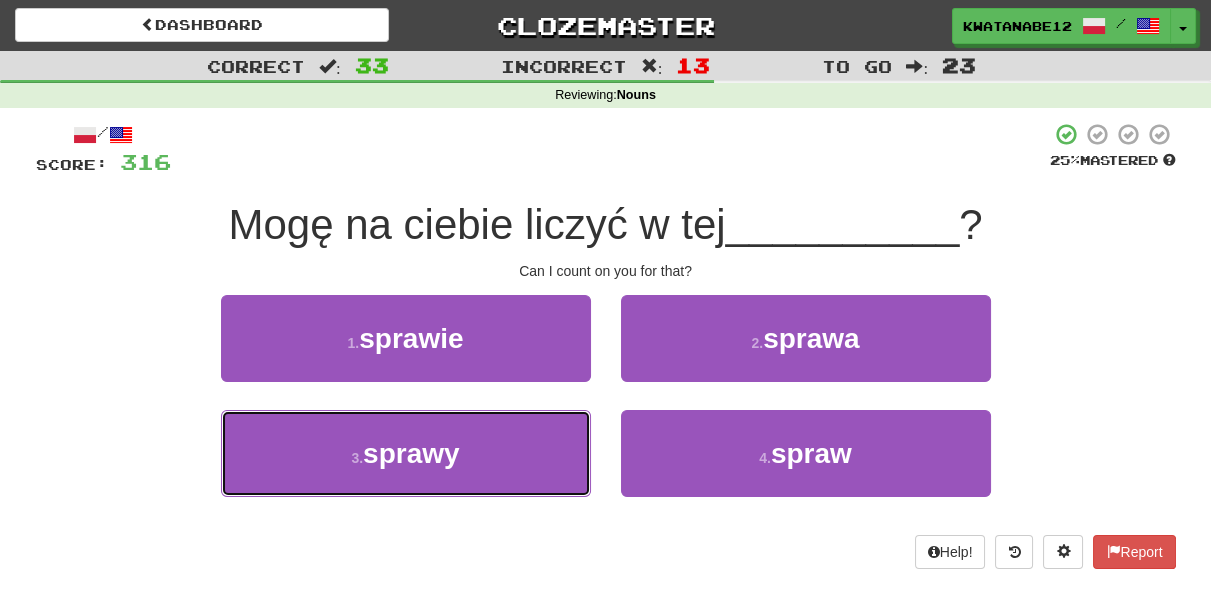 drag, startPoint x: 558, startPoint y: 433, endPoint x: 589, endPoint y: 410, distance: 38.600517 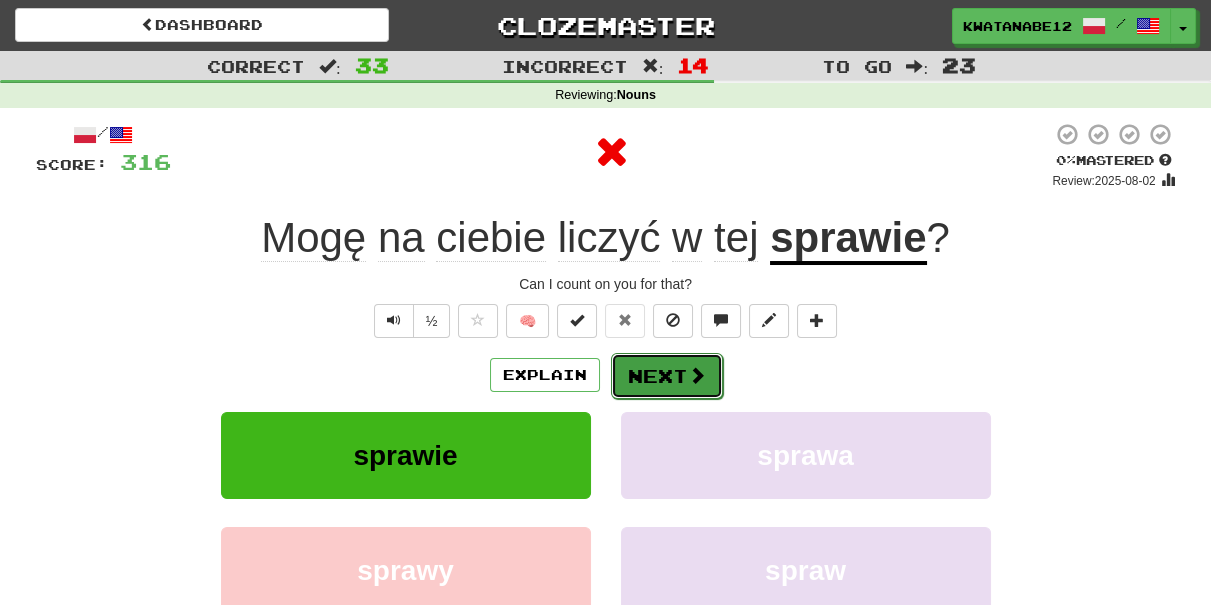 click on "Next" at bounding box center (667, 376) 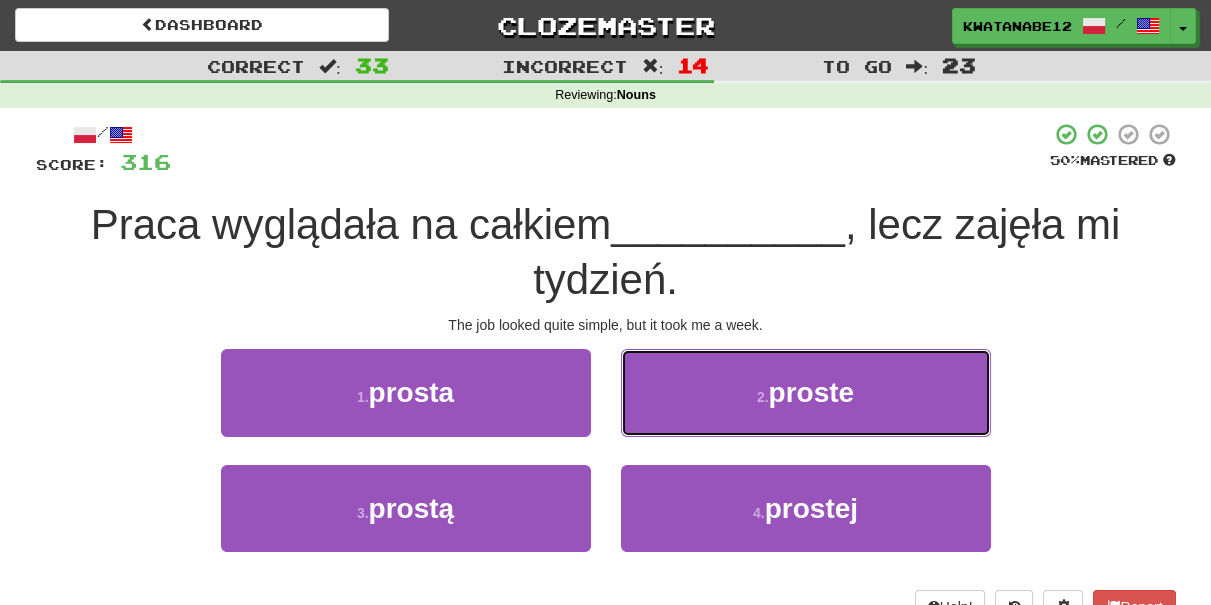 click on "2 .  proste" at bounding box center (806, 392) 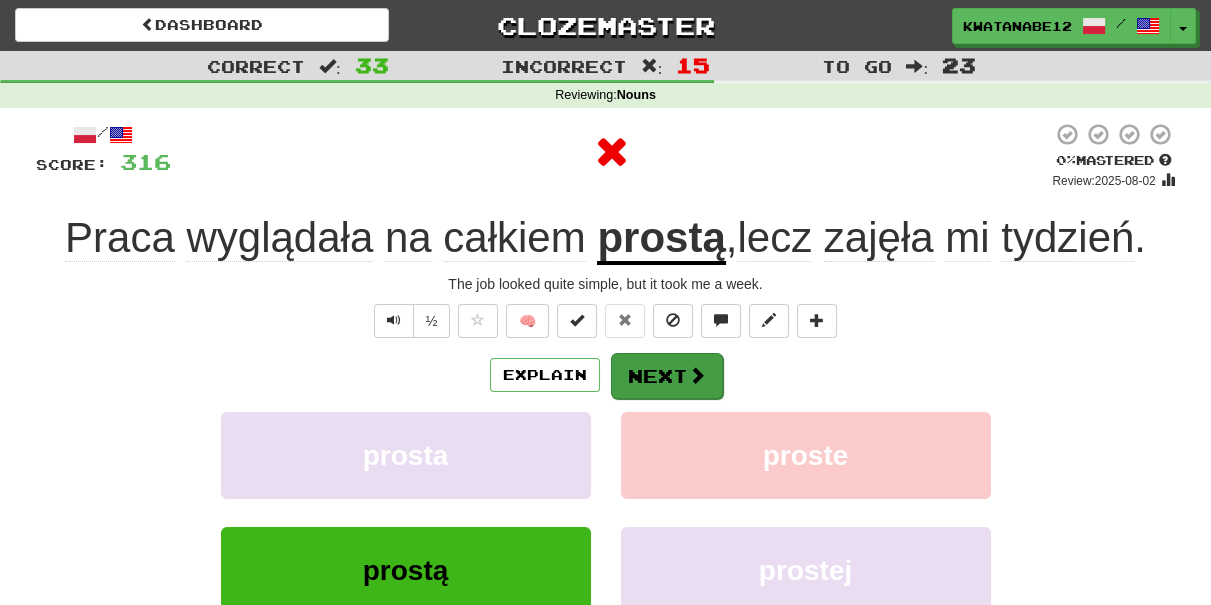 drag, startPoint x: 645, startPoint y: 398, endPoint x: 643, endPoint y: 381, distance: 17.117243 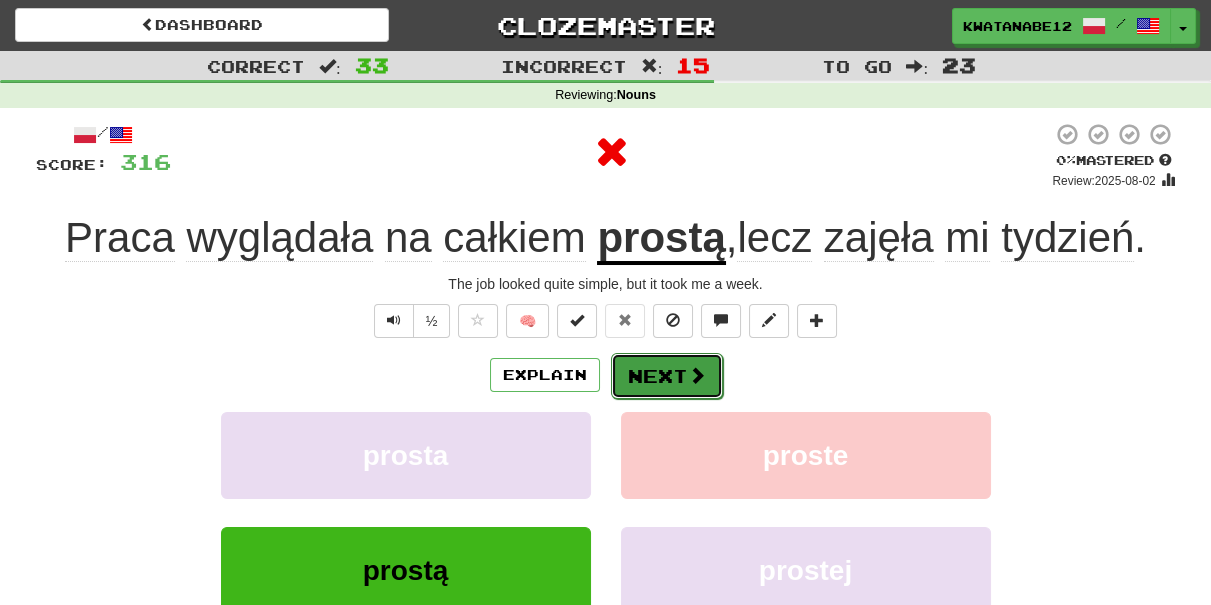 click on "Next" at bounding box center (667, 376) 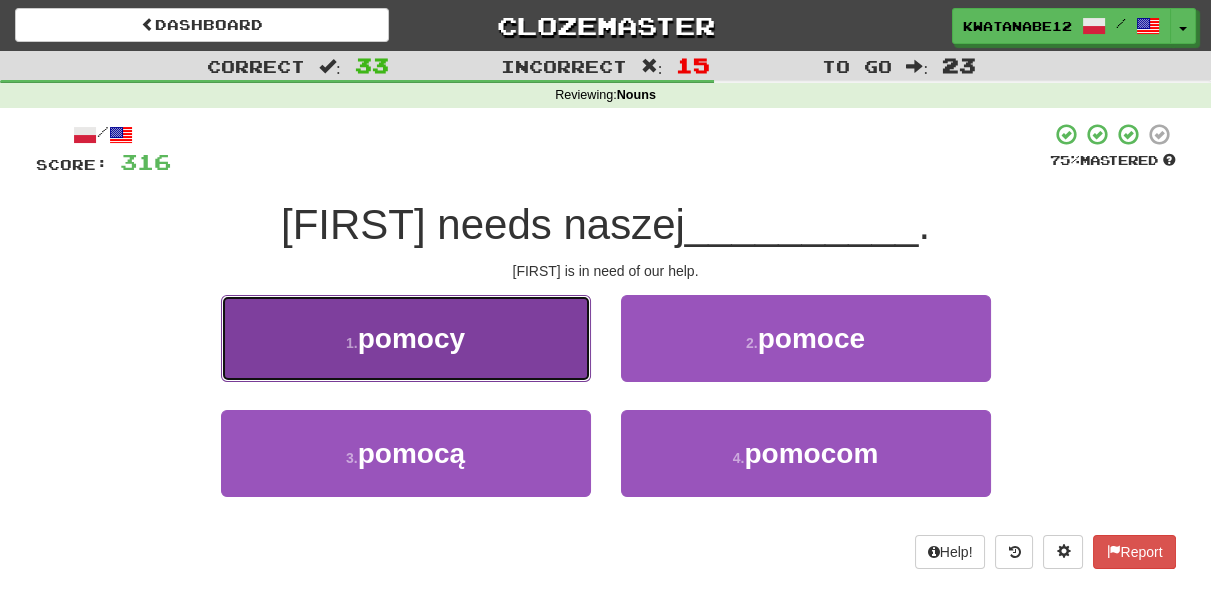 drag, startPoint x: 545, startPoint y: 359, endPoint x: 584, endPoint y: 359, distance: 39 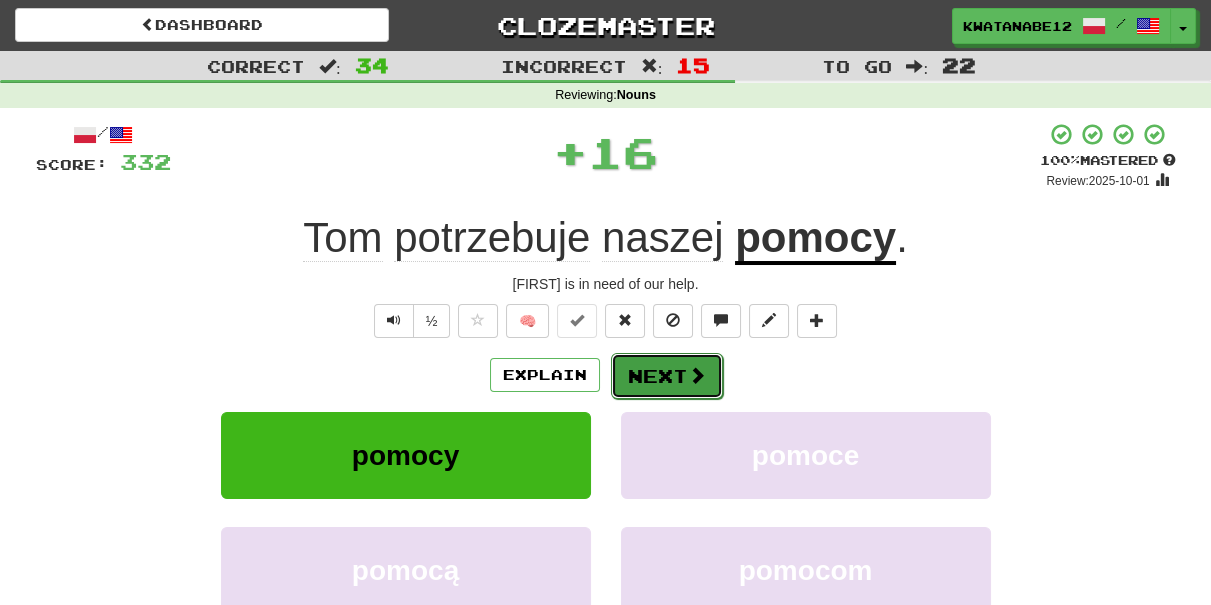 click on "Next" at bounding box center [667, 376] 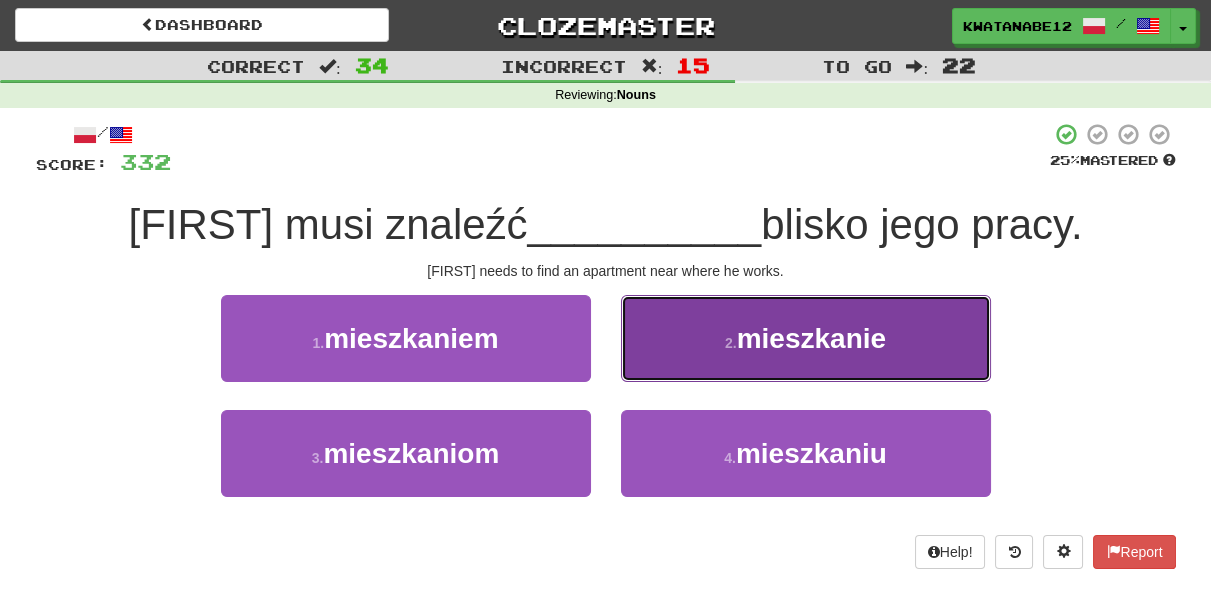 click on "2 .  mieszkanie" at bounding box center [806, 338] 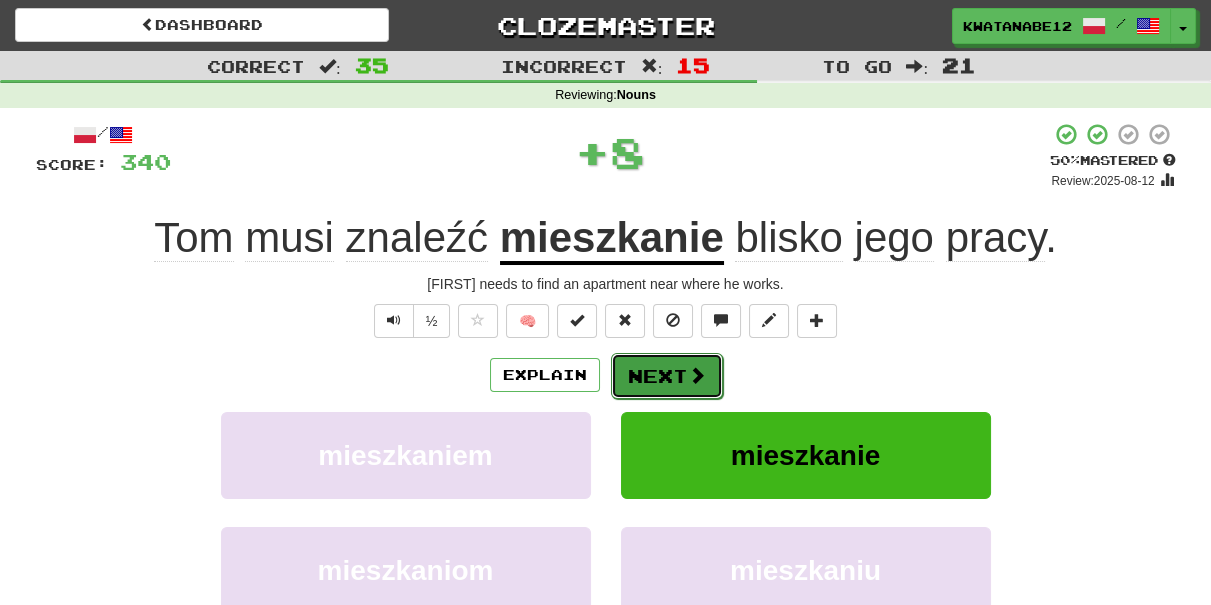 click on "Next" at bounding box center [667, 376] 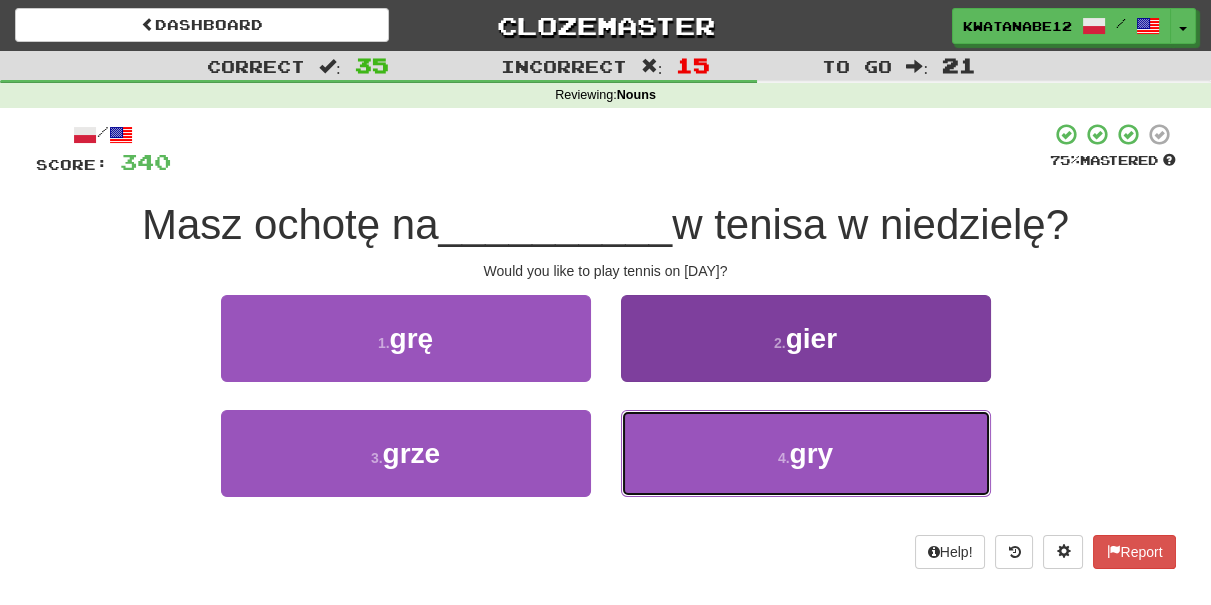 drag, startPoint x: 672, startPoint y: 432, endPoint x: 666, endPoint y: 422, distance: 11.661903 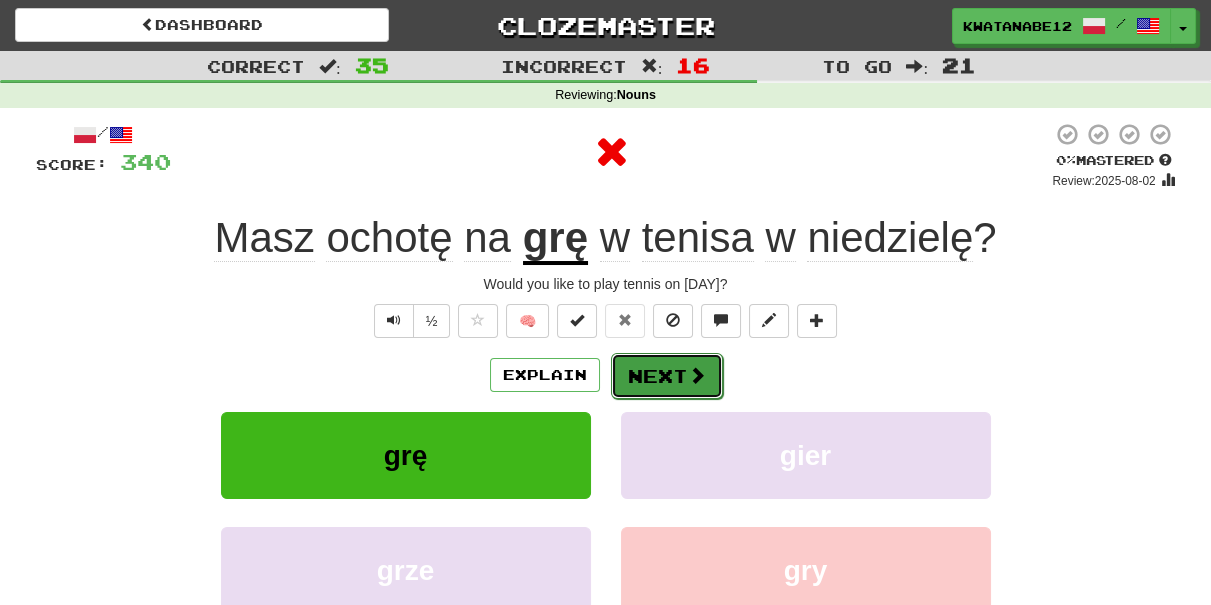 click on "Next" at bounding box center [667, 376] 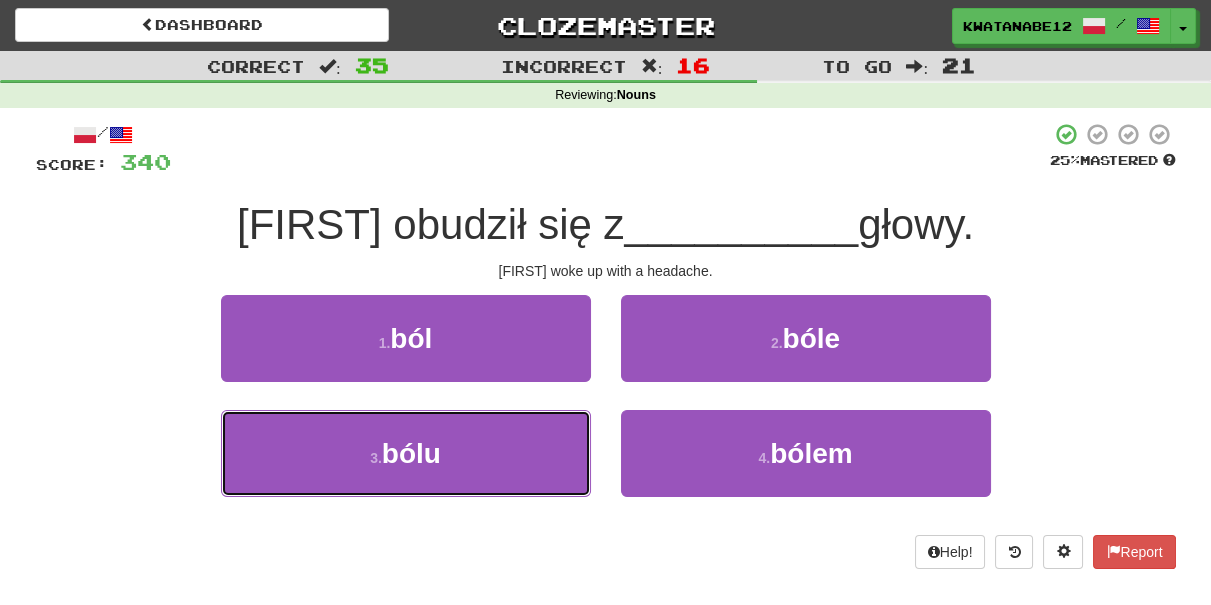 drag, startPoint x: 518, startPoint y: 436, endPoint x: 576, endPoint y: 399, distance: 68.7968 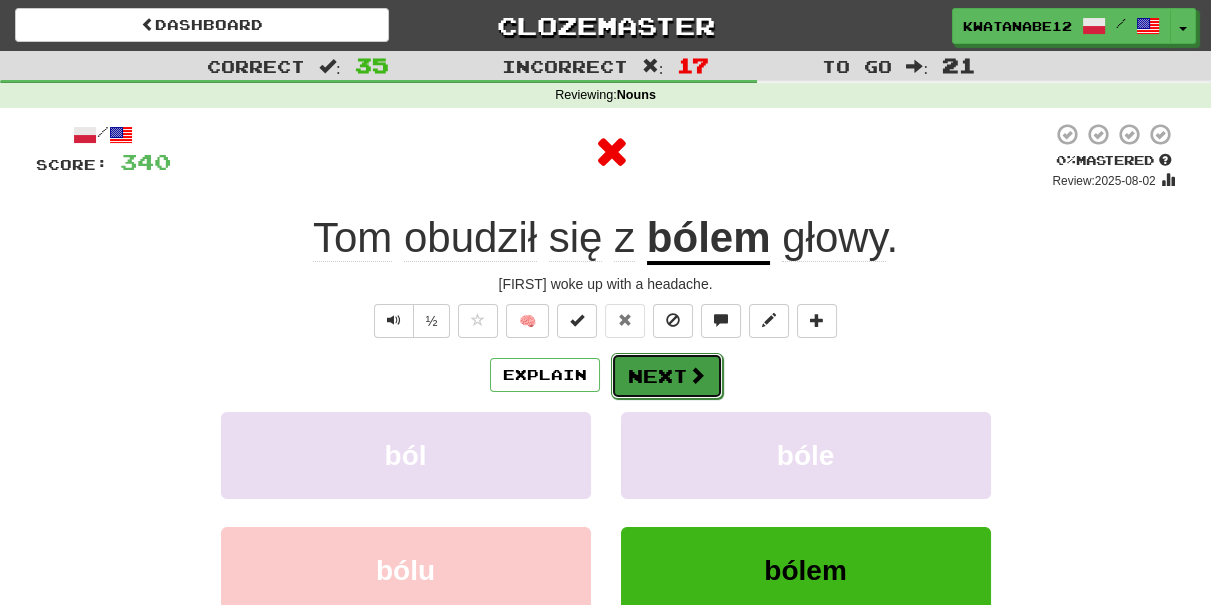 click on "Next" at bounding box center (667, 376) 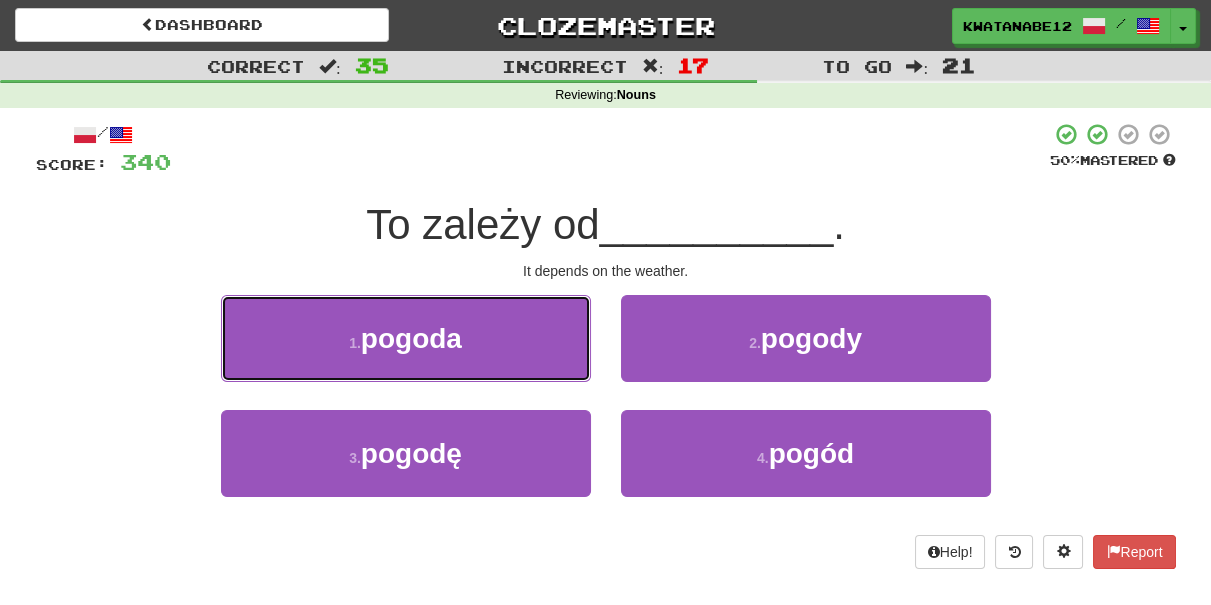 drag, startPoint x: 555, startPoint y: 343, endPoint x: 635, endPoint y: 346, distance: 80.05623 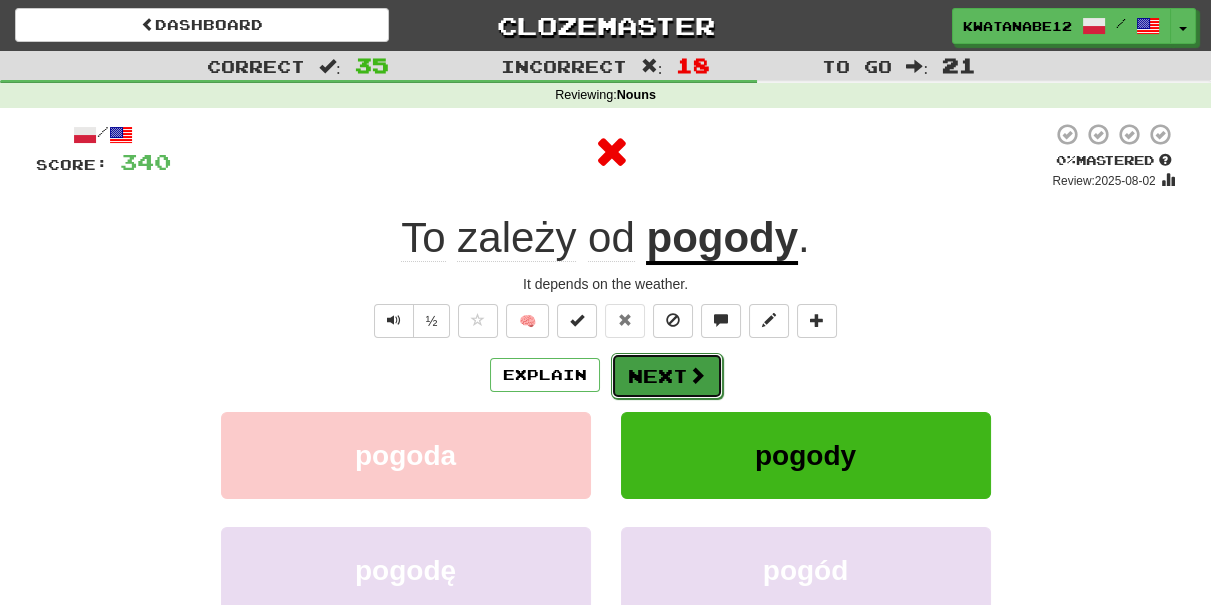 click on "Next" at bounding box center (667, 376) 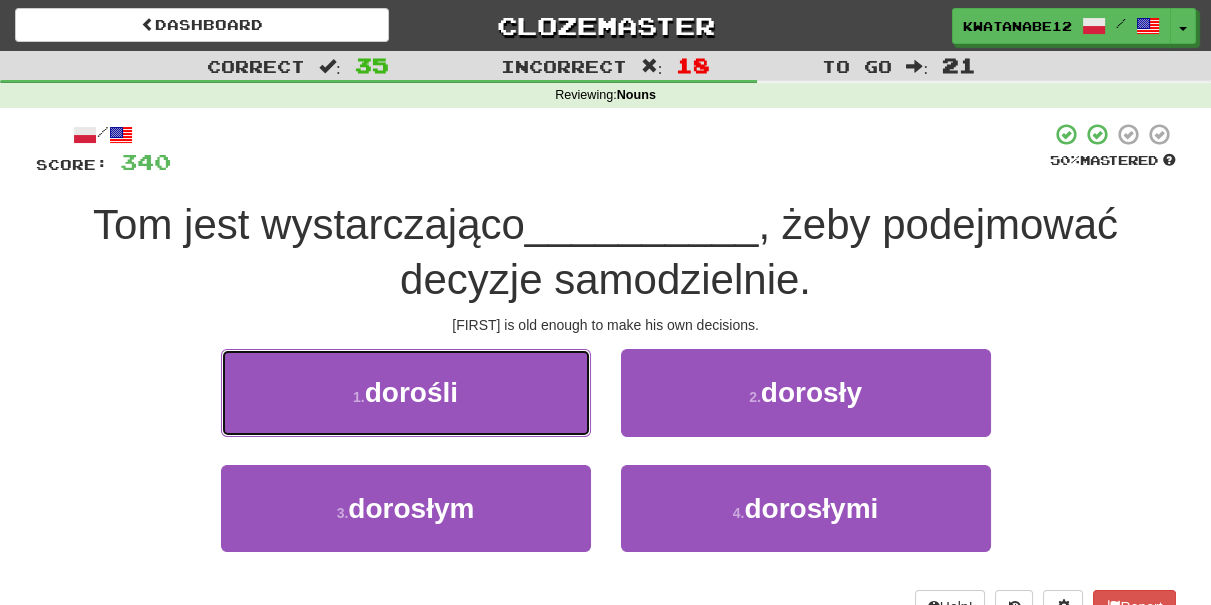 click on "1 .  dorośli" at bounding box center (406, 392) 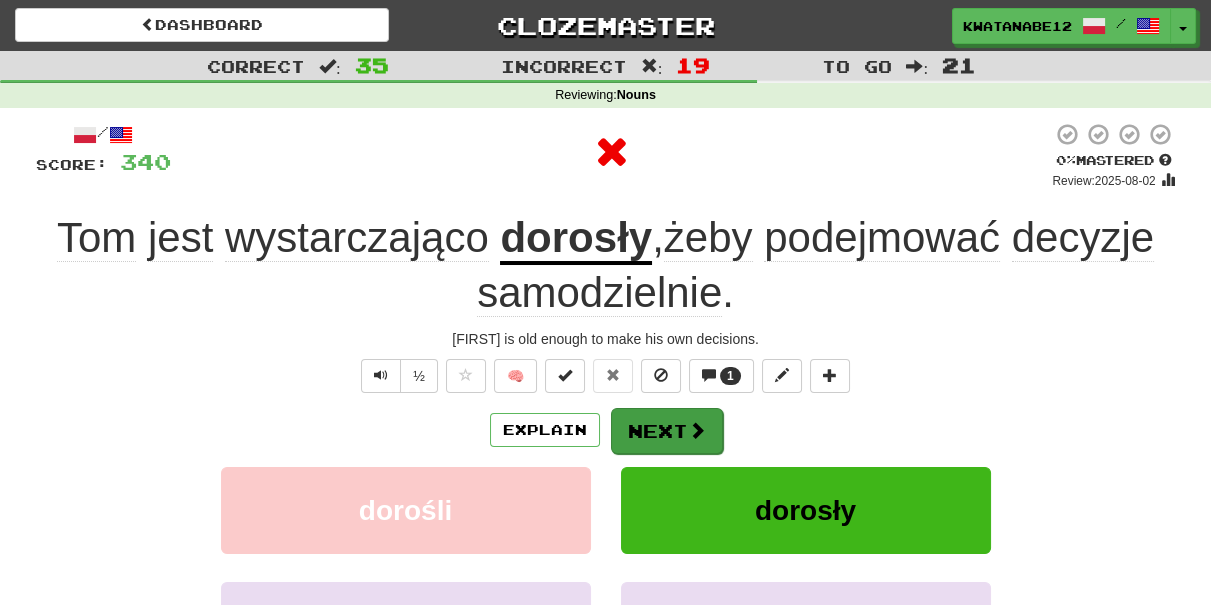 drag, startPoint x: 646, startPoint y: 396, endPoint x: 649, endPoint y: 420, distance: 24.186773 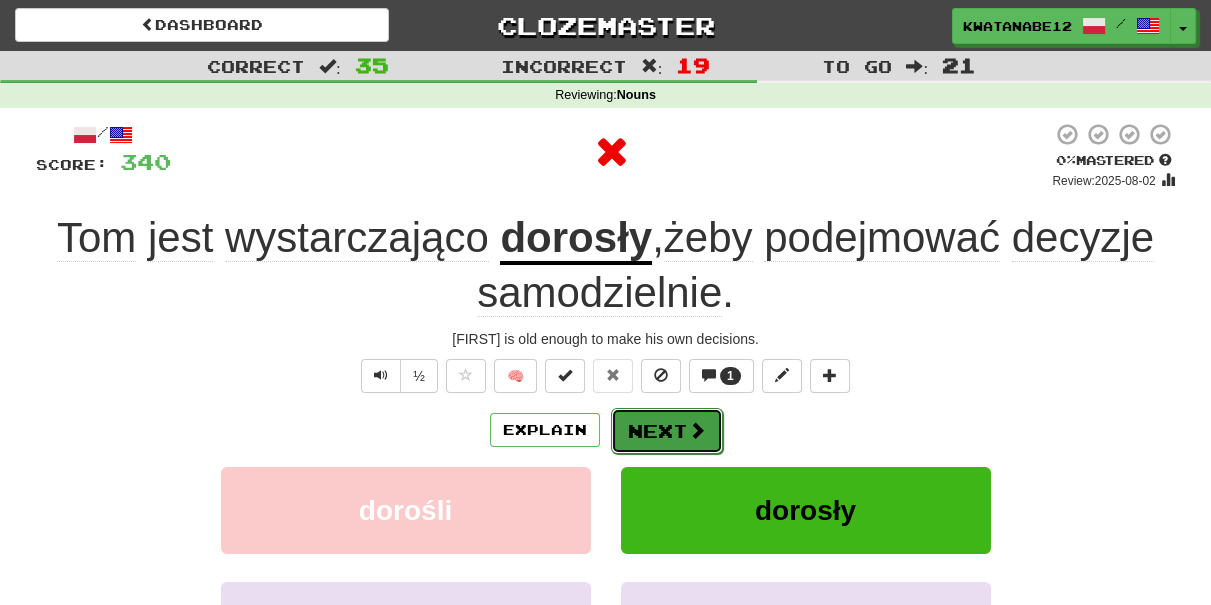 click on "Next" at bounding box center (667, 431) 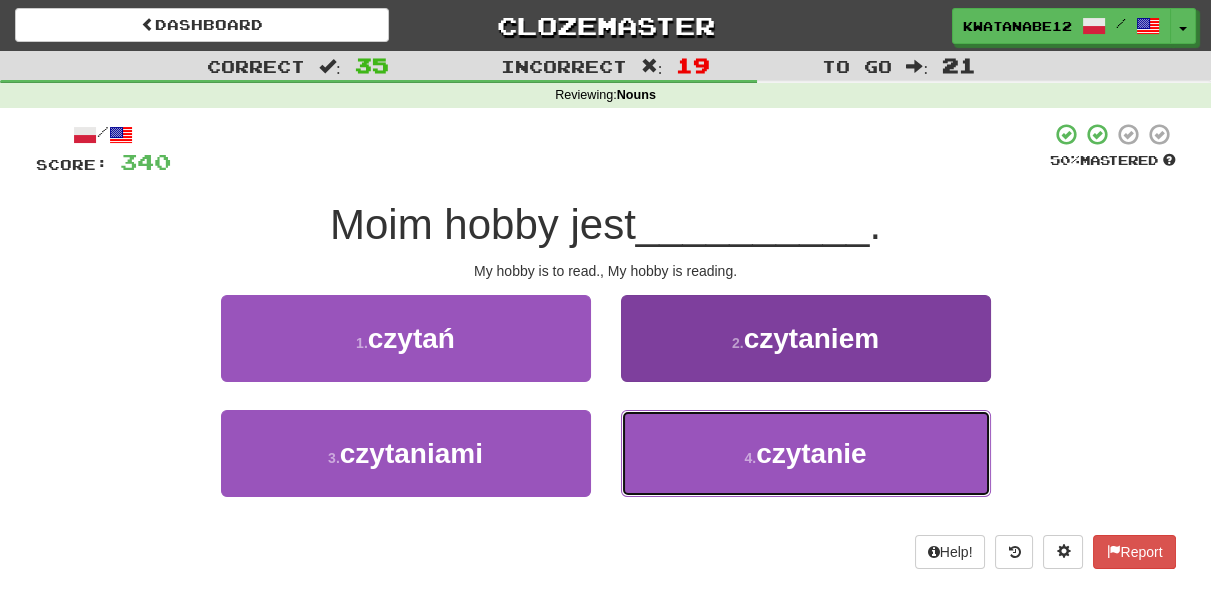 click on "4 .  czytanie" at bounding box center [806, 453] 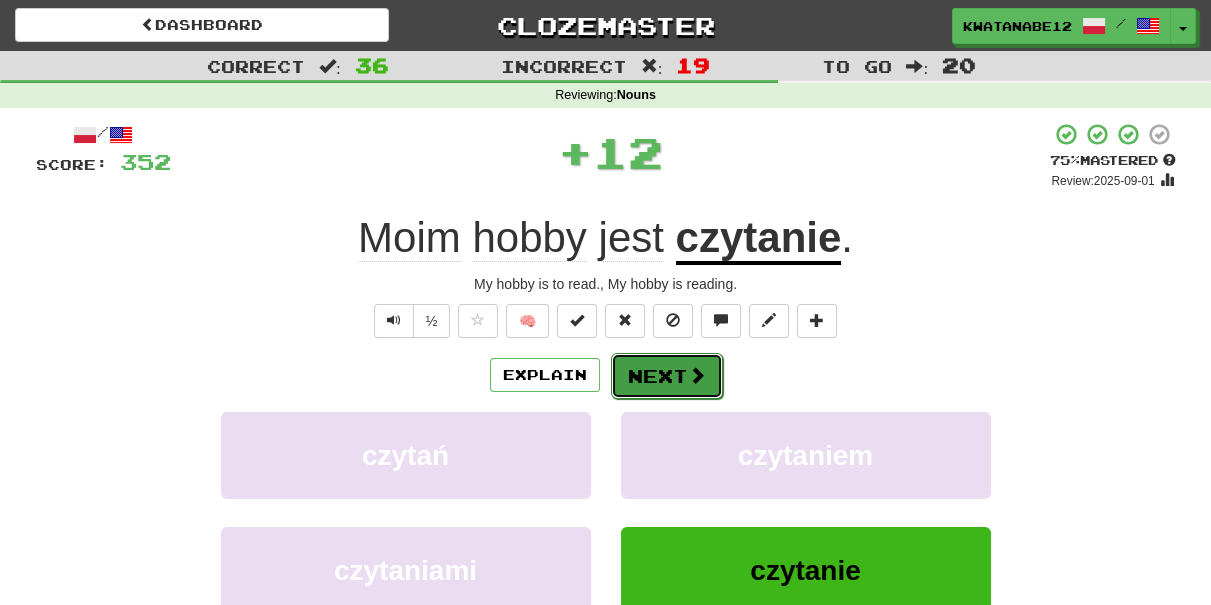 click on "Next" at bounding box center [667, 376] 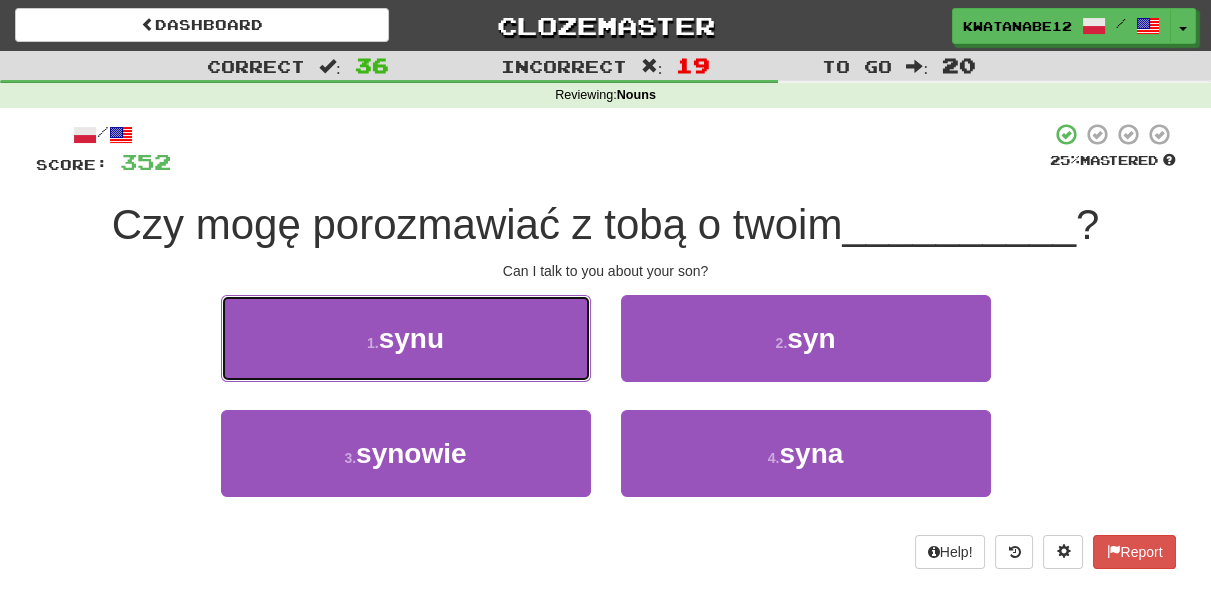 drag, startPoint x: 536, startPoint y: 343, endPoint x: 557, endPoint y: 350, distance: 22.135944 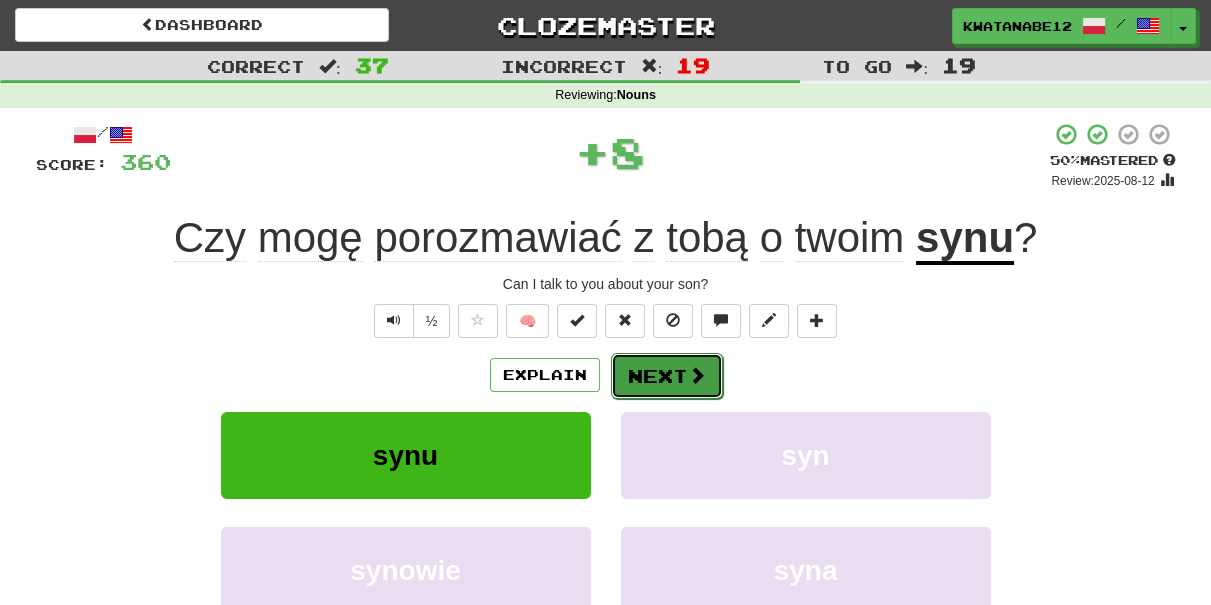 click on "Next" at bounding box center [667, 376] 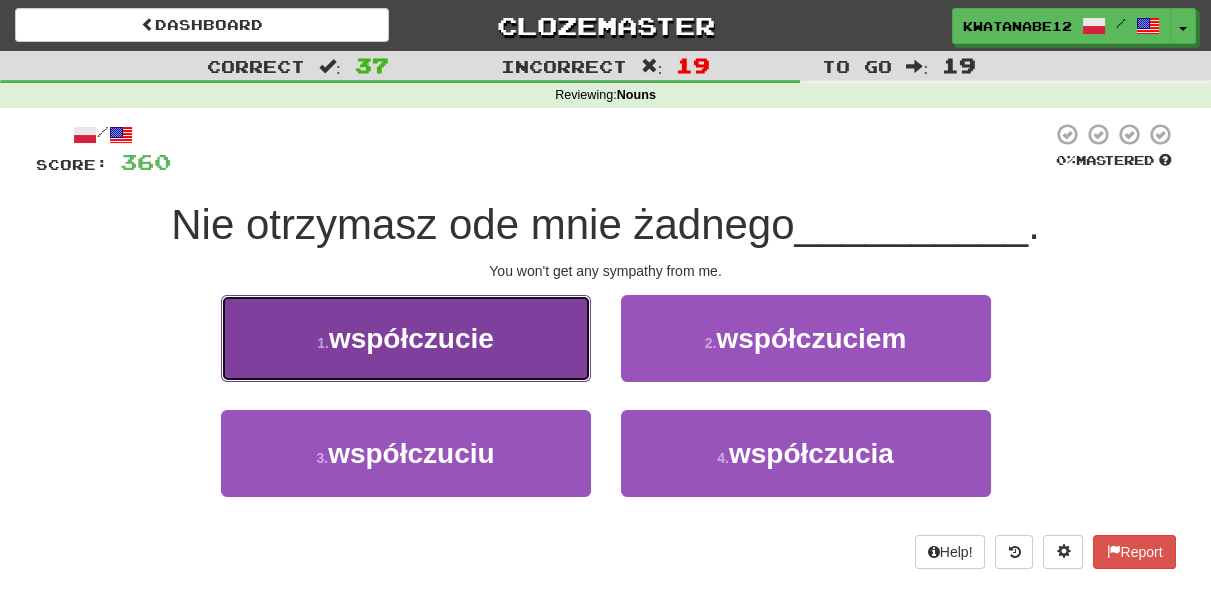 drag, startPoint x: 526, startPoint y: 346, endPoint x: 535, endPoint y: 351, distance: 10.29563 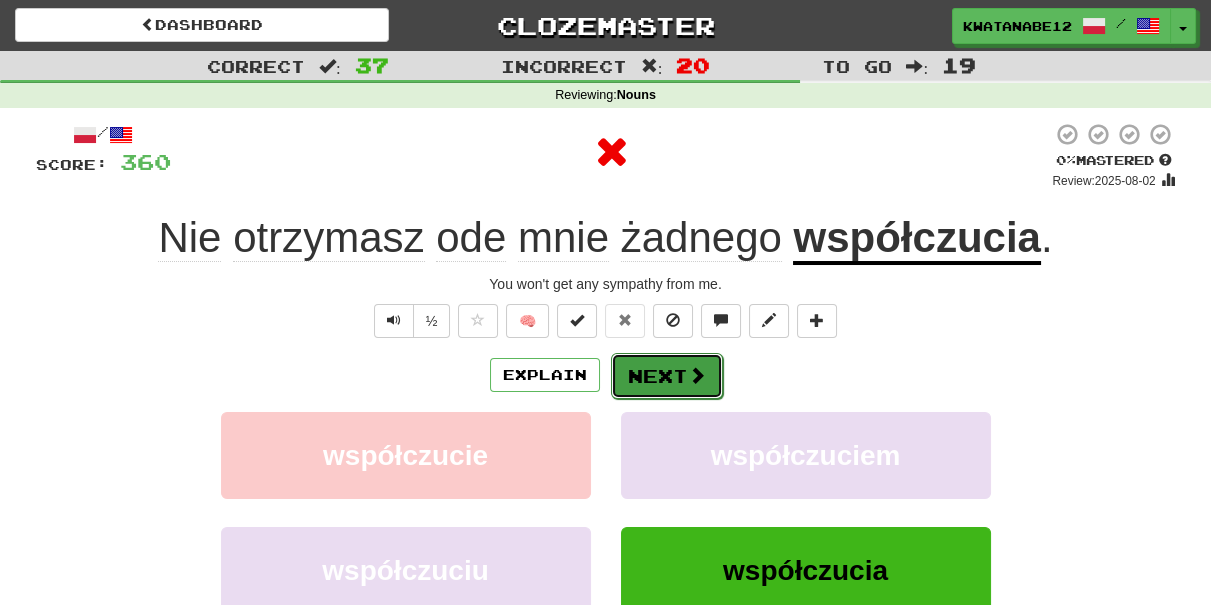 click on "Next" at bounding box center [667, 376] 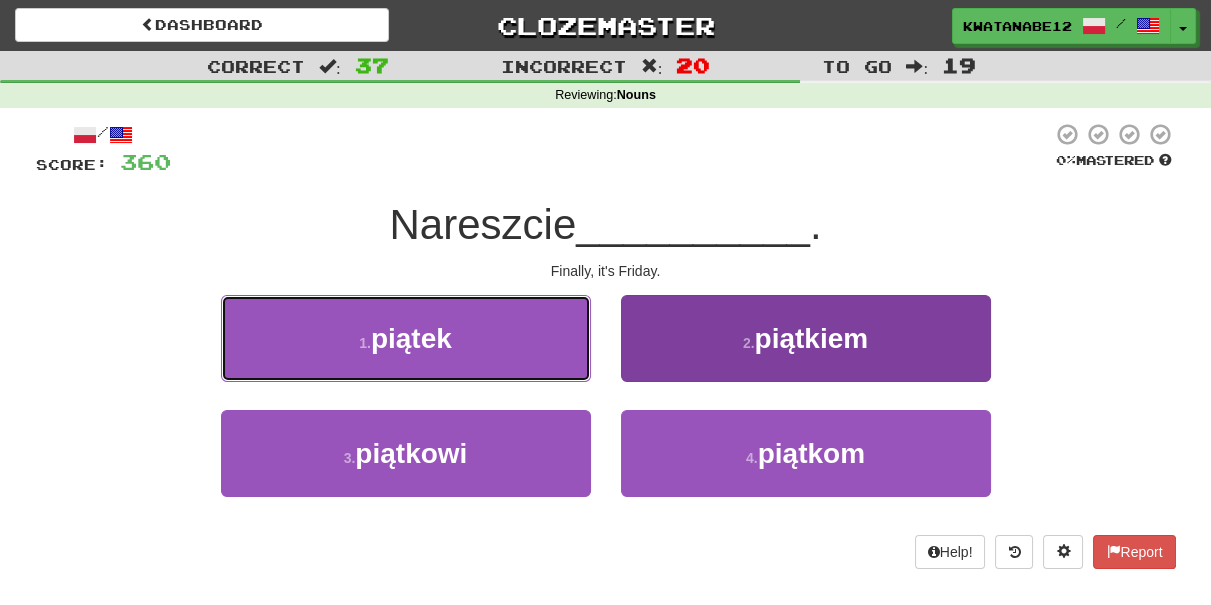 drag, startPoint x: 600, startPoint y: 372, endPoint x: 655, endPoint y: 367, distance: 55.226807 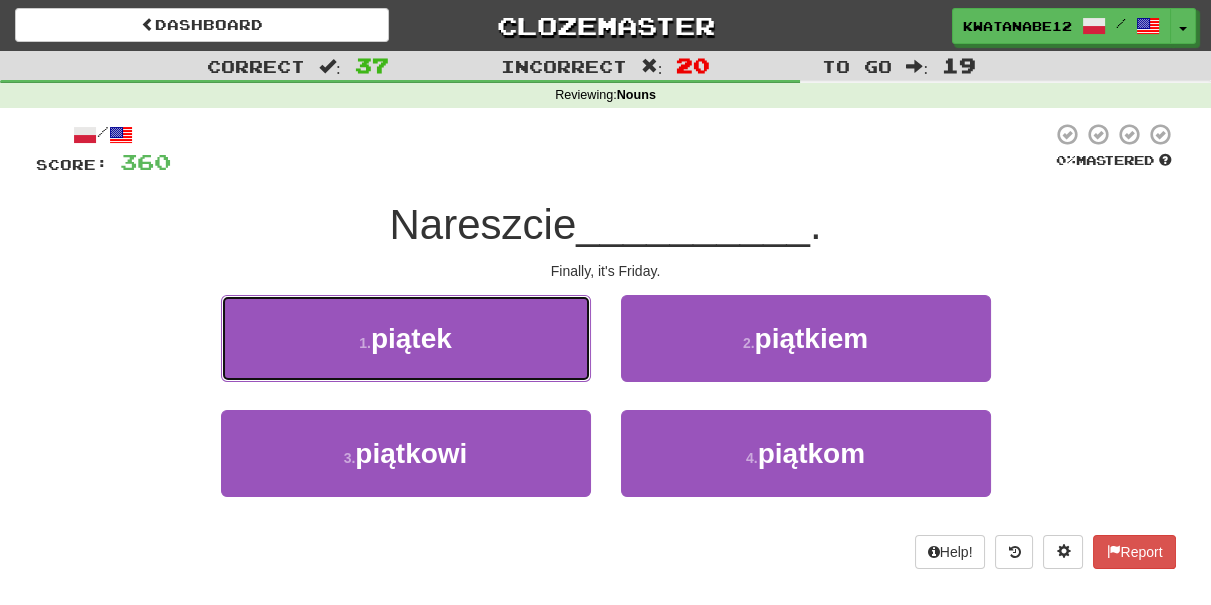 click on "1 .  piątek" at bounding box center (406, 338) 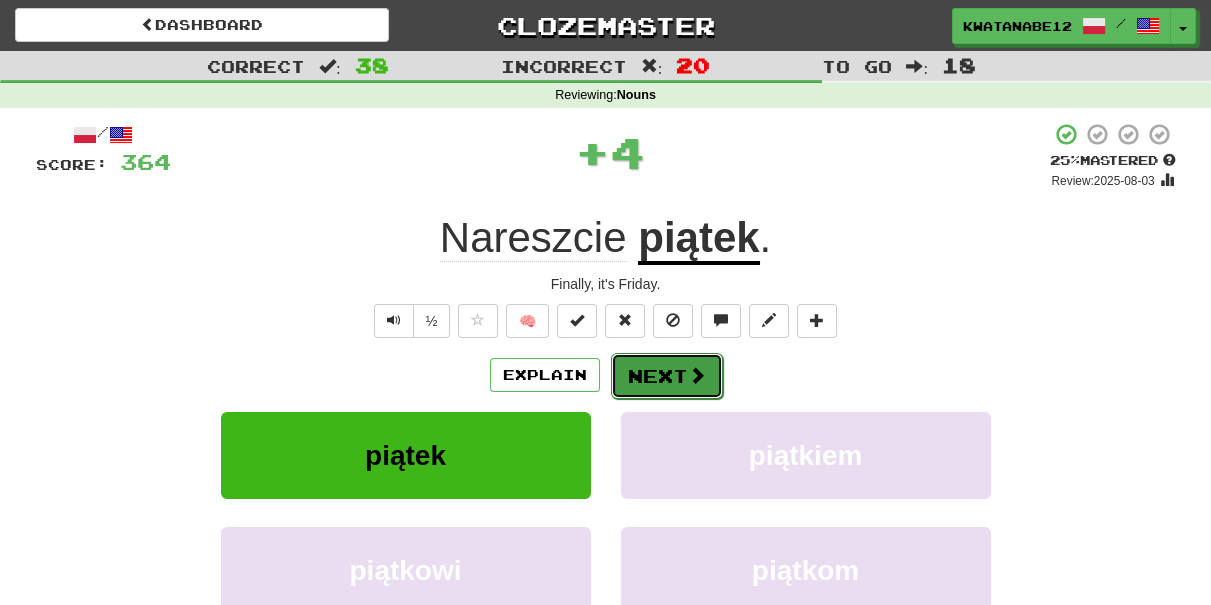click on "Next" at bounding box center (667, 376) 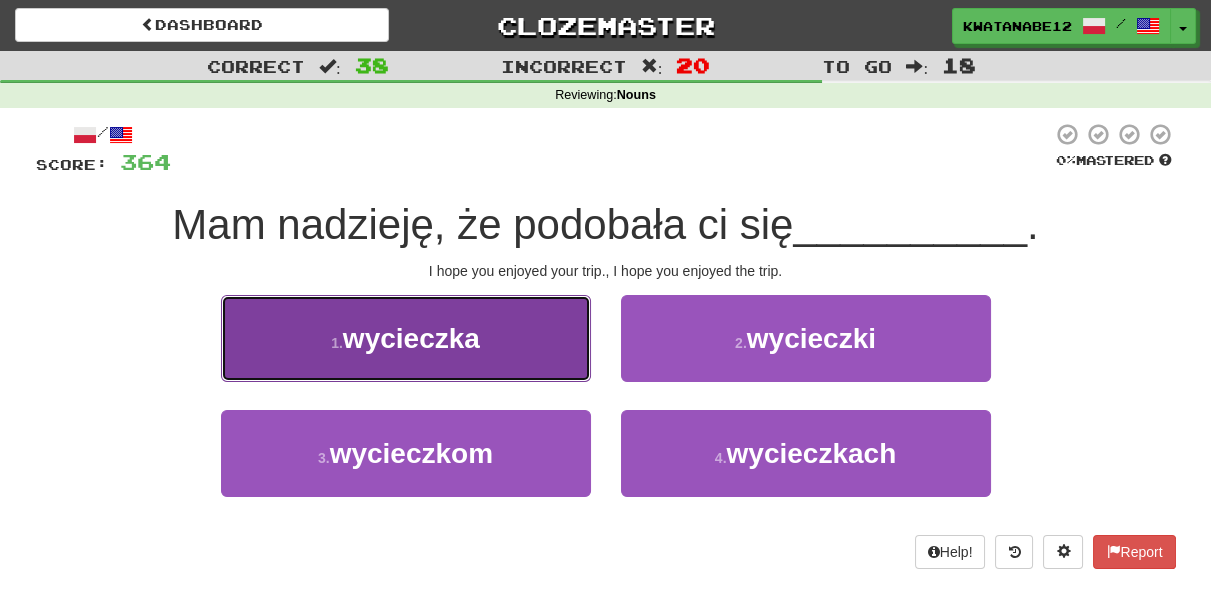 click on "1 .  wycieczka" at bounding box center (406, 338) 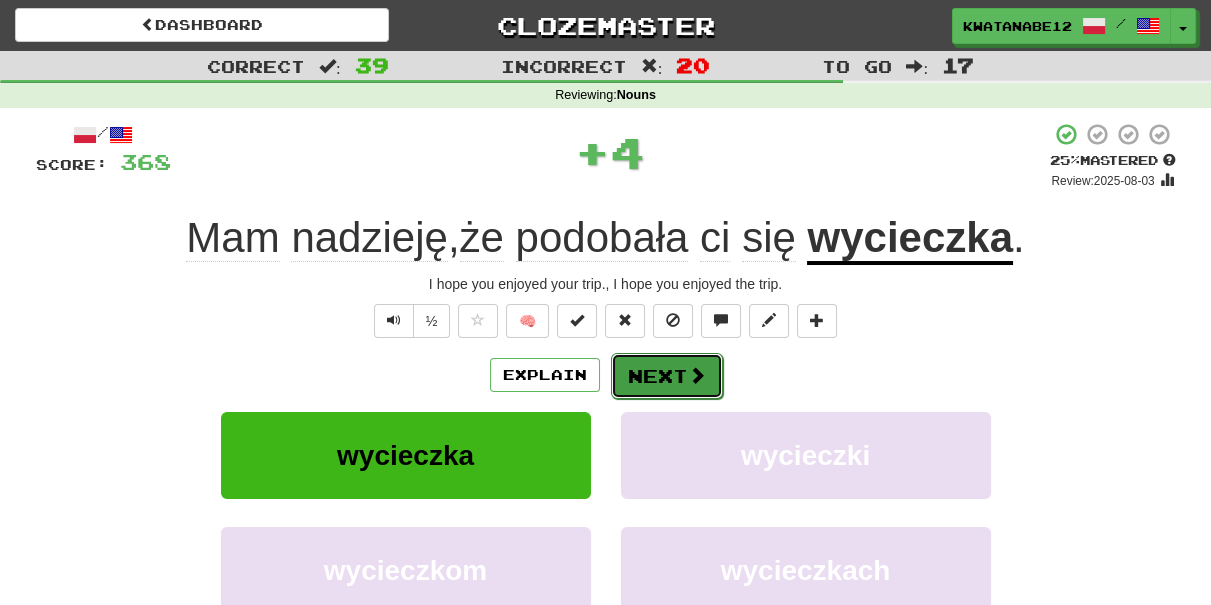 click on "Next" at bounding box center [667, 376] 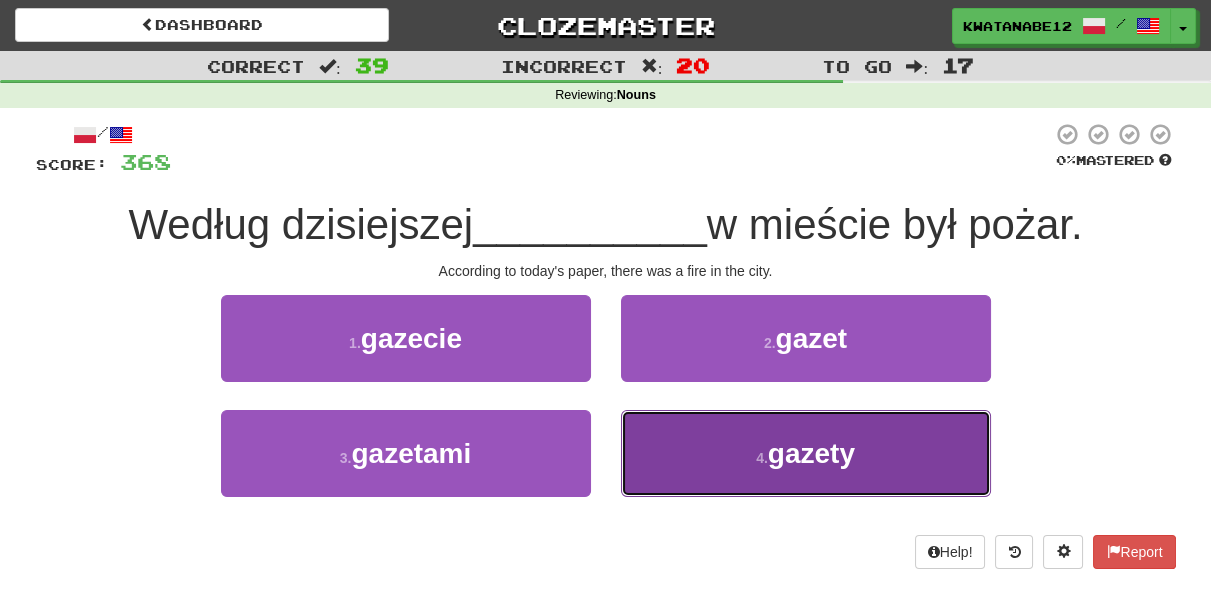 drag, startPoint x: 714, startPoint y: 446, endPoint x: 682, endPoint y: 408, distance: 49.67897 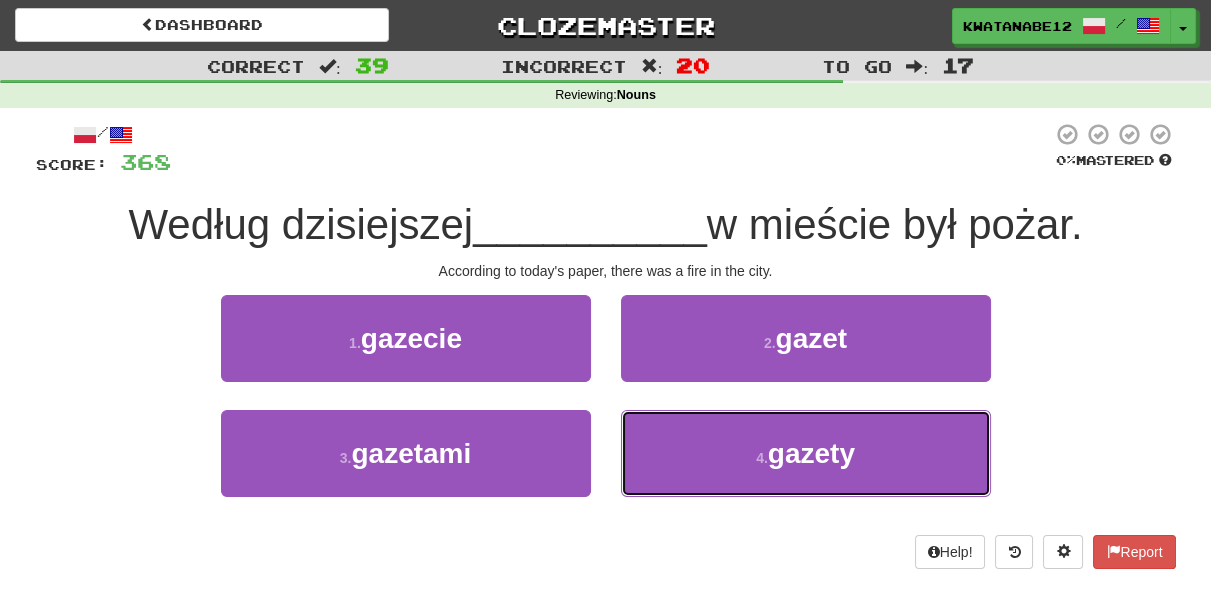 click on "4 .  gazety" at bounding box center (806, 453) 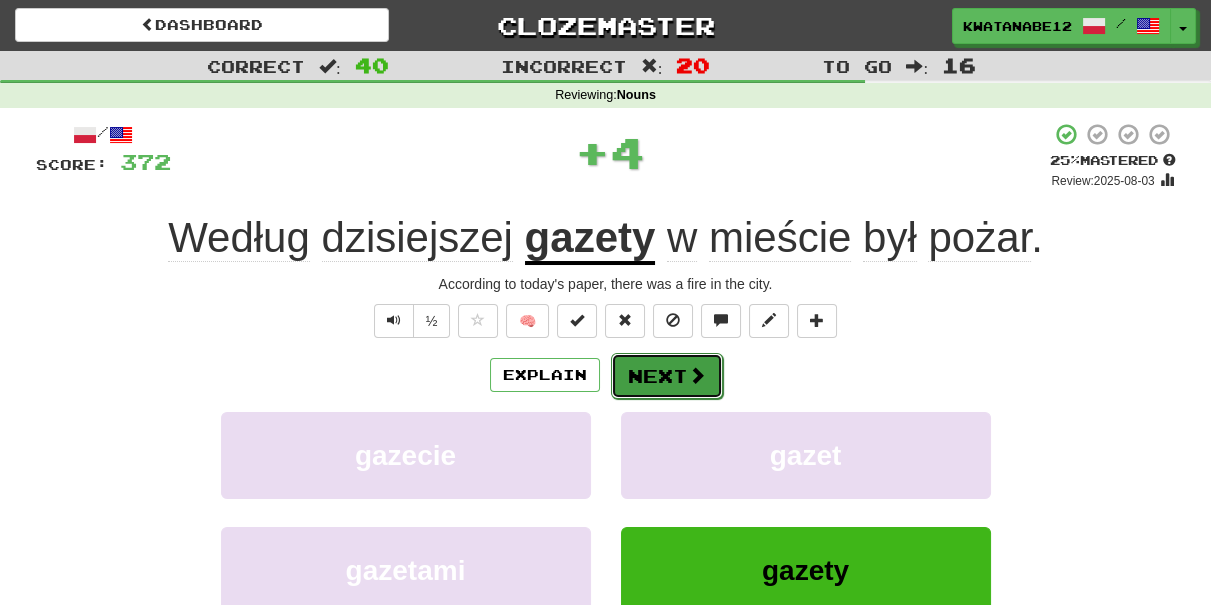 click on "Next" at bounding box center (667, 376) 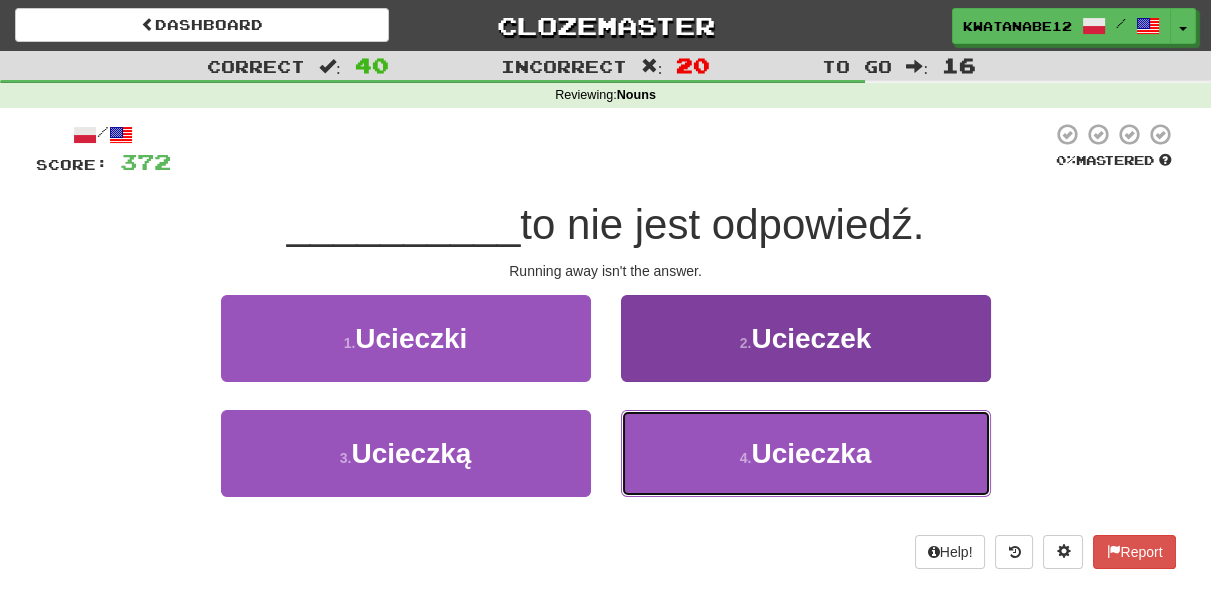 click on "4 .  Ucieczka" at bounding box center (806, 453) 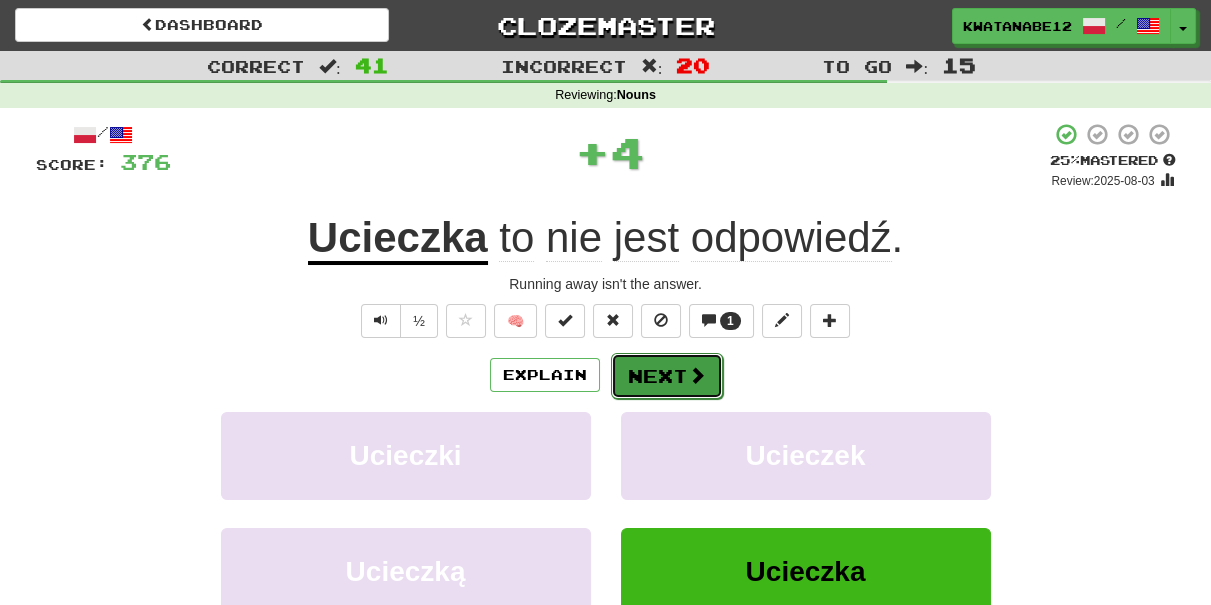 click on "Next" at bounding box center (667, 376) 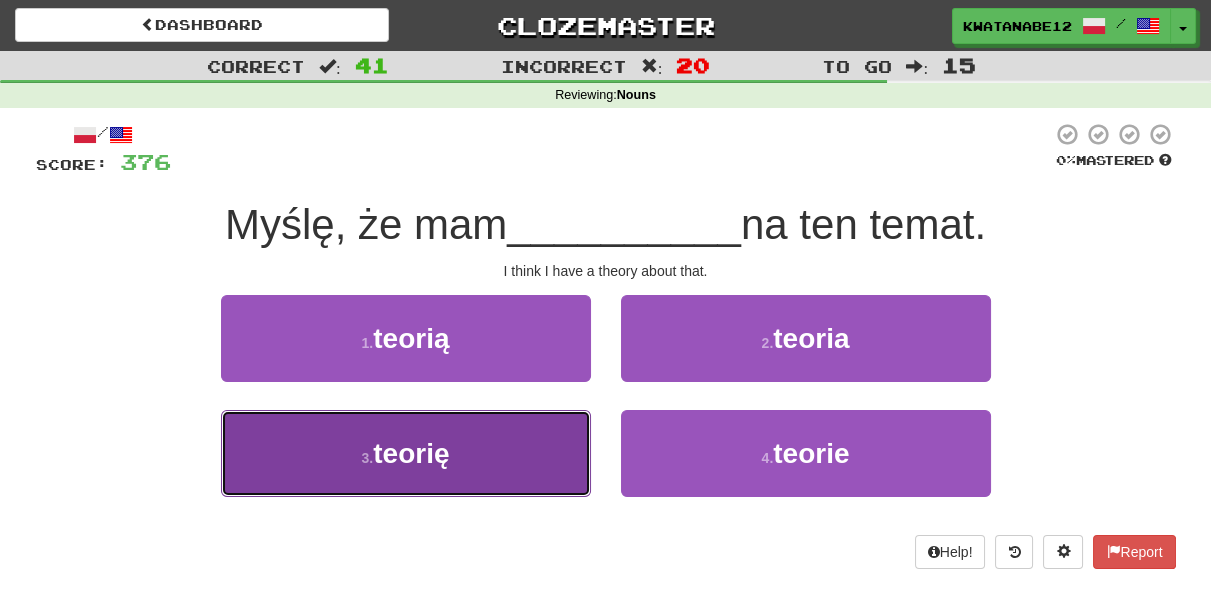 click on "3 .  teorię" at bounding box center [406, 453] 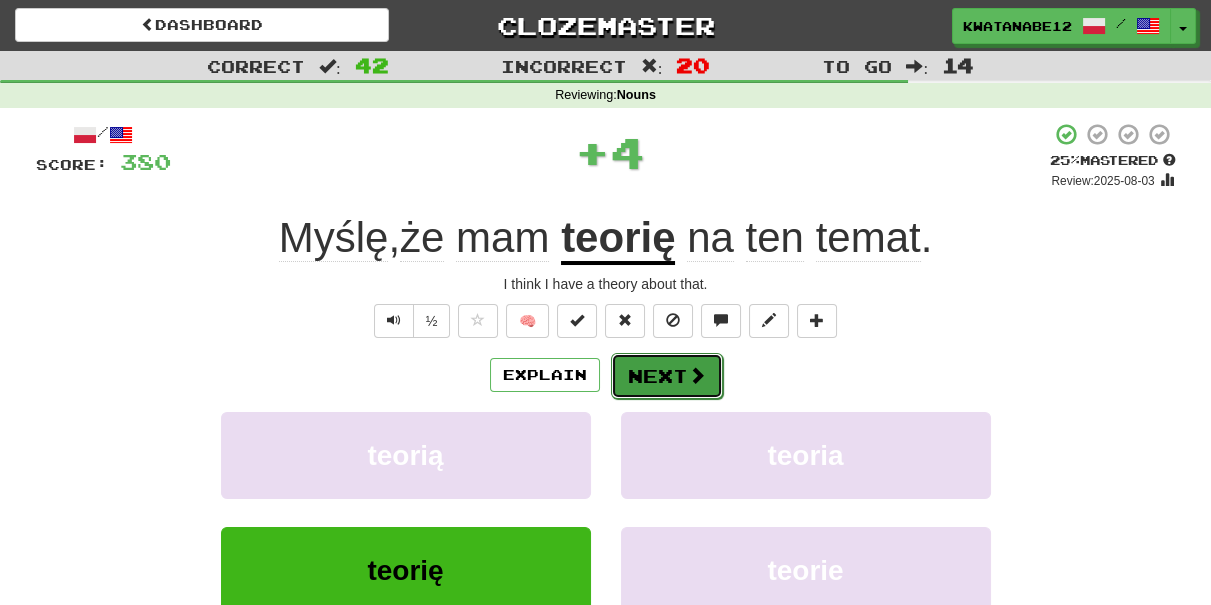 click on "Next" at bounding box center (667, 376) 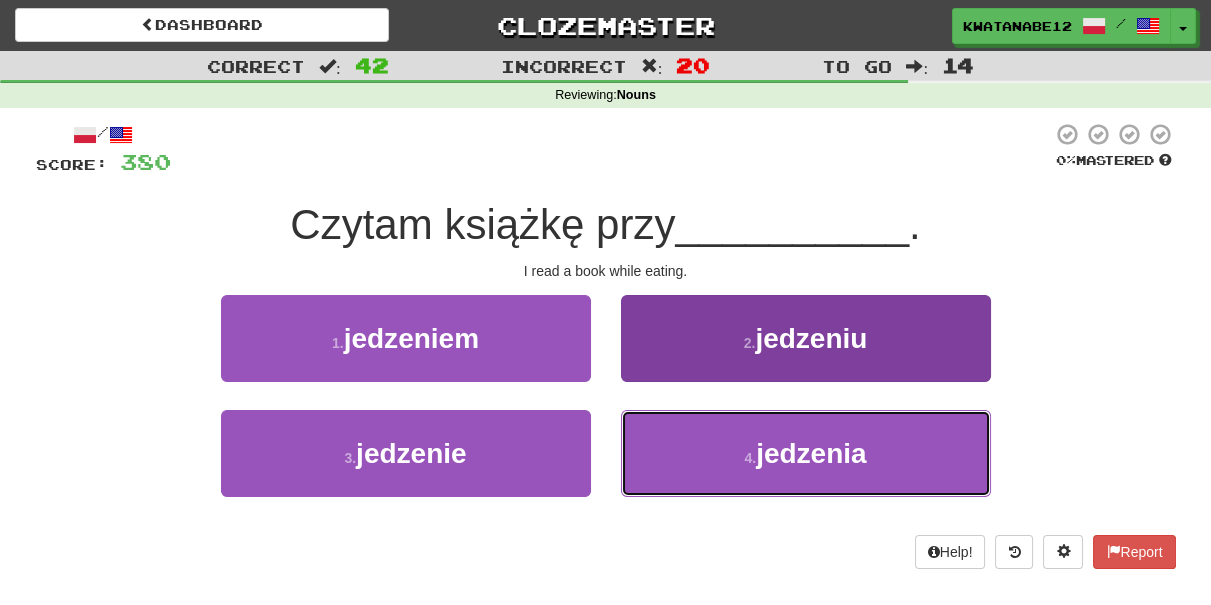 drag, startPoint x: 697, startPoint y: 442, endPoint x: 697, endPoint y: 418, distance: 24 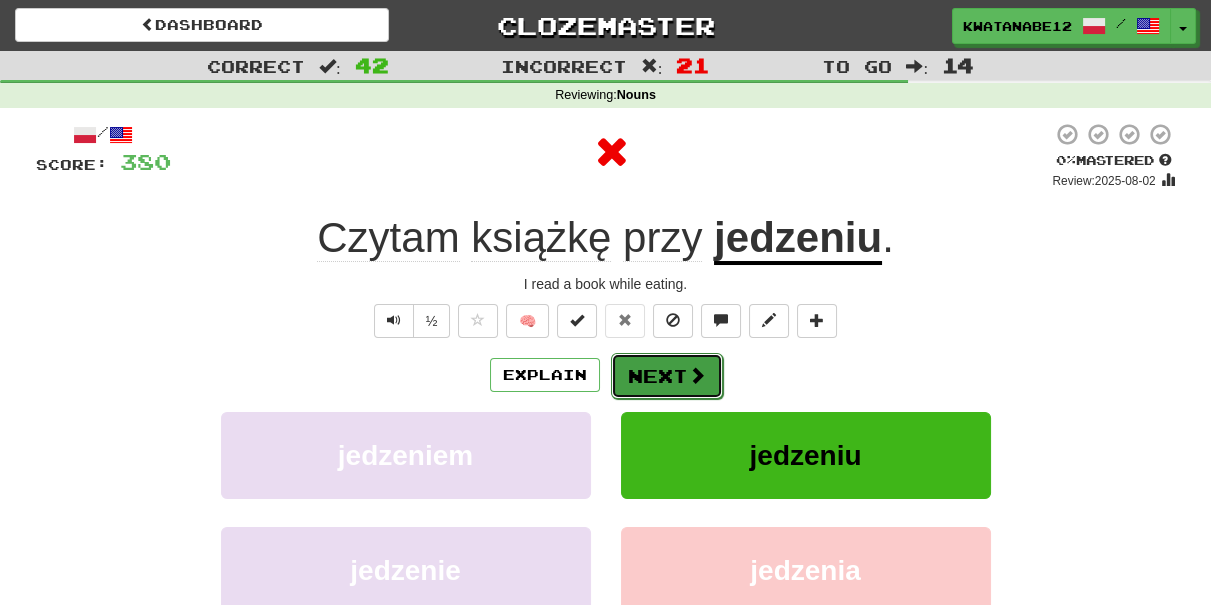 click on "Next" at bounding box center [667, 376] 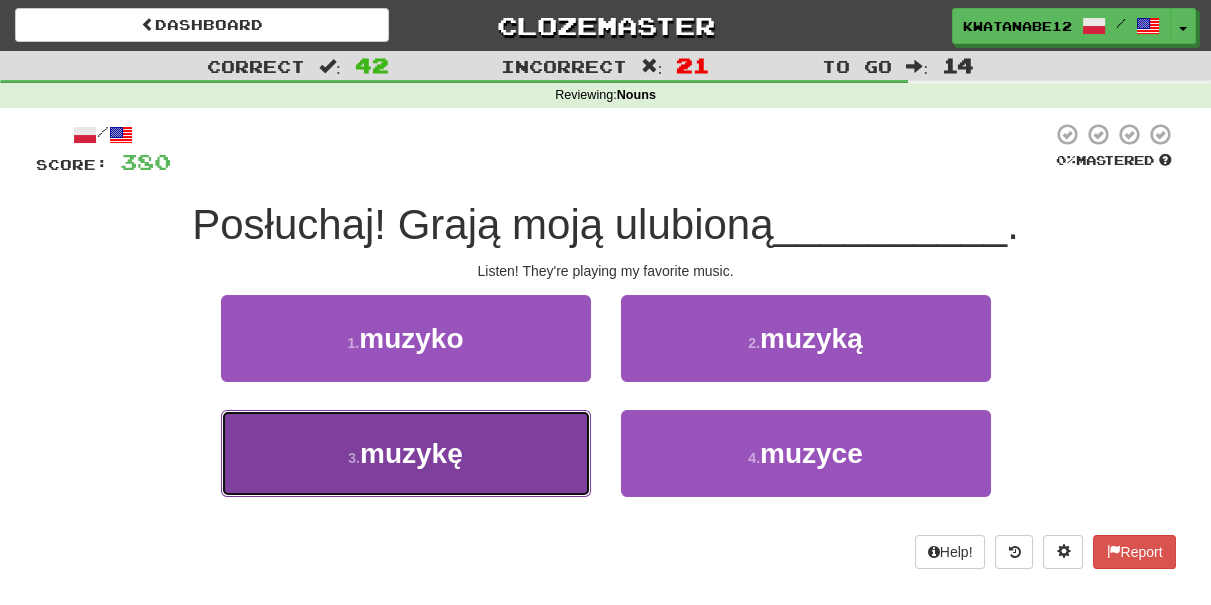 drag, startPoint x: 531, startPoint y: 443, endPoint x: 591, endPoint y: 403, distance: 72.11102 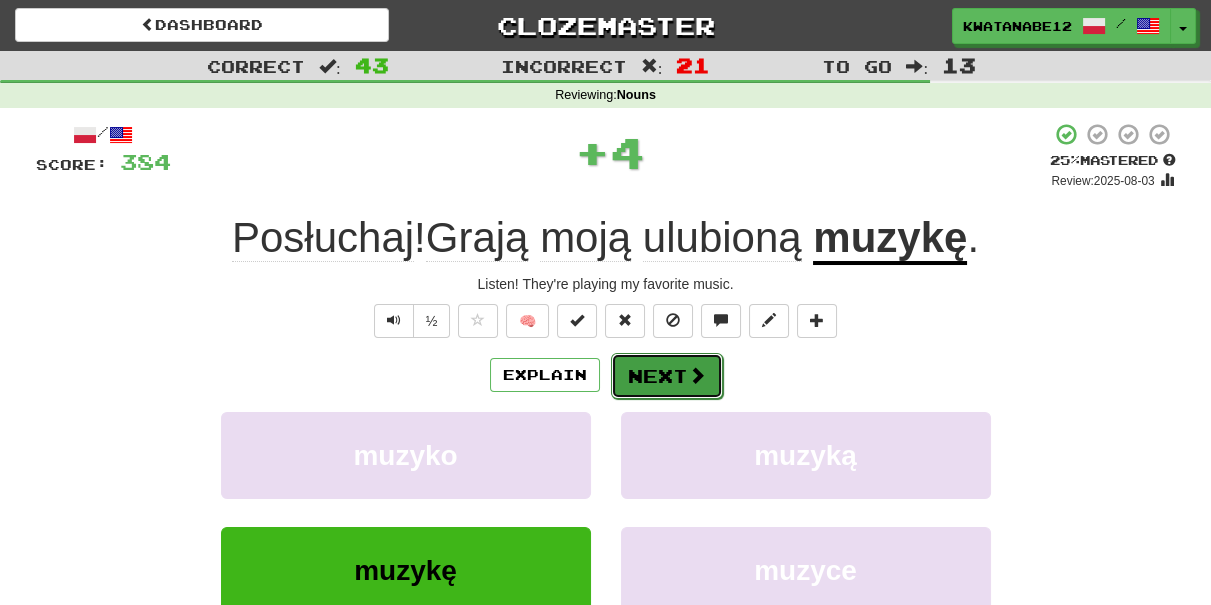 click on "Next" at bounding box center (667, 376) 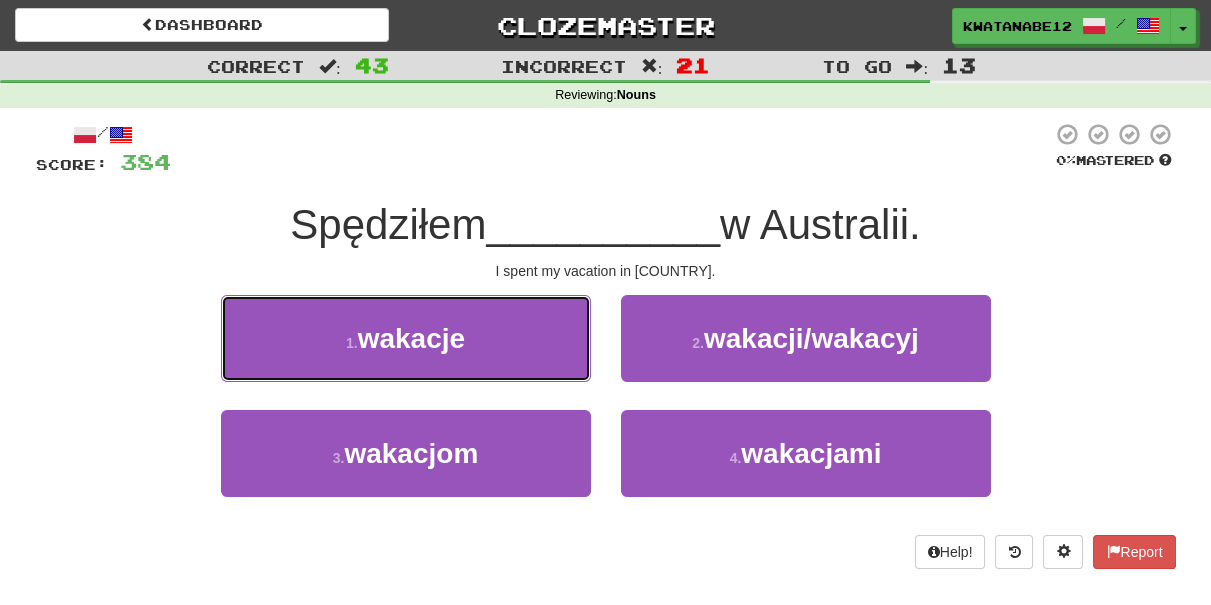 drag, startPoint x: 549, startPoint y: 342, endPoint x: 578, endPoint y: 350, distance: 30.083218 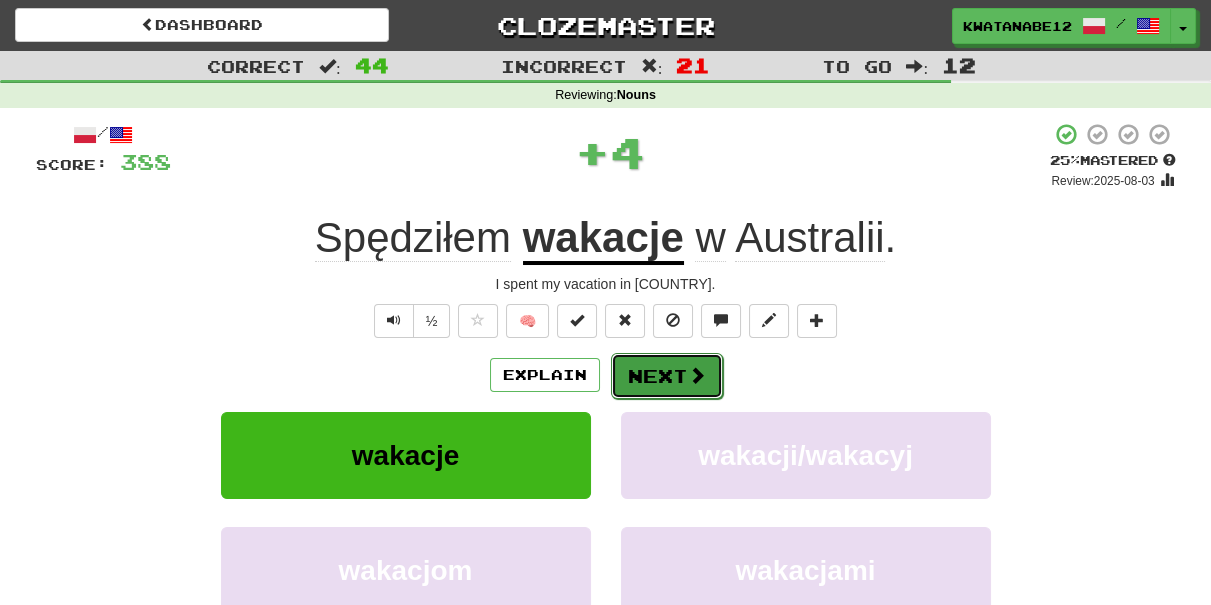 click on "Next" at bounding box center [667, 376] 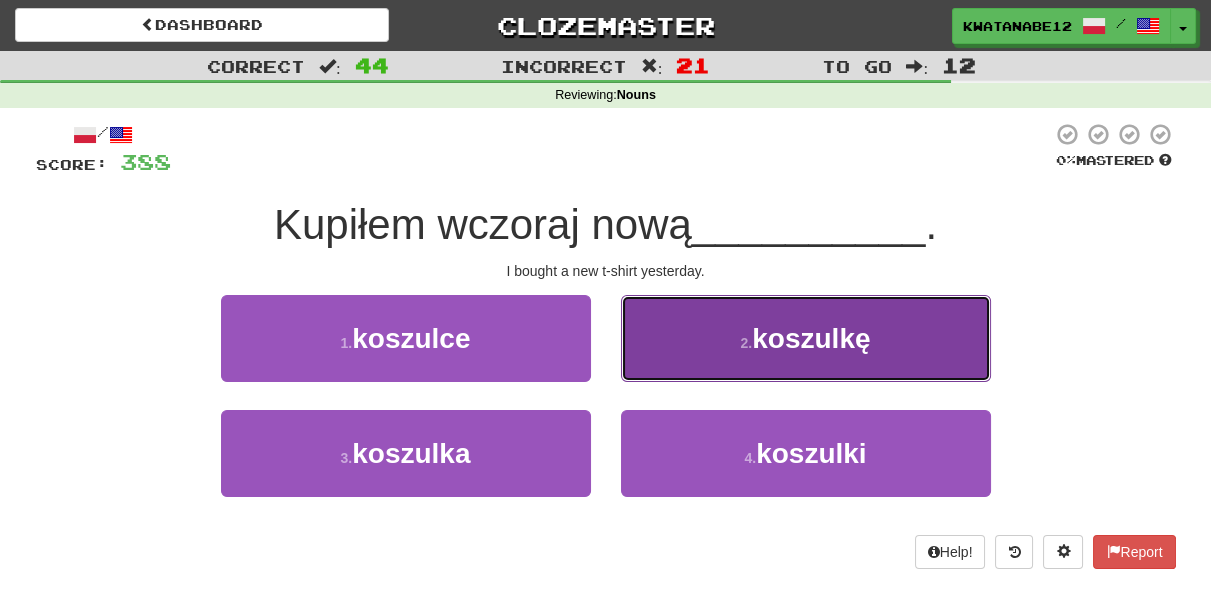 drag, startPoint x: 729, startPoint y: 341, endPoint x: 718, endPoint y: 354, distance: 17.029387 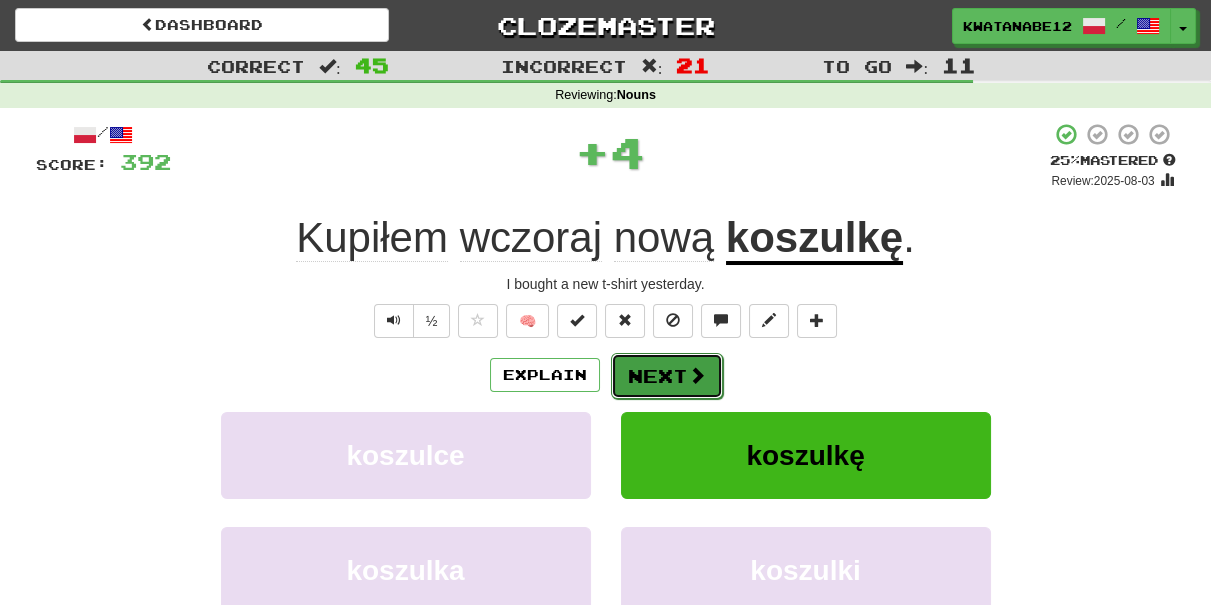 drag, startPoint x: 646, startPoint y: 380, endPoint x: 658, endPoint y: 371, distance: 15 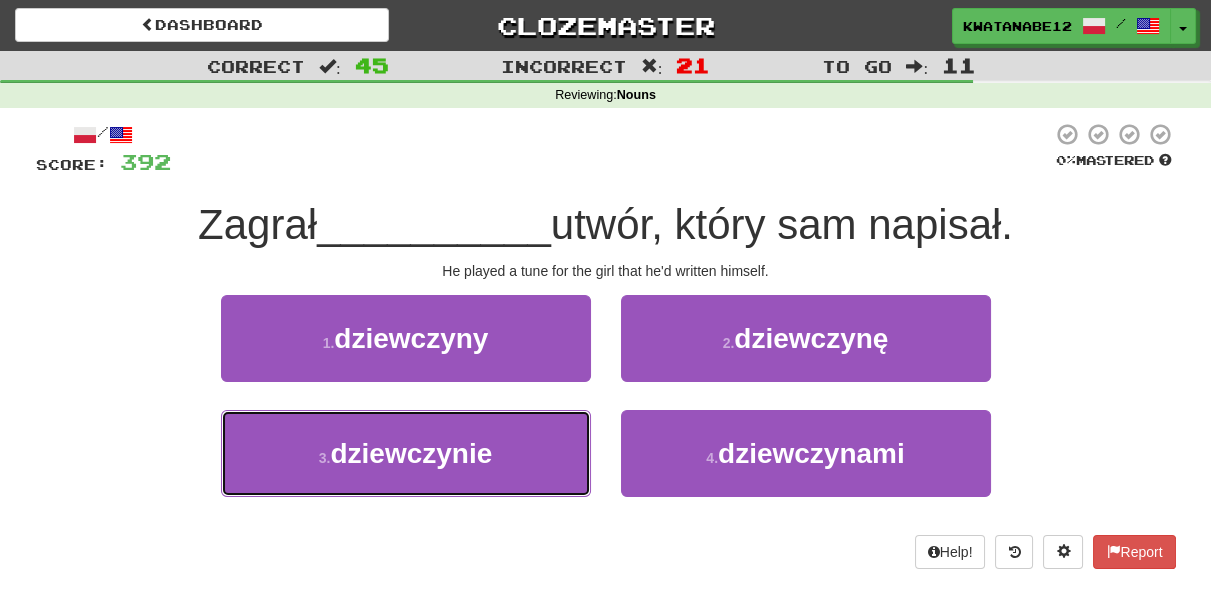 drag, startPoint x: 568, startPoint y: 431, endPoint x: 607, endPoint y: 401, distance: 49.20366 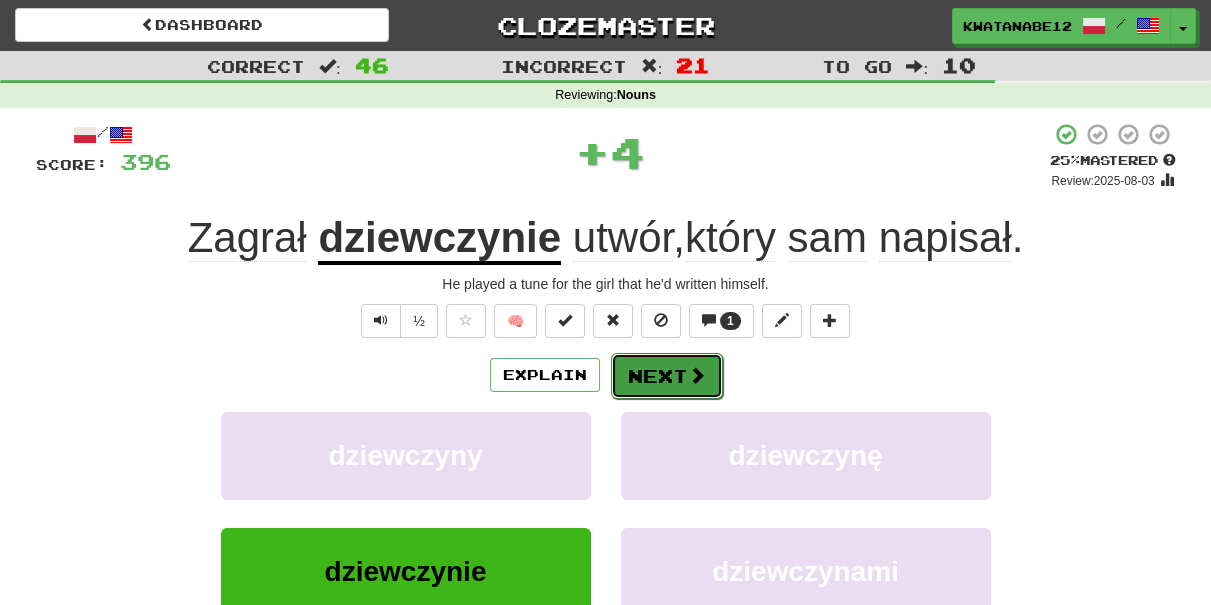 click on "Next" at bounding box center [667, 376] 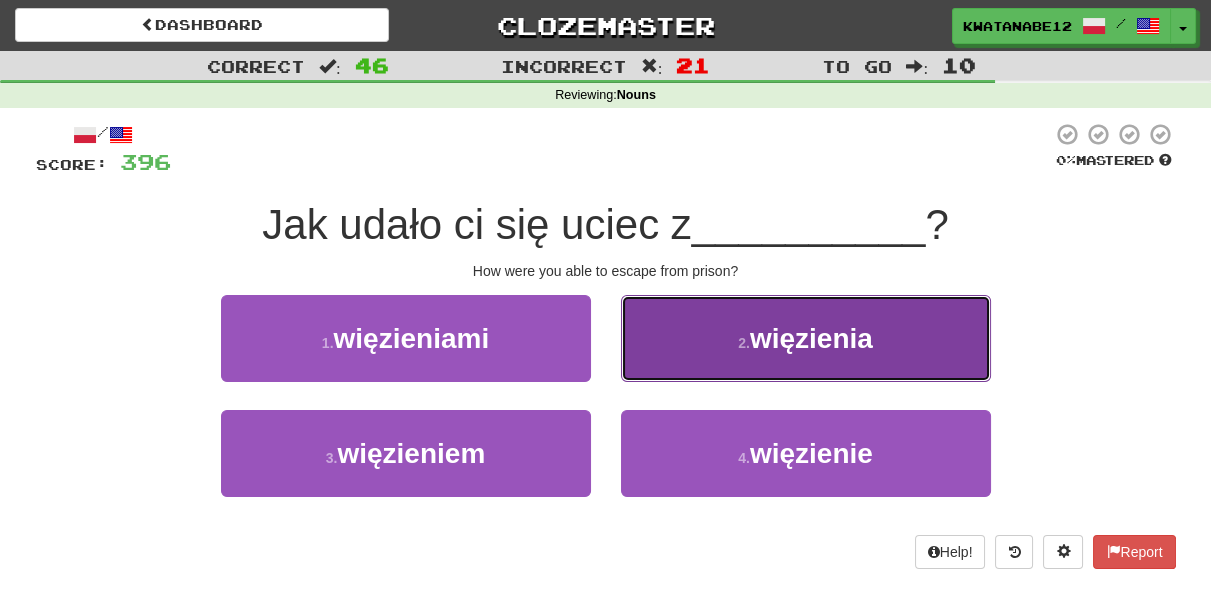 click on "2 .  więzienia" at bounding box center [806, 338] 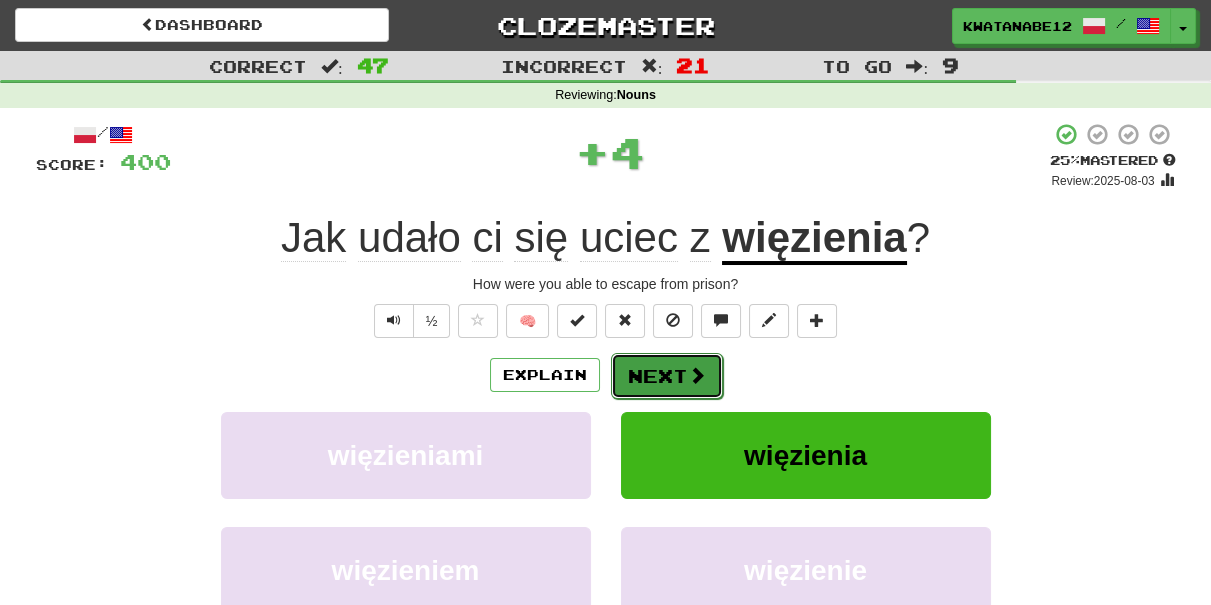 click on "Next" at bounding box center (667, 376) 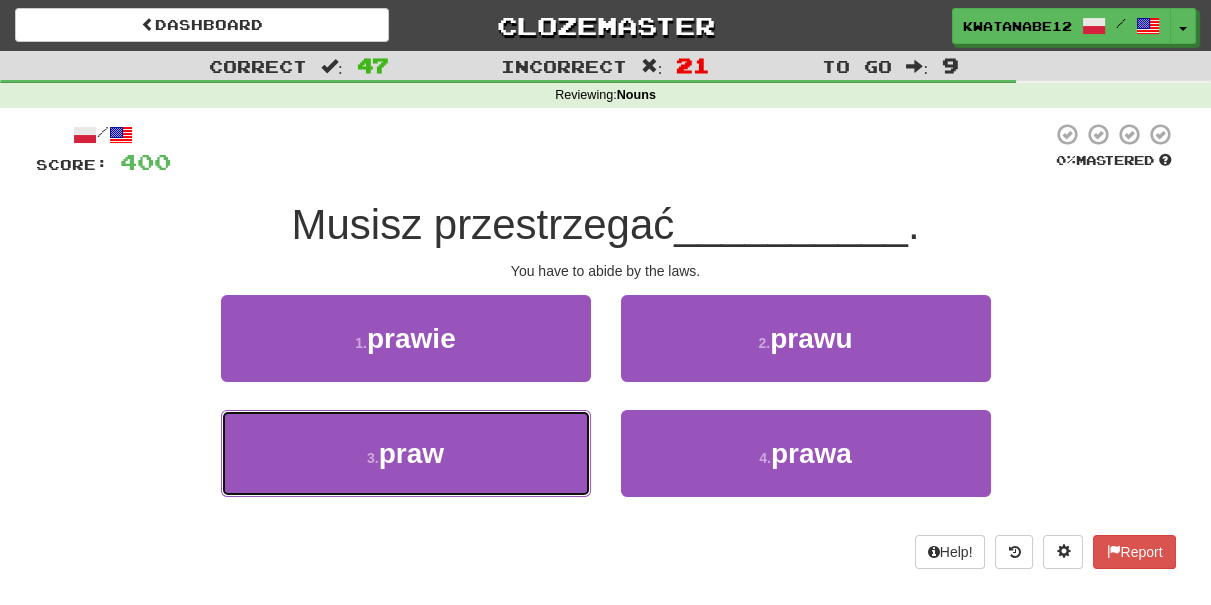 drag, startPoint x: 554, startPoint y: 423, endPoint x: 631, endPoint y: 389, distance: 84.17244 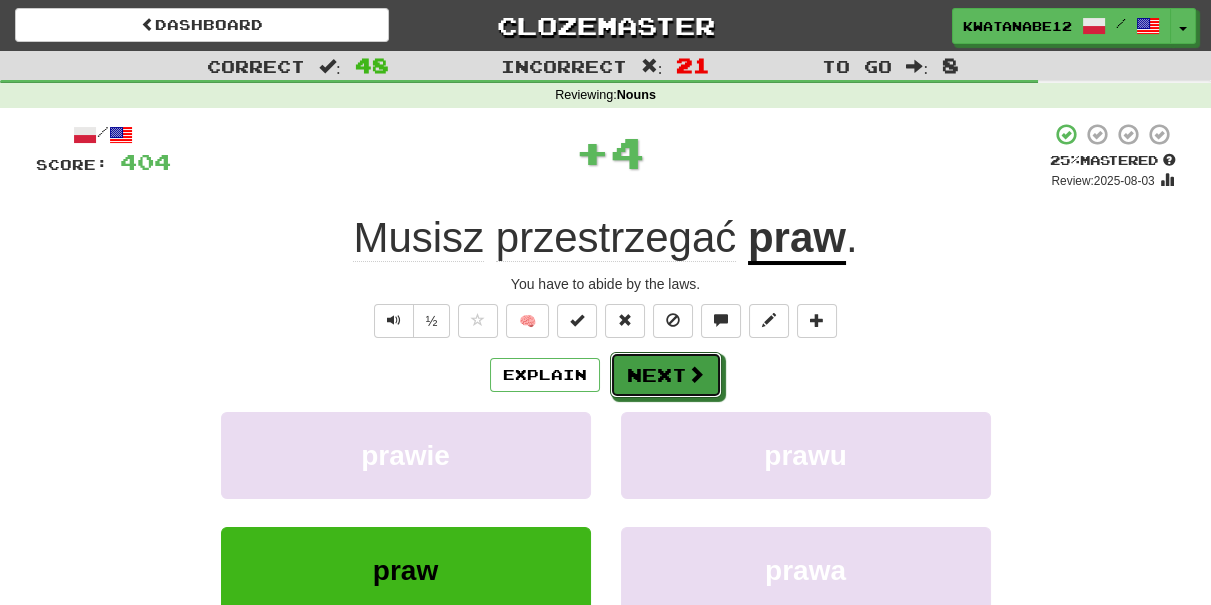 drag, startPoint x: 674, startPoint y: 354, endPoint x: 642, endPoint y: 340, distance: 34.928497 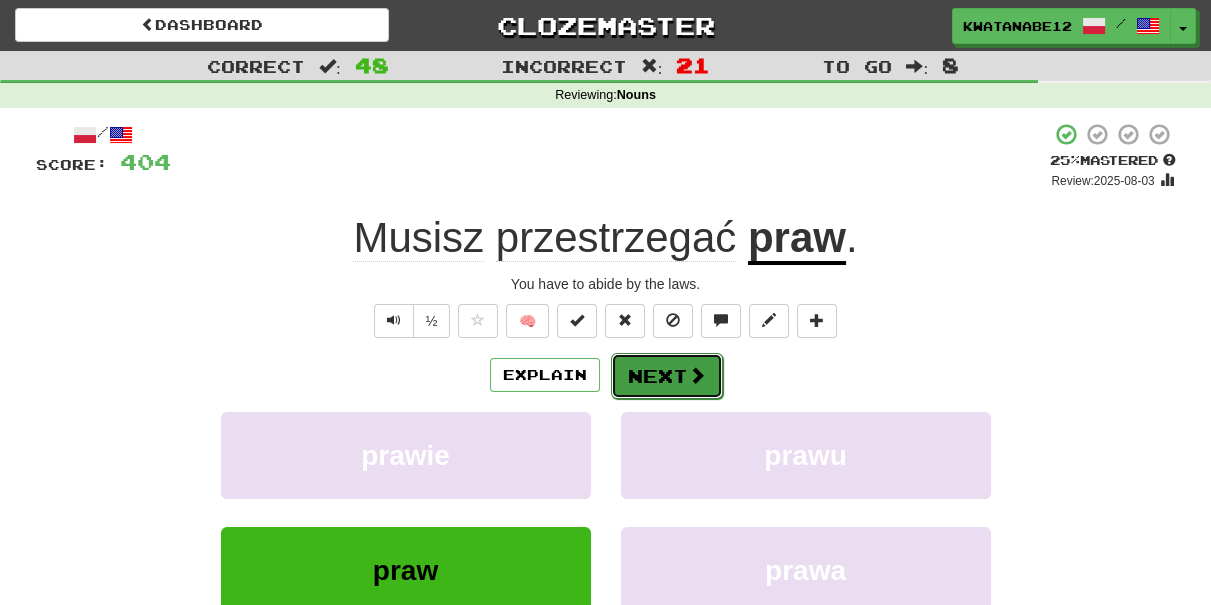 click at bounding box center (697, 375) 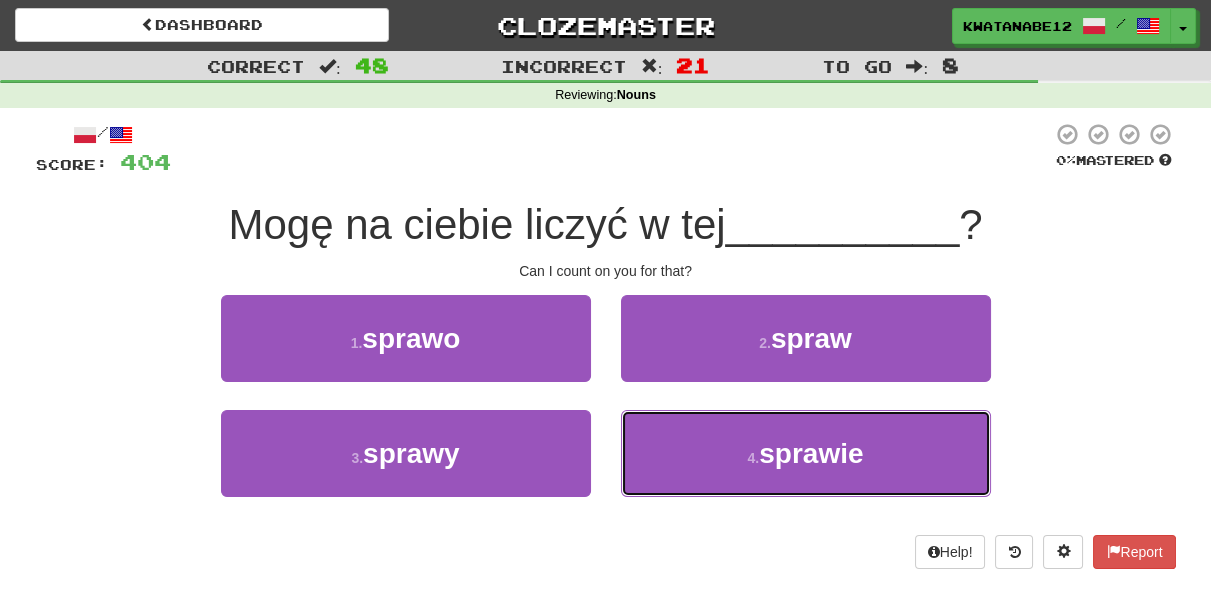 drag, startPoint x: 668, startPoint y: 428, endPoint x: 654, endPoint y: 406, distance: 26.076809 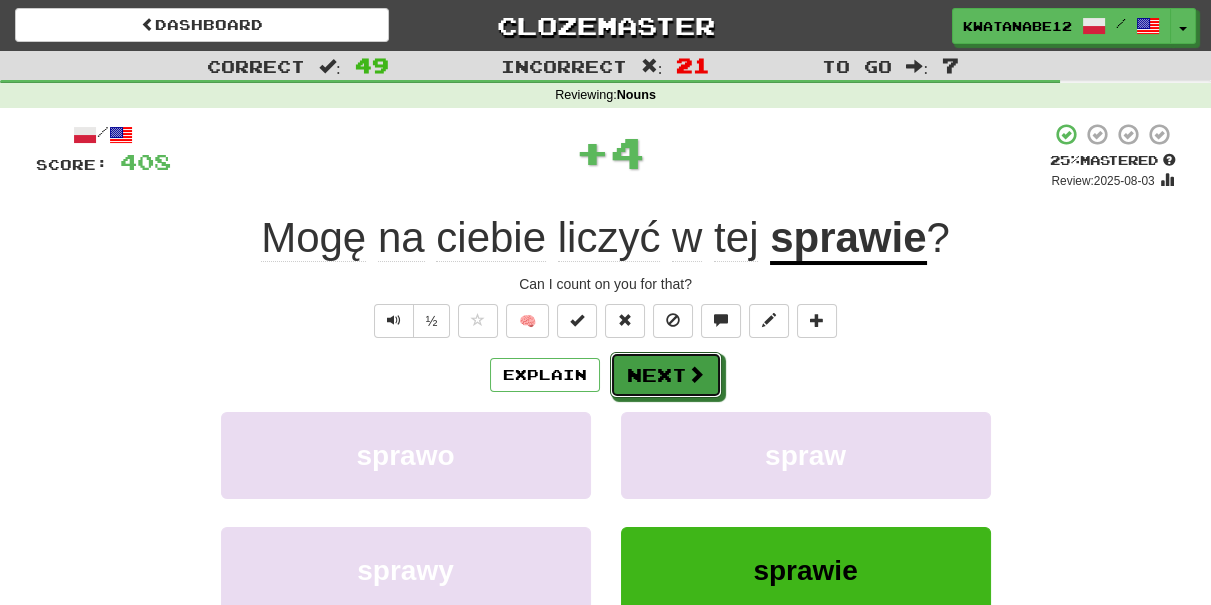 drag, startPoint x: 650, startPoint y: 375, endPoint x: 571, endPoint y: 328, distance: 91.92388 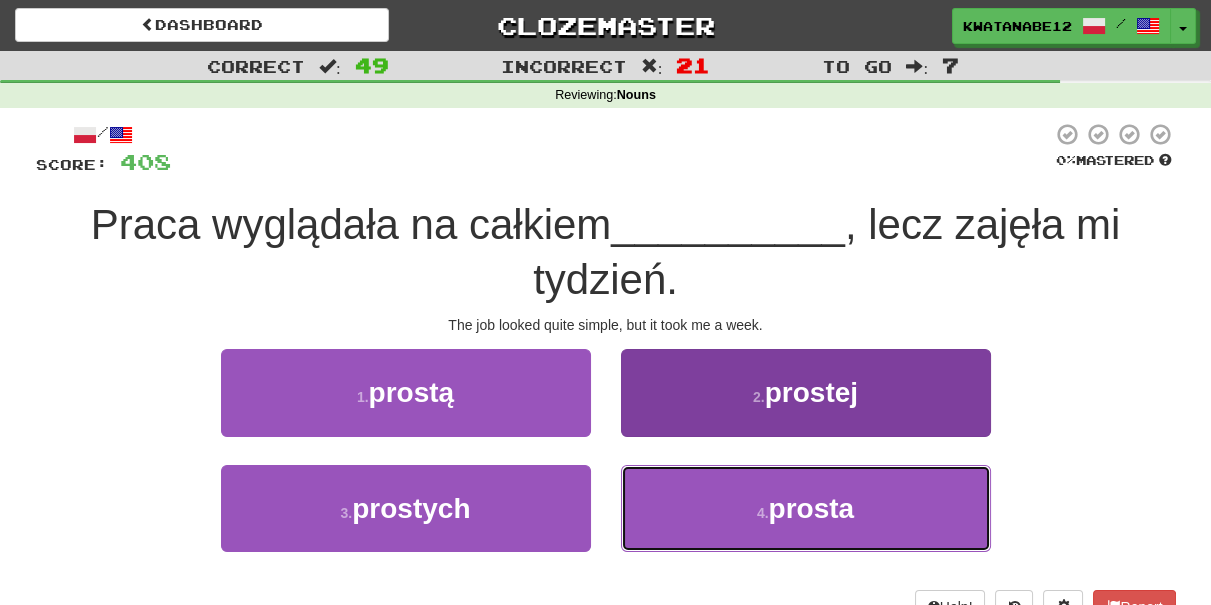 drag, startPoint x: 672, startPoint y: 495, endPoint x: 669, endPoint y: 473, distance: 22.203604 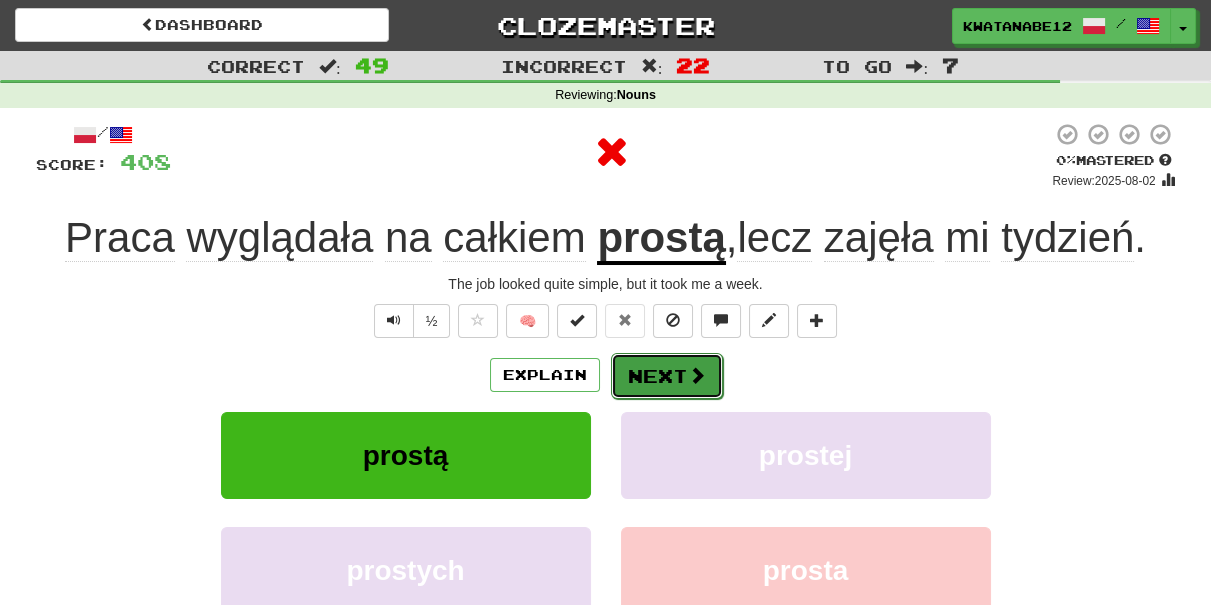 click on "Next" at bounding box center [667, 376] 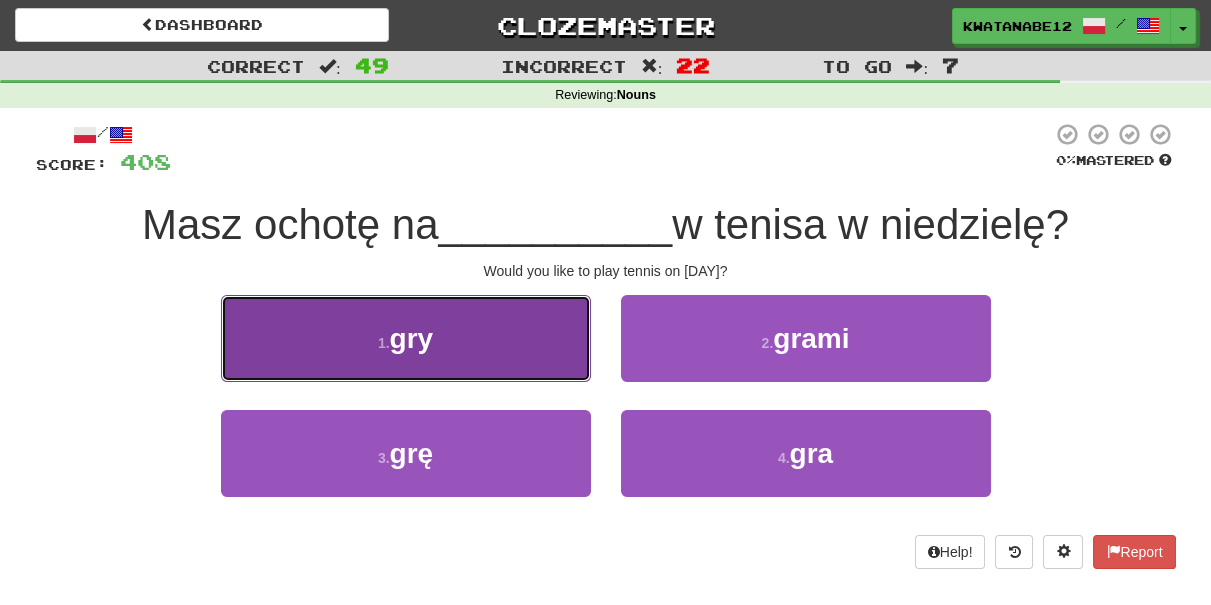 click on "1 .  gry" at bounding box center [406, 338] 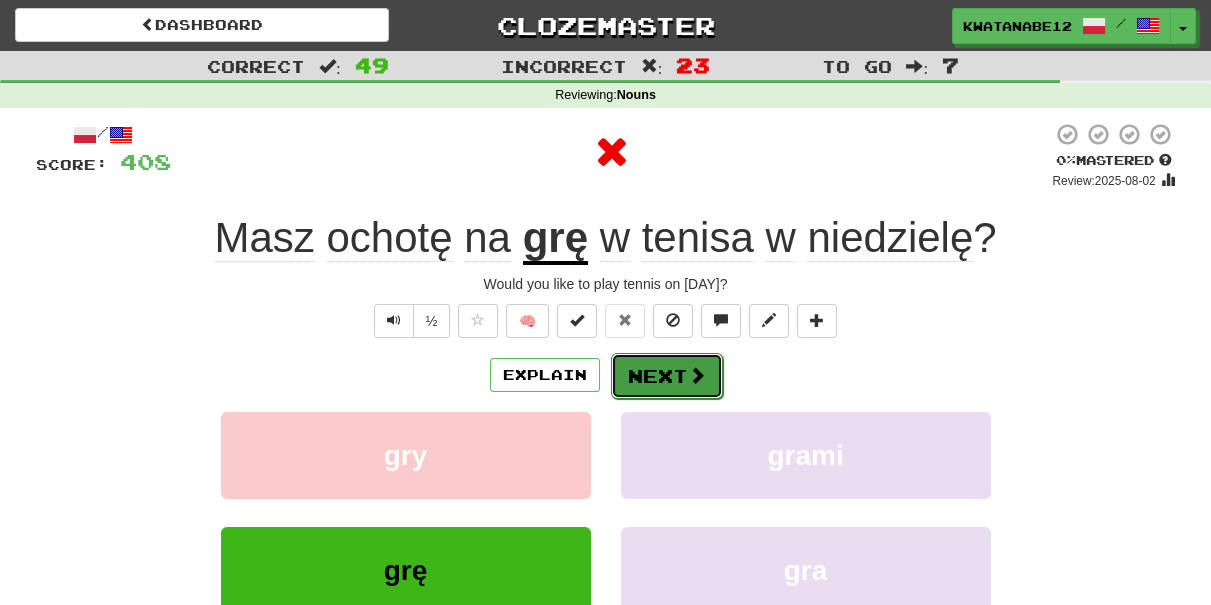 click on "Next" at bounding box center (667, 376) 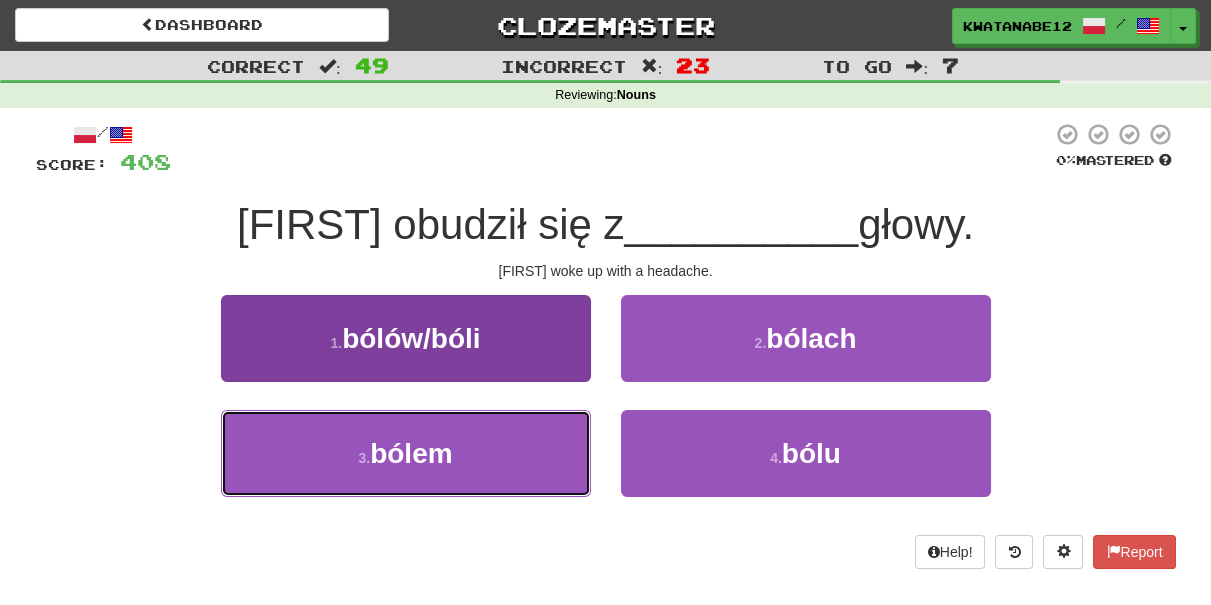 click on "3 .  bólem" at bounding box center [406, 453] 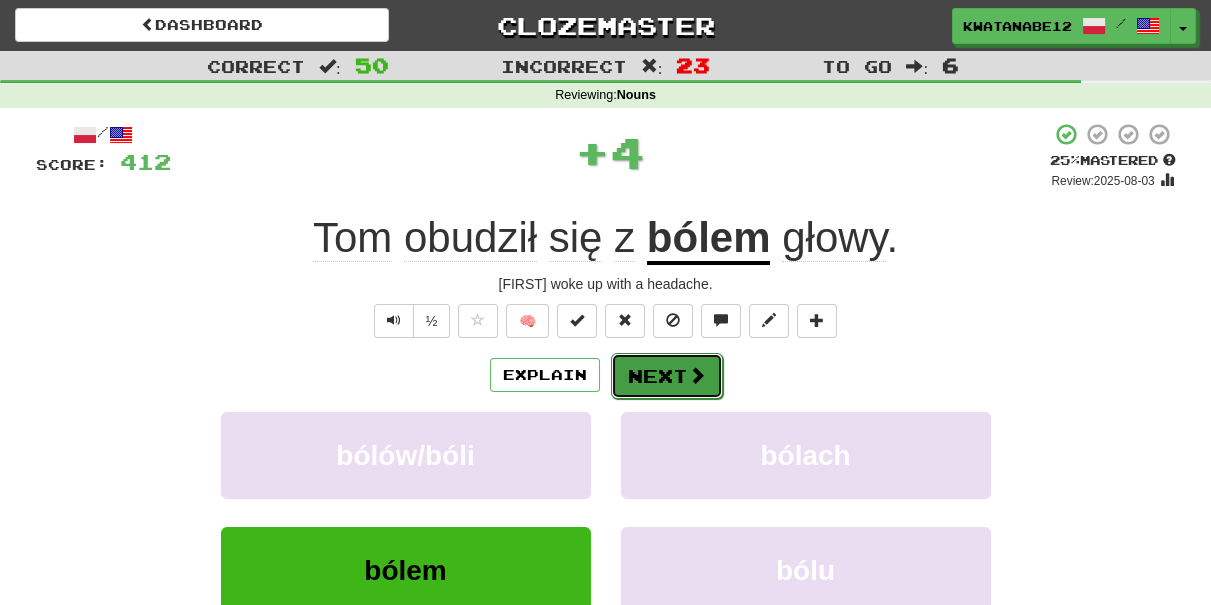 click on "Next" at bounding box center (667, 376) 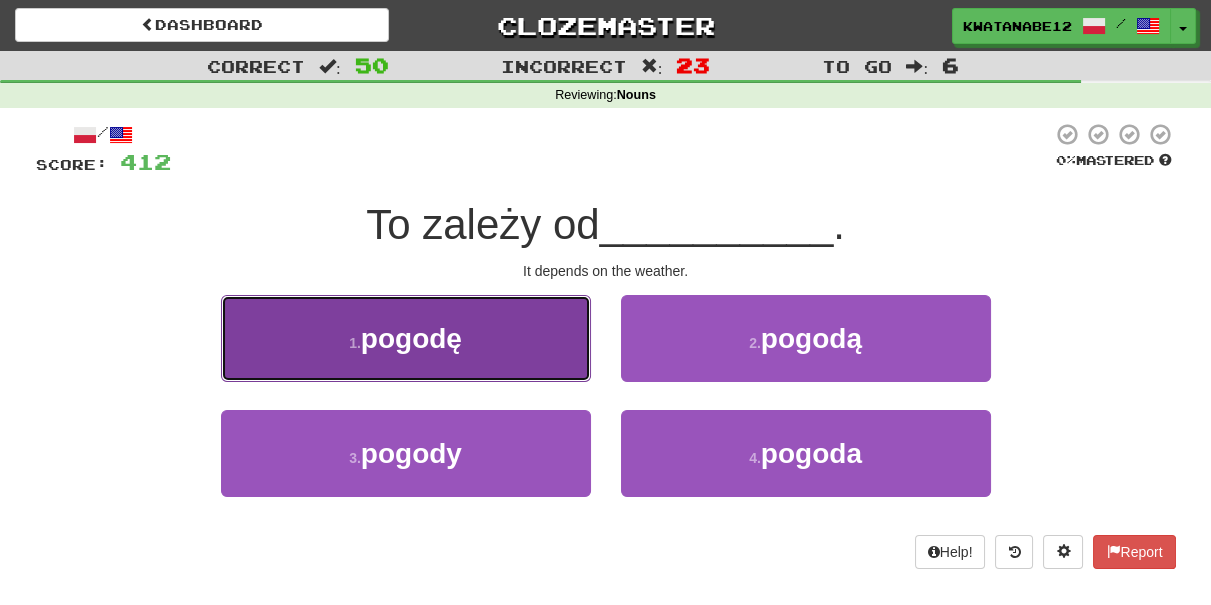 drag, startPoint x: 515, startPoint y: 367, endPoint x: 561, endPoint y: 371, distance: 46.173584 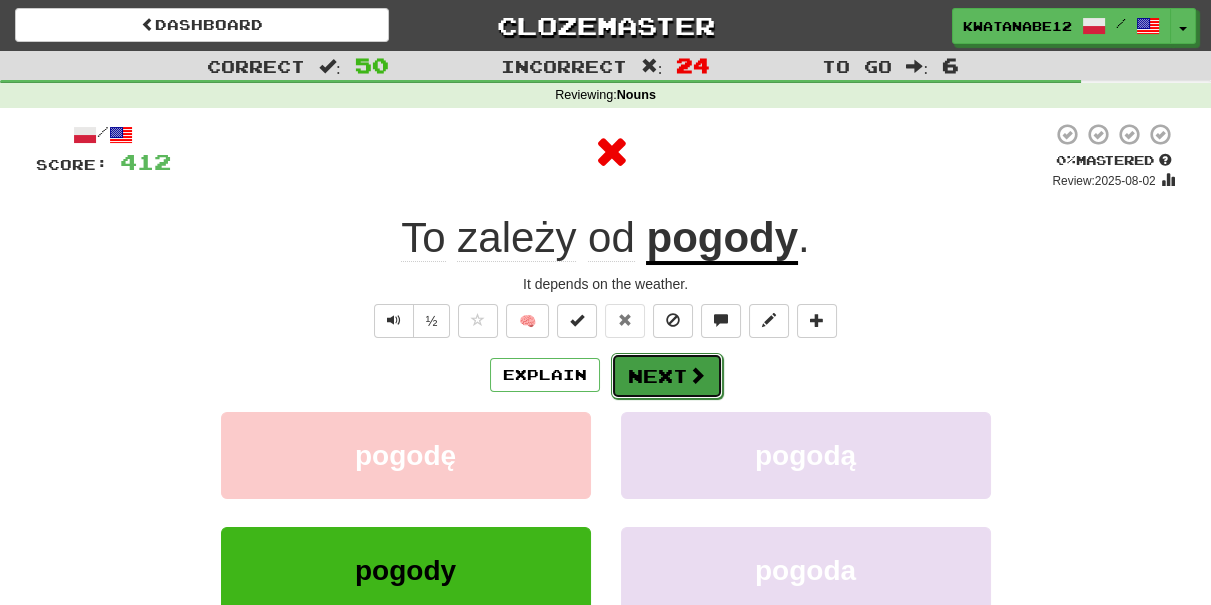 click on "Next" at bounding box center (667, 376) 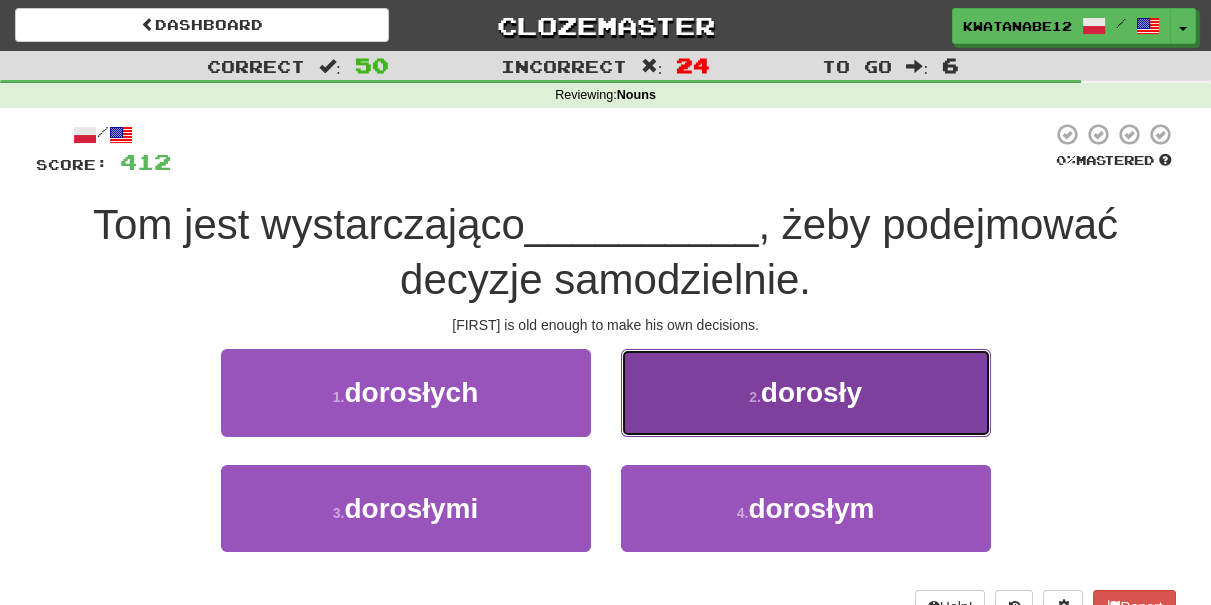 click on "2 .  dorosły" at bounding box center (806, 392) 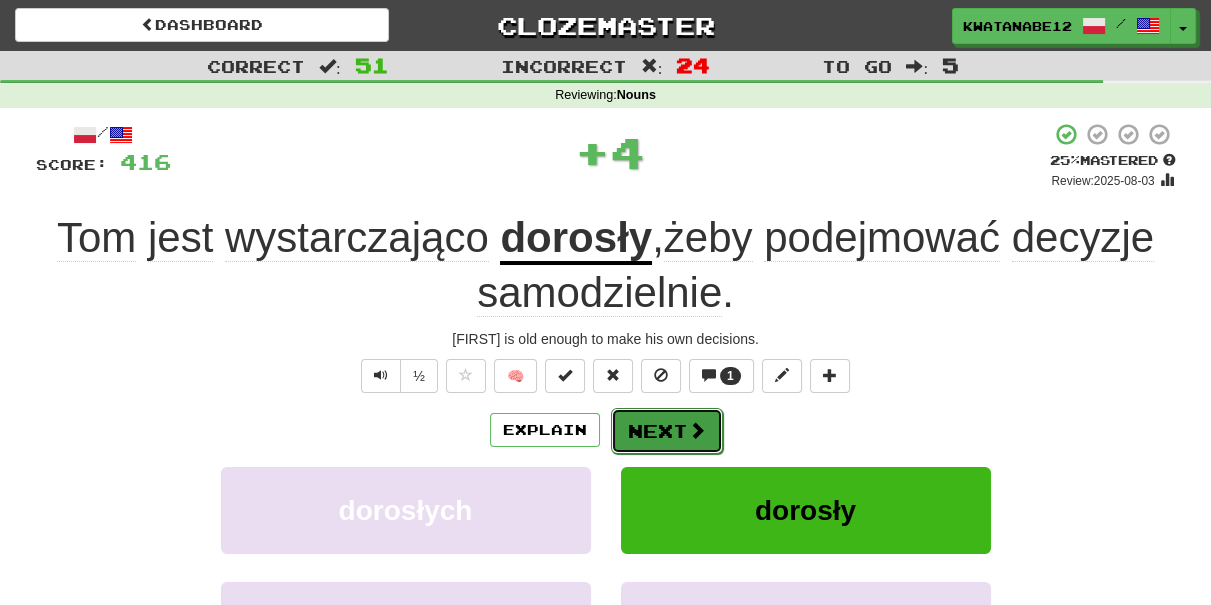 click on "Next" at bounding box center [667, 431] 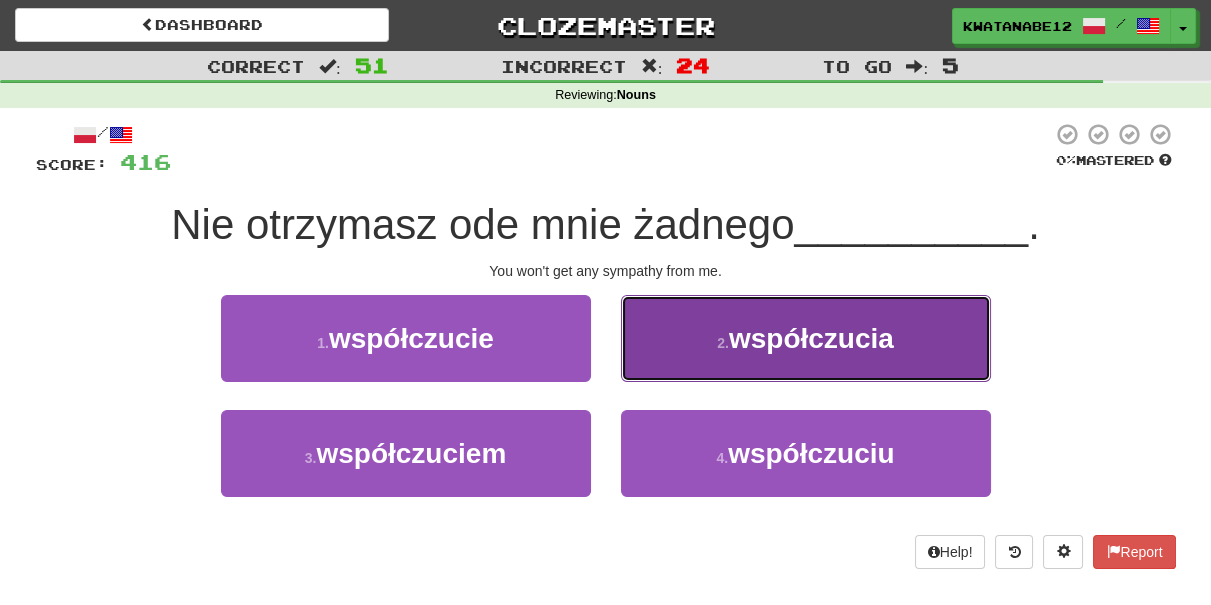 click on "2 .  współczucia" at bounding box center (806, 338) 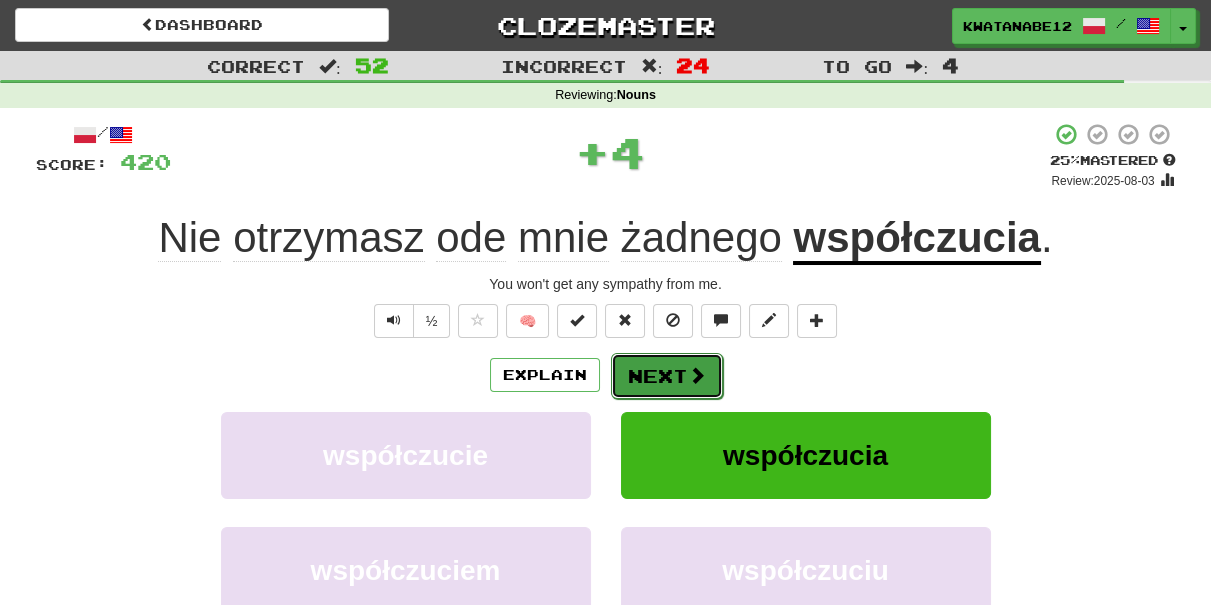 click on "Next" at bounding box center (667, 376) 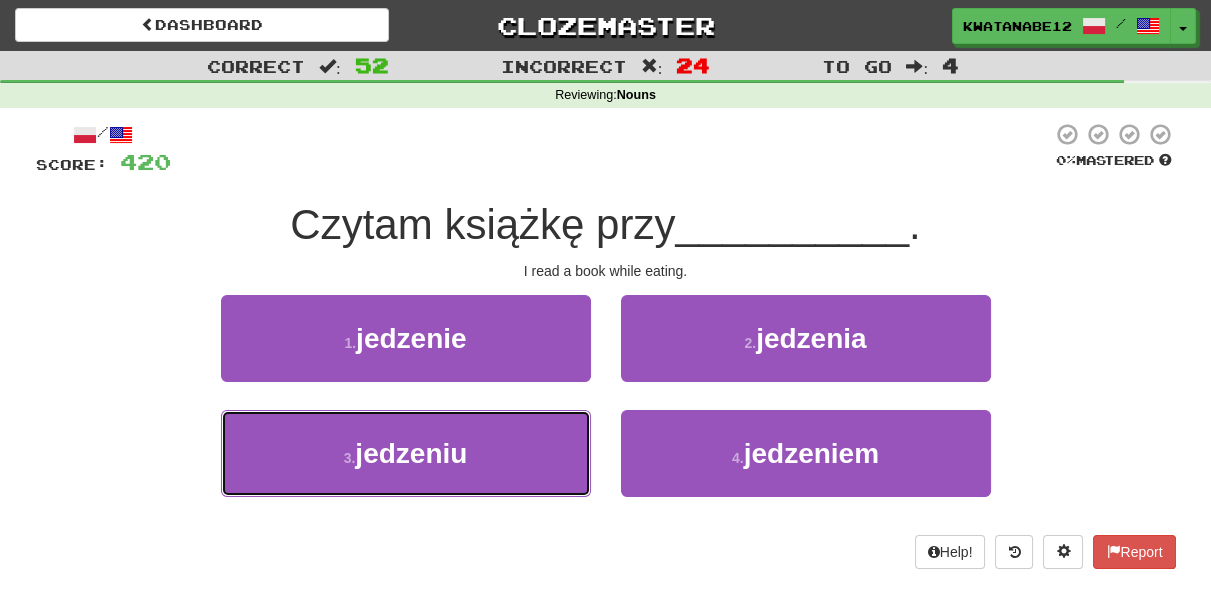 drag, startPoint x: 539, startPoint y: 422, endPoint x: 586, endPoint y: 409, distance: 48.76474 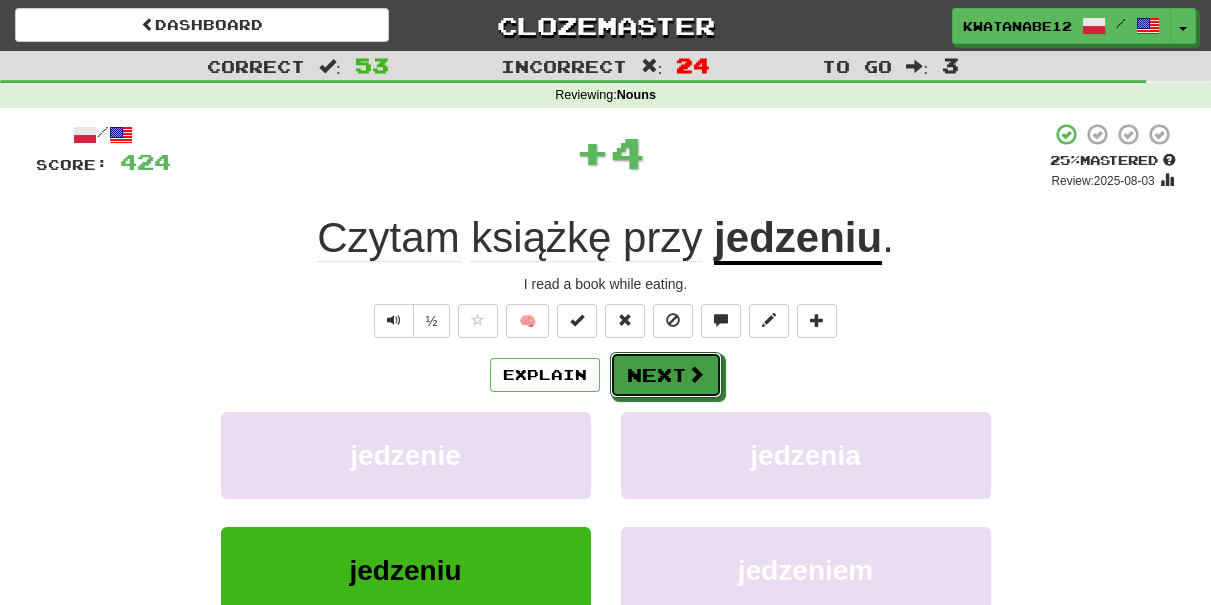 click on "Explain Next" at bounding box center (606, 375) 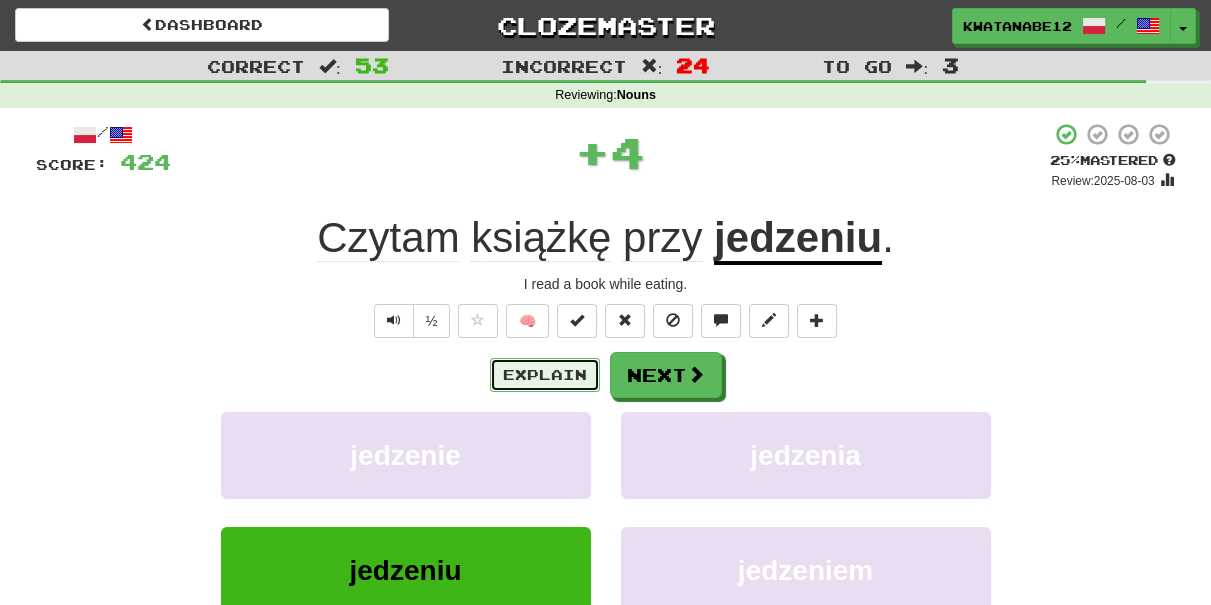 click on "Explain" at bounding box center (545, 375) 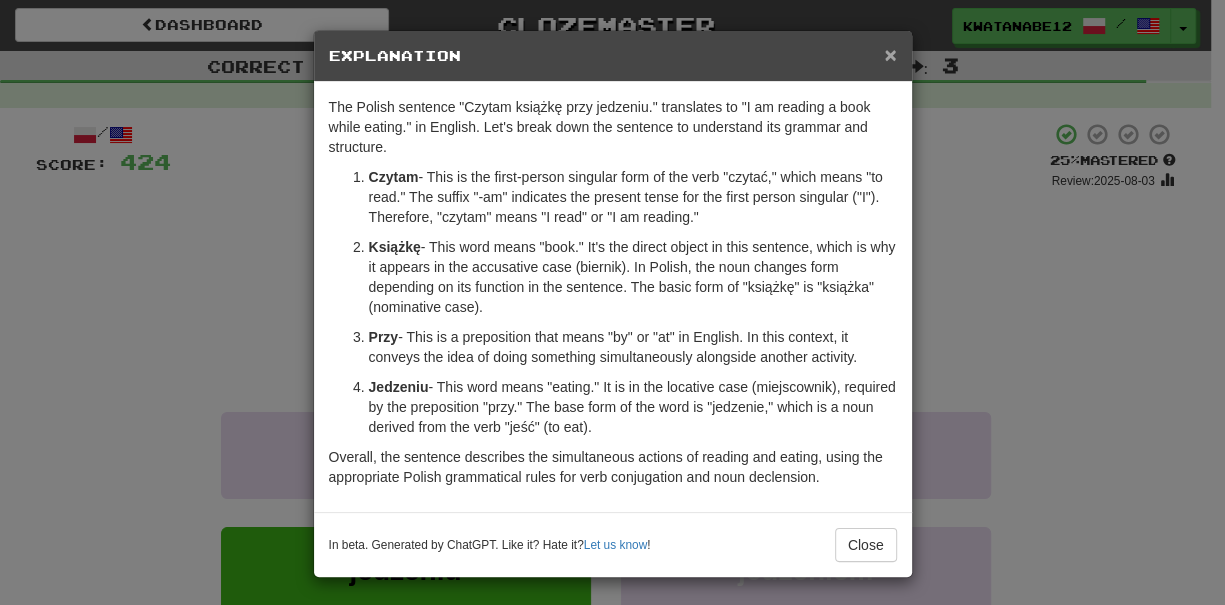 click on "×" at bounding box center (890, 54) 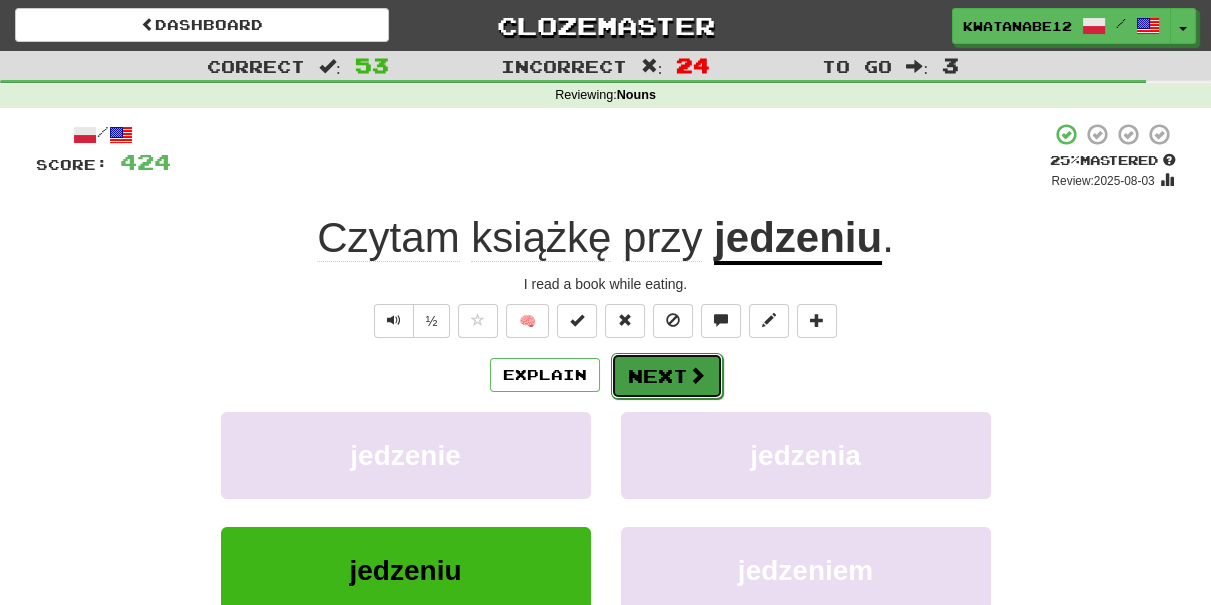 click at bounding box center (697, 375) 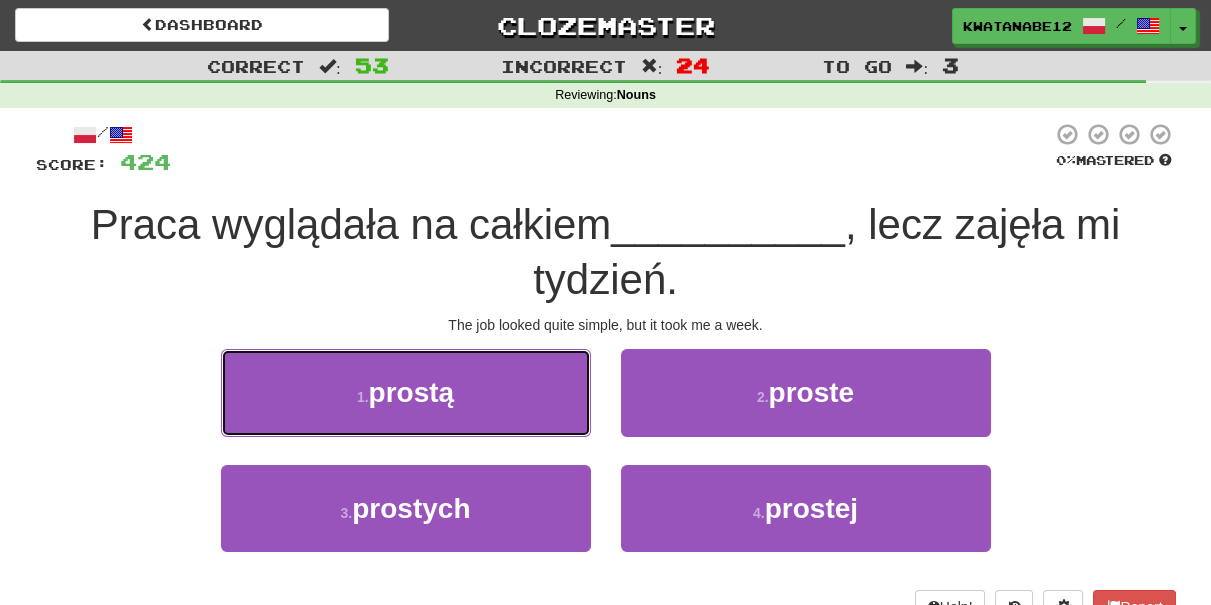 click on "1 .  prostą" at bounding box center (406, 392) 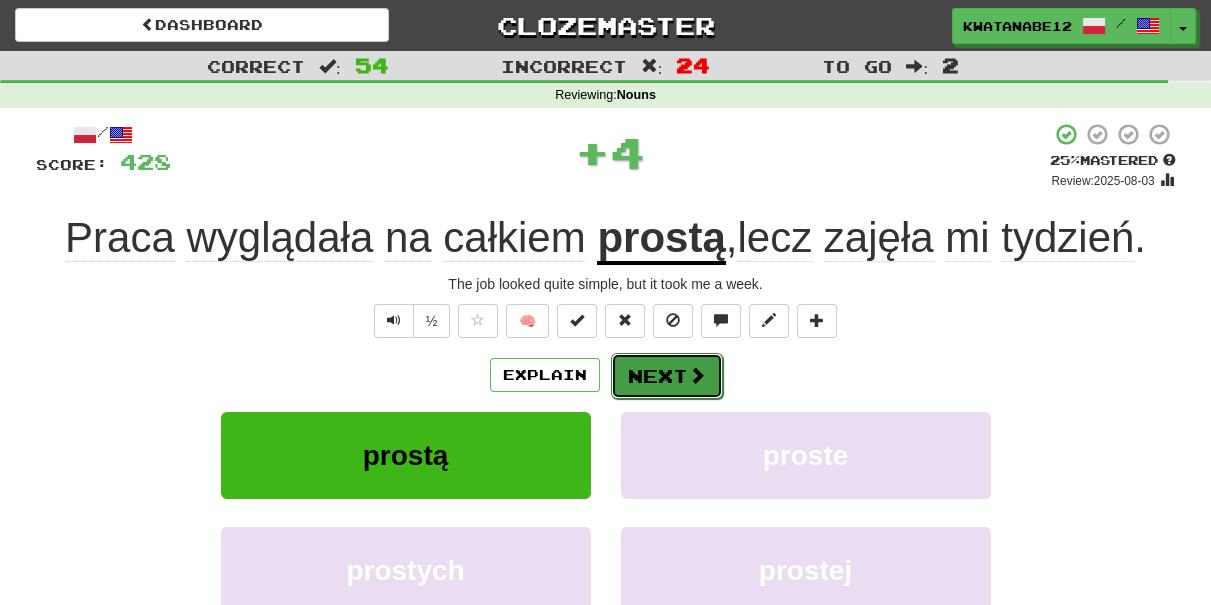 click on "Next" at bounding box center (667, 376) 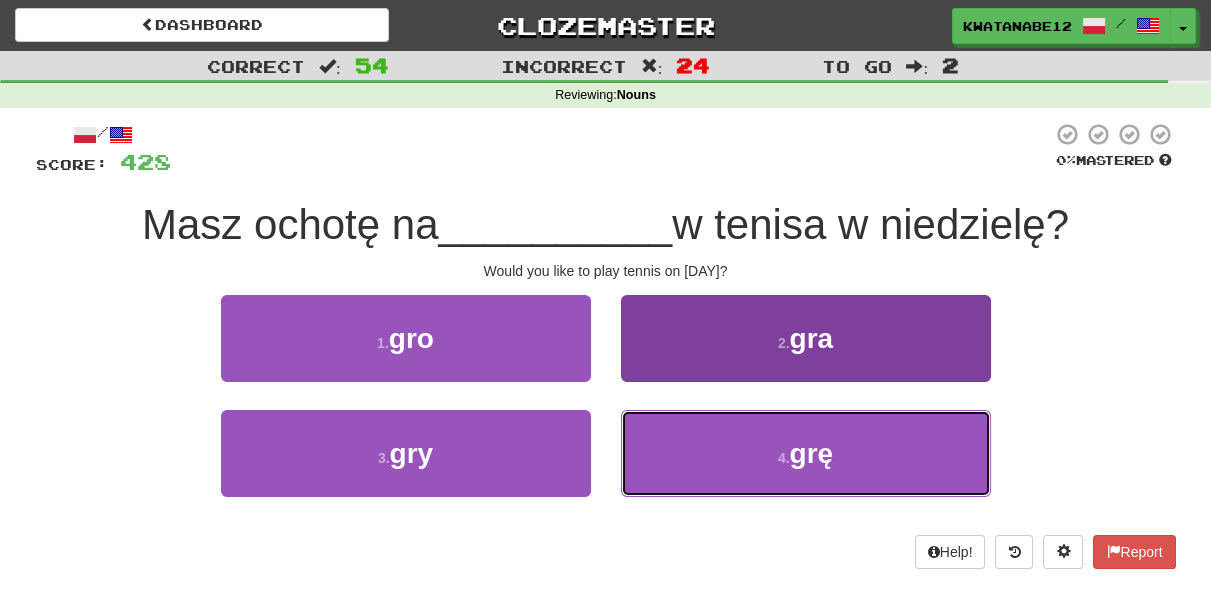 drag, startPoint x: 719, startPoint y: 447, endPoint x: 711, endPoint y: 434, distance: 15.264338 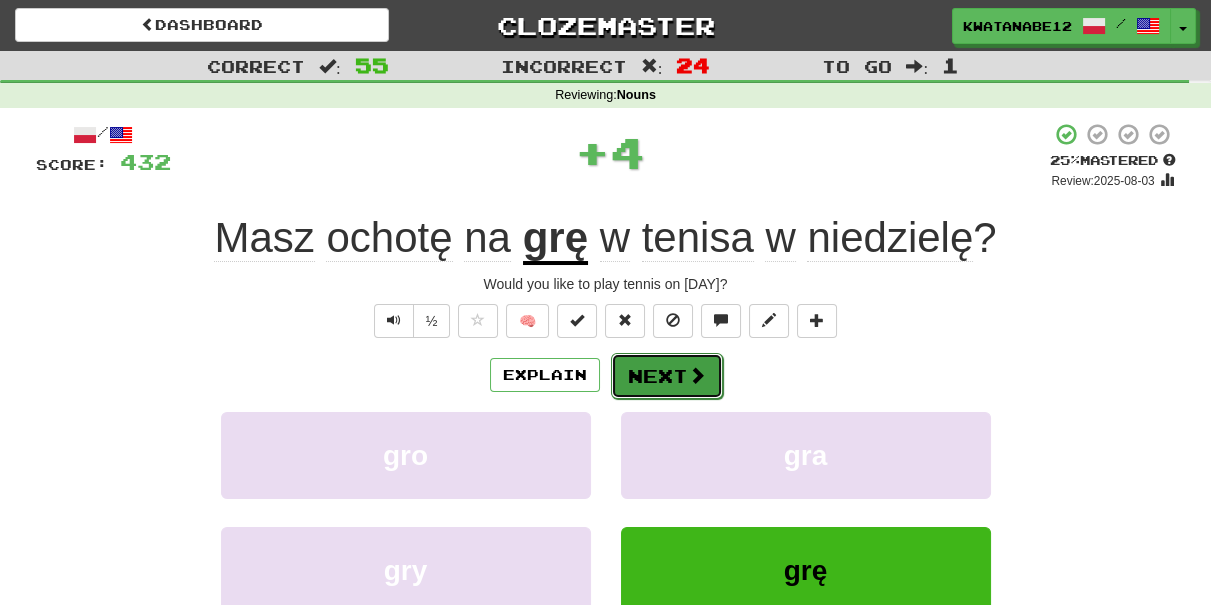 click on "Next" at bounding box center (667, 376) 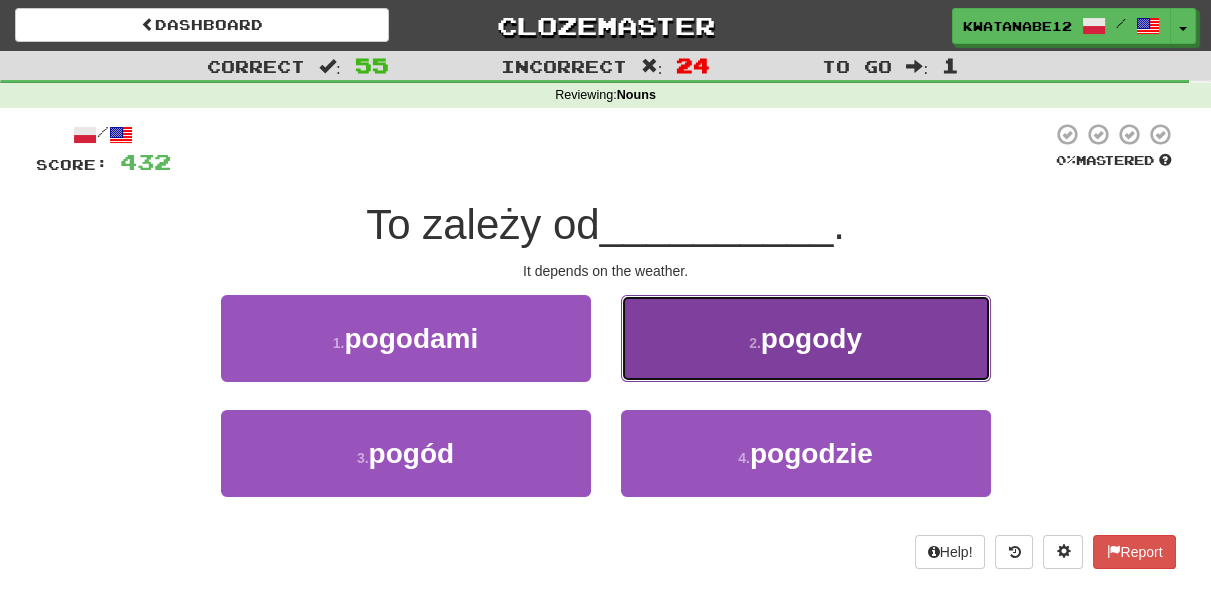 click on "2 .  pogody" at bounding box center [806, 338] 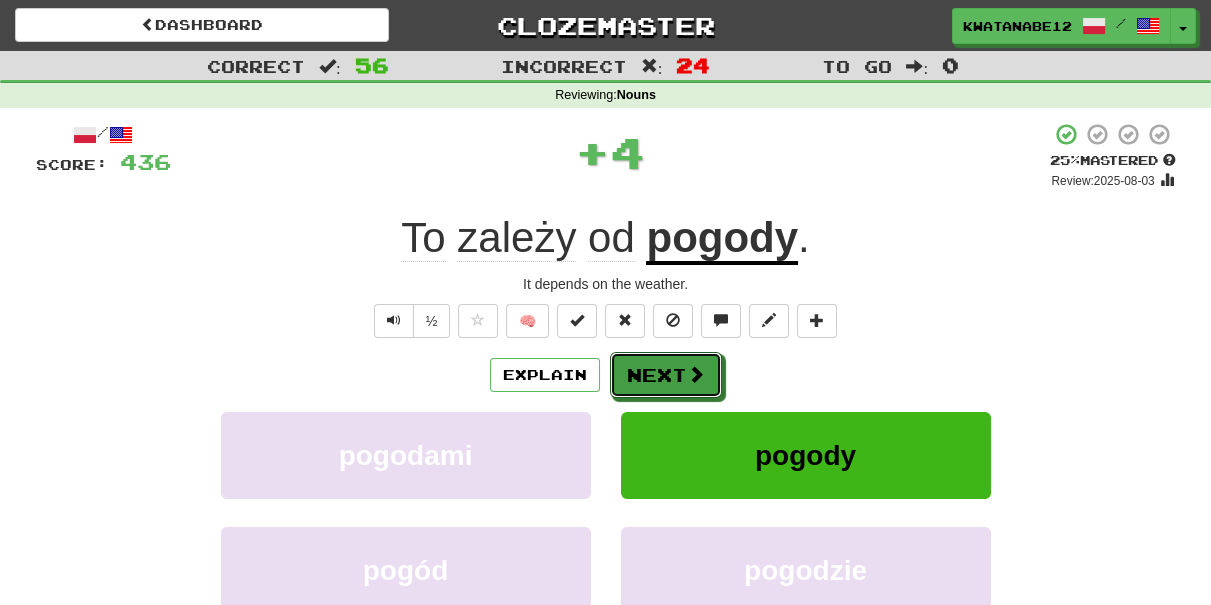 drag, startPoint x: 666, startPoint y: 383, endPoint x: 634, endPoint y: 374, distance: 33.24154 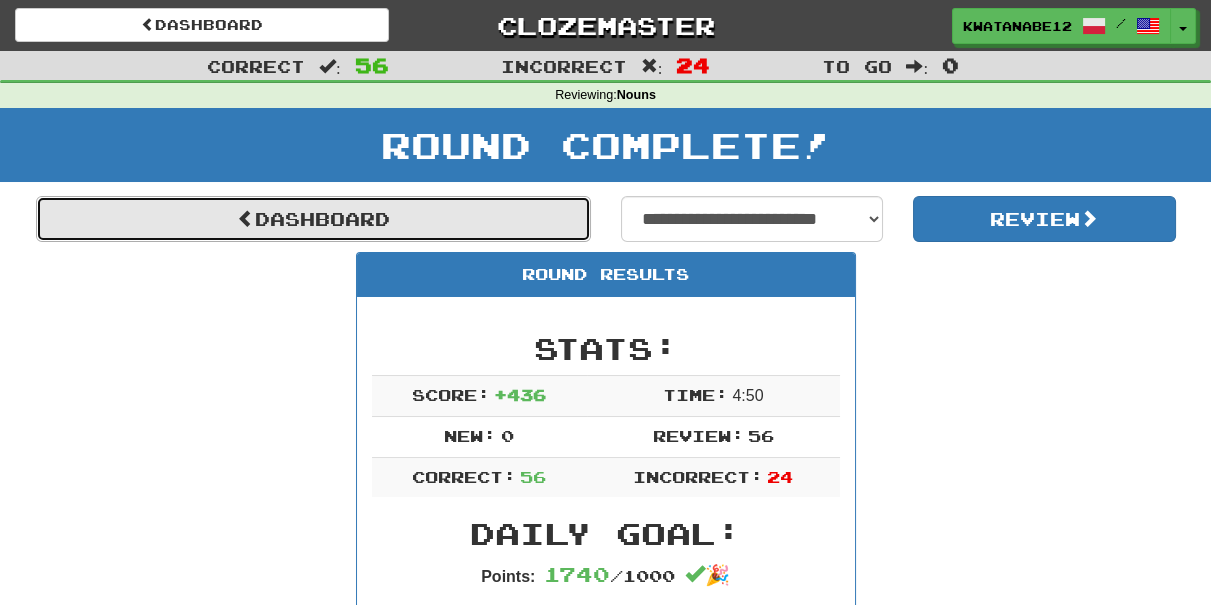 click on "Dashboard" at bounding box center (313, 219) 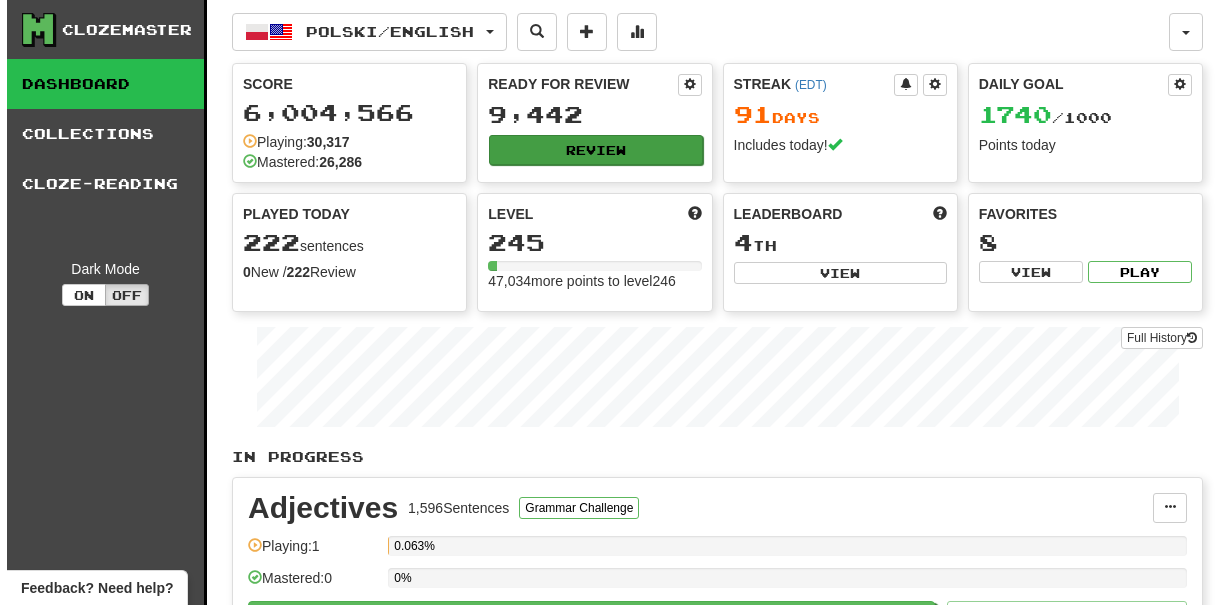scroll, scrollTop: 0, scrollLeft: 0, axis: both 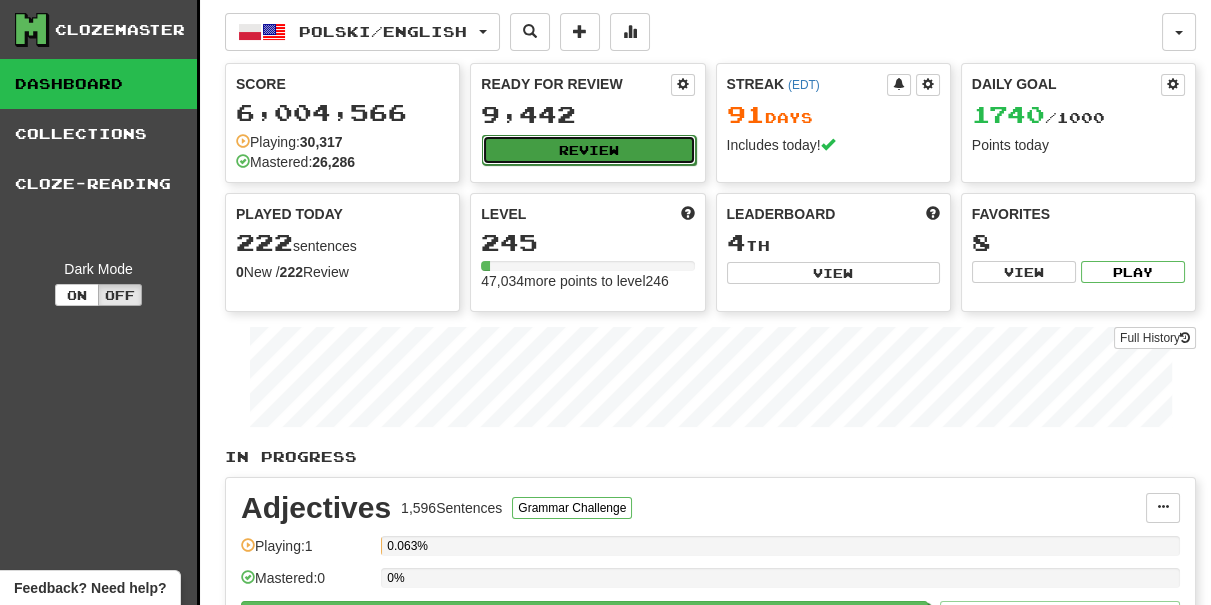 click on "Review" at bounding box center [588, 150] 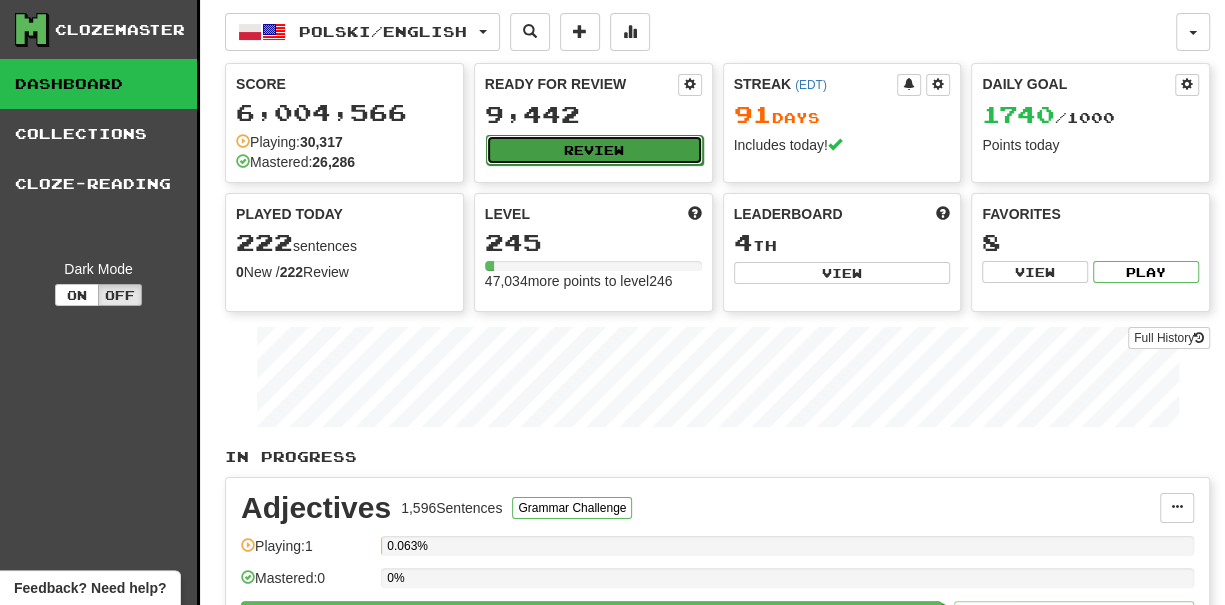select on "***" 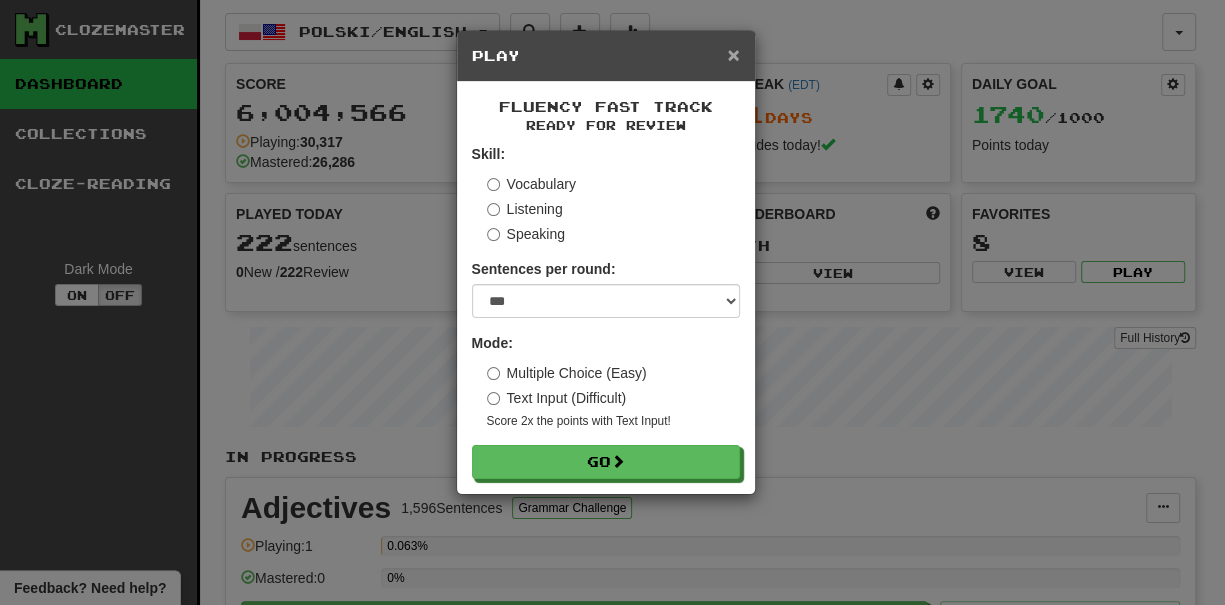 click on "×" at bounding box center [733, 54] 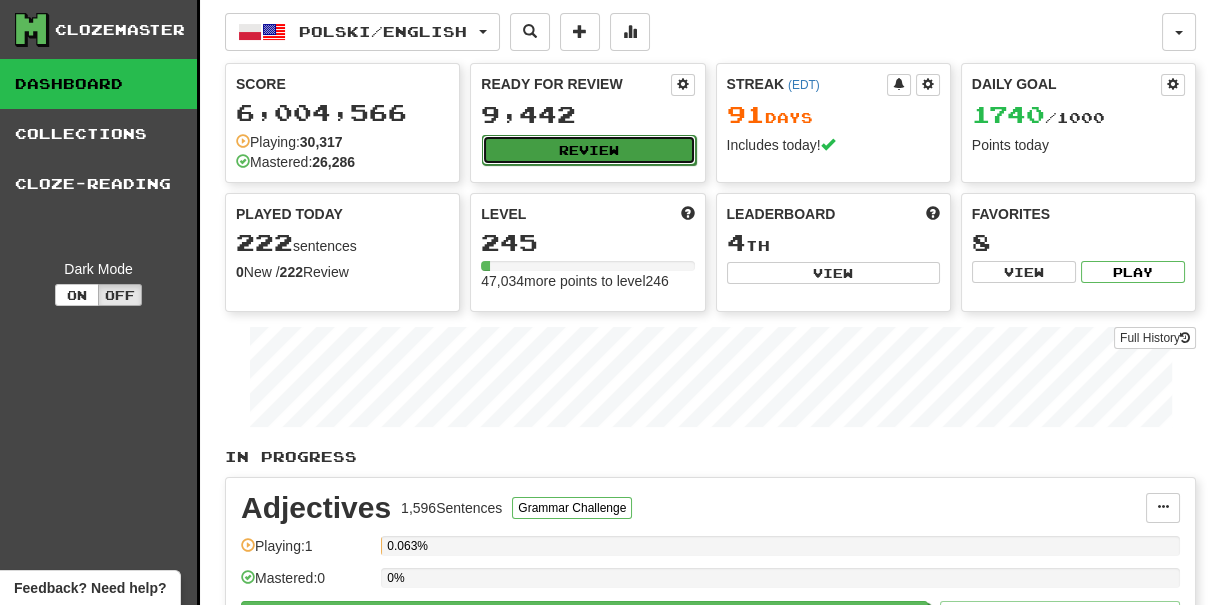 click on "Review" at bounding box center [588, 150] 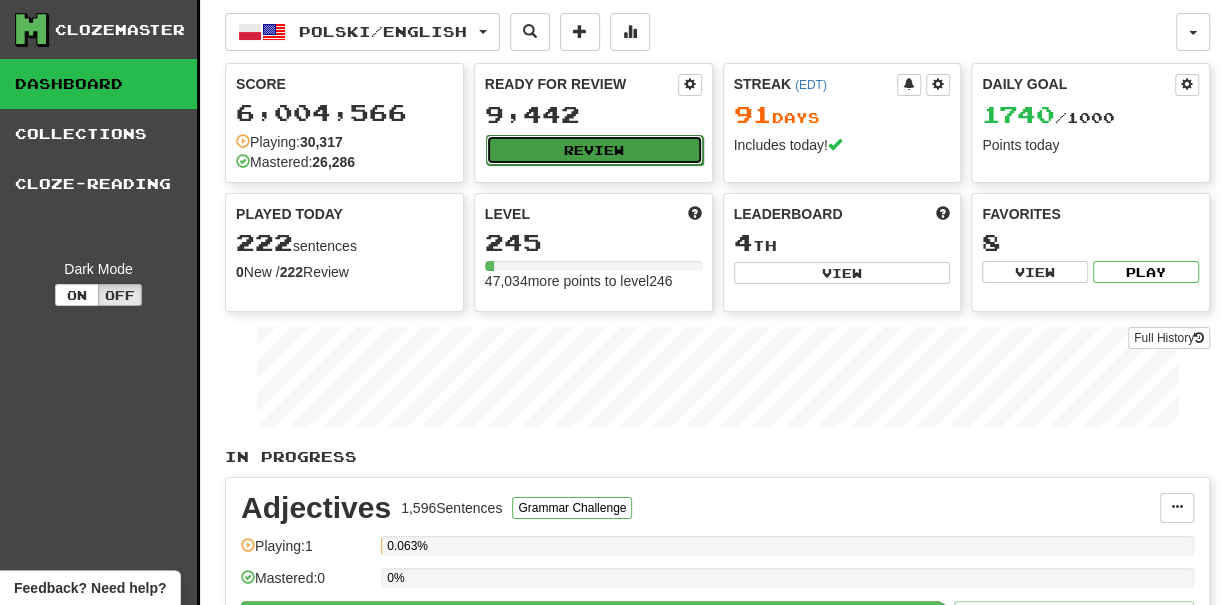 select on "***" 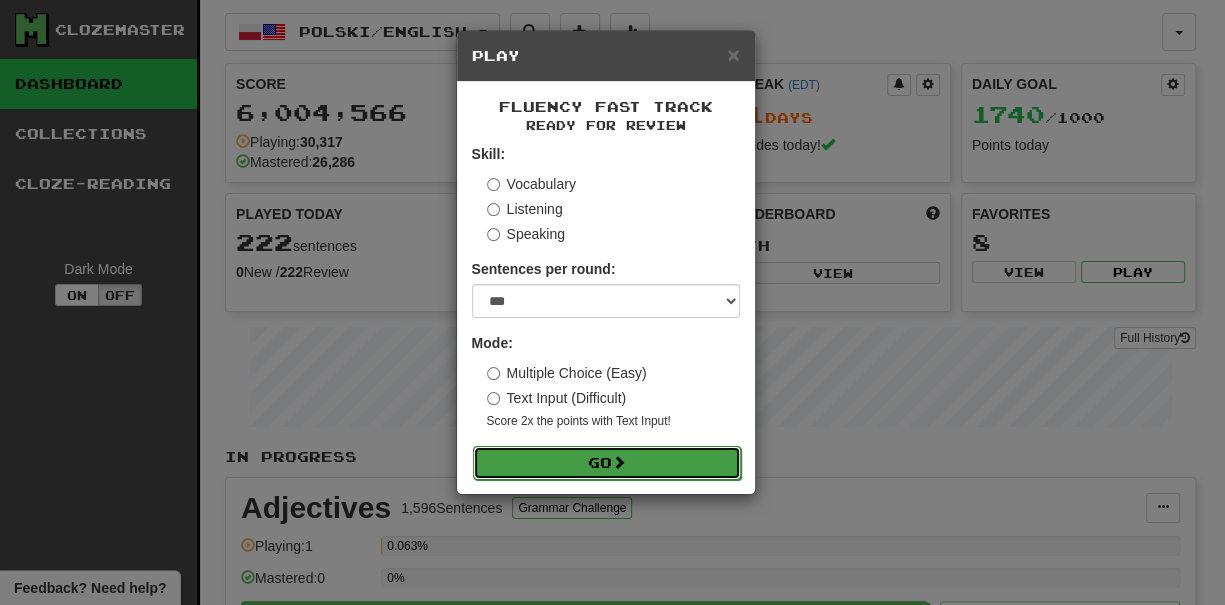 click on "Go" at bounding box center (607, 463) 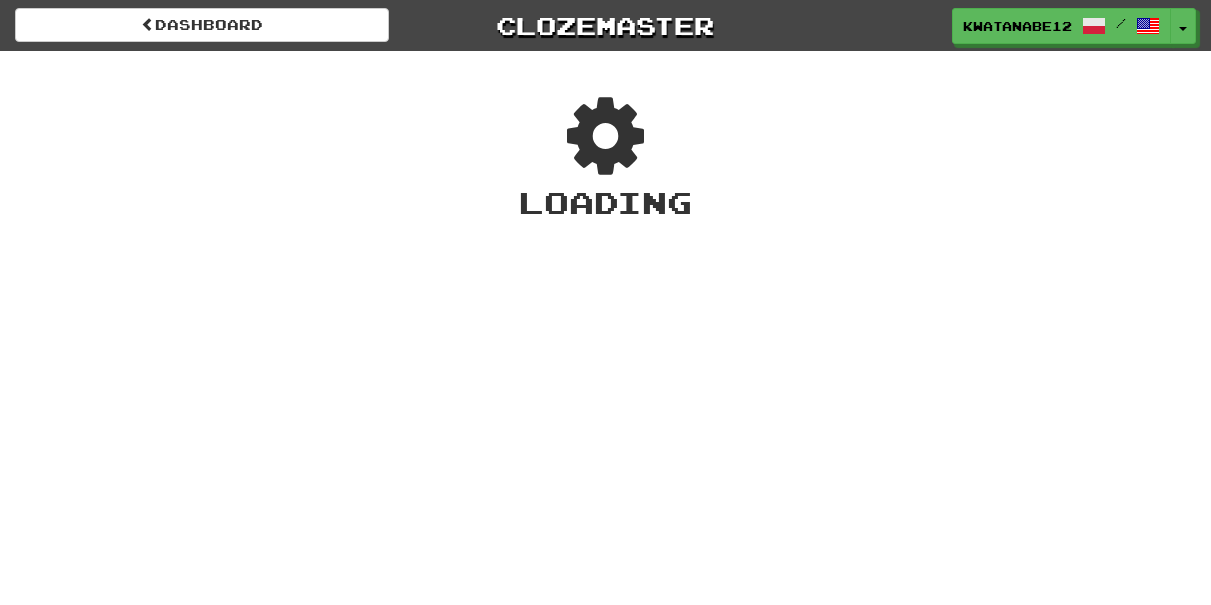 scroll, scrollTop: 0, scrollLeft: 0, axis: both 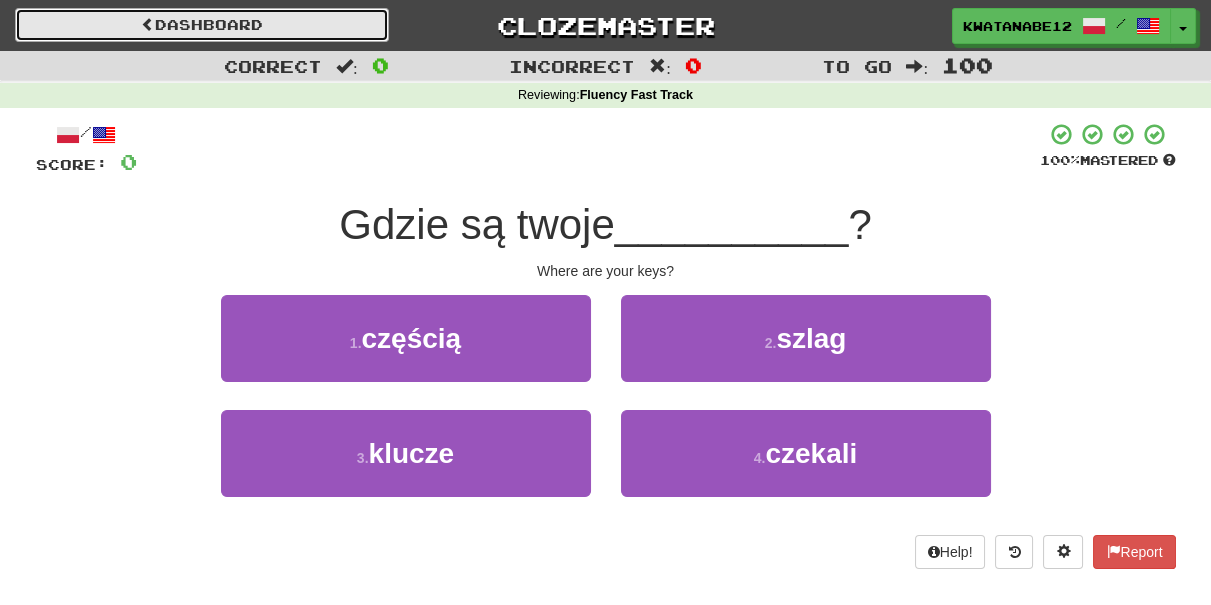 click on "Dashboard" at bounding box center [202, 25] 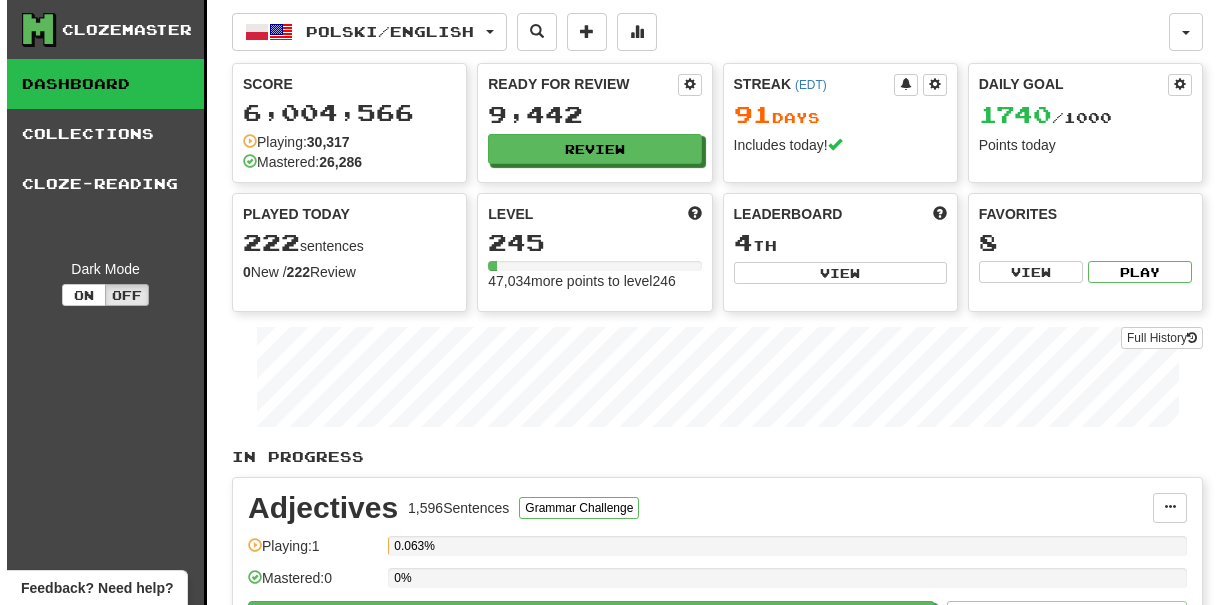 scroll, scrollTop: 0, scrollLeft: 0, axis: both 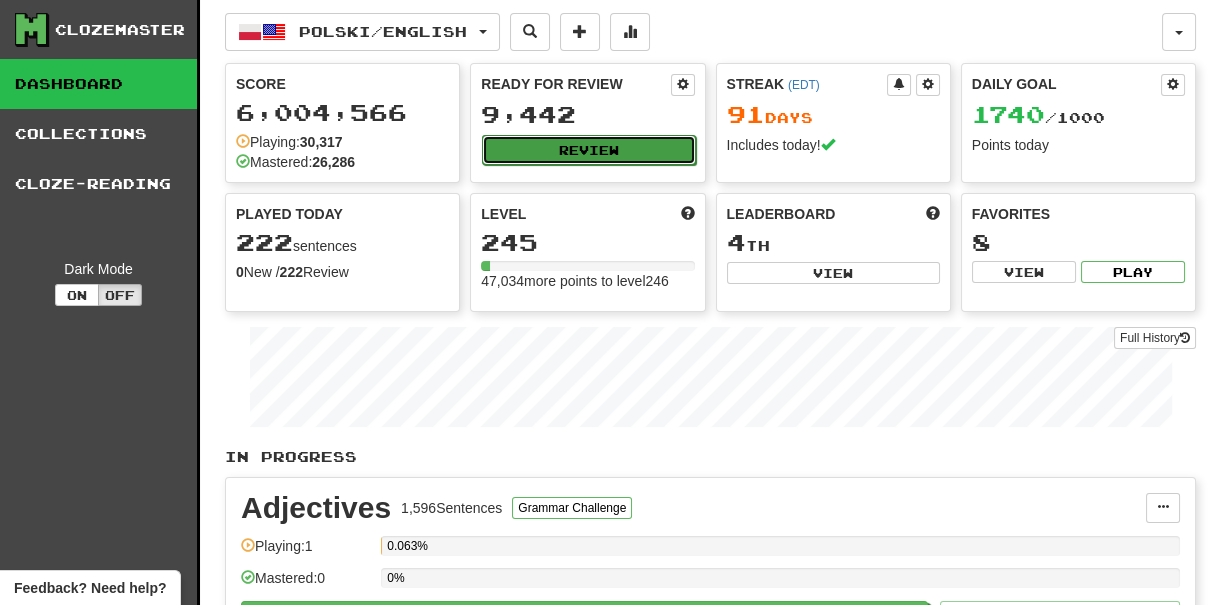 click on "Review" at bounding box center (588, 150) 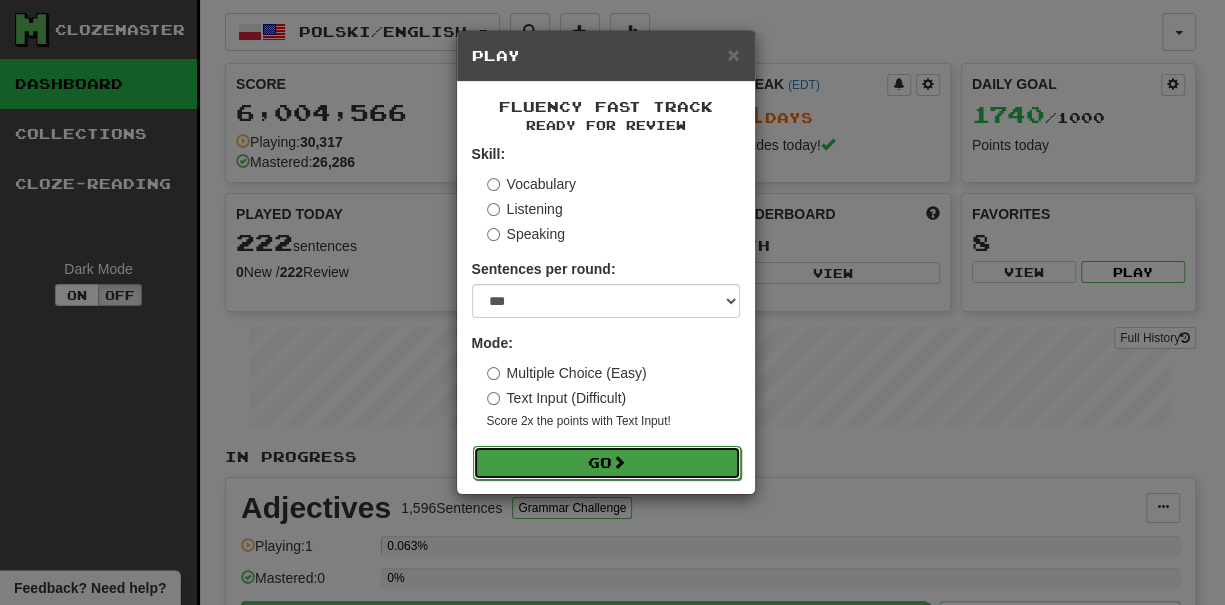 click on "Go" at bounding box center [607, 463] 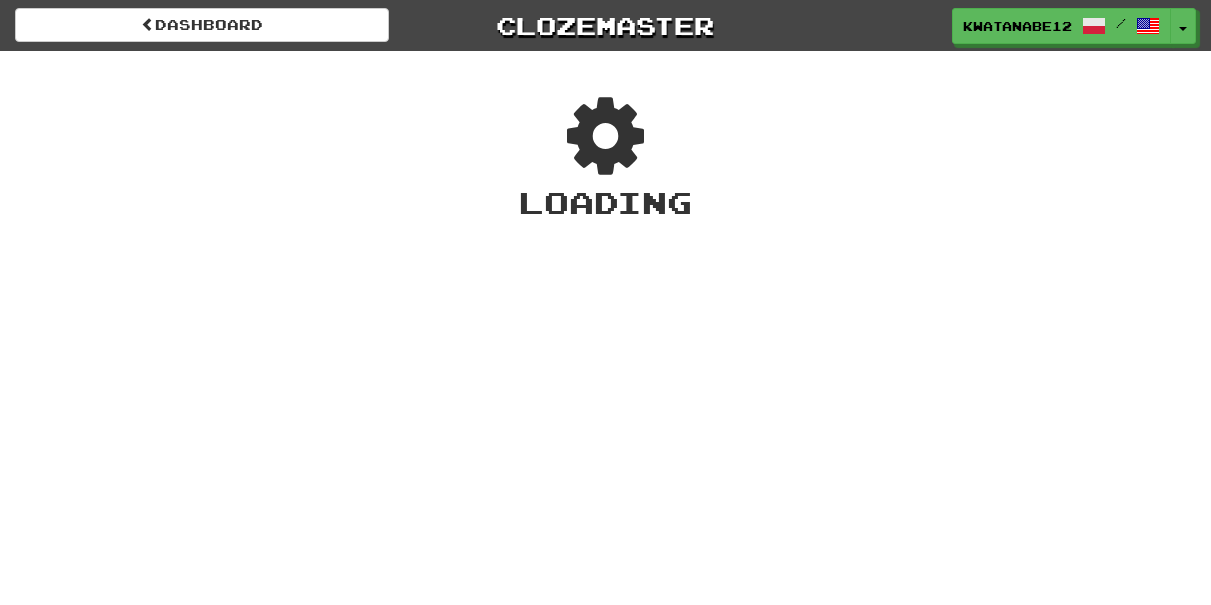 scroll, scrollTop: 0, scrollLeft: 0, axis: both 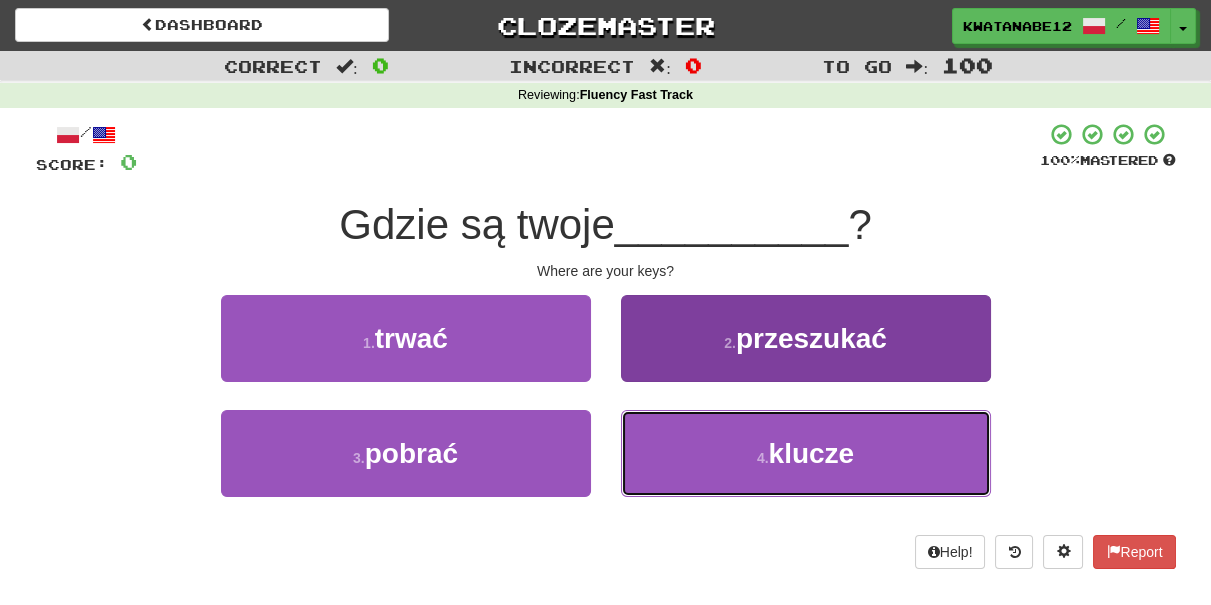 drag, startPoint x: 762, startPoint y: 450, endPoint x: 733, endPoint y: 439, distance: 31.016125 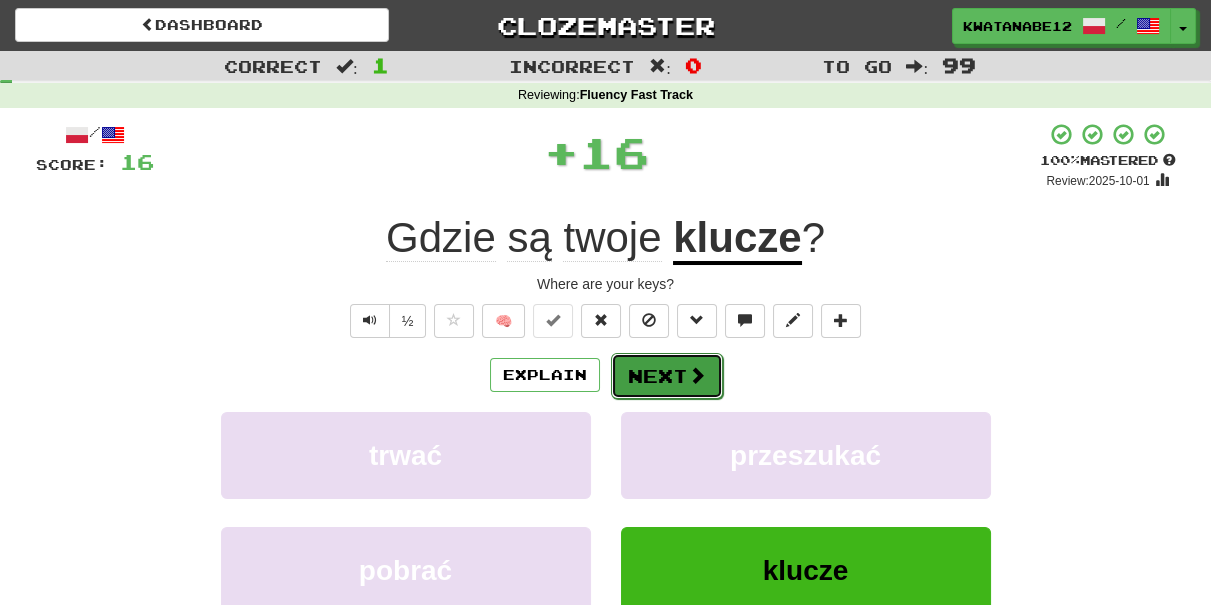 click on "Next" at bounding box center (667, 376) 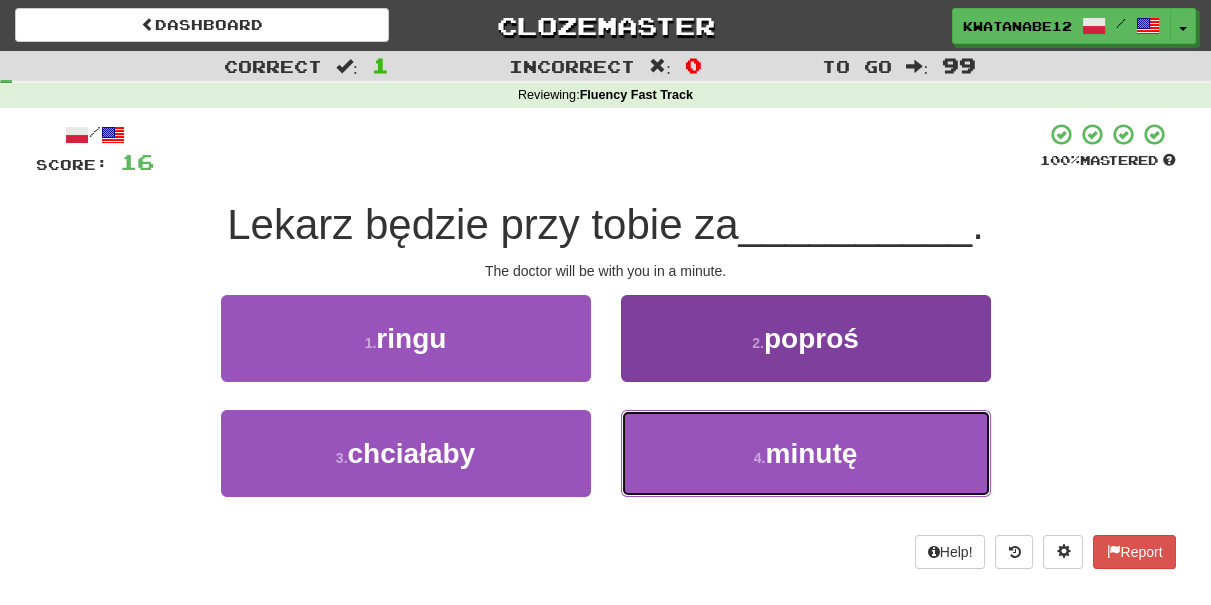 drag, startPoint x: 669, startPoint y: 452, endPoint x: 666, endPoint y: 433, distance: 19.235384 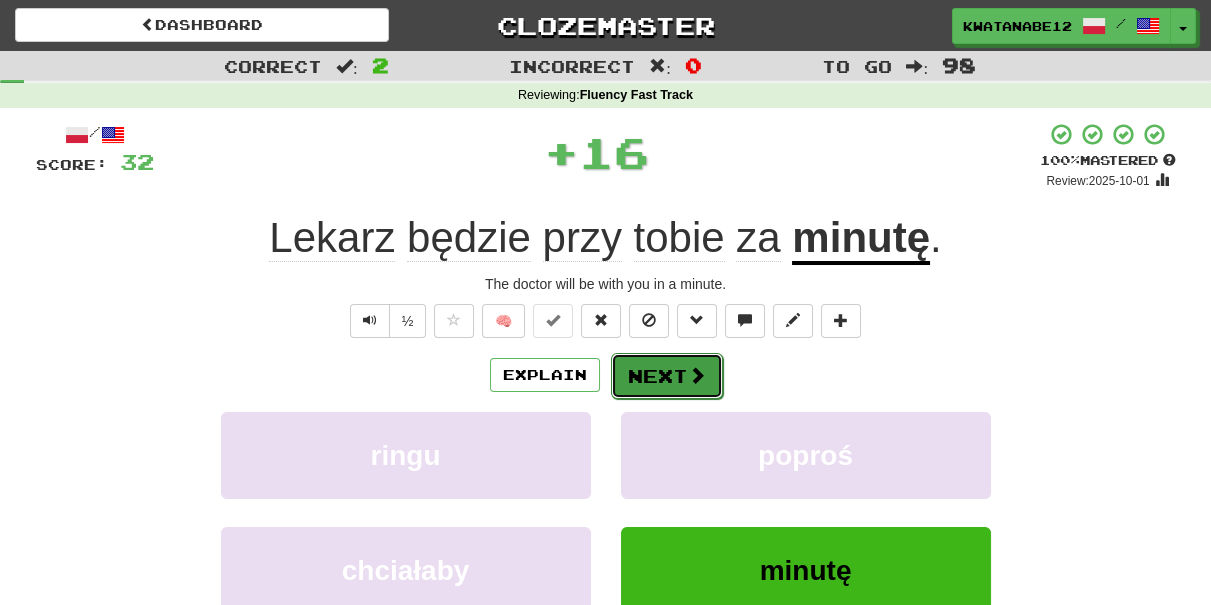 drag, startPoint x: 642, startPoint y: 372, endPoint x: 516, endPoint y: 244, distance: 179.61069 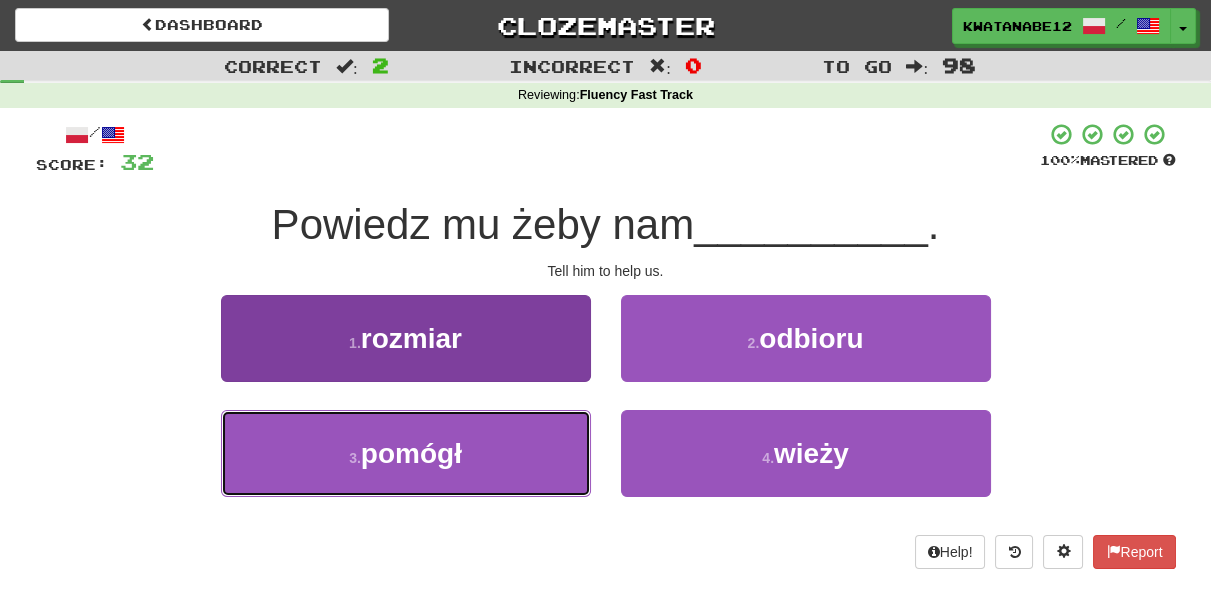 drag, startPoint x: 520, startPoint y: 452, endPoint x: 535, endPoint y: 437, distance: 21.213203 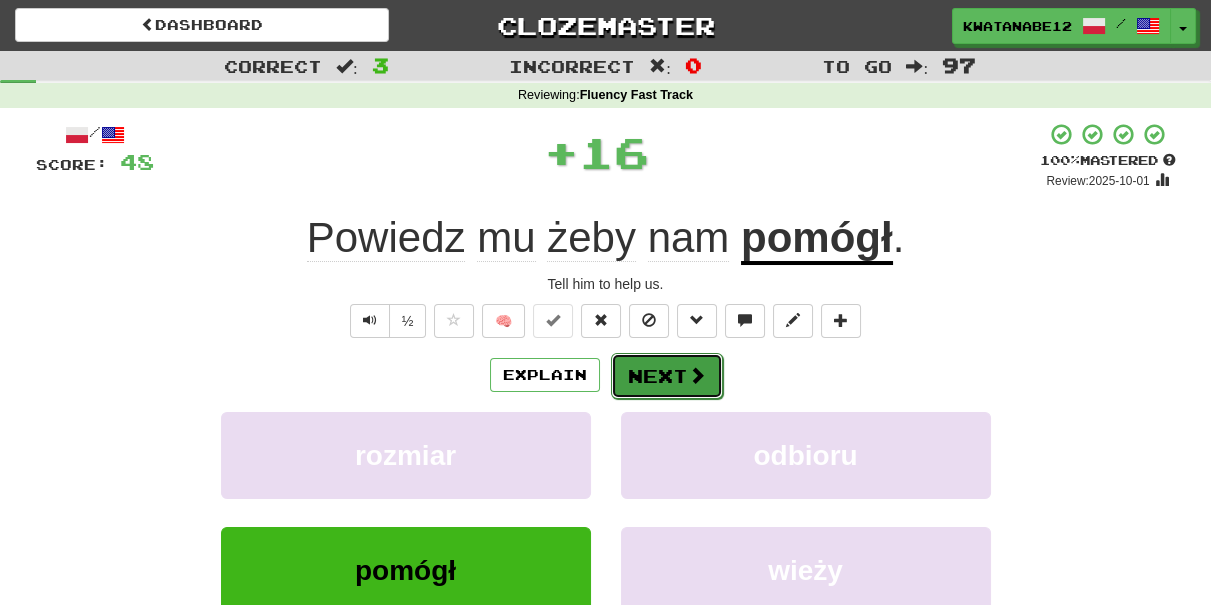 click on "Next" at bounding box center (667, 376) 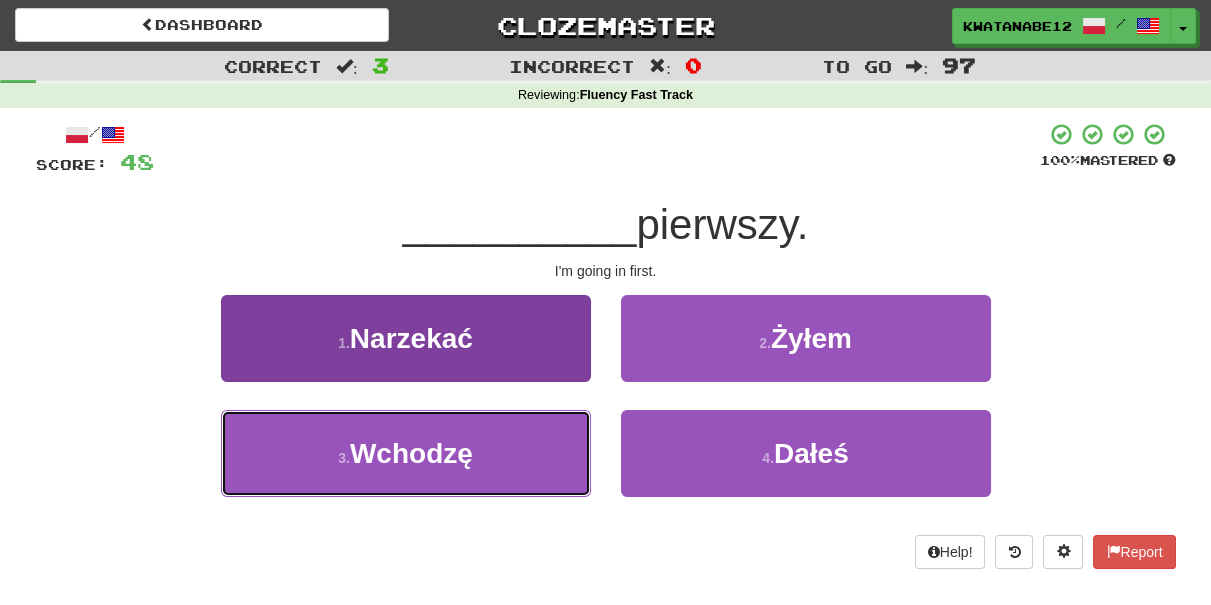 drag, startPoint x: 514, startPoint y: 450, endPoint x: 589, endPoint y: 416, distance: 82.346825 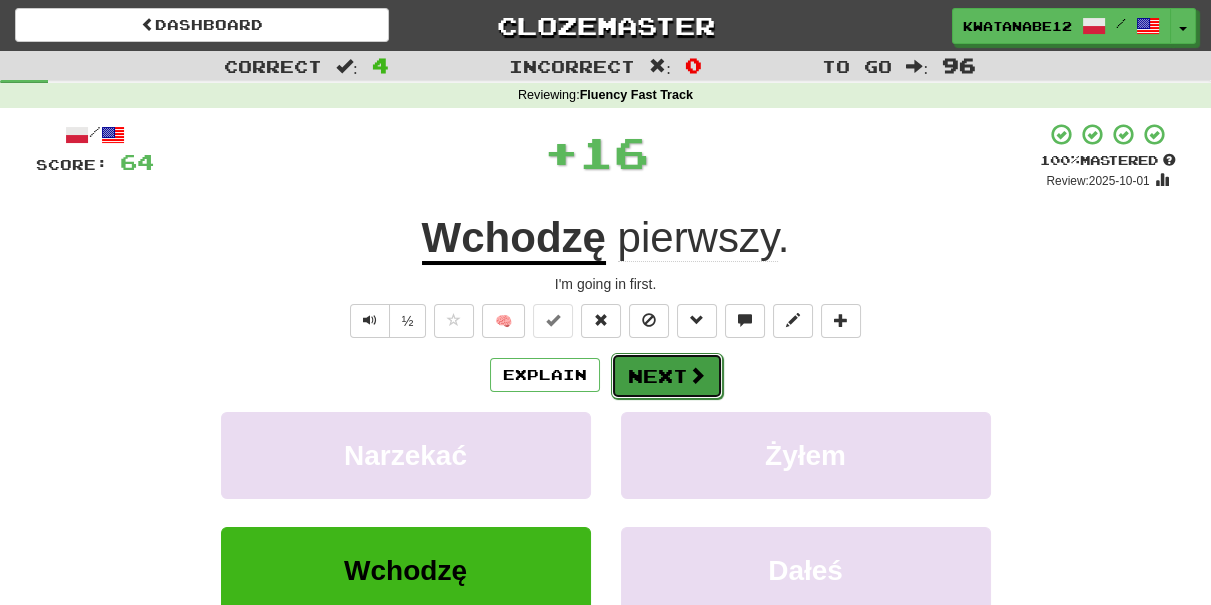 click on "Next" at bounding box center [667, 376] 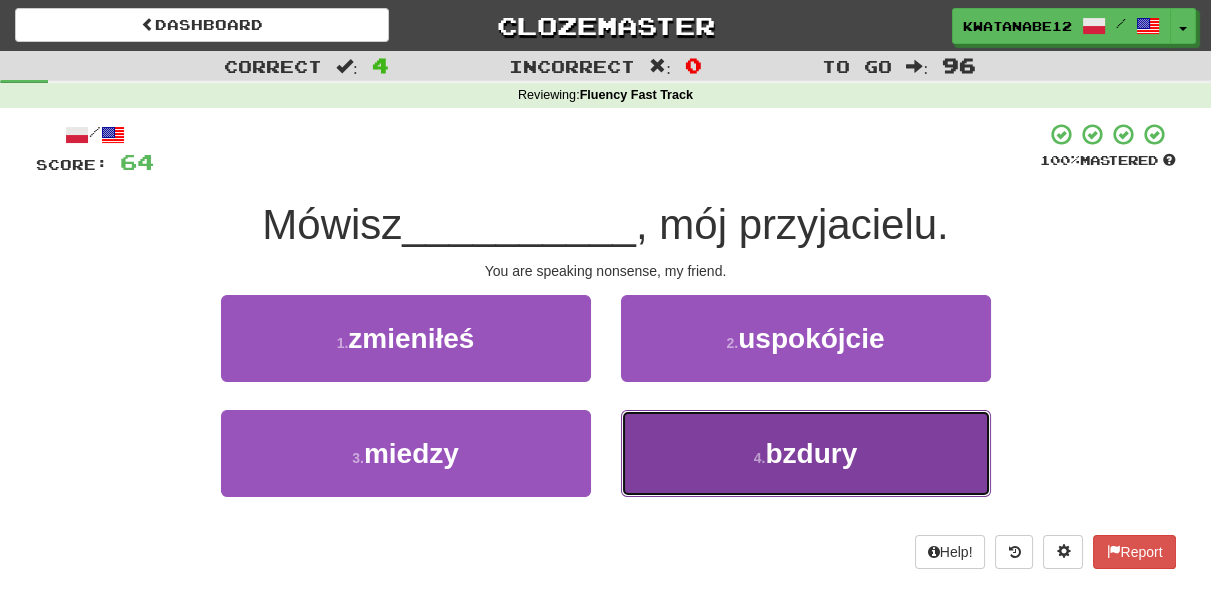 click on "4 .  bzdury" at bounding box center (806, 453) 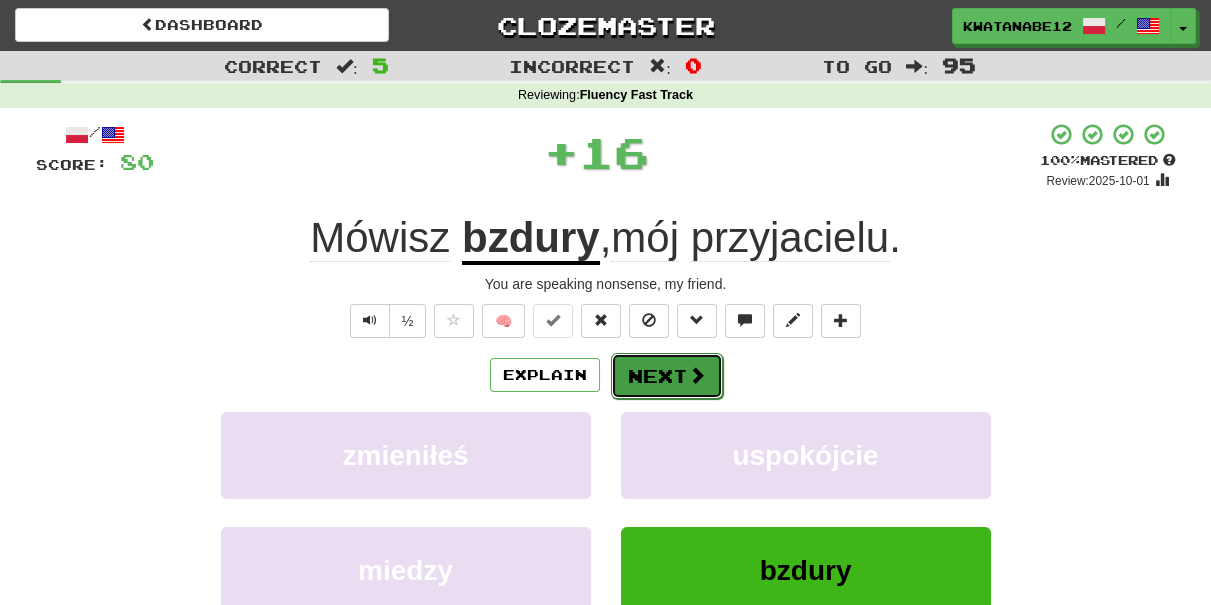 click on "Next" at bounding box center [667, 376] 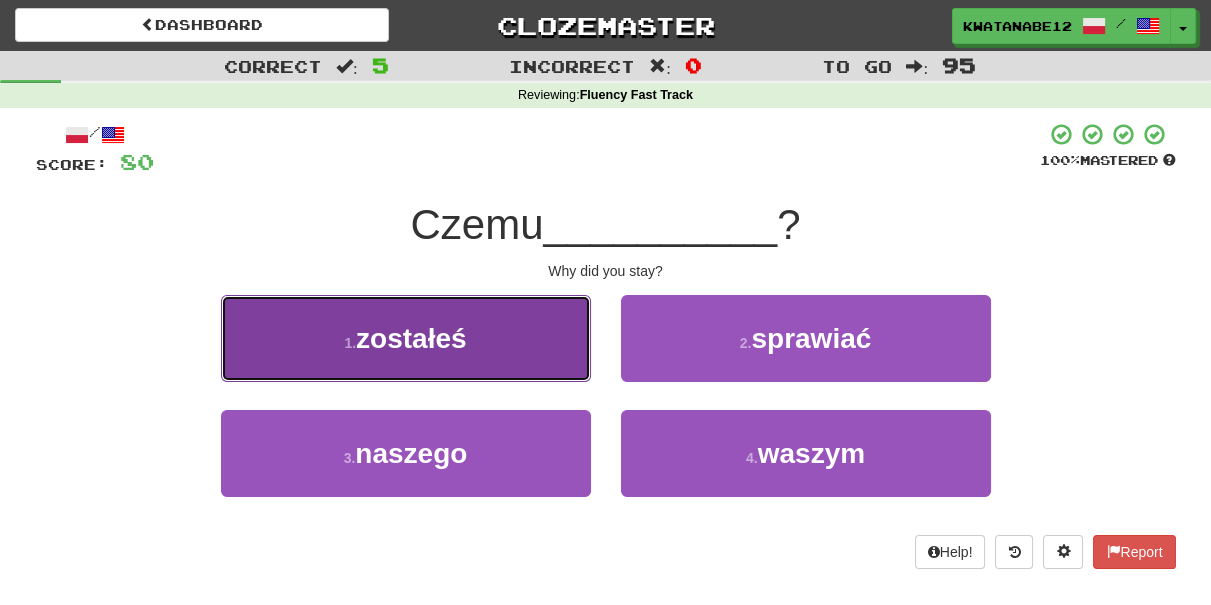 click on "1 .  zostałeś" at bounding box center [406, 338] 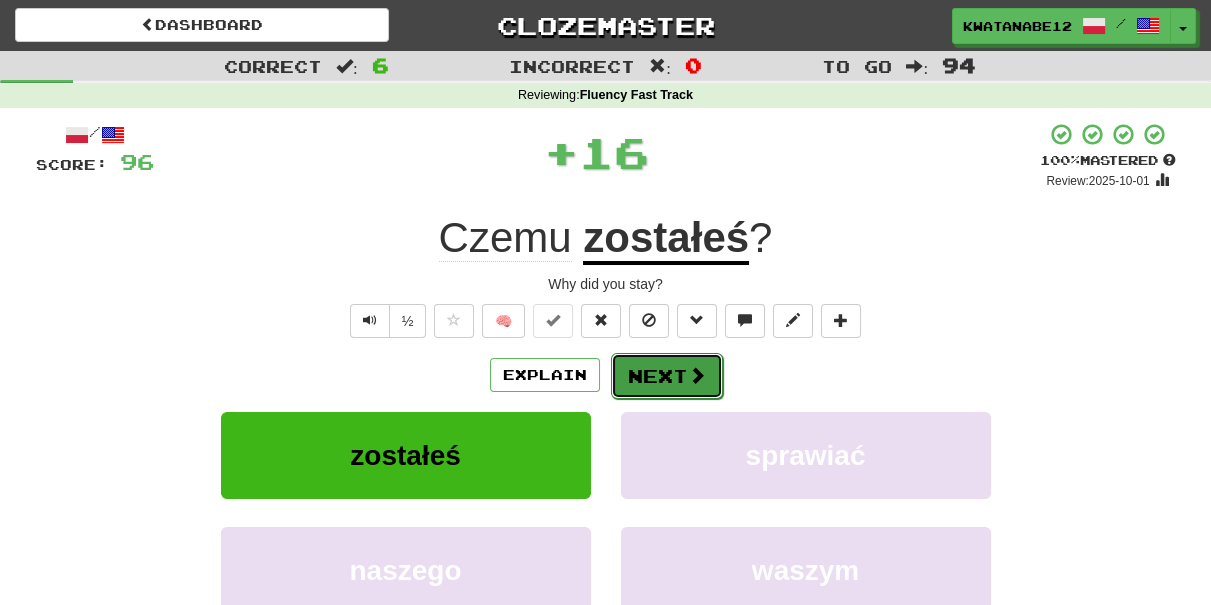 click on "Next" at bounding box center [667, 376] 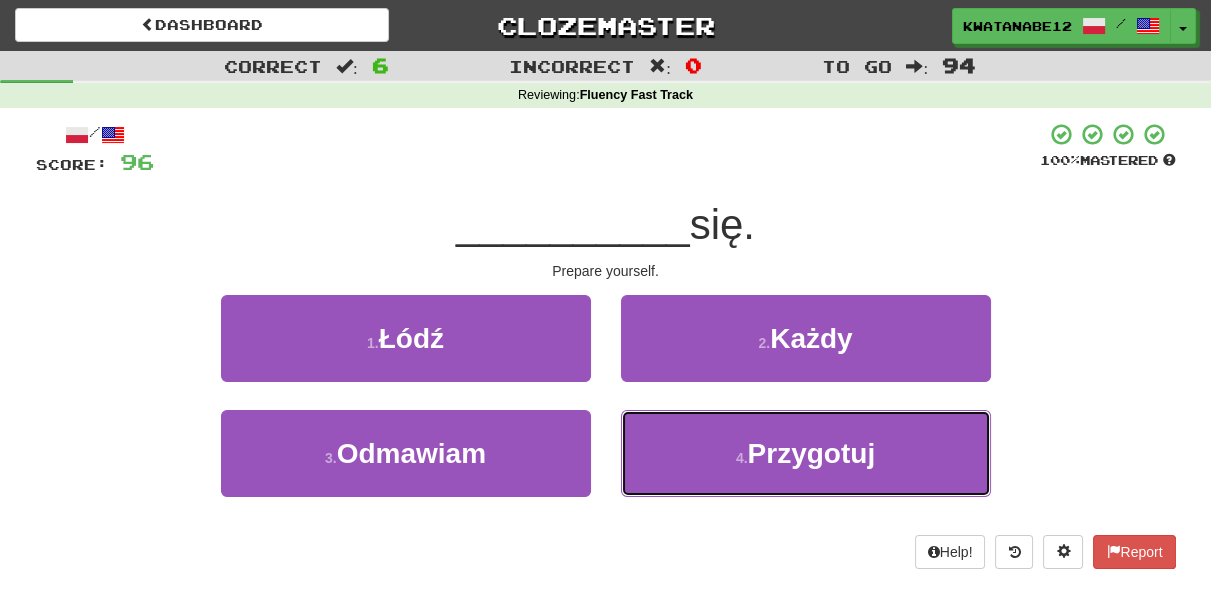 drag, startPoint x: 658, startPoint y: 442, endPoint x: 644, endPoint y: 400, distance: 44.27189 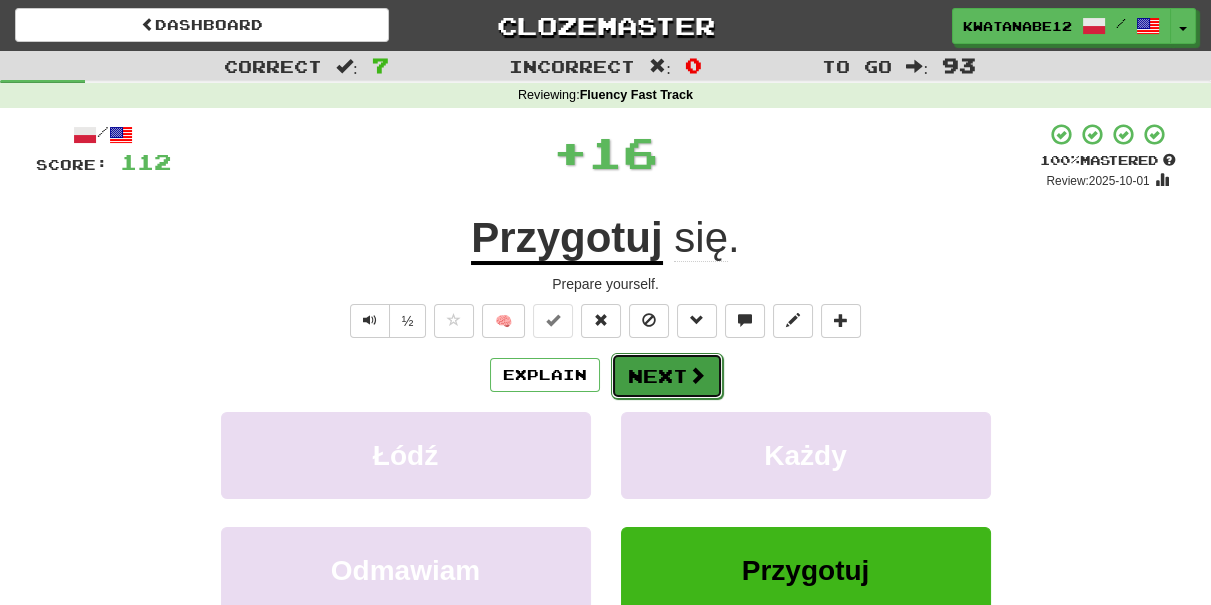 click on "Next" at bounding box center [667, 376] 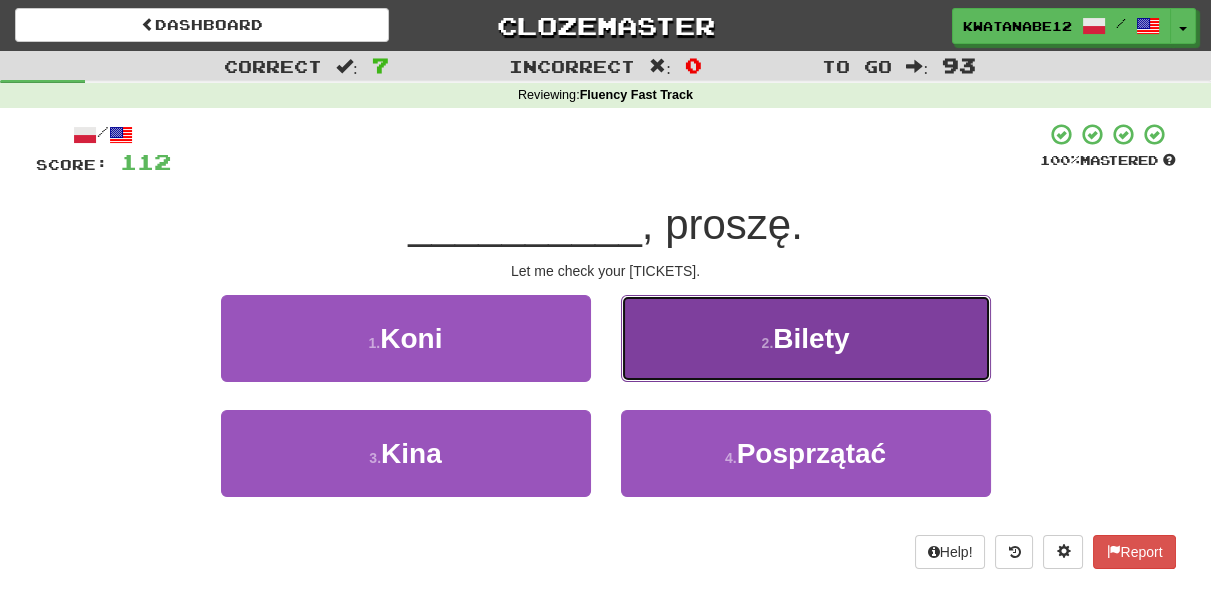 click on "2 .  Bilety" at bounding box center [806, 338] 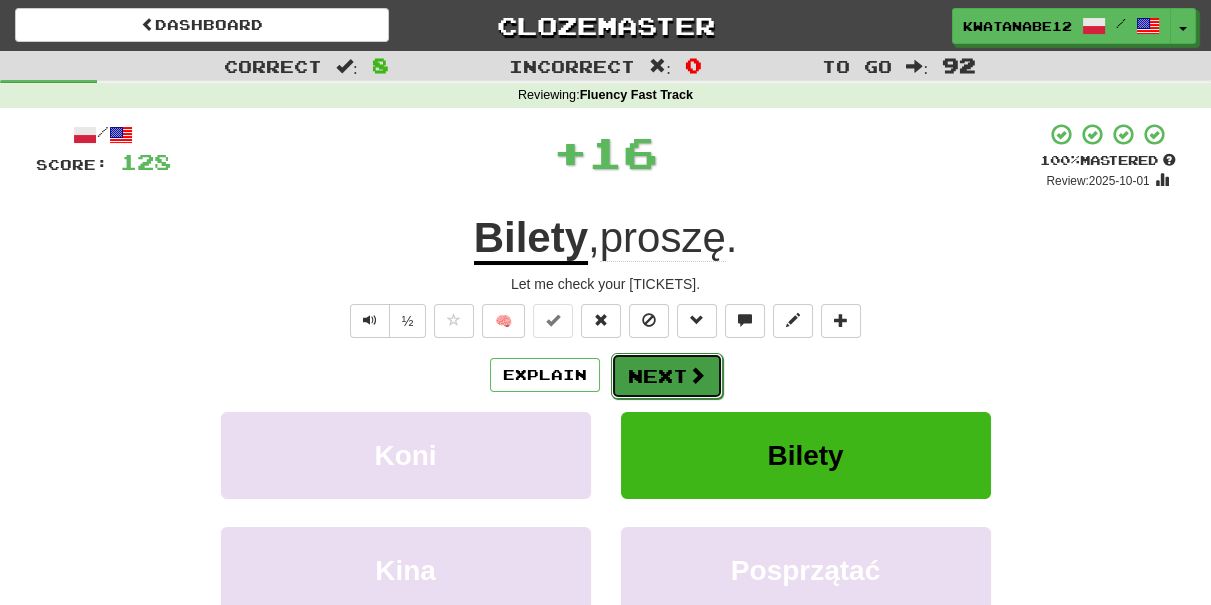 click on "Next" at bounding box center [667, 376] 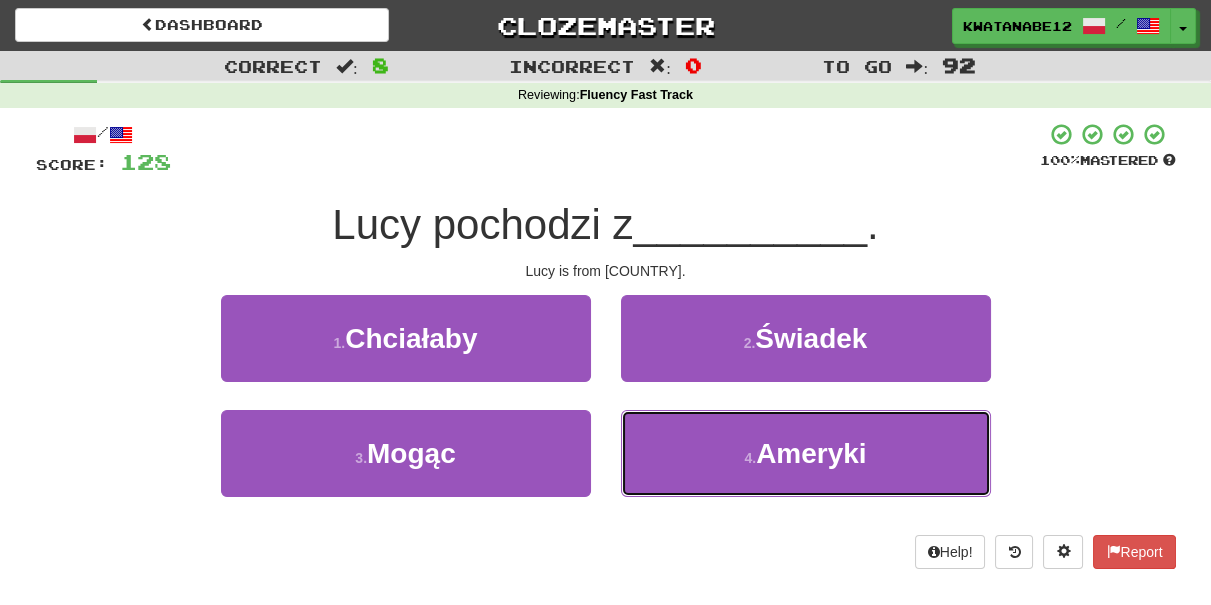 drag, startPoint x: 661, startPoint y: 434, endPoint x: 661, endPoint y: 403, distance: 31 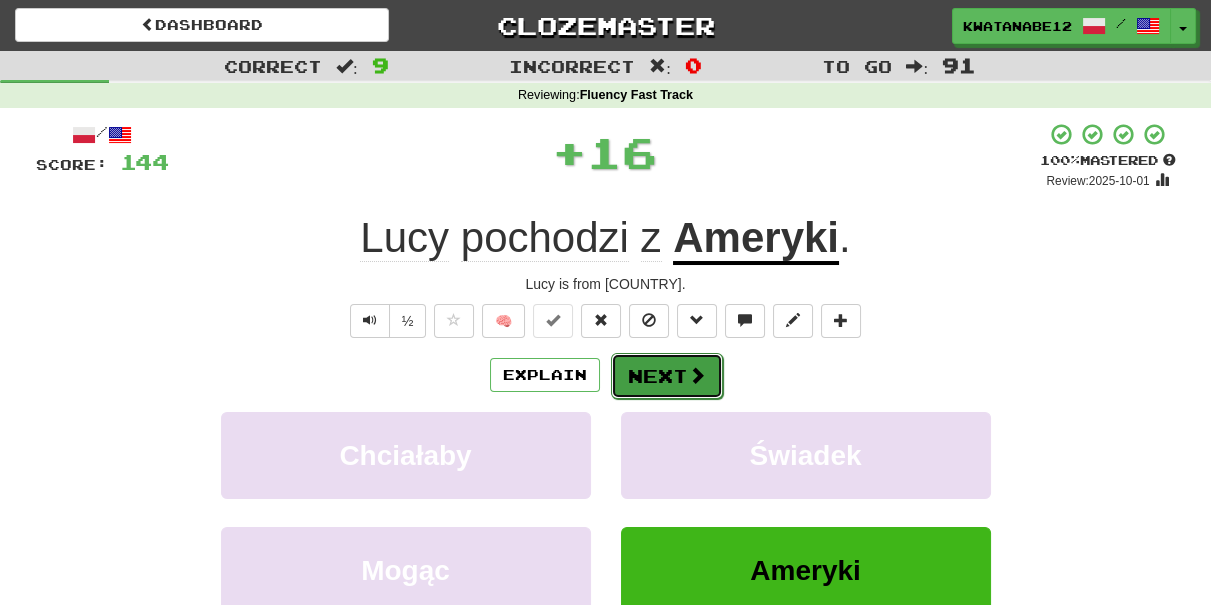 click on "Next" at bounding box center [667, 376] 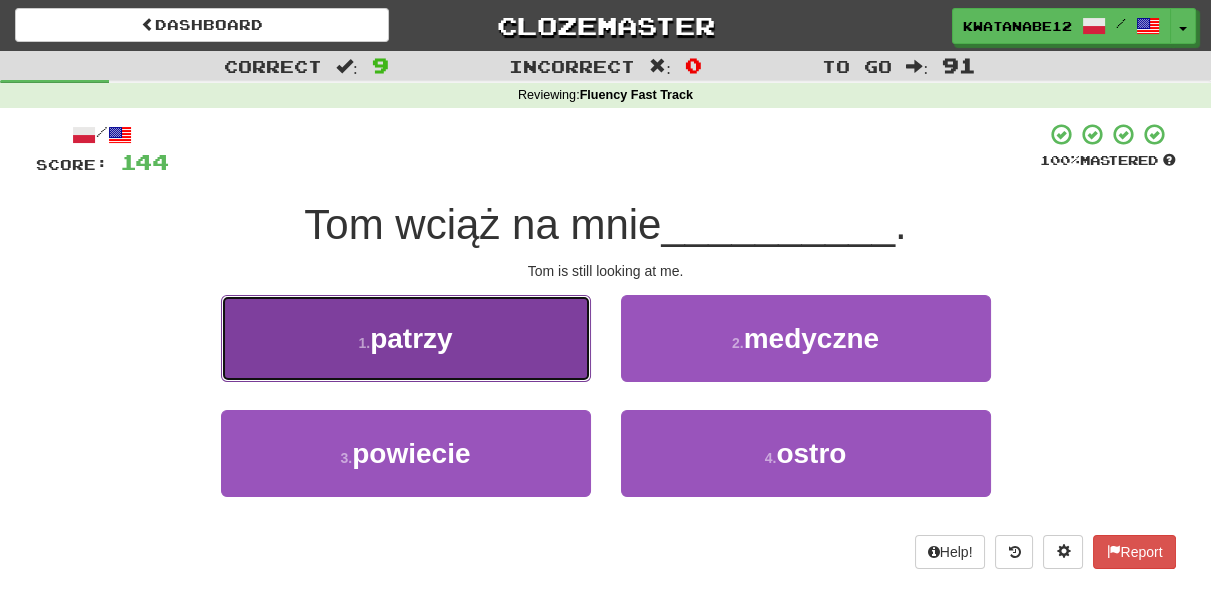 click on "1 .  patrzy" at bounding box center (406, 338) 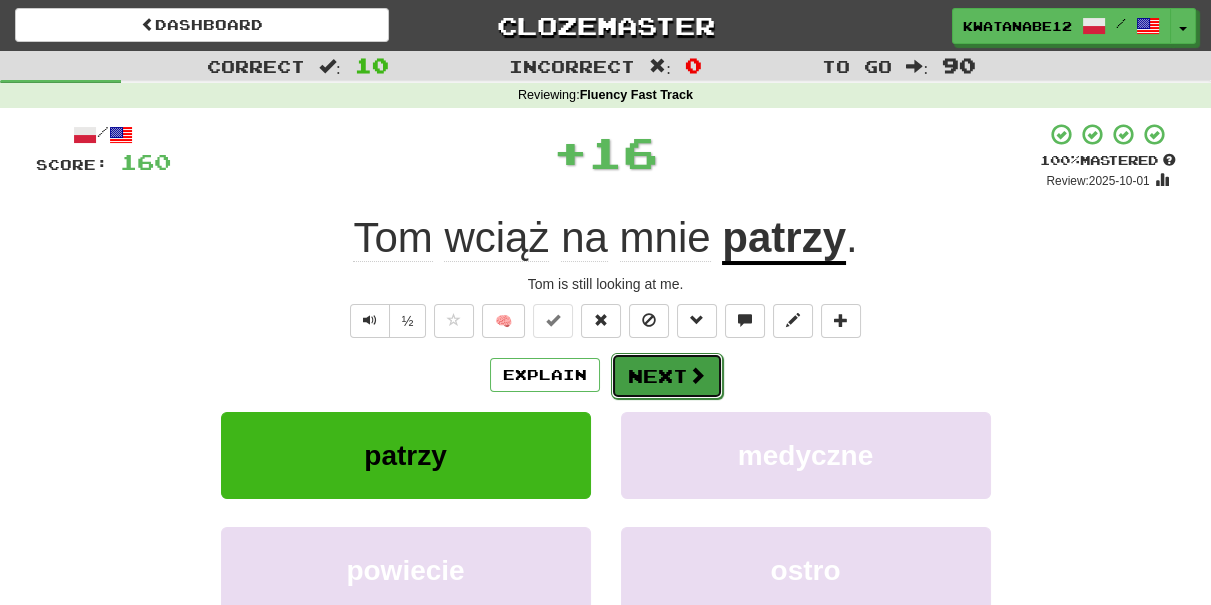 click on "Next" at bounding box center [667, 376] 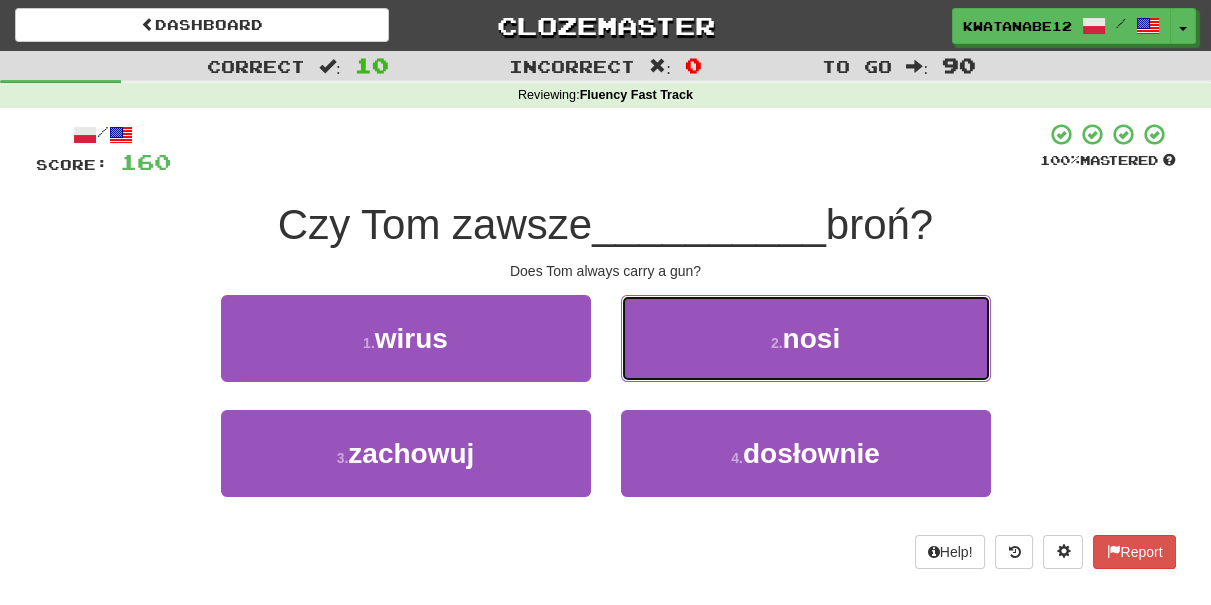 drag, startPoint x: 661, startPoint y: 338, endPoint x: 656, endPoint y: 347, distance: 10.29563 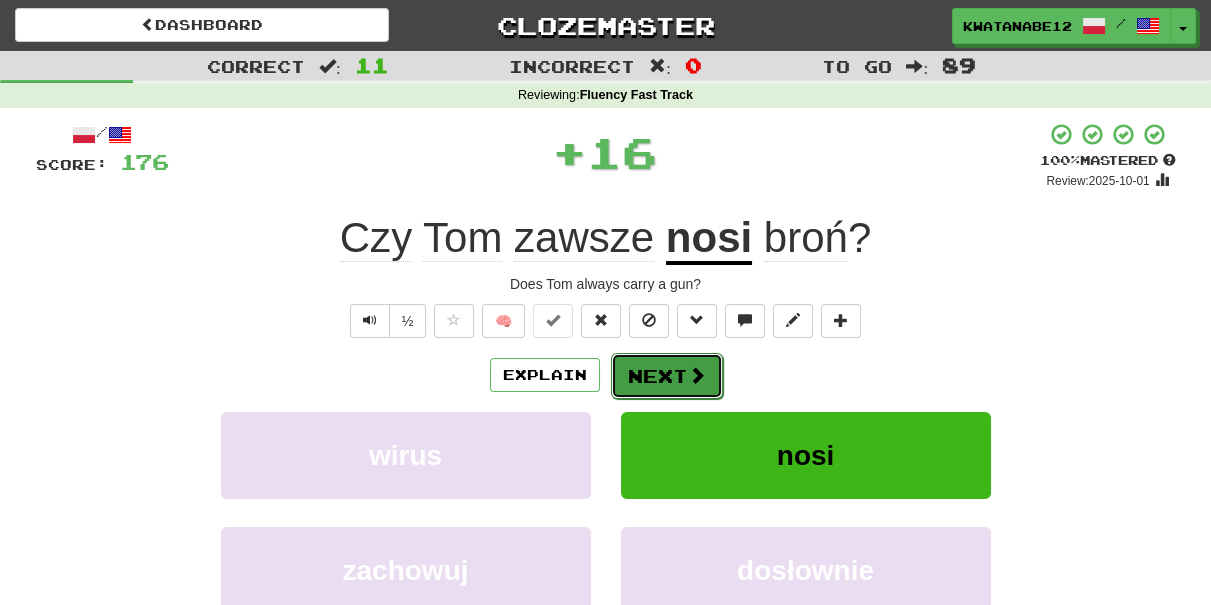click on "Next" at bounding box center (667, 376) 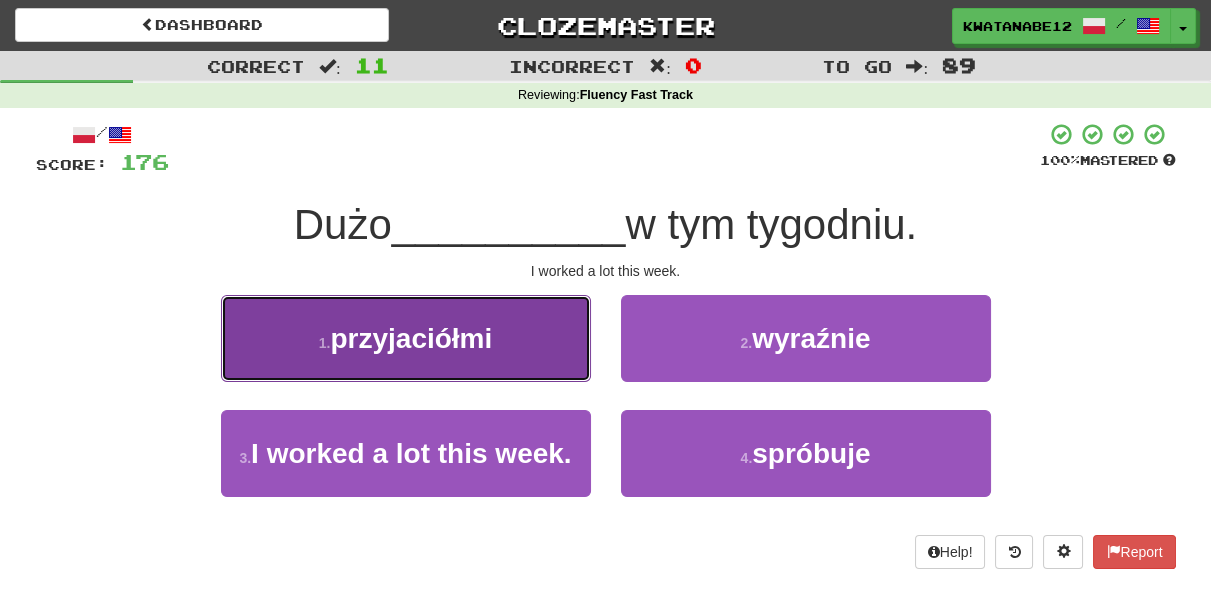 click on "1 .  przyjaciółmi" at bounding box center [406, 338] 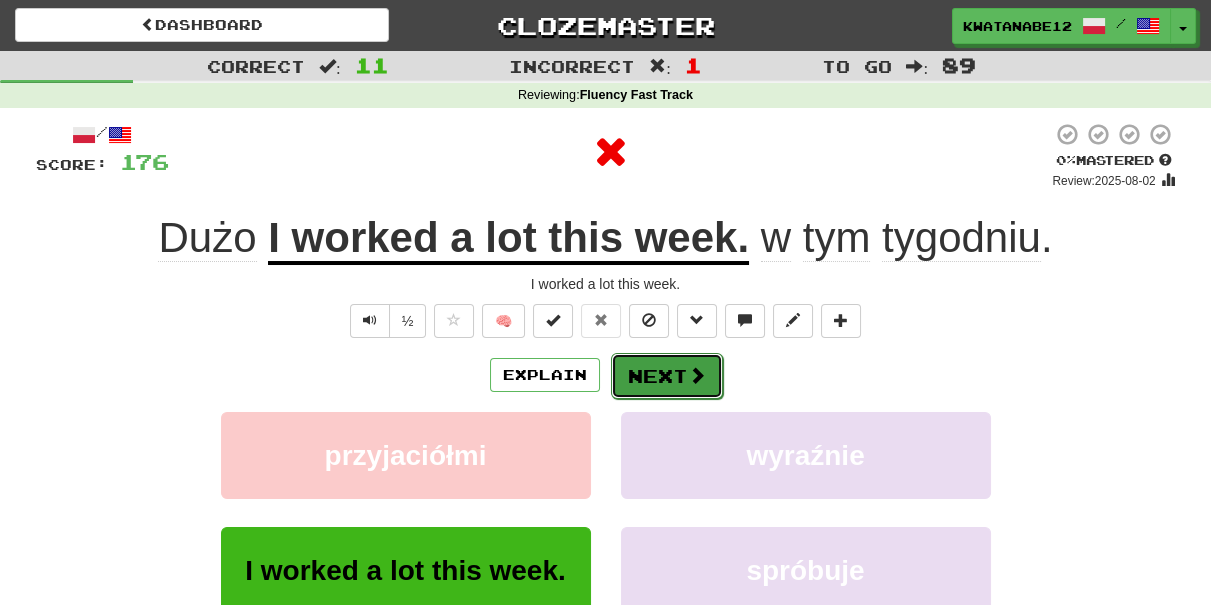 click on "Next" at bounding box center (667, 376) 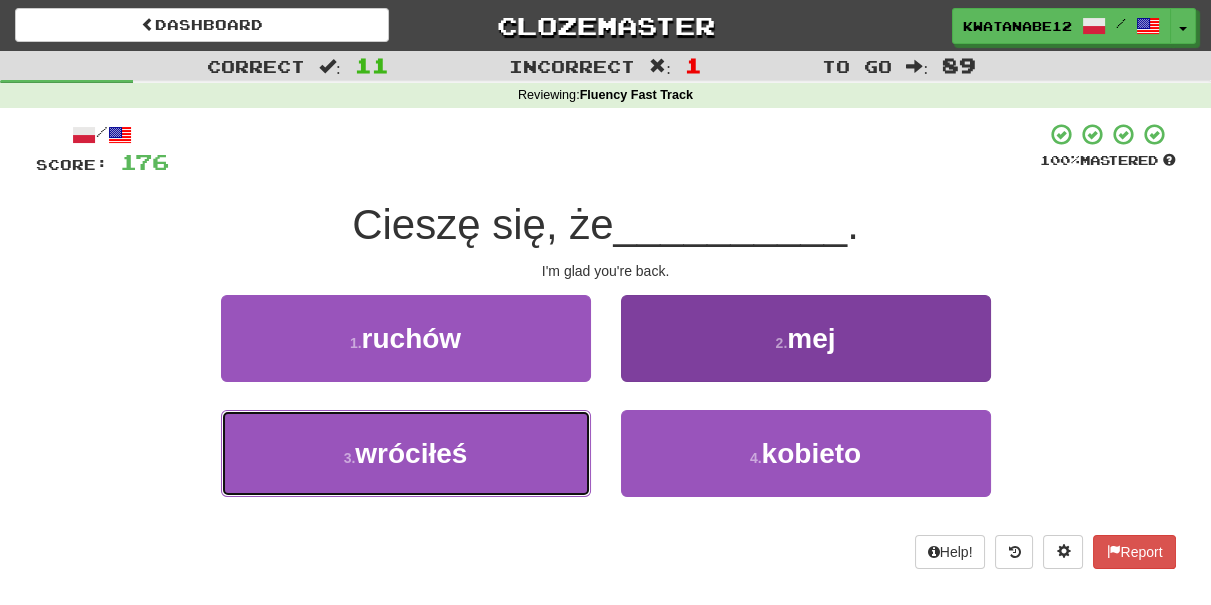 drag, startPoint x: 541, startPoint y: 455, endPoint x: 629, endPoint y: 411, distance: 98.38699 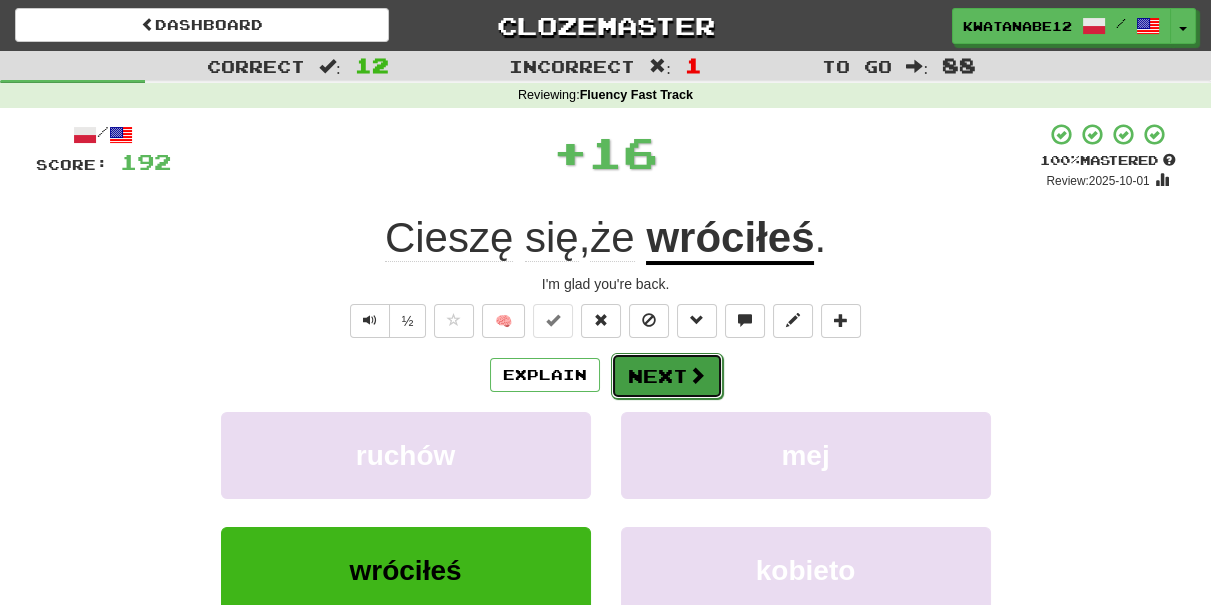 click on "Next" at bounding box center (667, 376) 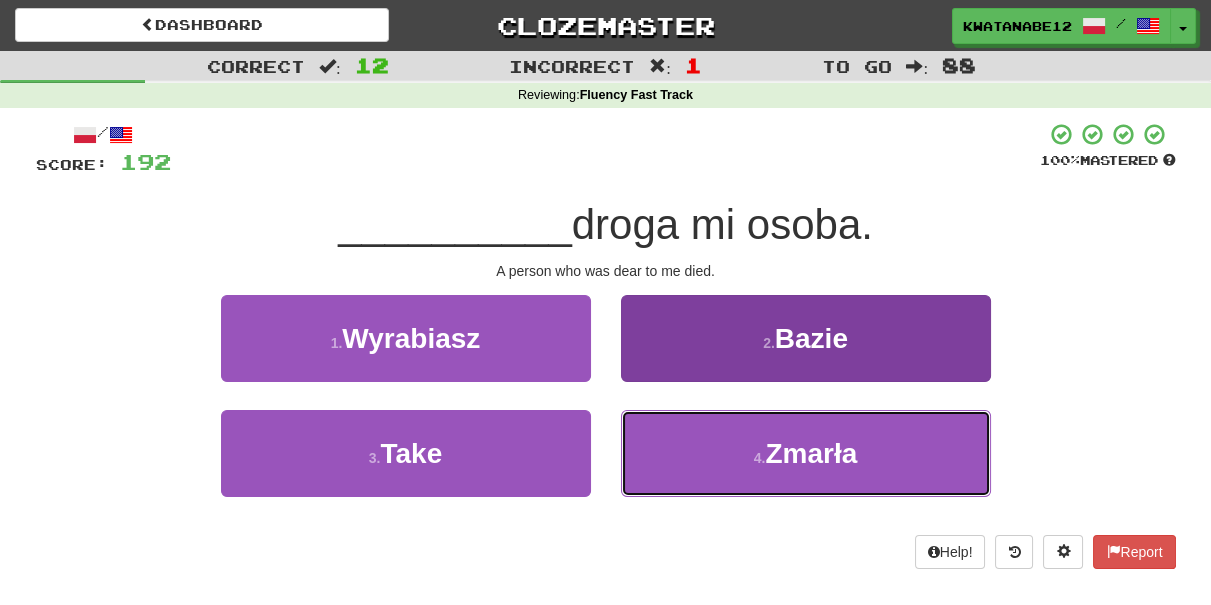 drag, startPoint x: 704, startPoint y: 450, endPoint x: 683, endPoint y: 420, distance: 36.619667 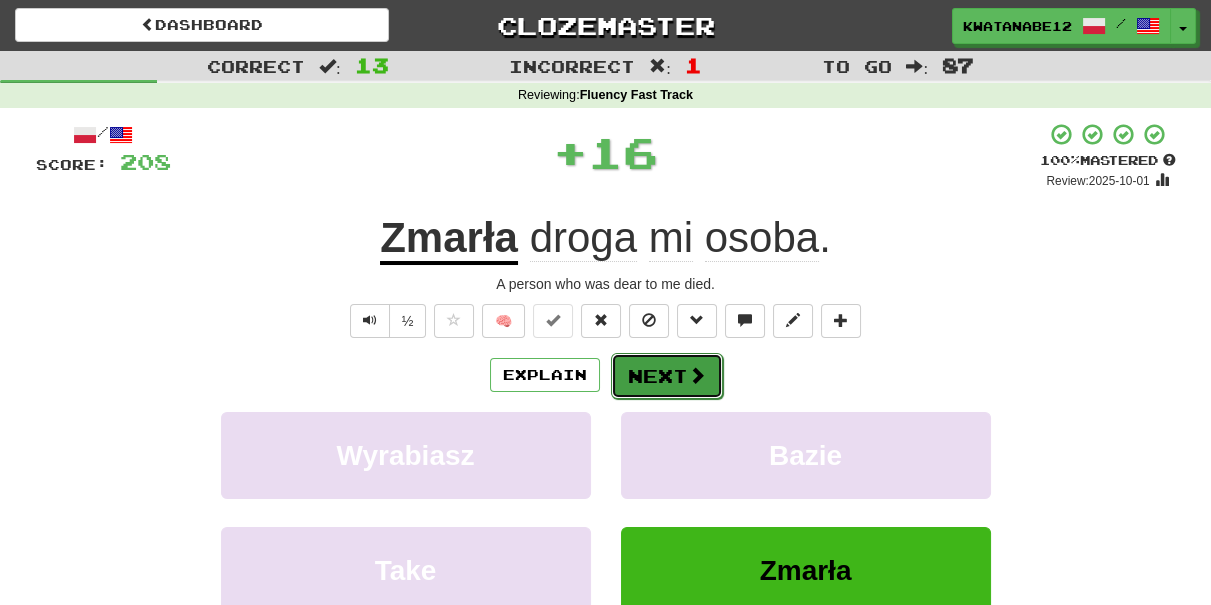 click on "Next" at bounding box center (667, 376) 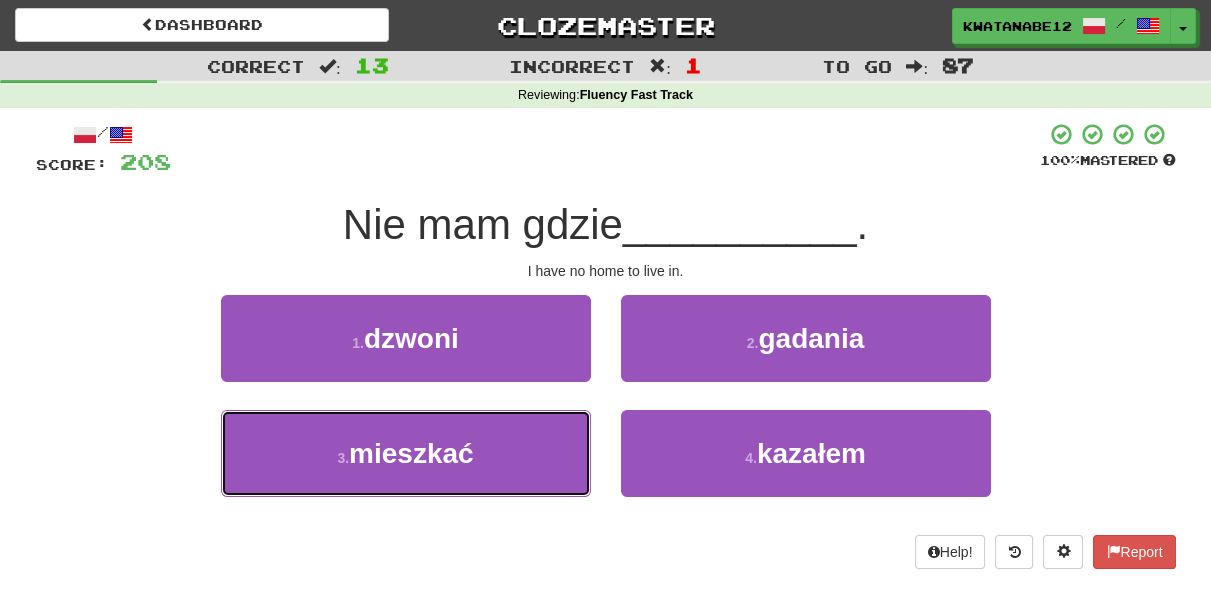 drag, startPoint x: 532, startPoint y: 442, endPoint x: 580, endPoint y: 407, distance: 59.405388 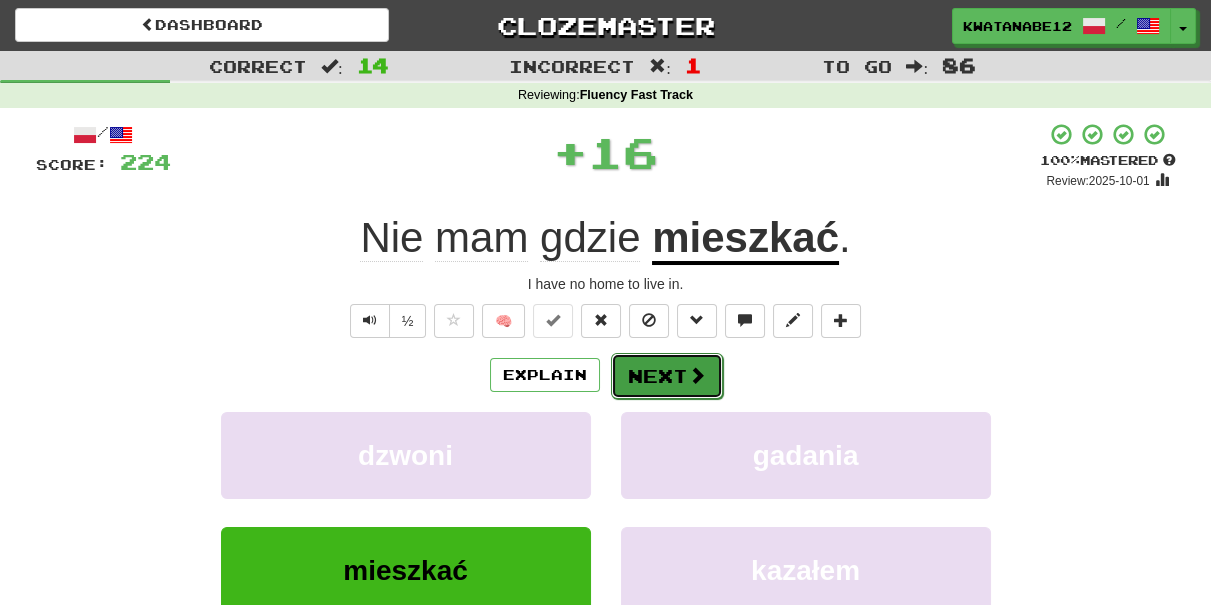 drag, startPoint x: 643, startPoint y: 364, endPoint x: 653, endPoint y: 360, distance: 10.770329 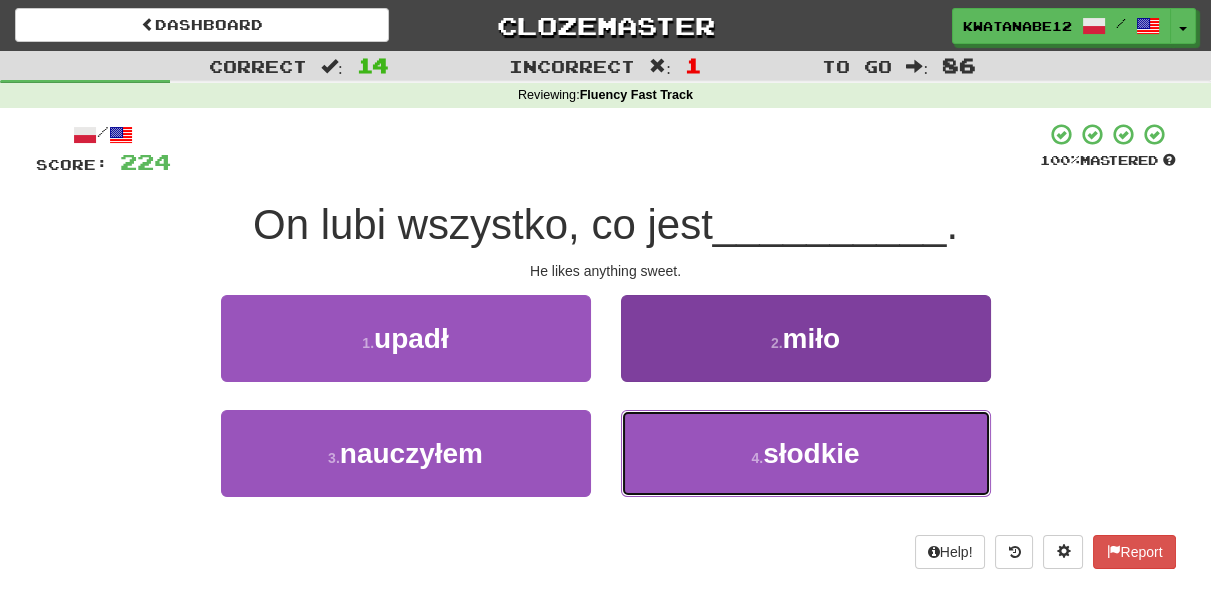 click on "4 .  słodkie" at bounding box center (806, 453) 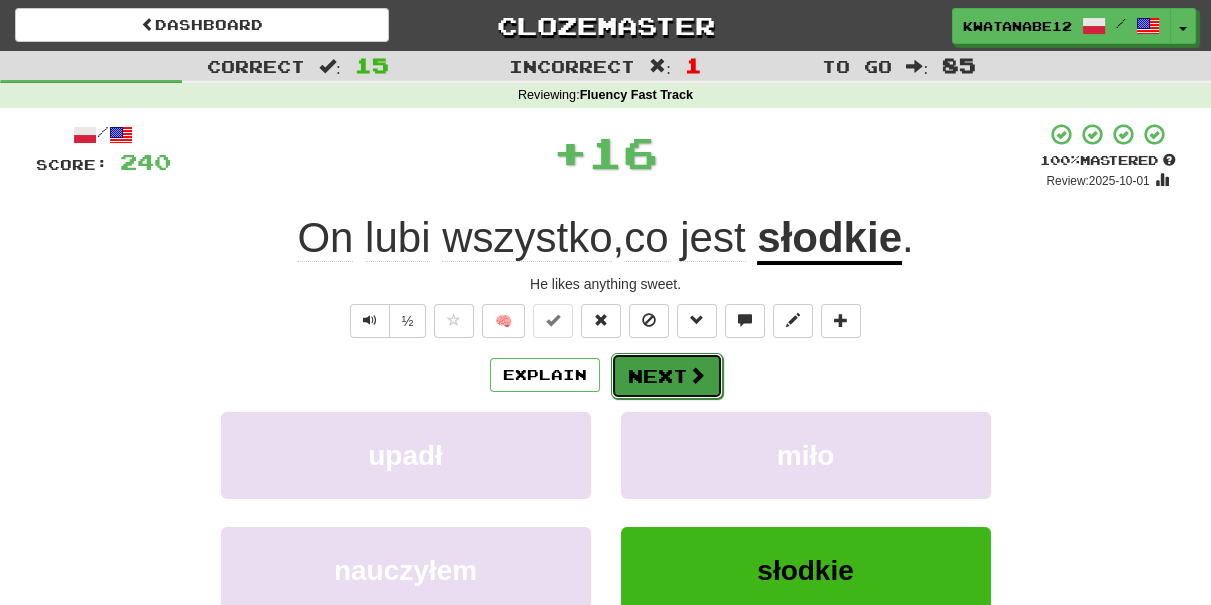 click on "Next" at bounding box center [667, 376] 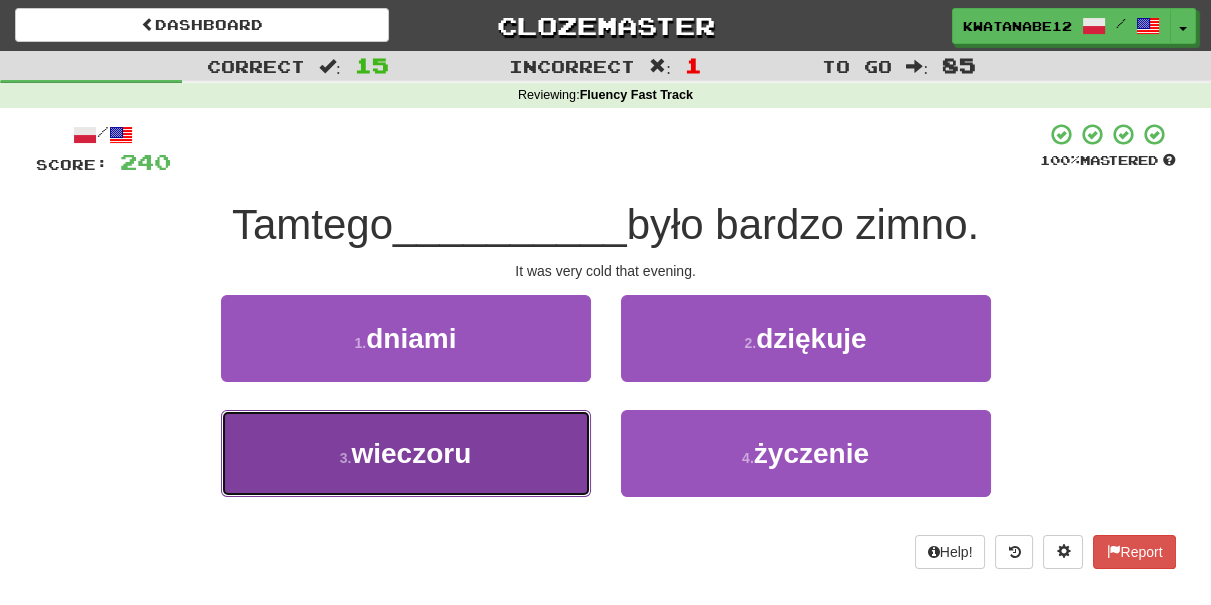 click on "3 .  wieczoru" at bounding box center (406, 453) 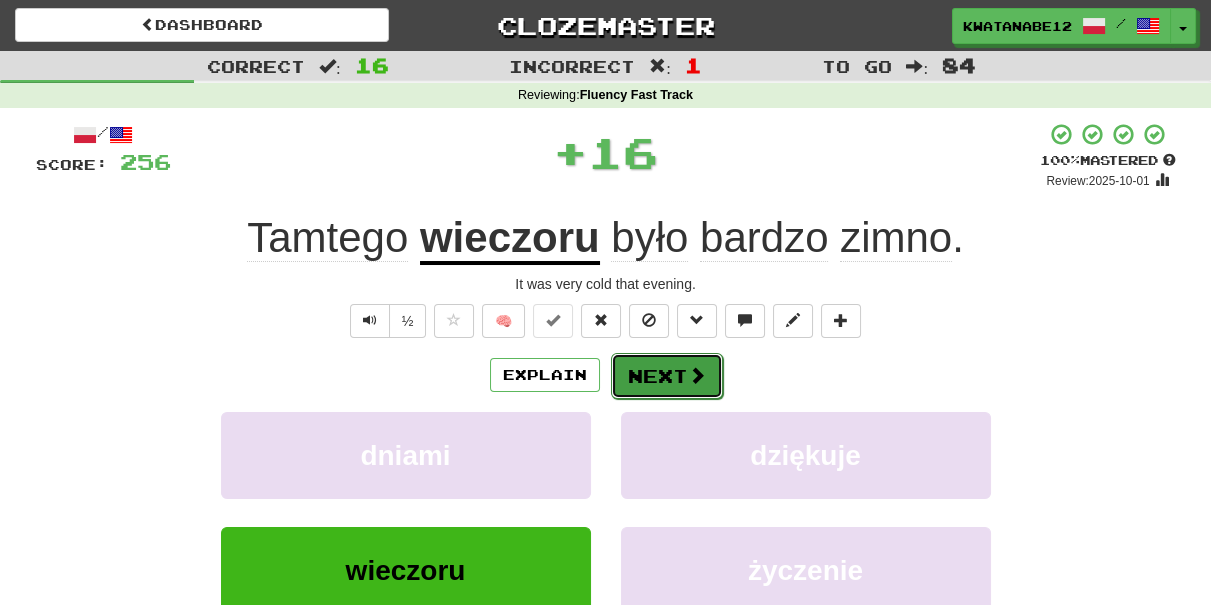 click on "Next" at bounding box center (667, 376) 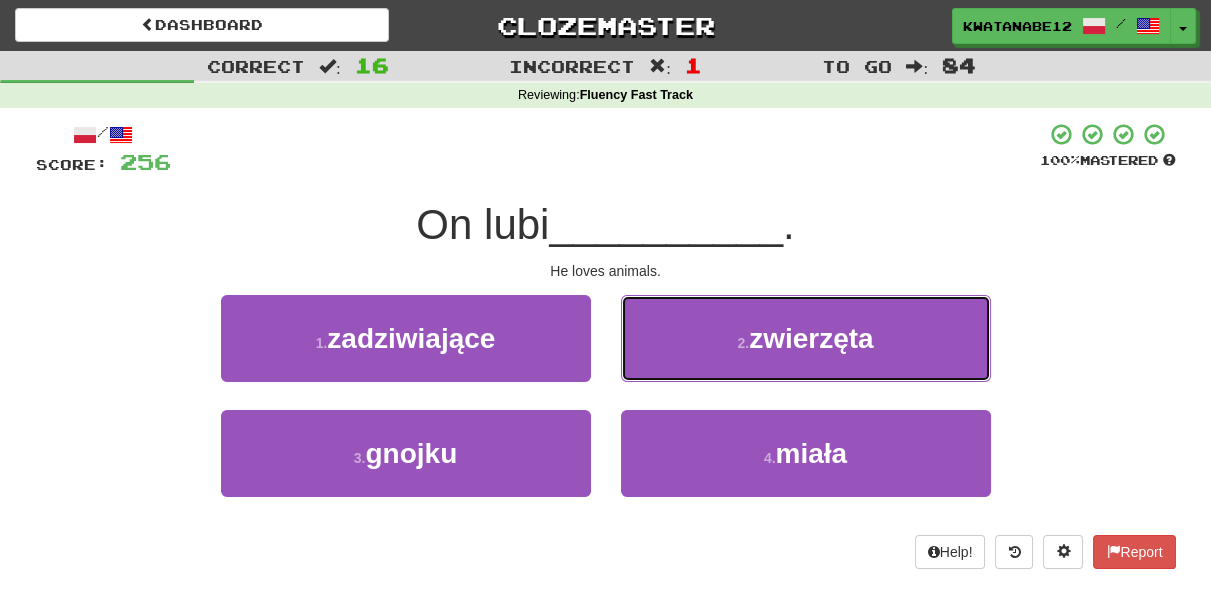 drag, startPoint x: 725, startPoint y: 333, endPoint x: 704, endPoint y: 344, distance: 23.70654 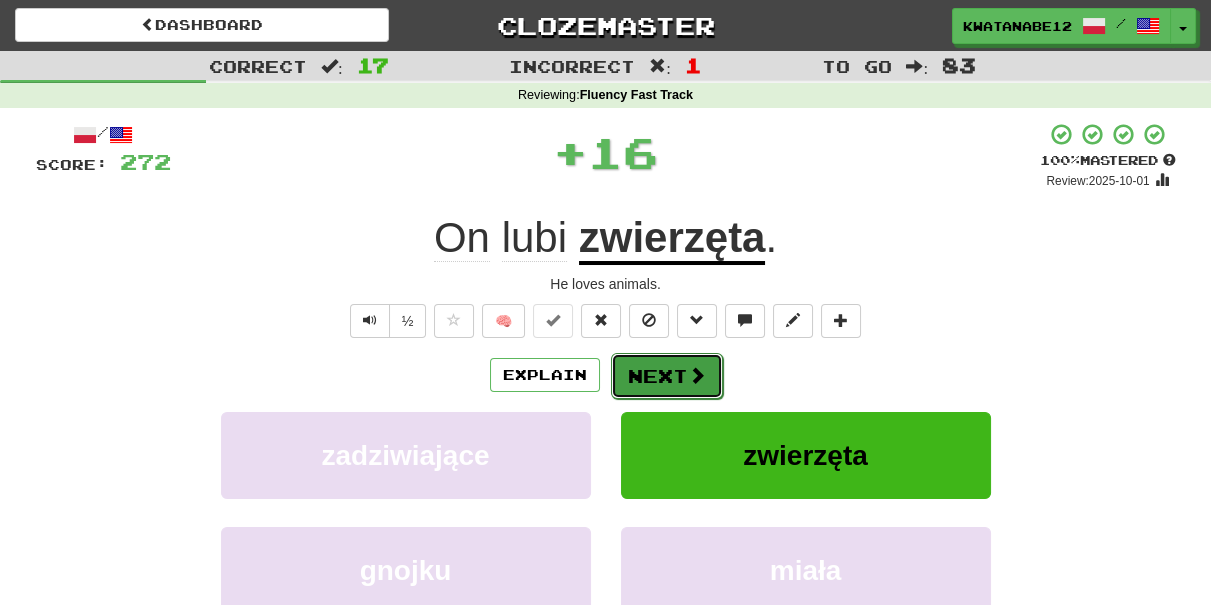 click on "Next" at bounding box center (667, 376) 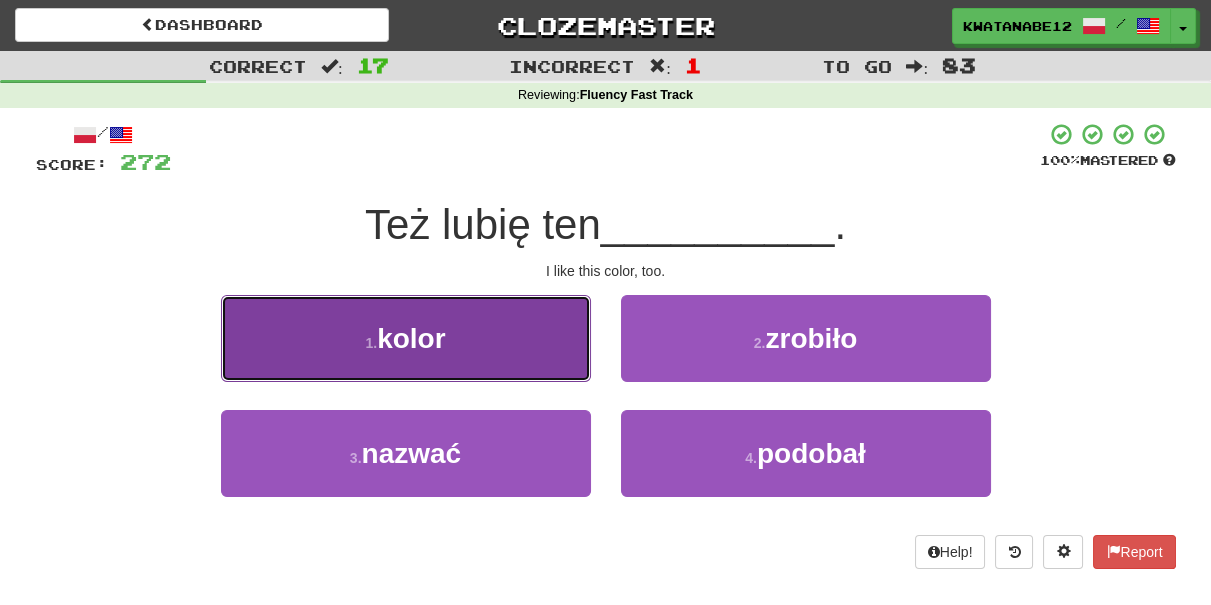 click on "1 .  kolor" at bounding box center [406, 338] 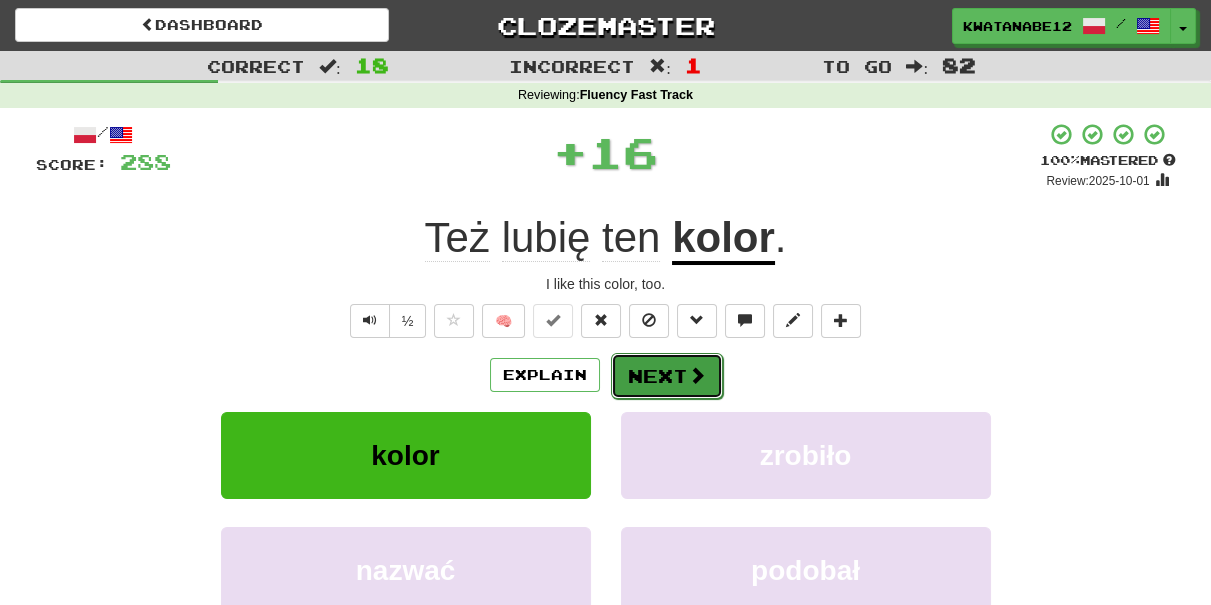 click on "Next" at bounding box center (667, 376) 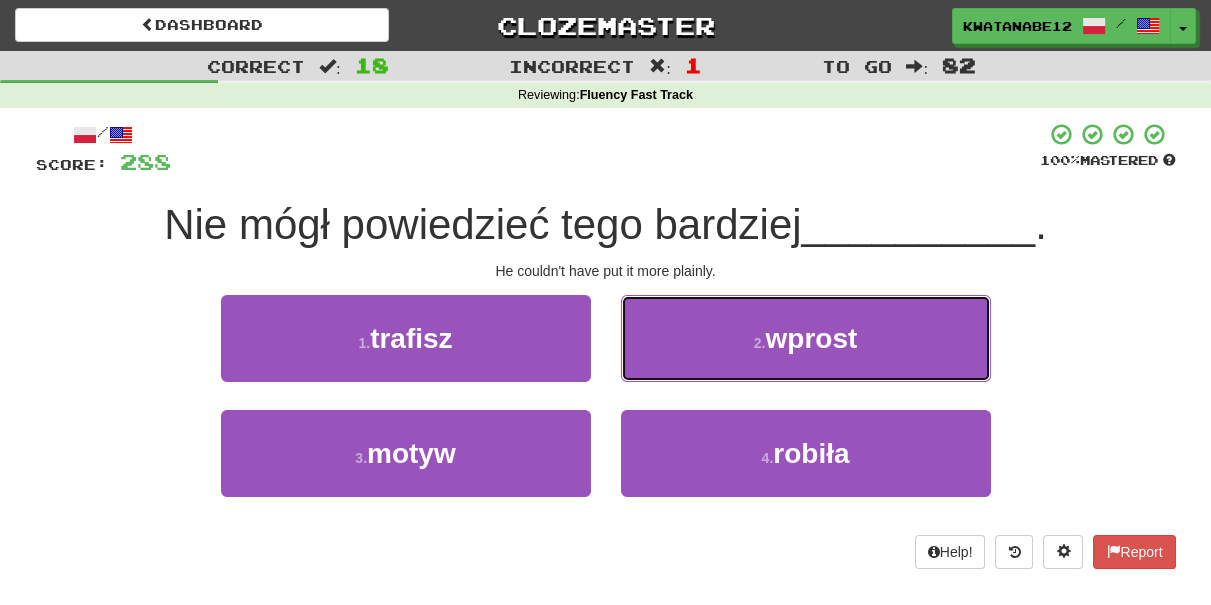 drag, startPoint x: 723, startPoint y: 330, endPoint x: 704, endPoint y: 348, distance: 26.172504 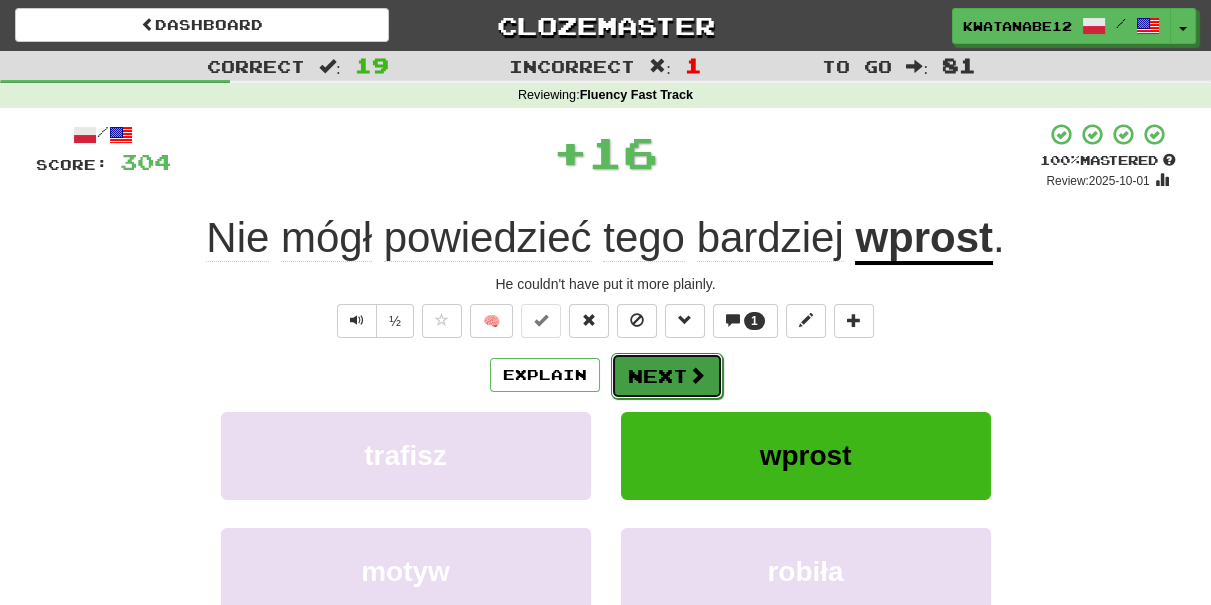 click on "Next" at bounding box center (667, 376) 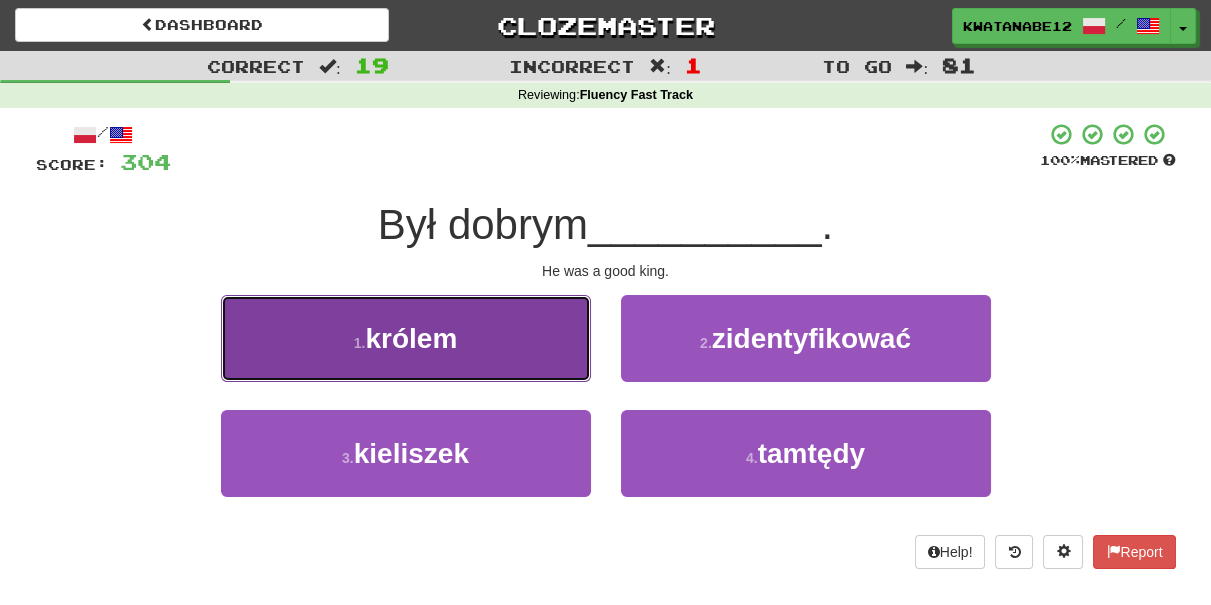 drag, startPoint x: 548, startPoint y: 357, endPoint x: 560, endPoint y: 357, distance: 12 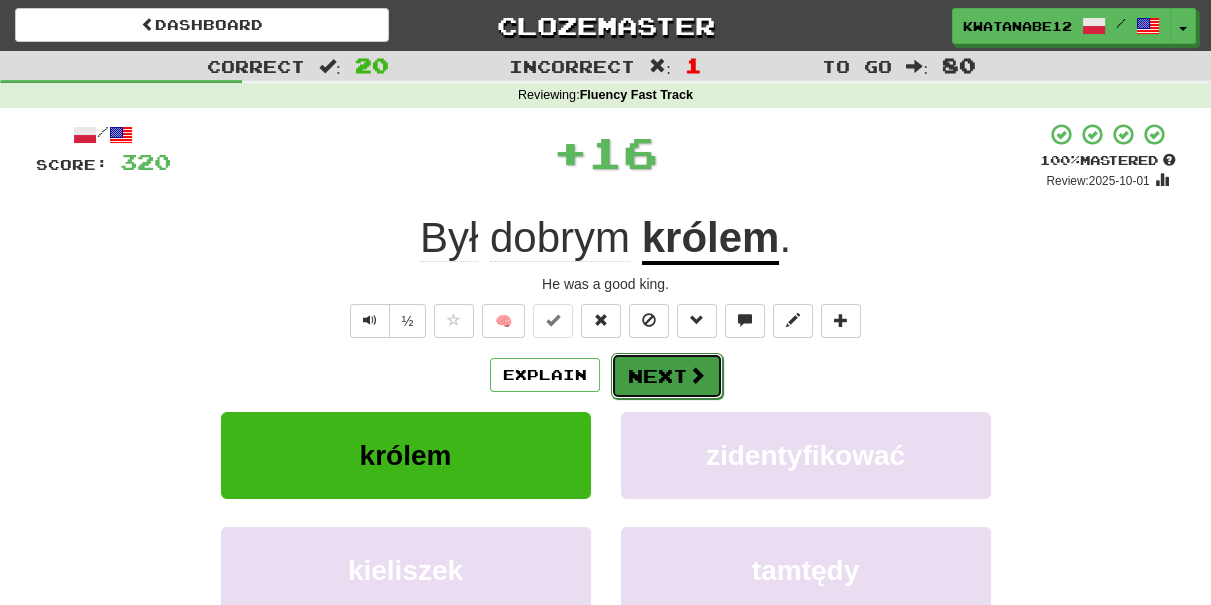 click on "Next" at bounding box center [667, 376] 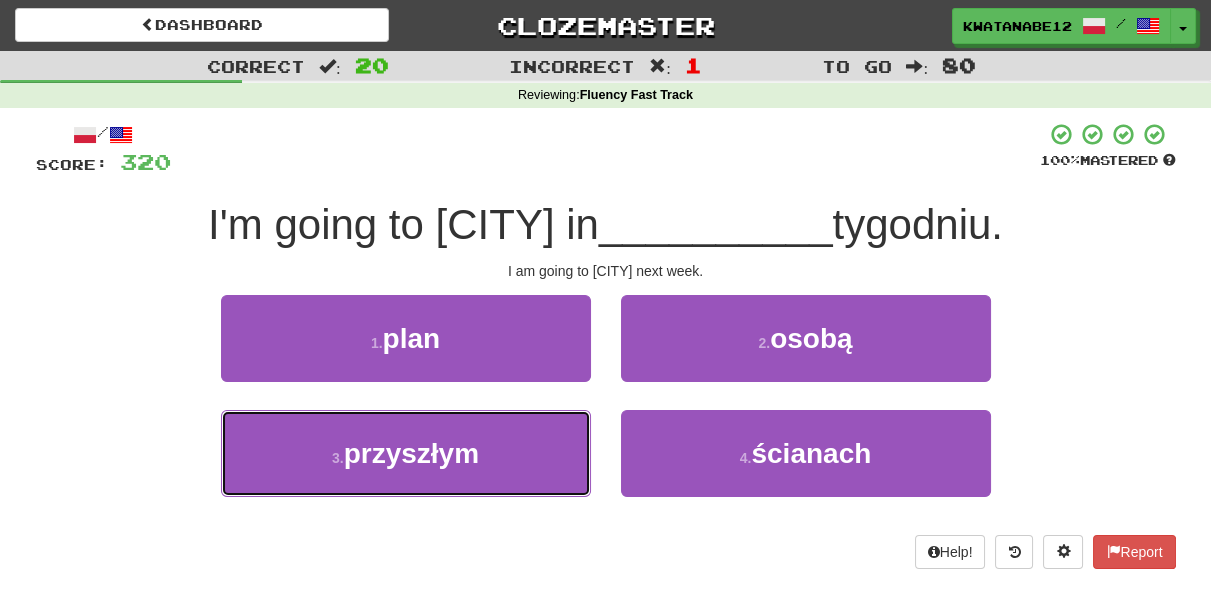 drag, startPoint x: 566, startPoint y: 432, endPoint x: 614, endPoint y: 423, distance: 48.83646 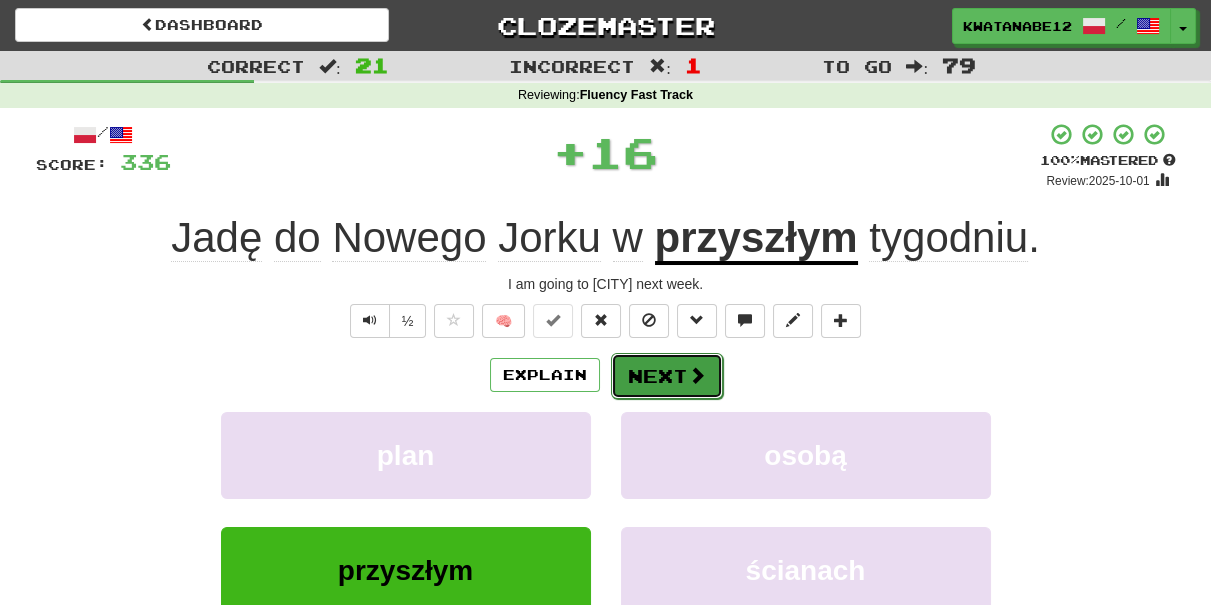 click on "Next" at bounding box center (667, 376) 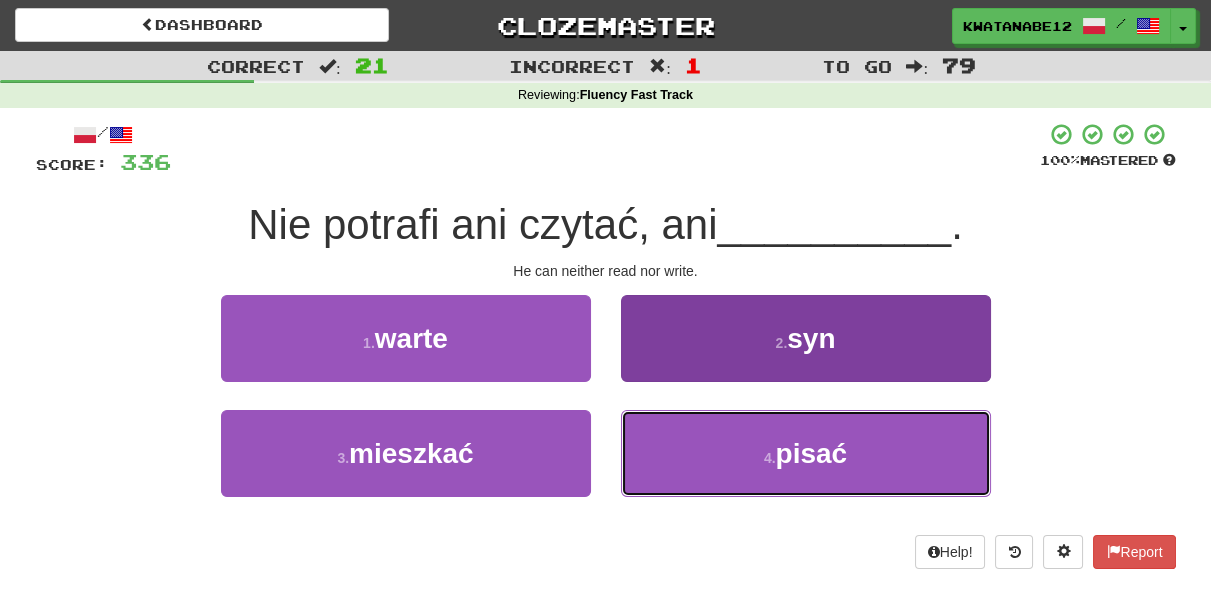 click on "4 .  pisać" at bounding box center [806, 453] 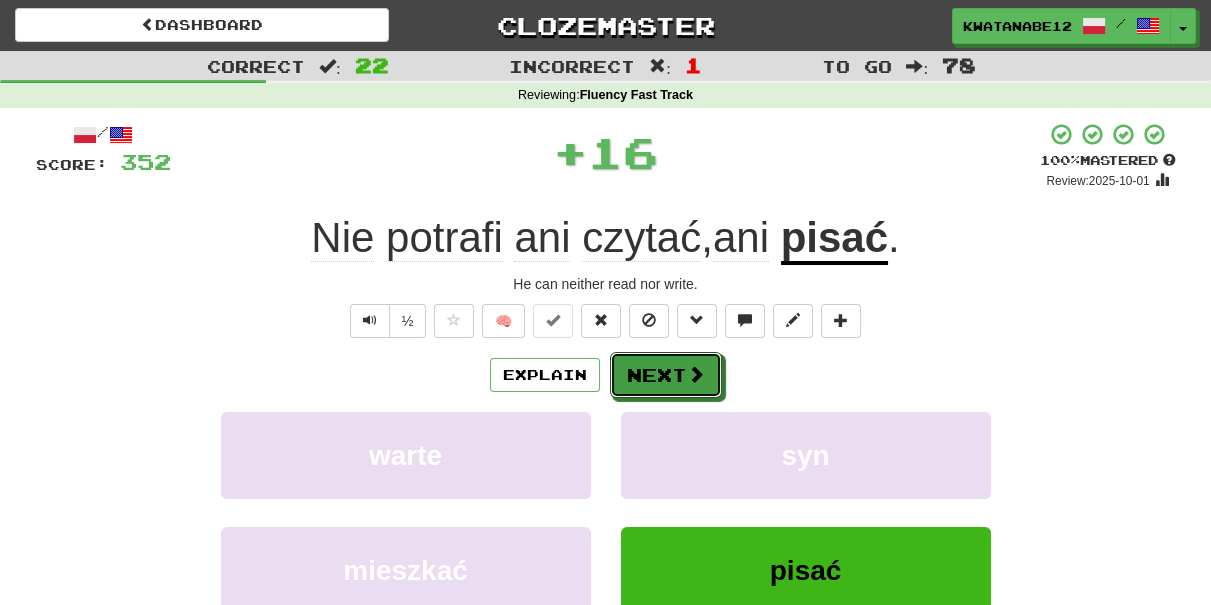 drag, startPoint x: 640, startPoint y: 380, endPoint x: 594, endPoint y: 323, distance: 73.24616 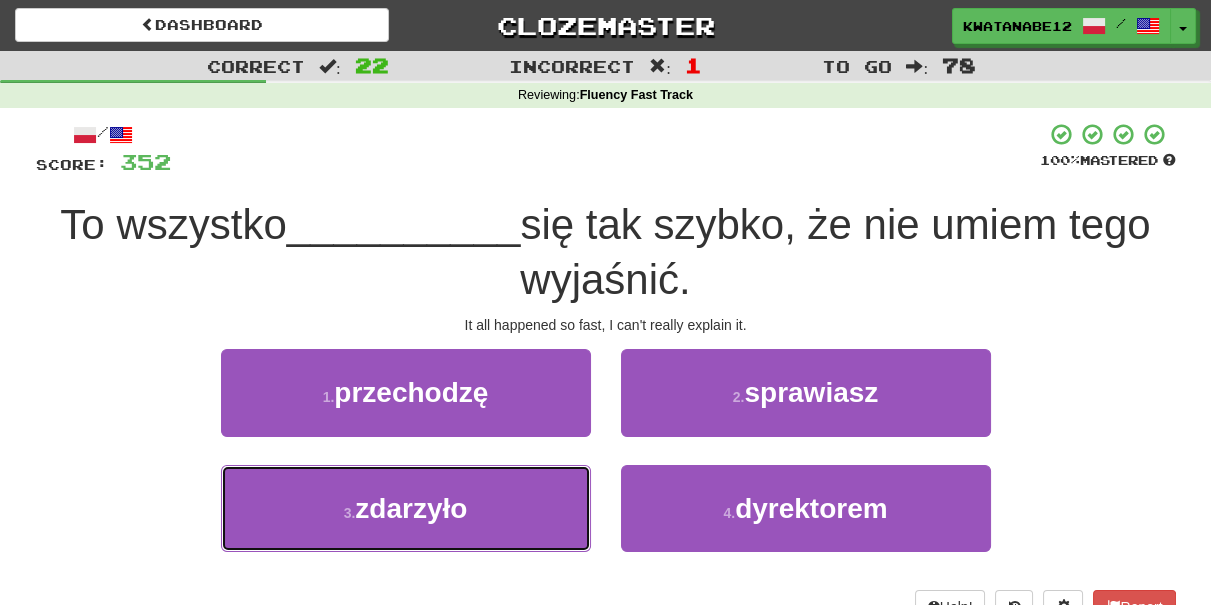 drag, startPoint x: 537, startPoint y: 491, endPoint x: 607, endPoint y: 452, distance: 80.13114 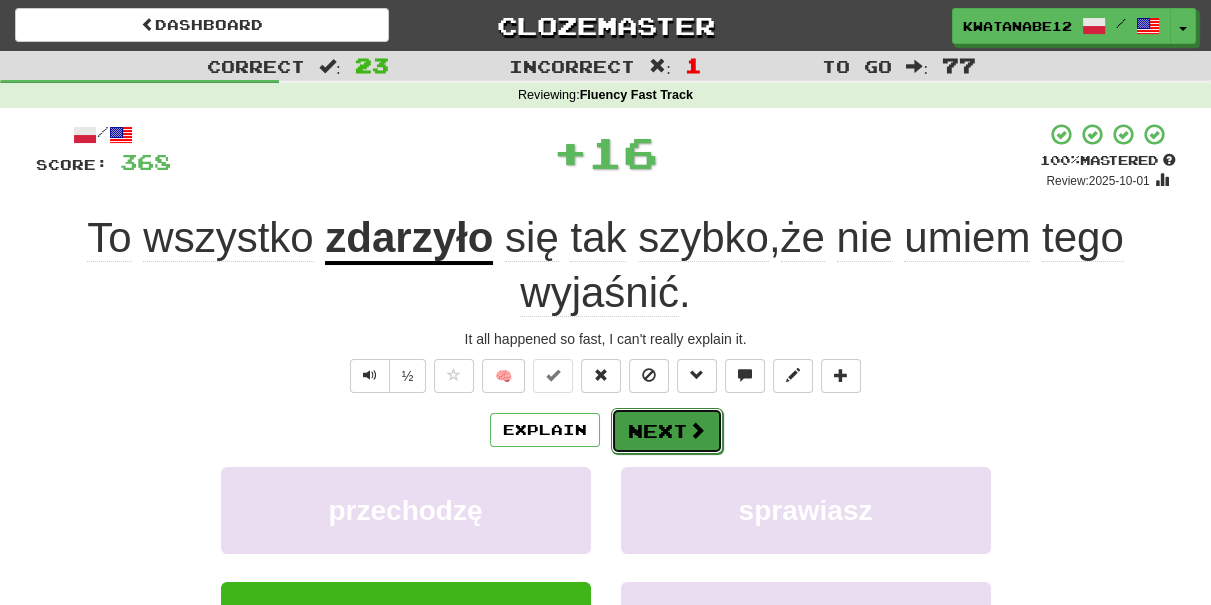 click on "Next" at bounding box center (667, 431) 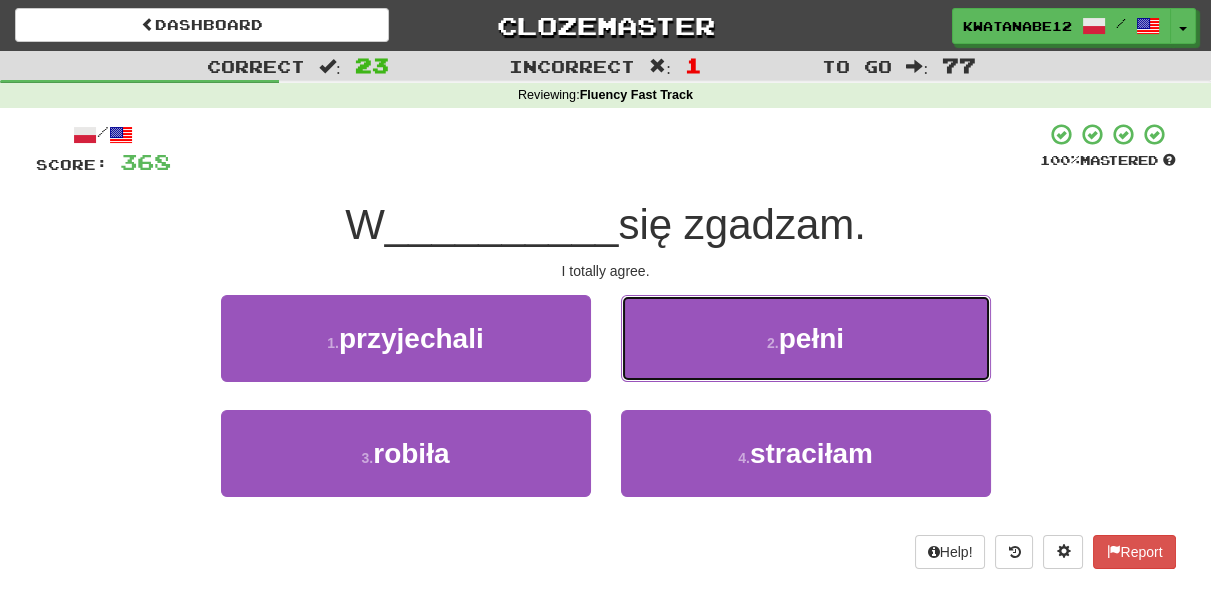 drag, startPoint x: 657, startPoint y: 330, endPoint x: 660, endPoint y: 348, distance: 18.248287 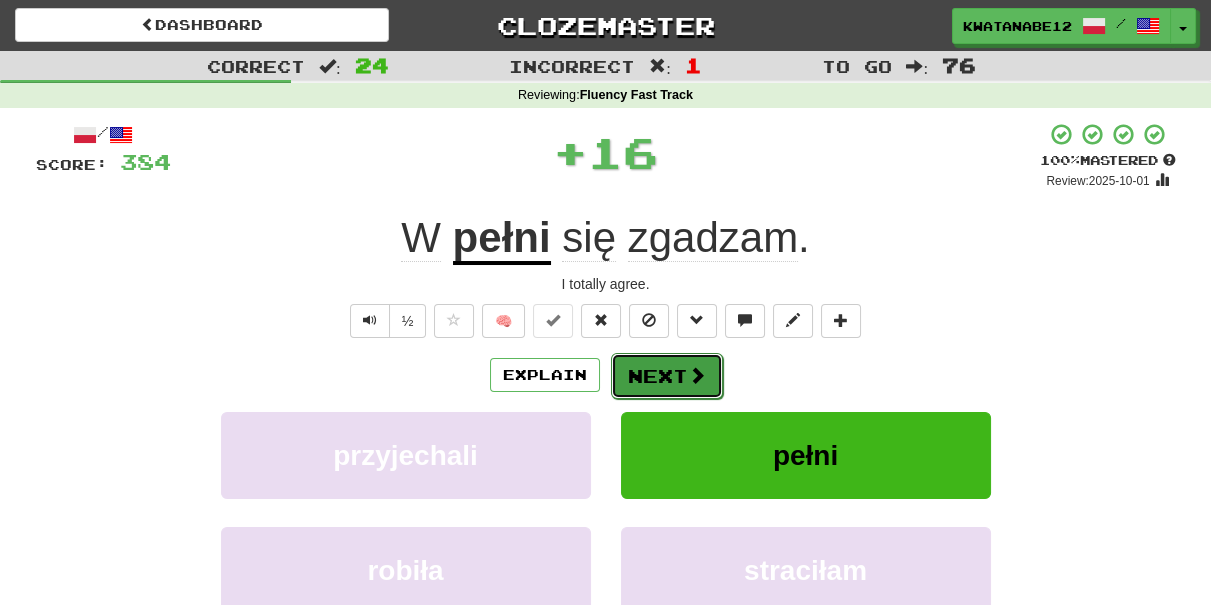 click on "Next" at bounding box center [667, 376] 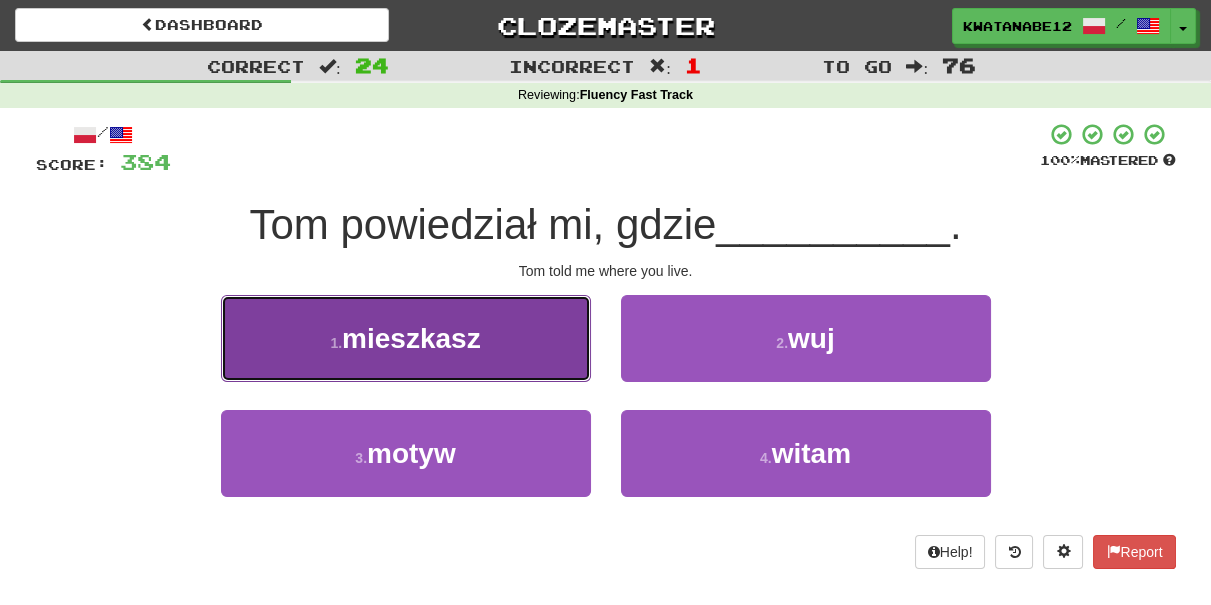 click on "1 .  mieszkasz" at bounding box center (406, 338) 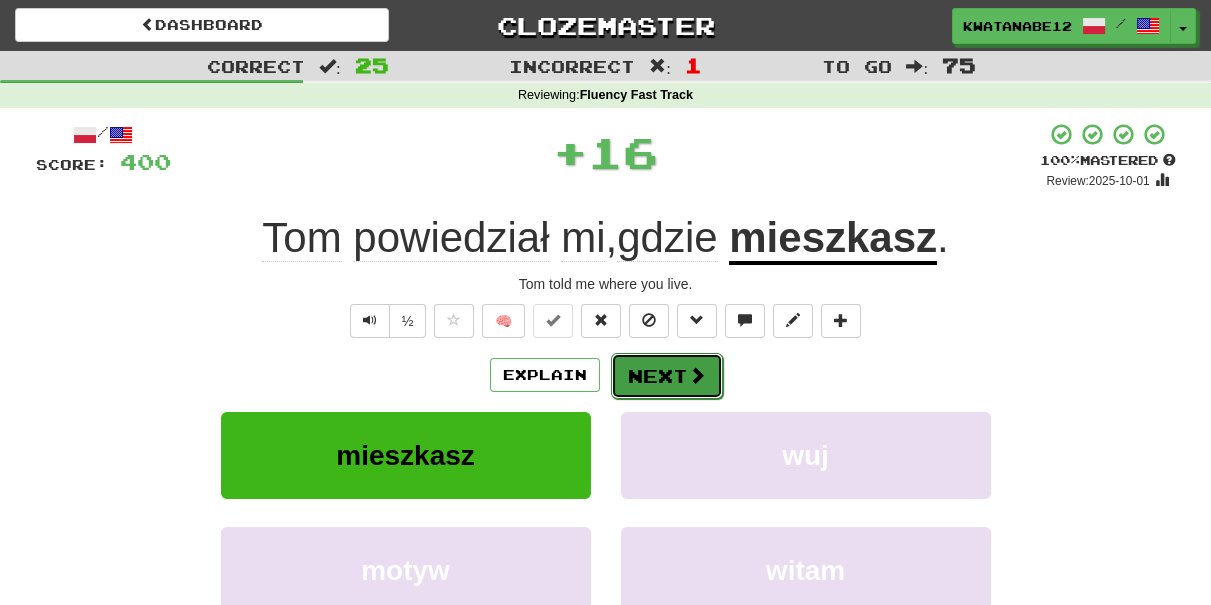 click on "Next" at bounding box center [667, 376] 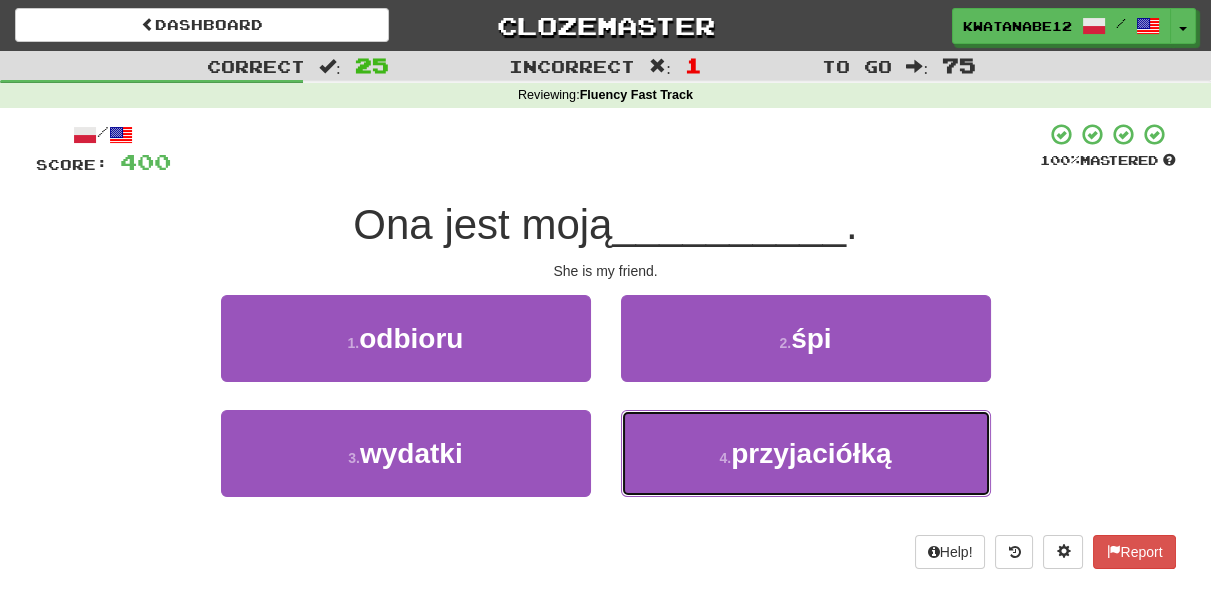 drag, startPoint x: 653, startPoint y: 437, endPoint x: 648, endPoint y: 399, distance: 38.327538 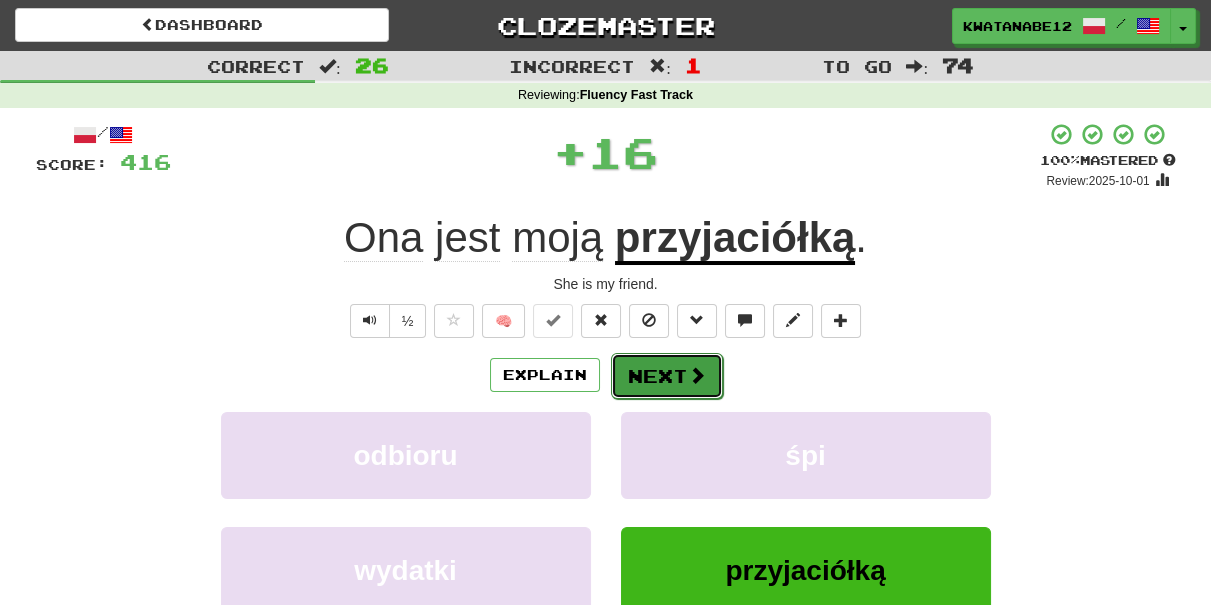 click on "Next" at bounding box center (667, 376) 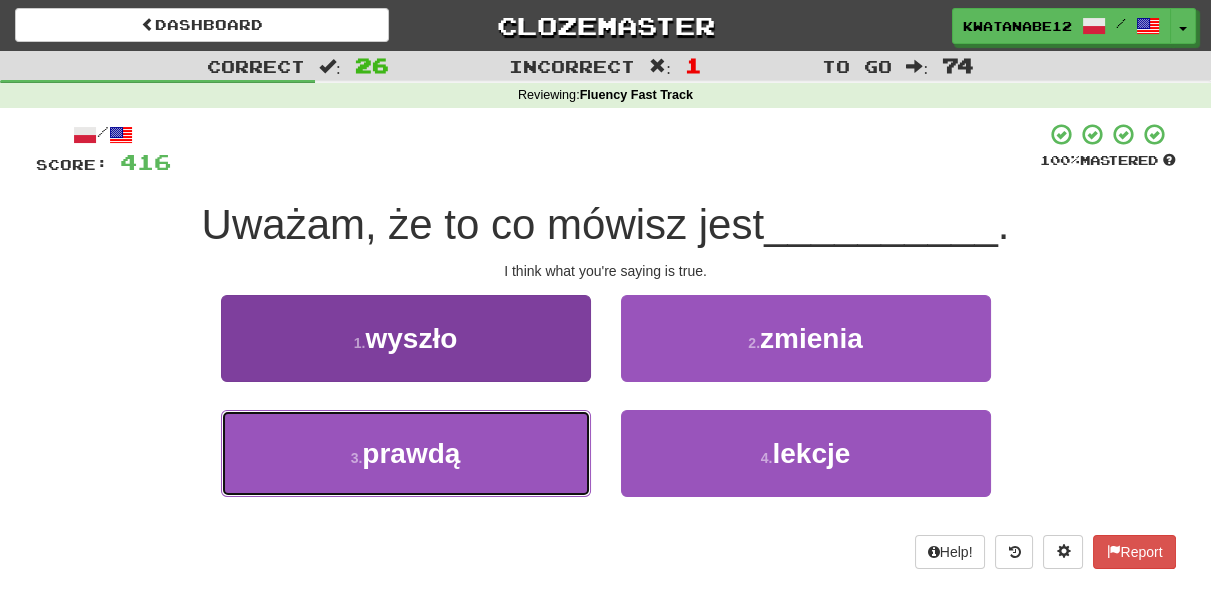 click on "3 .  prawdą" at bounding box center [406, 453] 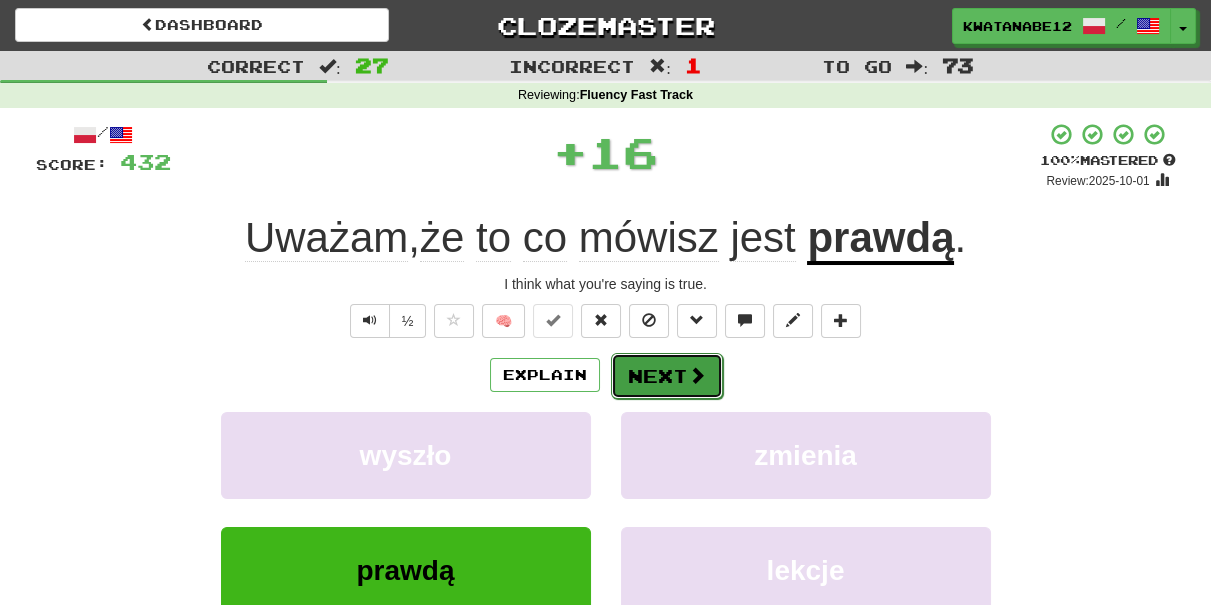 click on "Next" at bounding box center [667, 376] 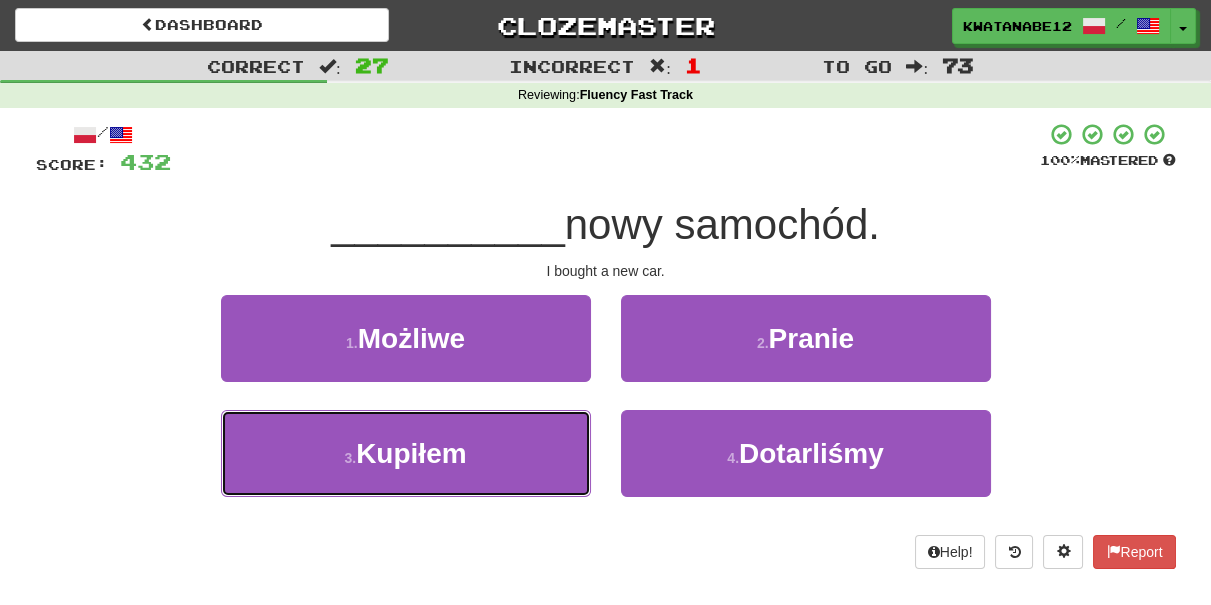 drag, startPoint x: 511, startPoint y: 457, endPoint x: 637, endPoint y: 399, distance: 138.70833 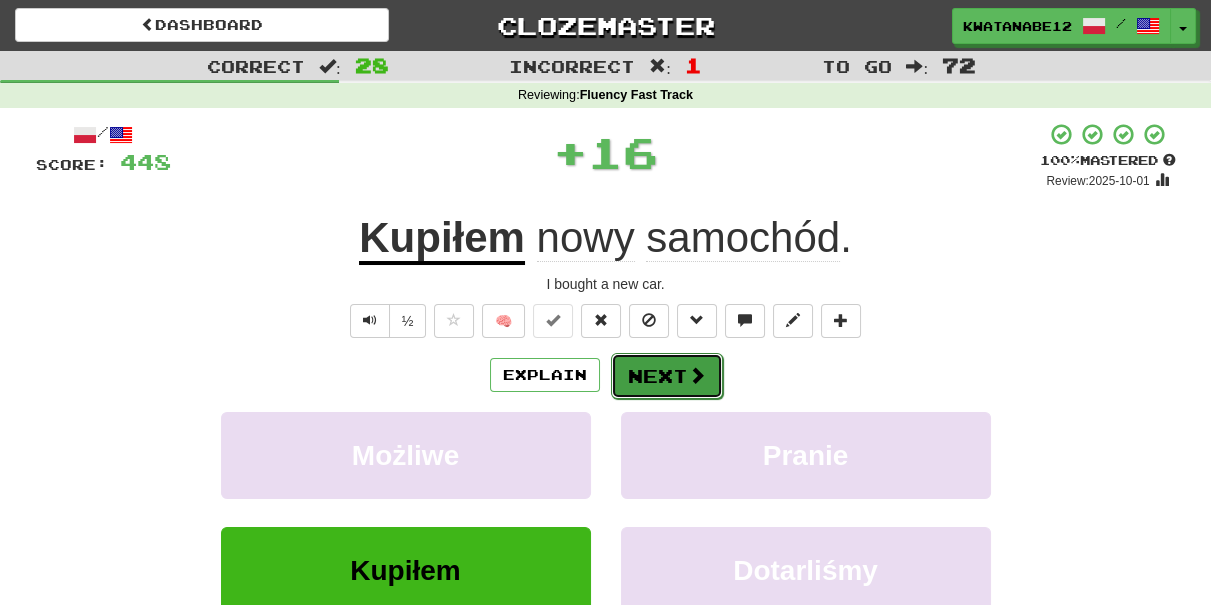click on "Next" at bounding box center (667, 376) 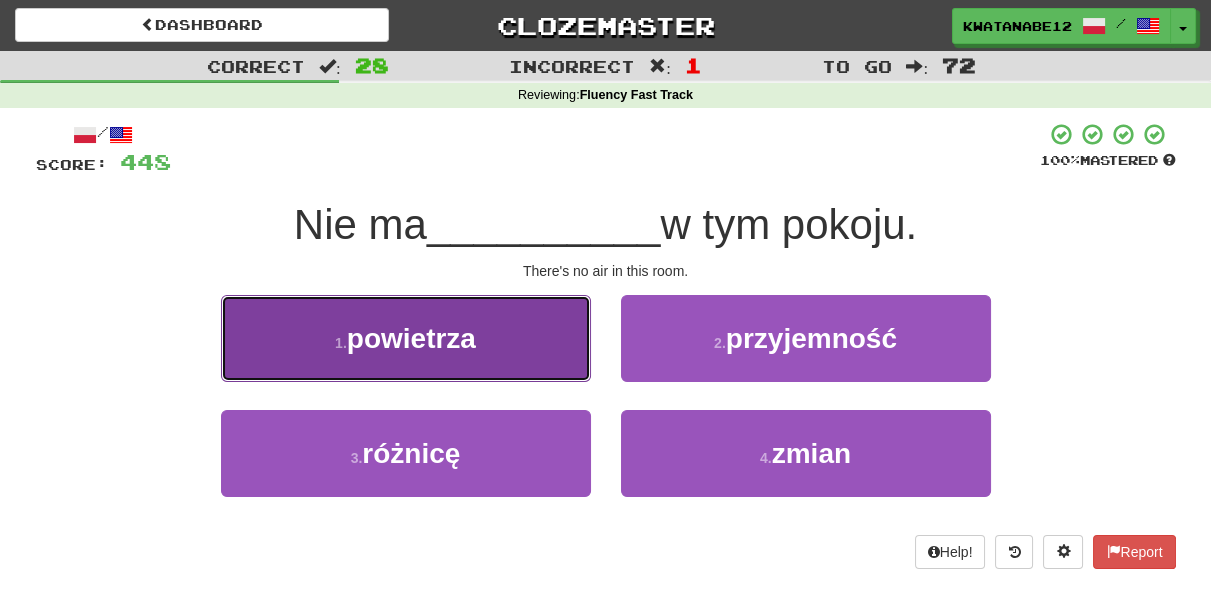drag, startPoint x: 498, startPoint y: 327, endPoint x: 546, endPoint y: 350, distance: 53.225933 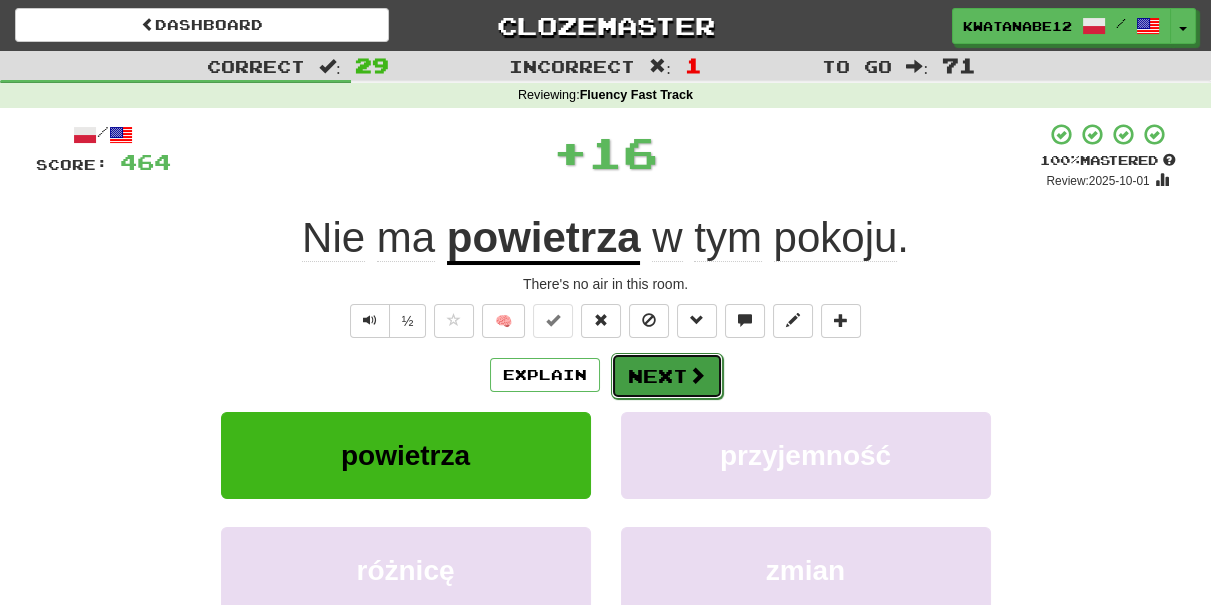 click on "Next" at bounding box center (667, 376) 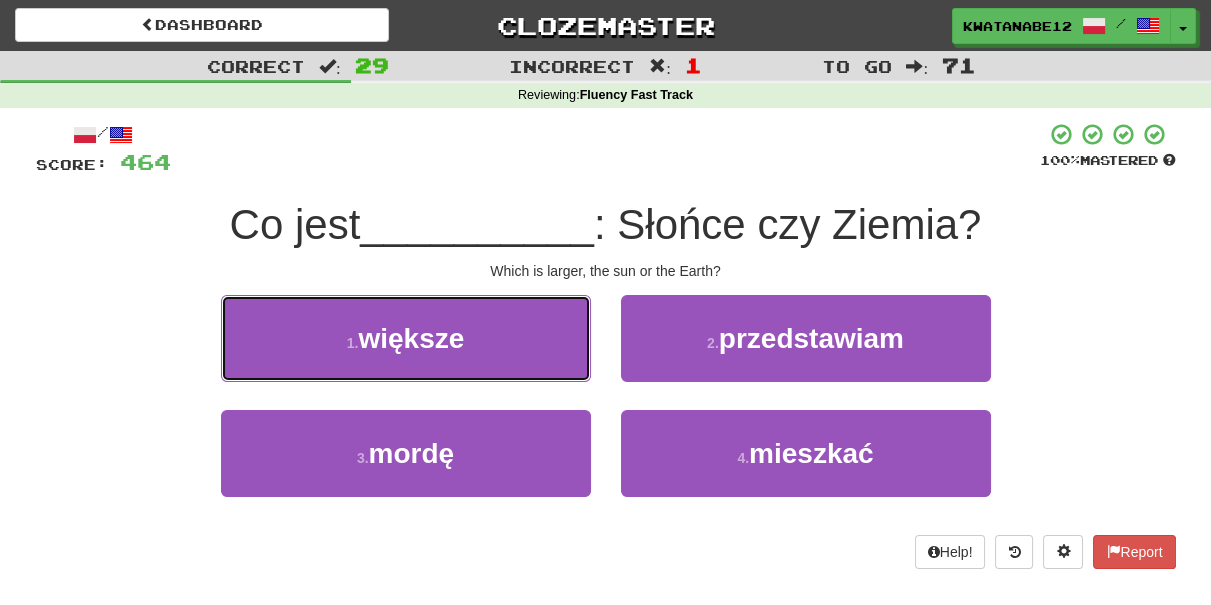 drag, startPoint x: 531, startPoint y: 340, endPoint x: 564, endPoint y: 346, distance: 33.54102 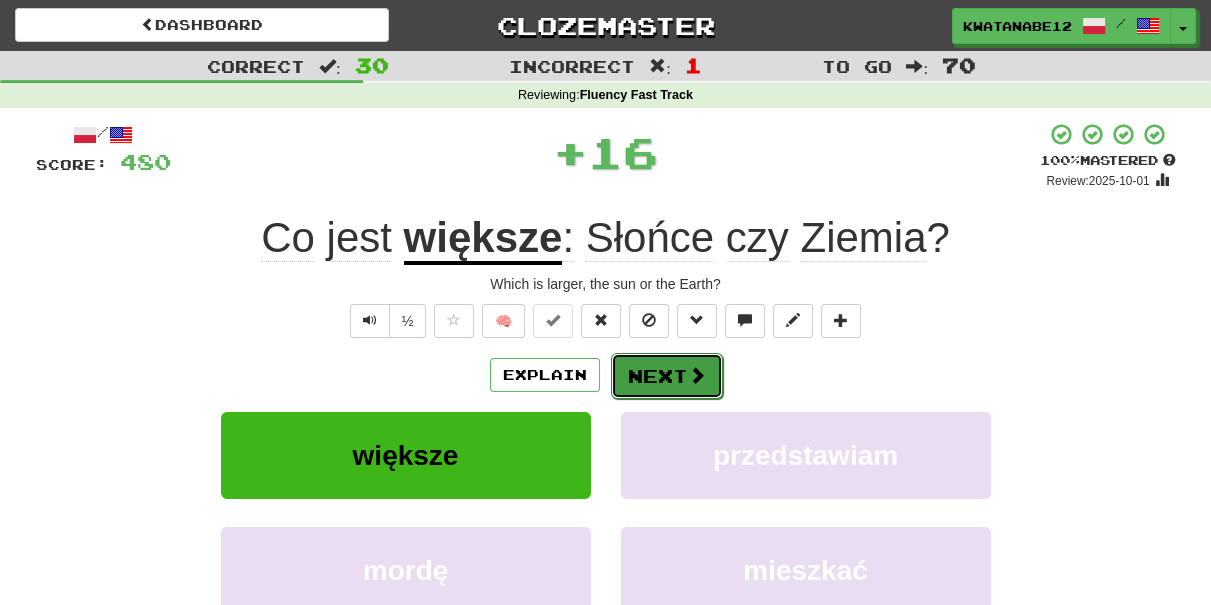 click on "Next" at bounding box center (667, 376) 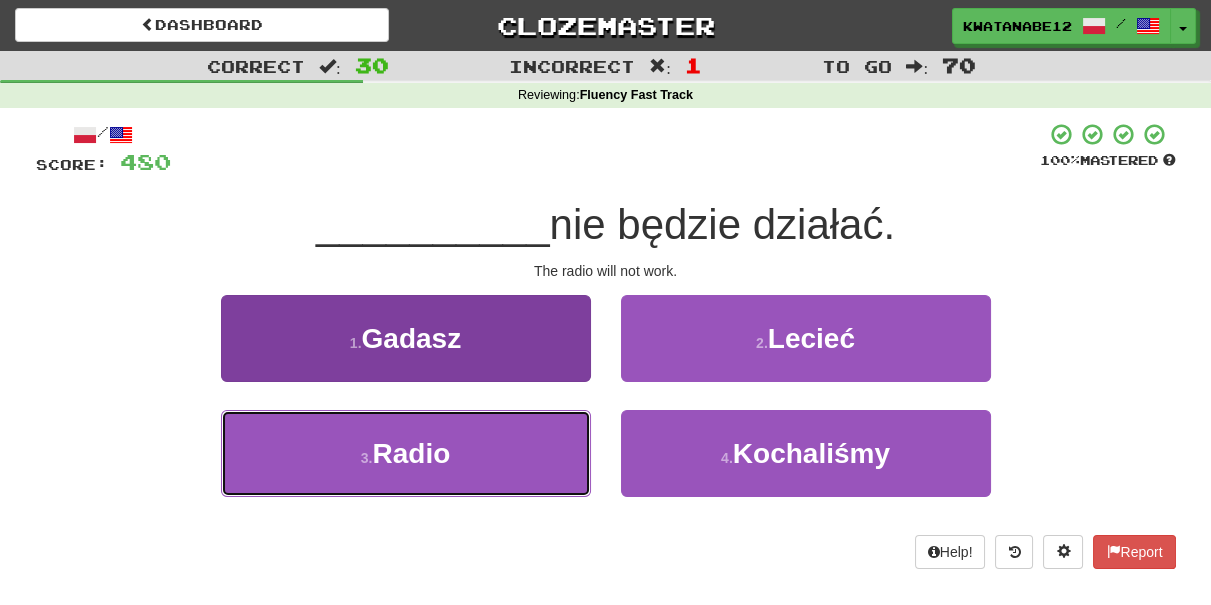 click on "3 .  Radio" at bounding box center (406, 453) 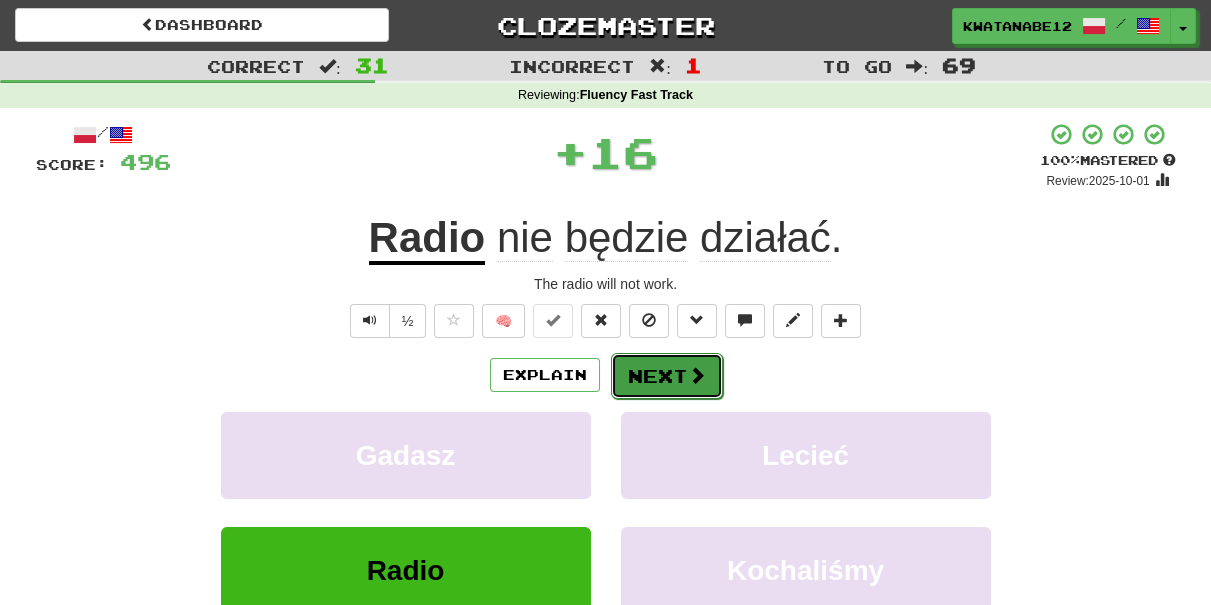 click on "Next" at bounding box center [667, 376] 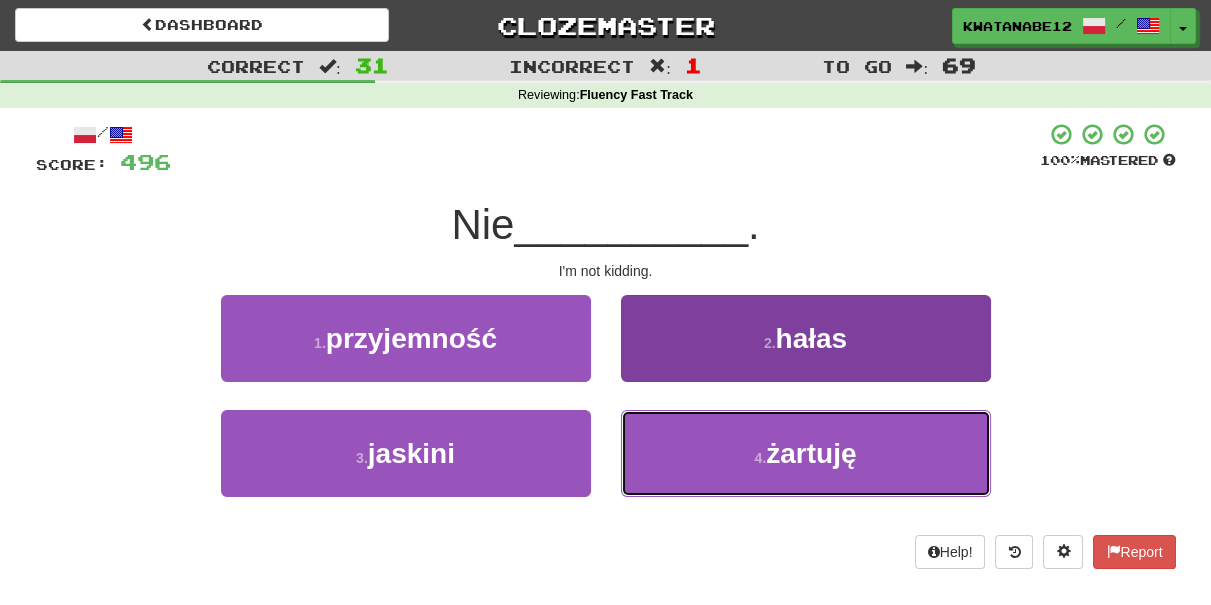 click on "4 .  żartuję" at bounding box center (806, 453) 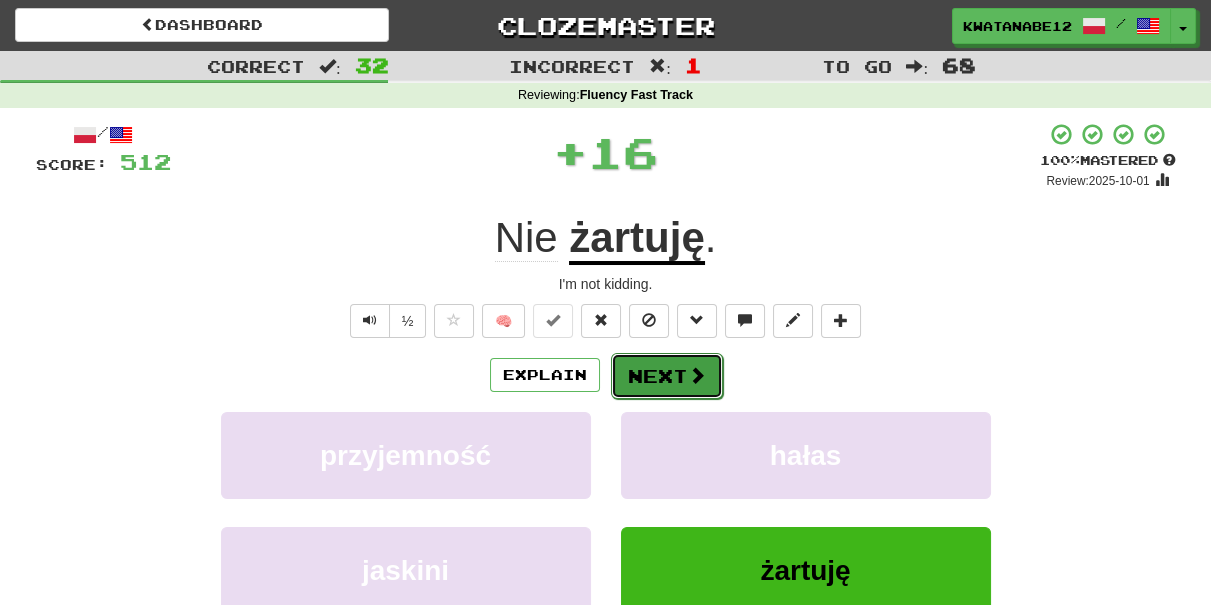 click on "Next" at bounding box center [667, 376] 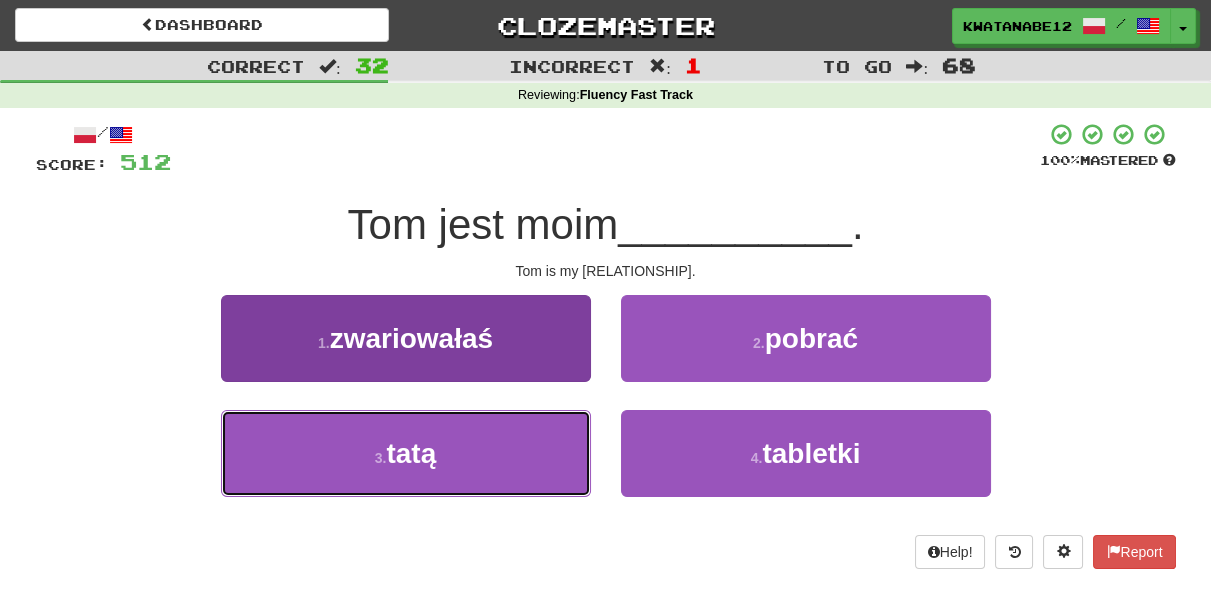 drag, startPoint x: 523, startPoint y: 441, endPoint x: 537, endPoint y: 434, distance: 15.652476 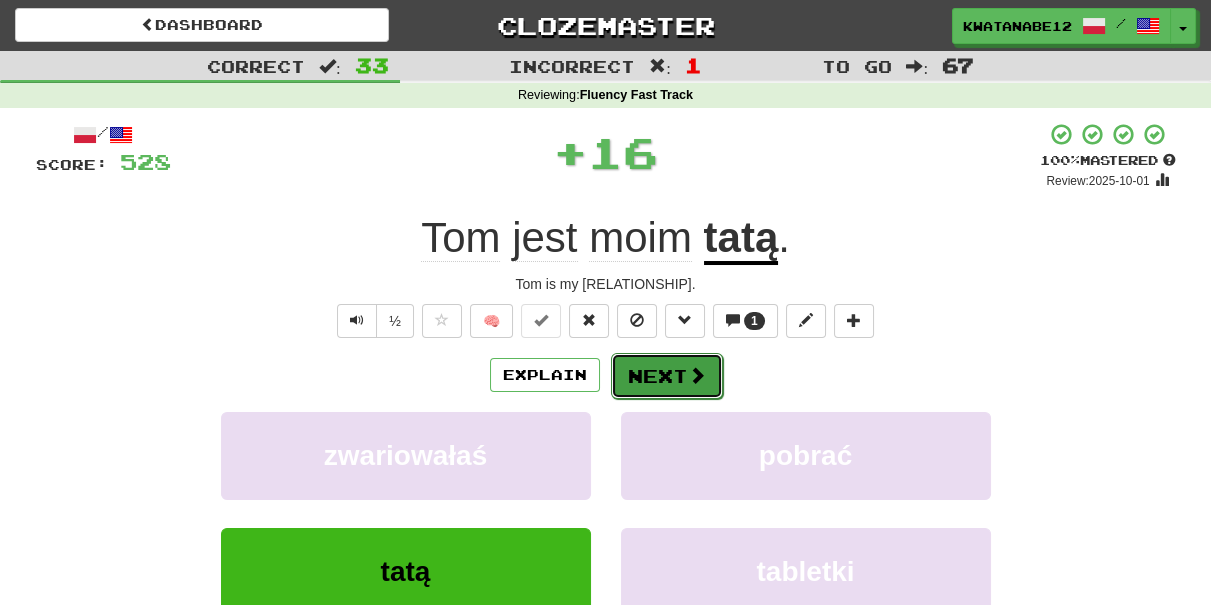 click on "Next" at bounding box center [667, 376] 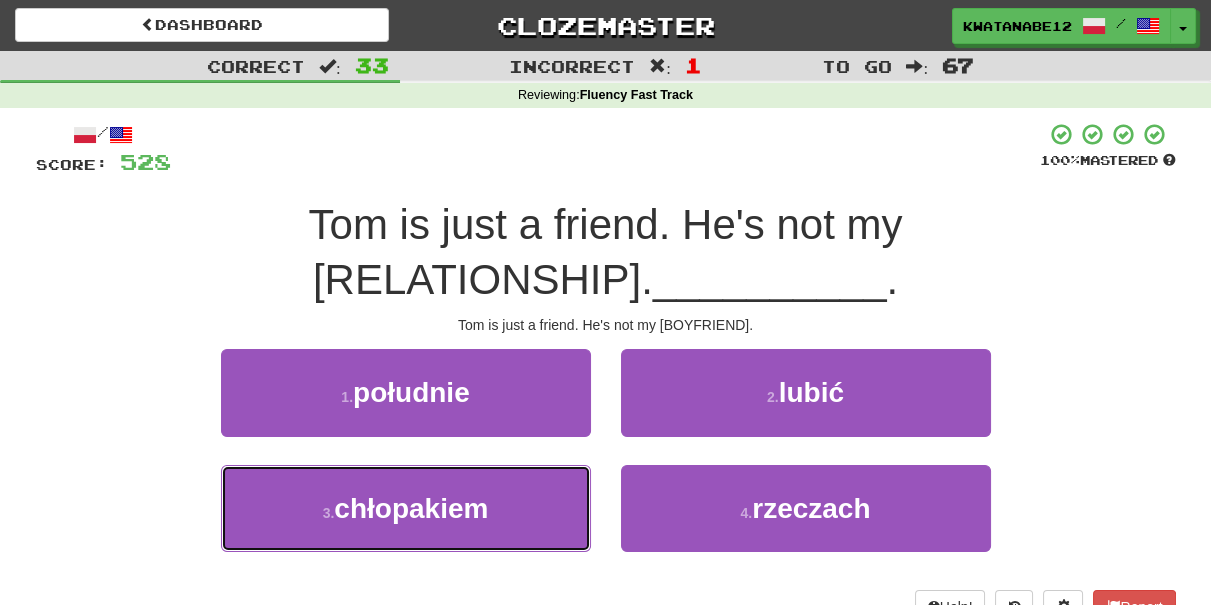 drag, startPoint x: 534, startPoint y: 445, endPoint x: 613, endPoint y: 409, distance: 86.815895 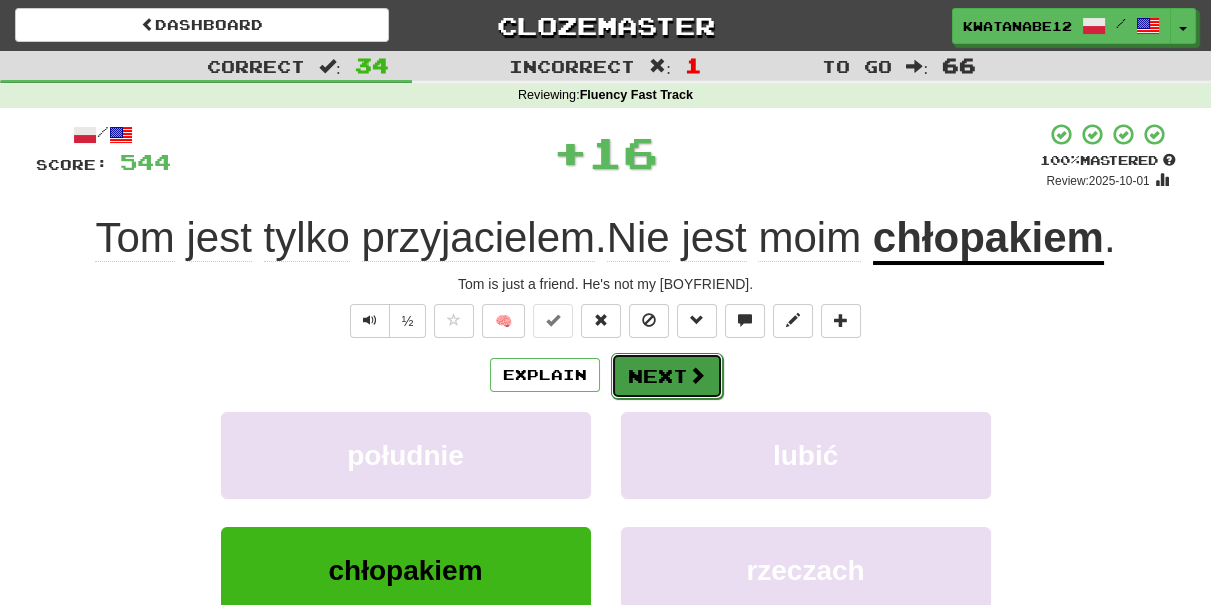 click on "Next" at bounding box center (667, 376) 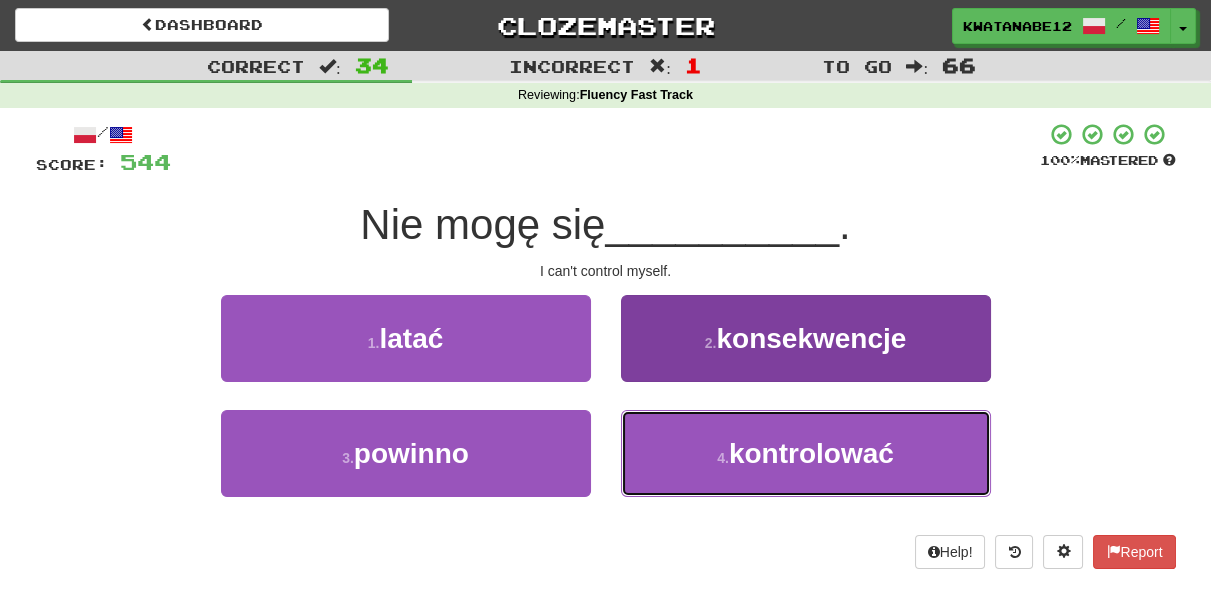 click on "4 .  kontrolować" at bounding box center [806, 453] 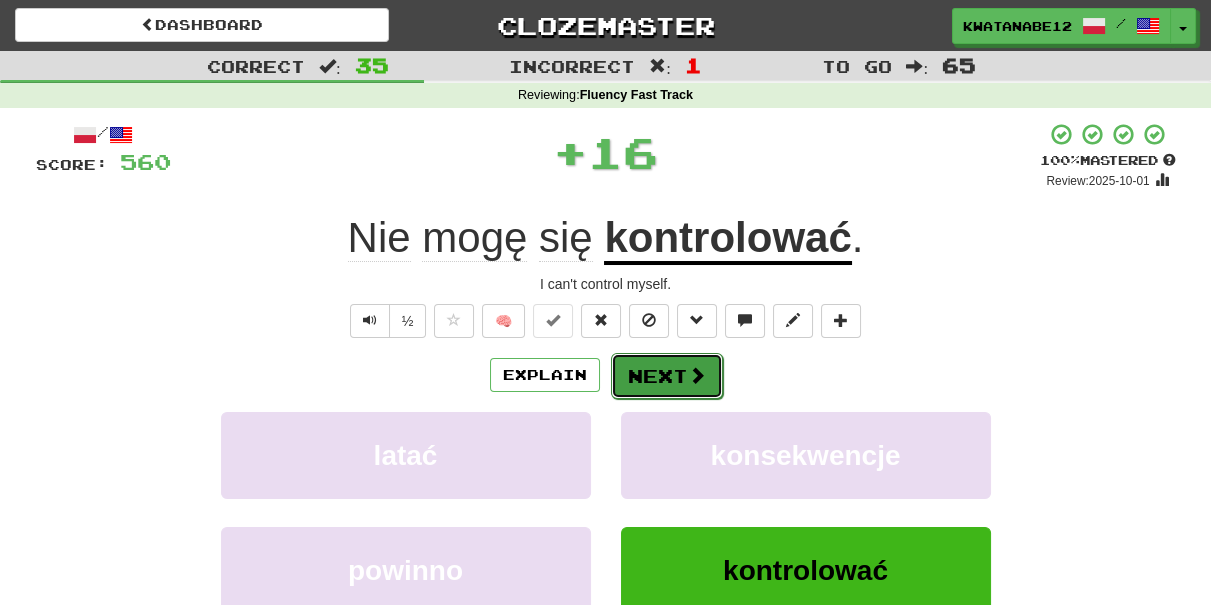 click on "Next" at bounding box center (667, 376) 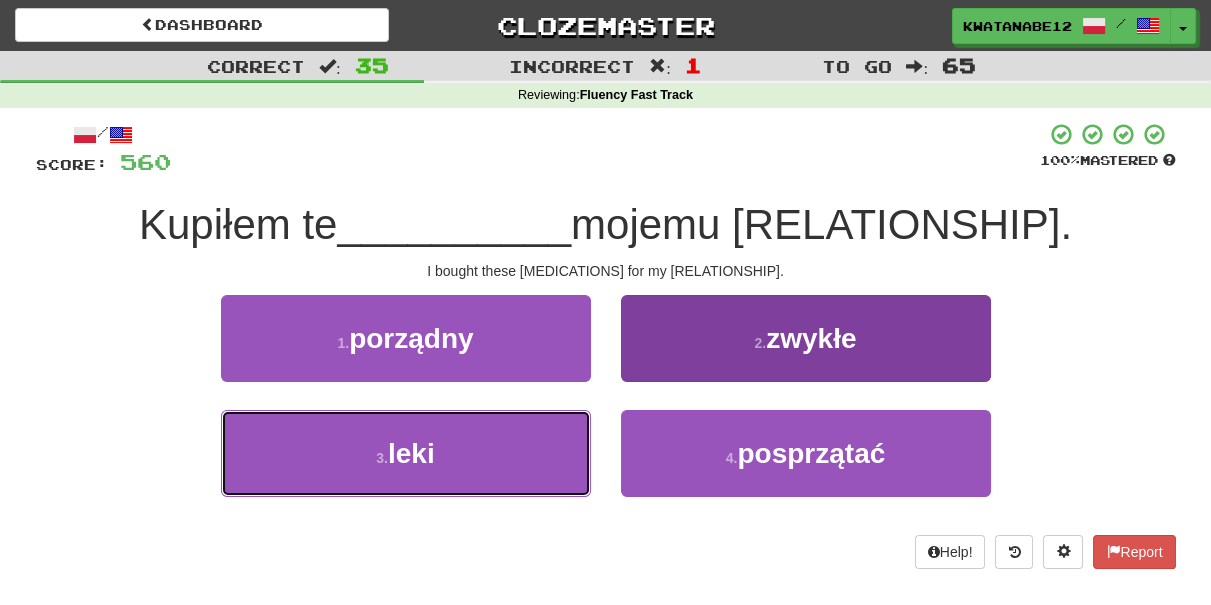drag, startPoint x: 542, startPoint y: 469, endPoint x: 646, endPoint y: 423, distance: 113.71895 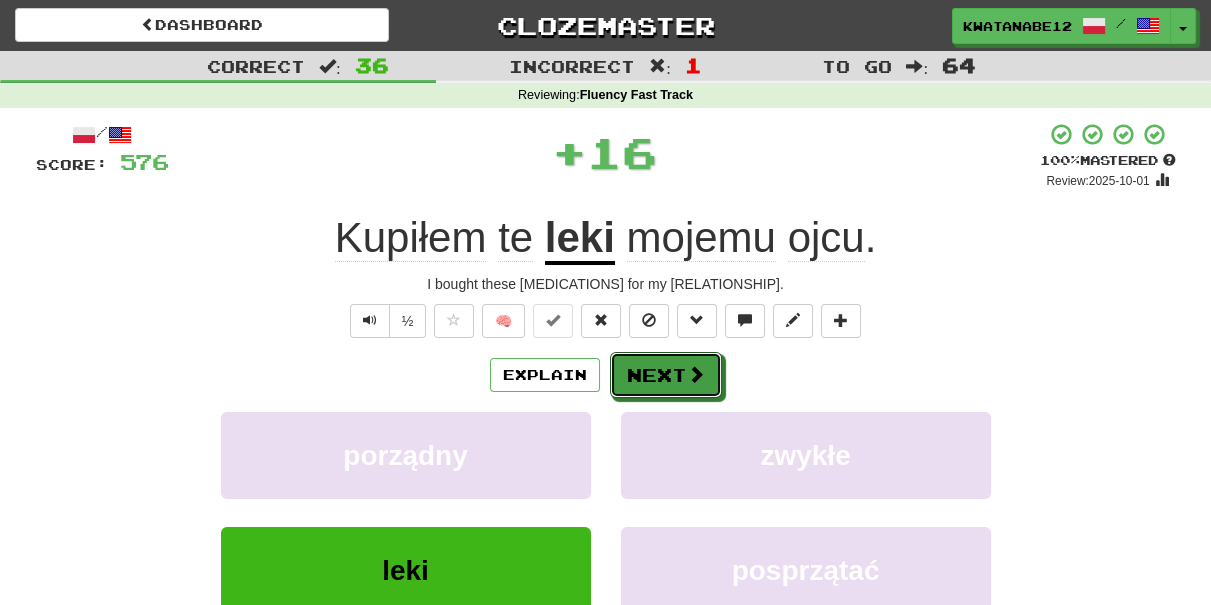 drag, startPoint x: 669, startPoint y: 391, endPoint x: 657, endPoint y: 332, distance: 60.207973 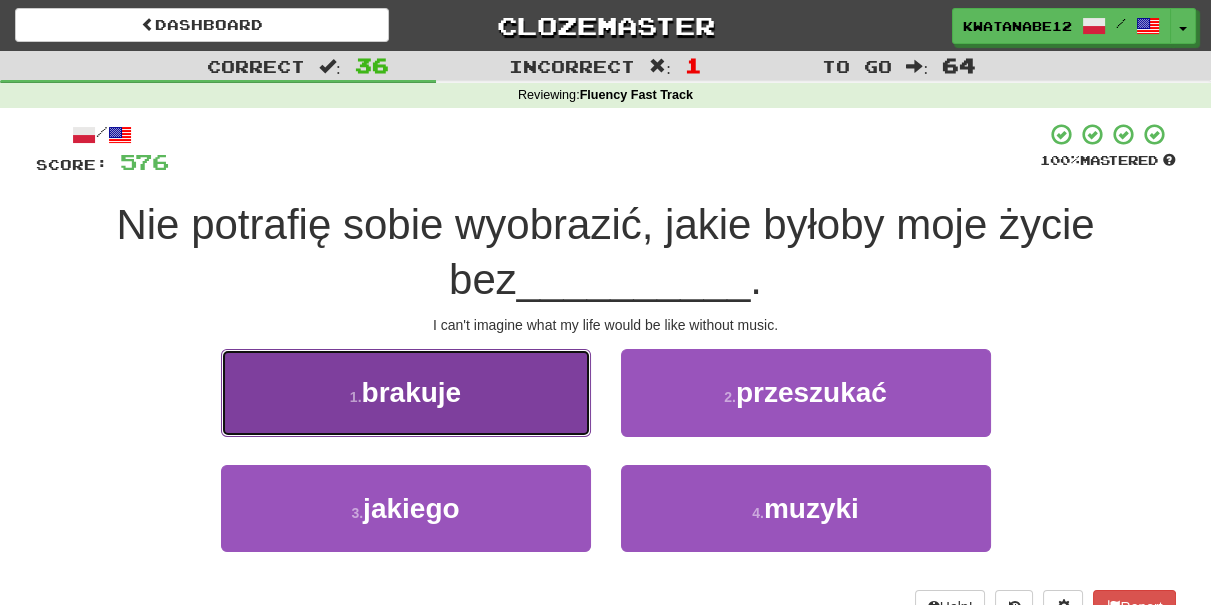 click on "1 .  brakuje" at bounding box center [406, 392] 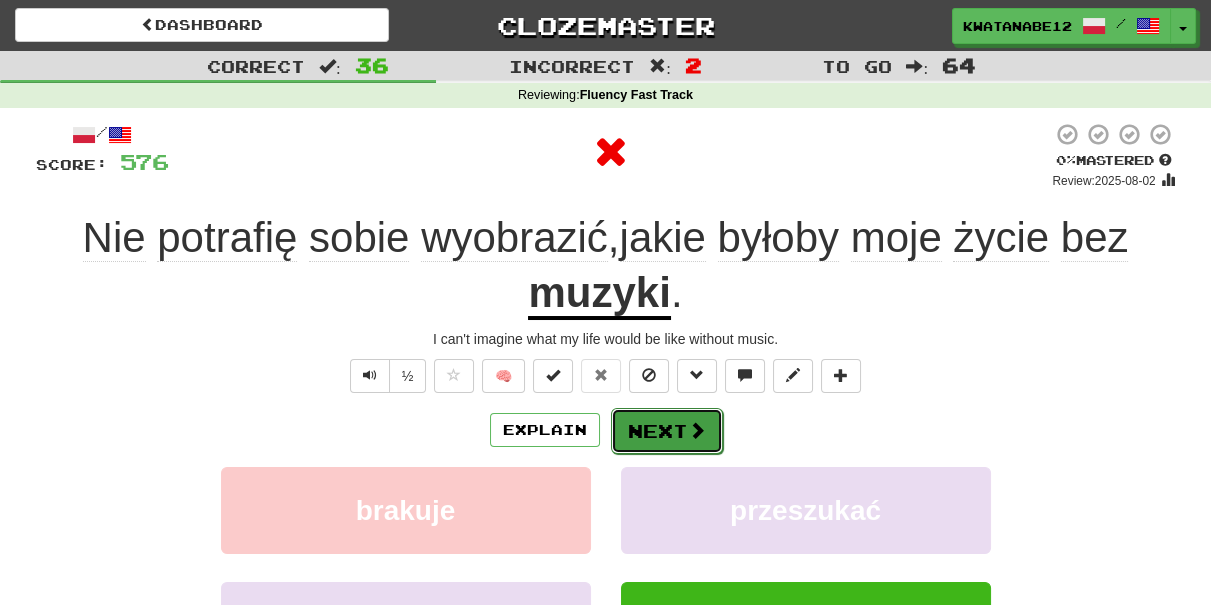 drag, startPoint x: 635, startPoint y: 418, endPoint x: 653, endPoint y: 418, distance: 18 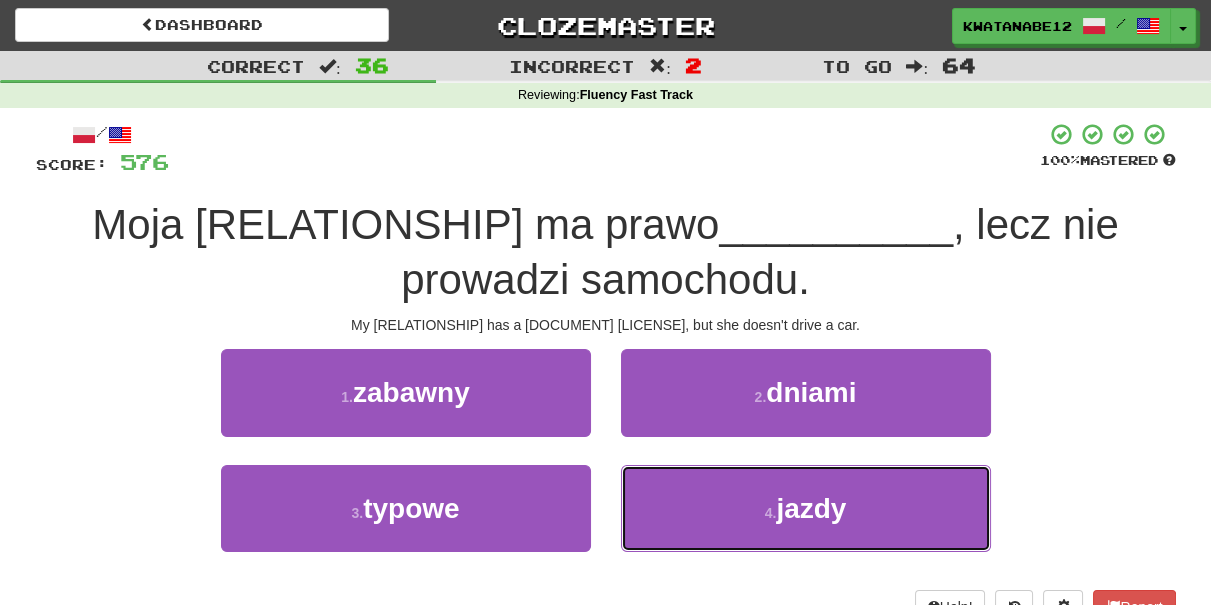 click on "4 .  jazdy" at bounding box center [806, 508] 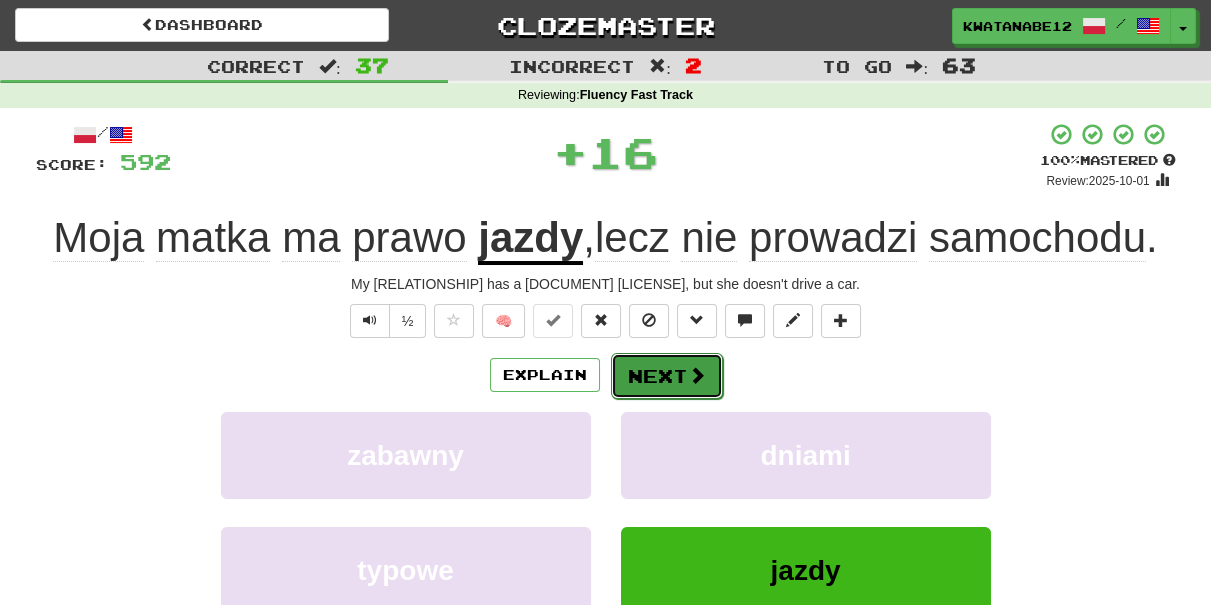 click on "Next" at bounding box center [667, 376] 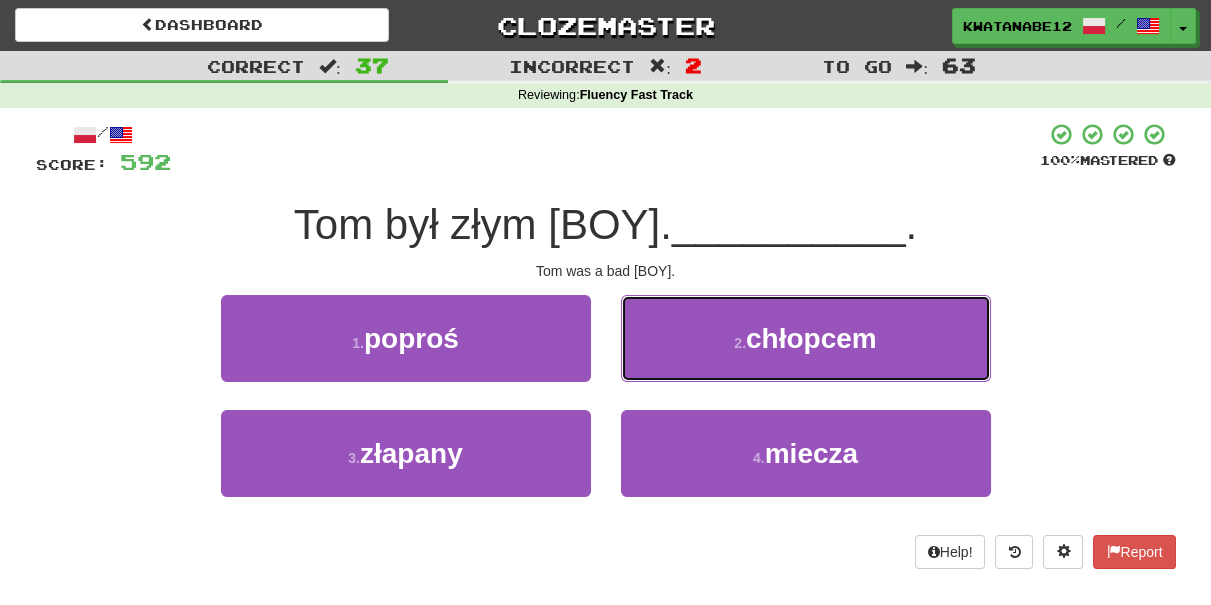 drag, startPoint x: 692, startPoint y: 307, endPoint x: 679, endPoint y: 343, distance: 38.27532 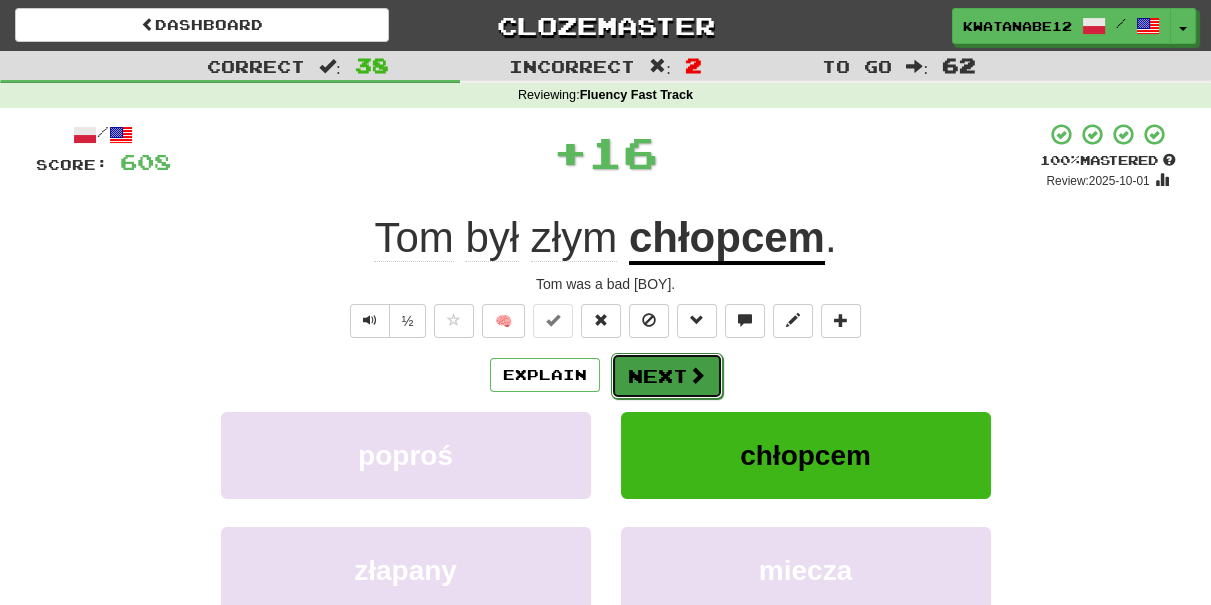 click on "Next" at bounding box center (667, 376) 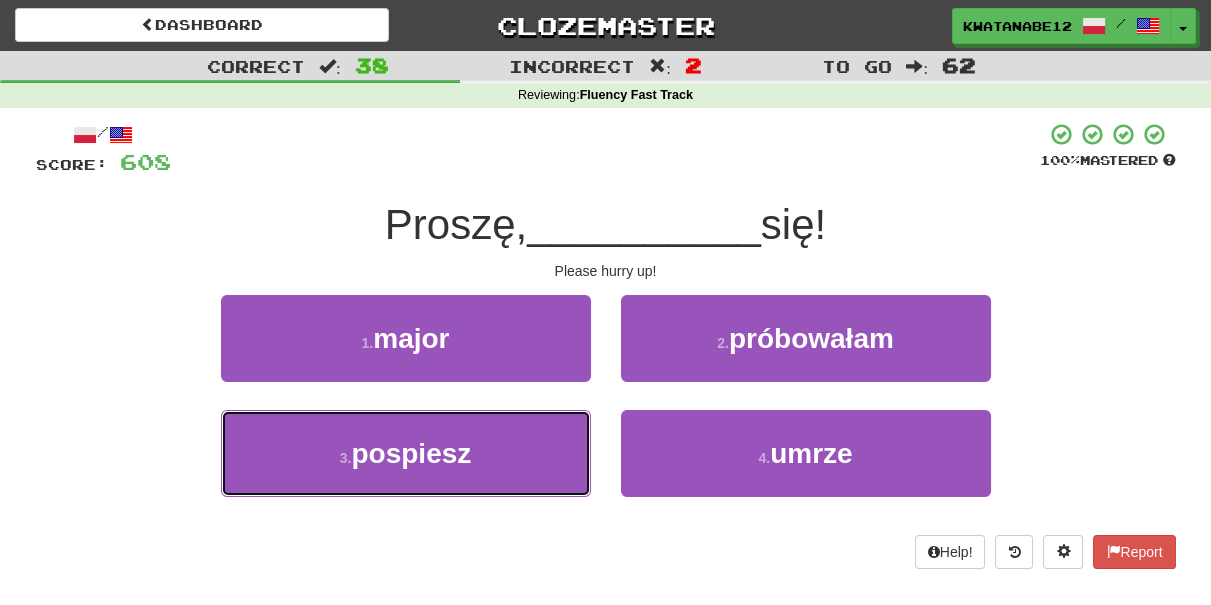 click on "3 .  pospiesz" at bounding box center [406, 453] 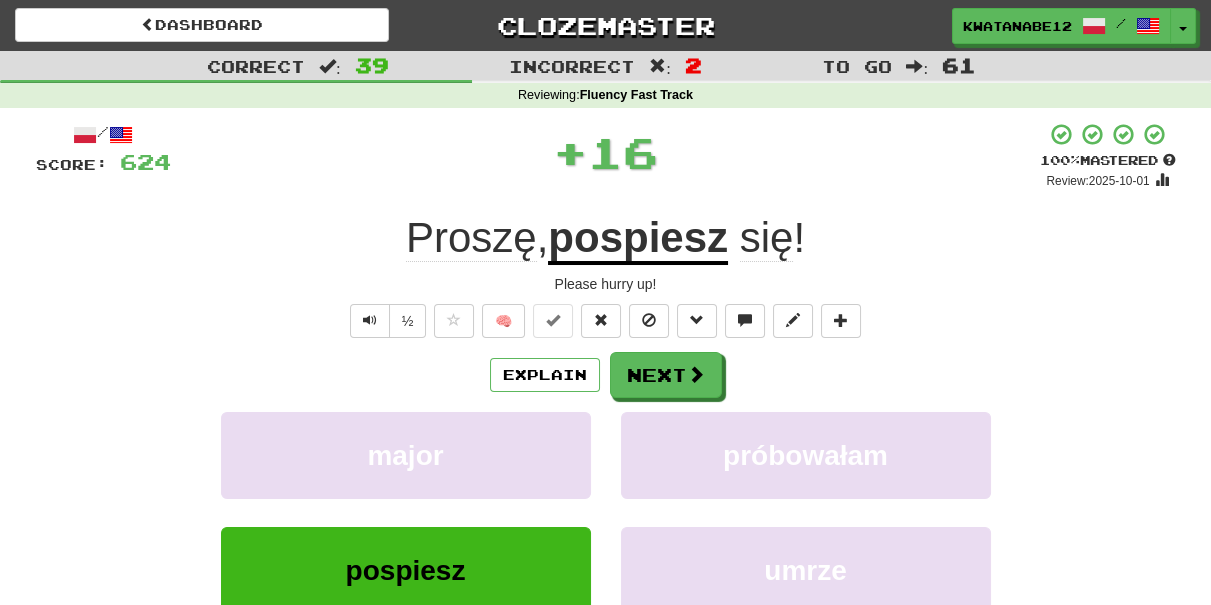 drag, startPoint x: 667, startPoint y: 349, endPoint x: 678, endPoint y: 349, distance: 11 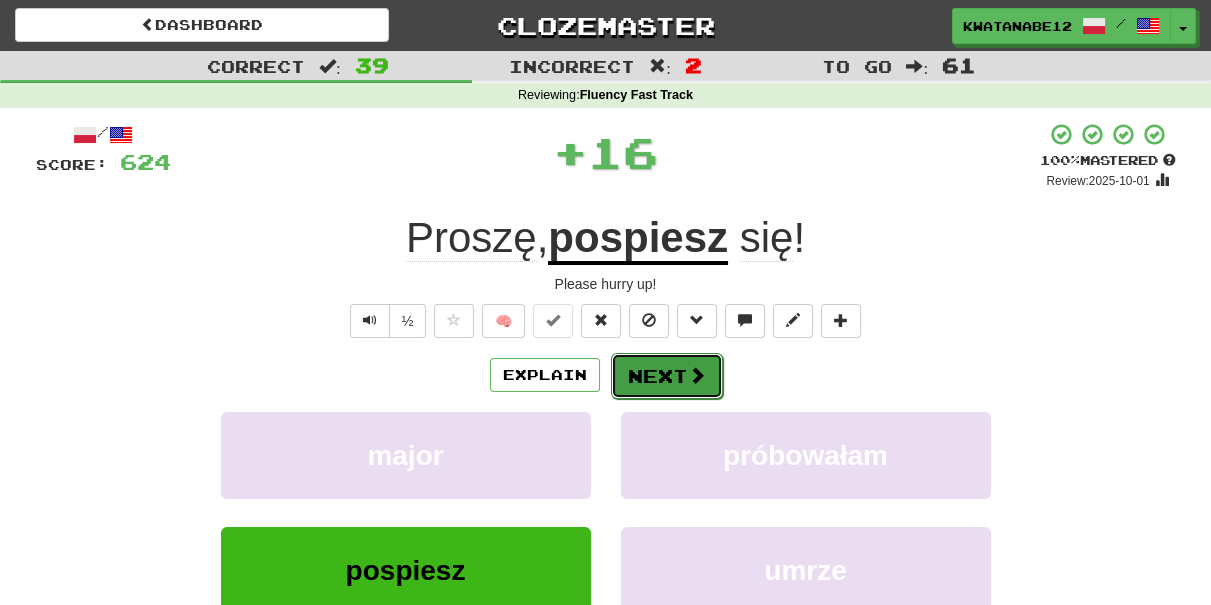 click on "Next" at bounding box center [667, 376] 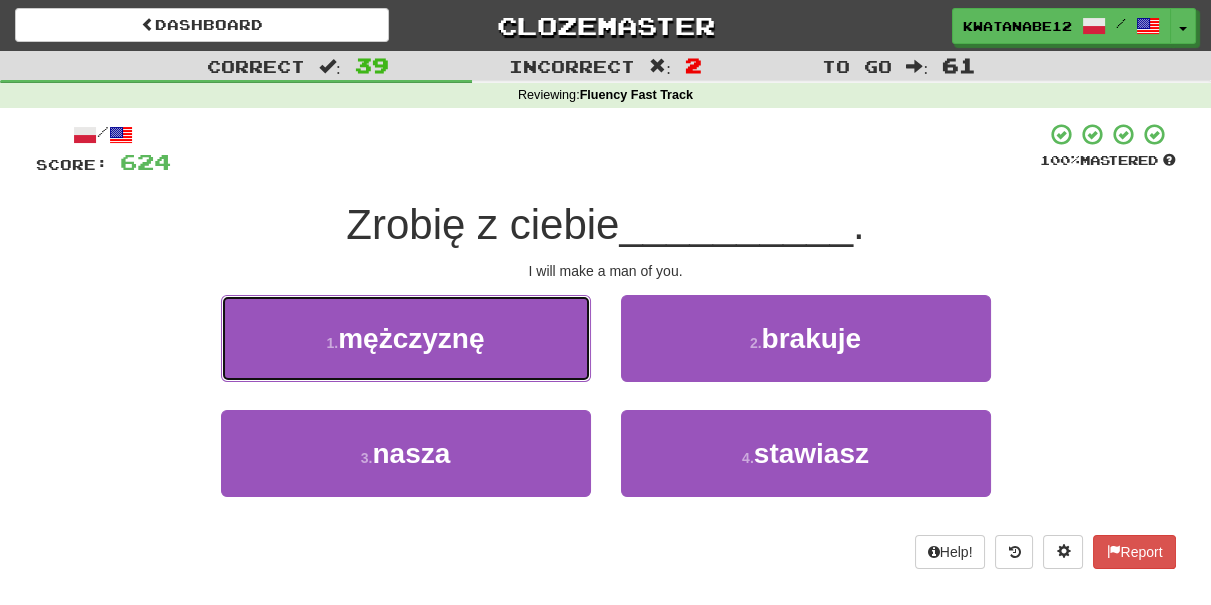 drag, startPoint x: 556, startPoint y: 347, endPoint x: 573, endPoint y: 350, distance: 17.262676 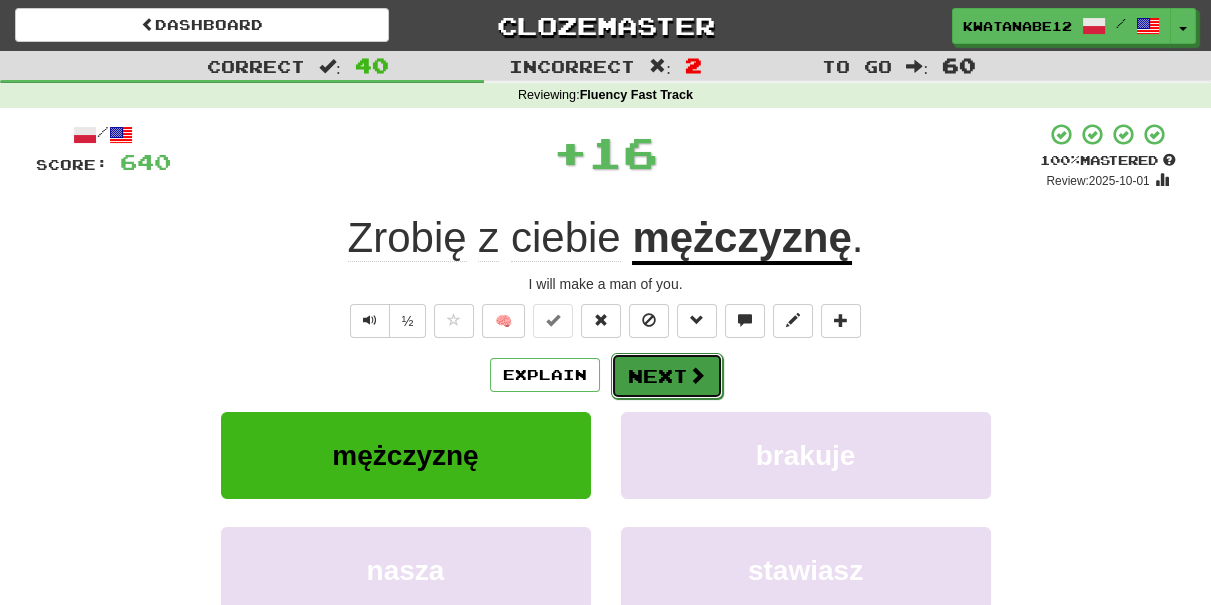 click on "Next" at bounding box center (667, 376) 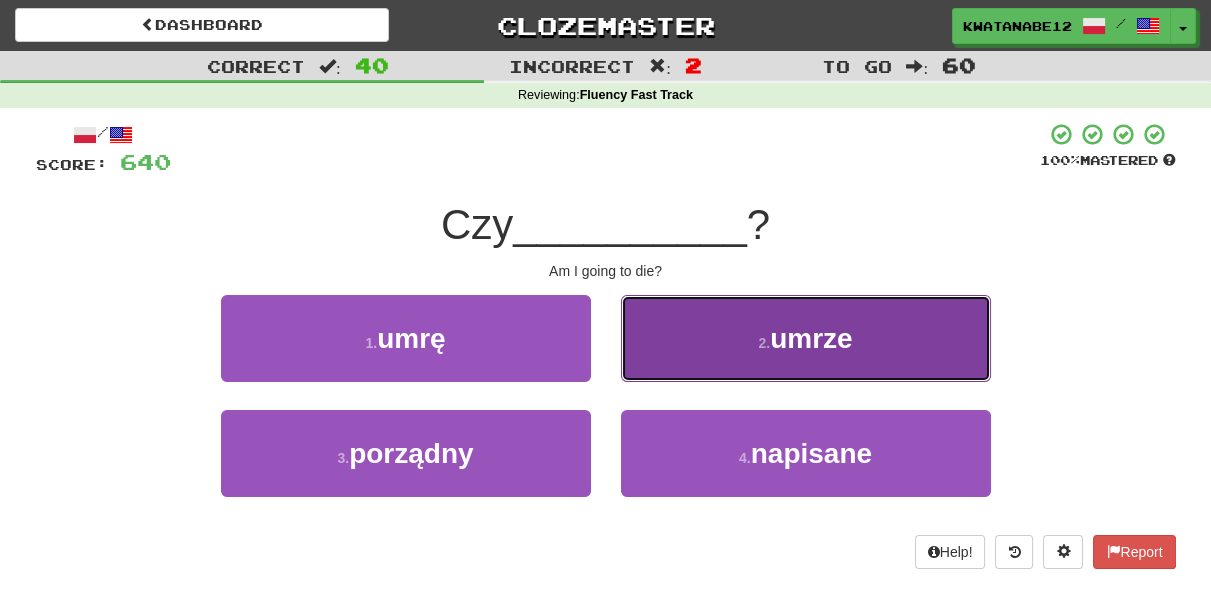 click on "umrze" at bounding box center (806, 338) 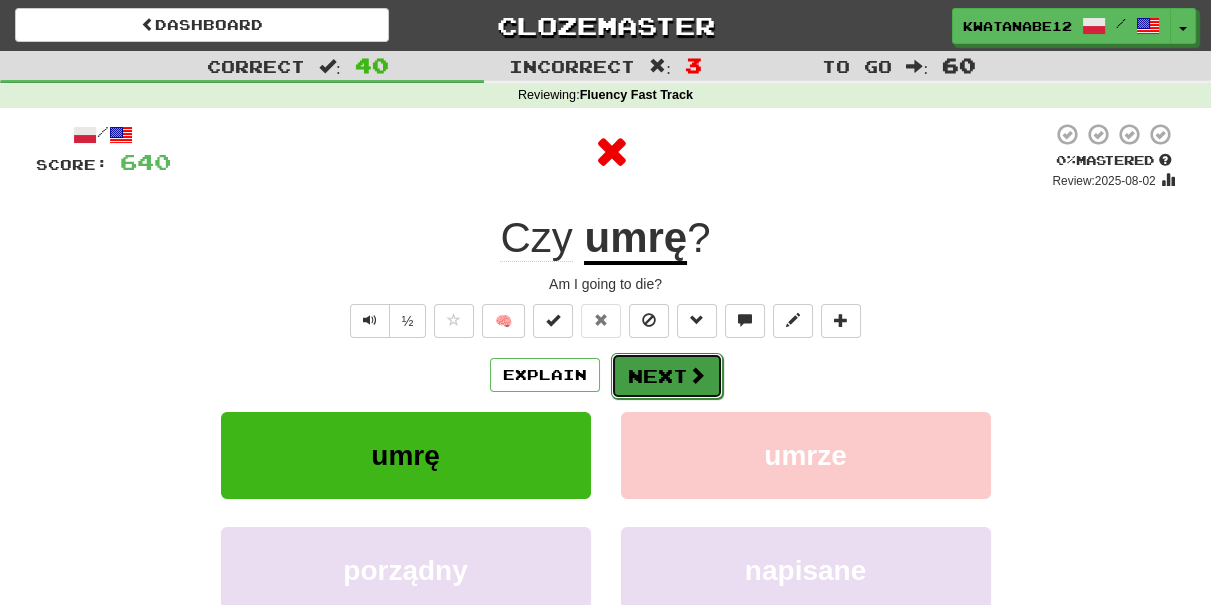 click on "Next" at bounding box center [667, 376] 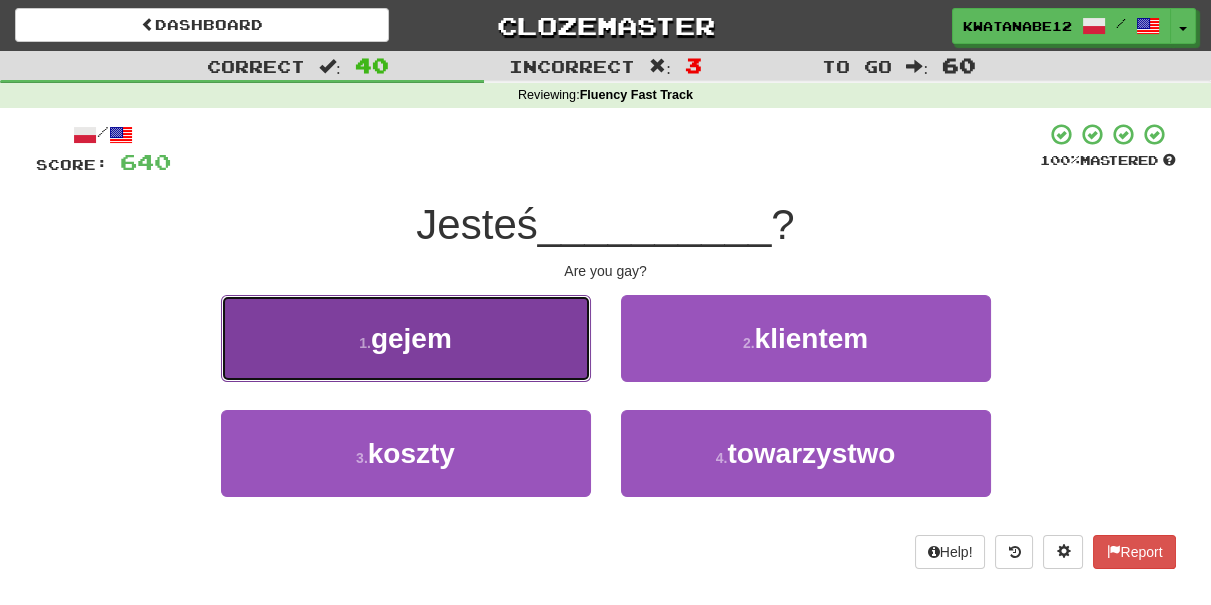 click on "1 .  gejem" at bounding box center (406, 338) 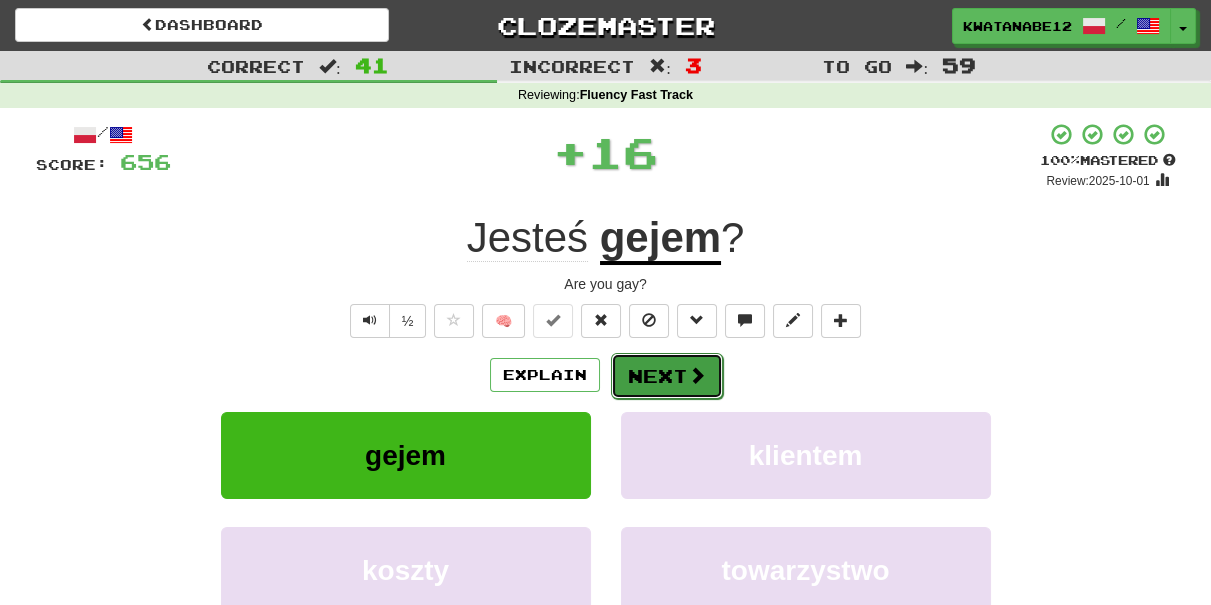 click on "Next" at bounding box center [667, 376] 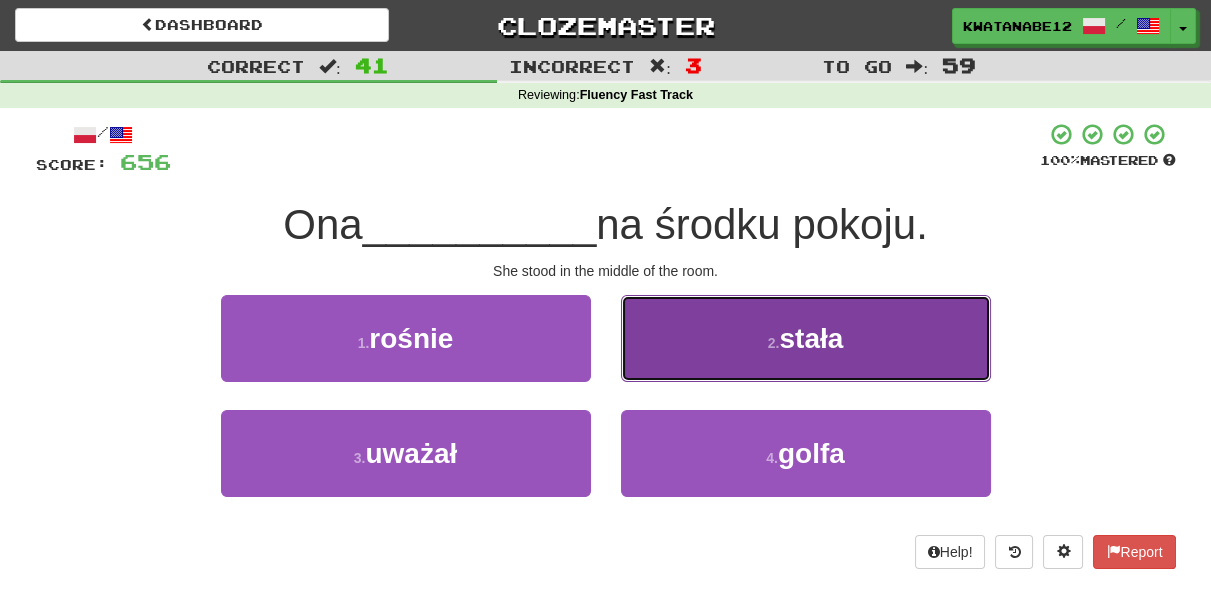 click on "2 .  stała" at bounding box center (806, 338) 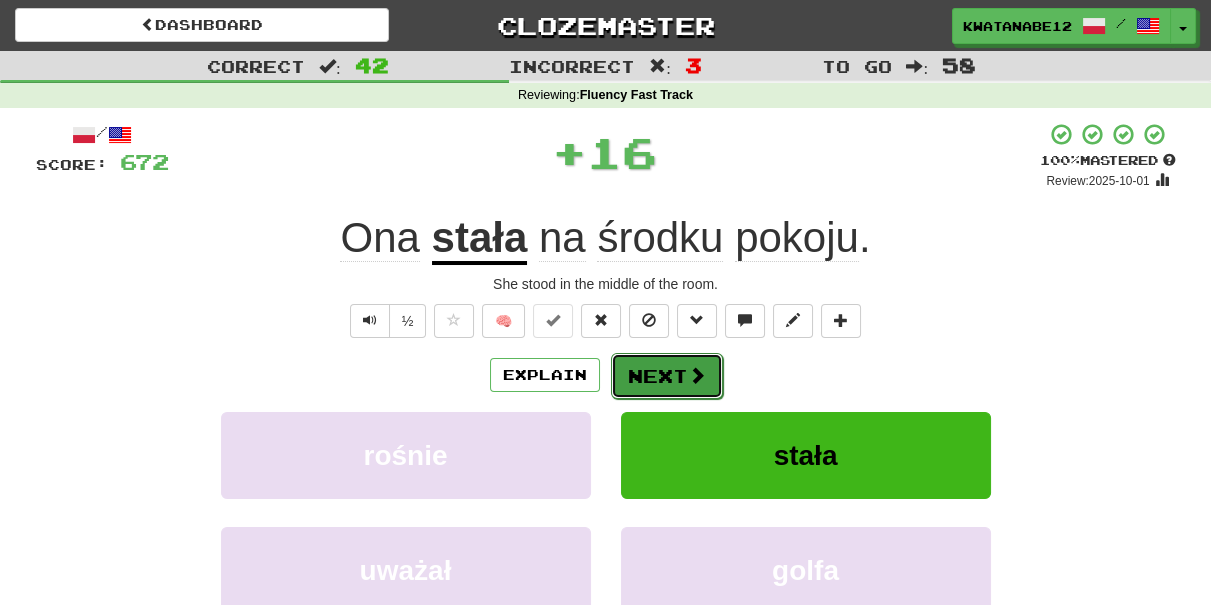 click on "Next" at bounding box center [667, 376] 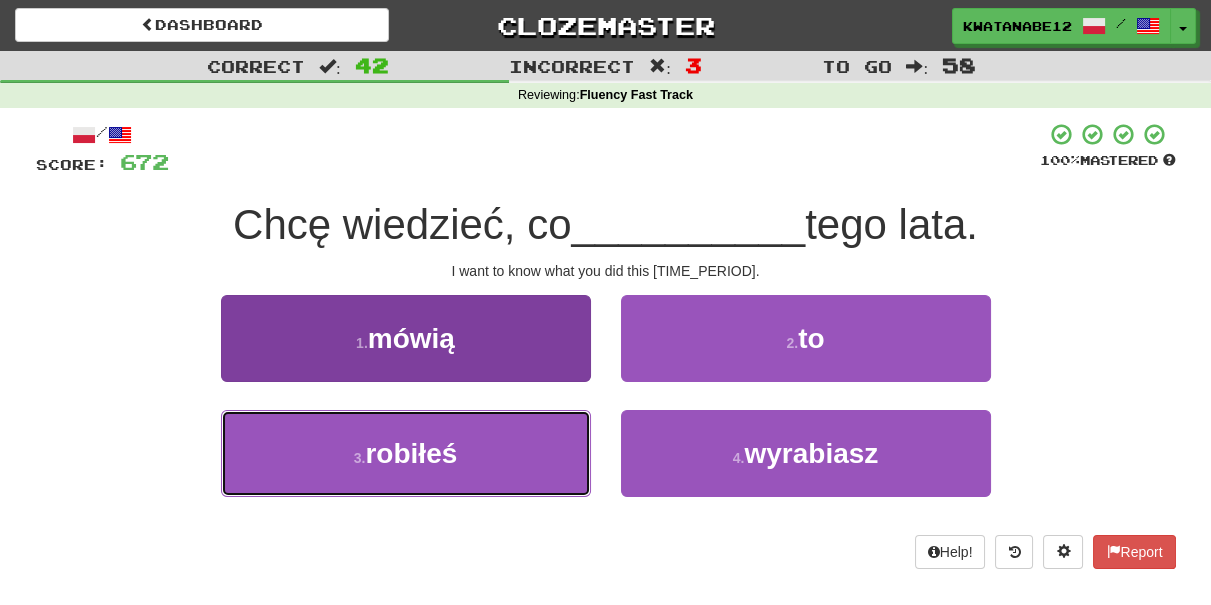 click on "3 .  robiłeś" at bounding box center (406, 453) 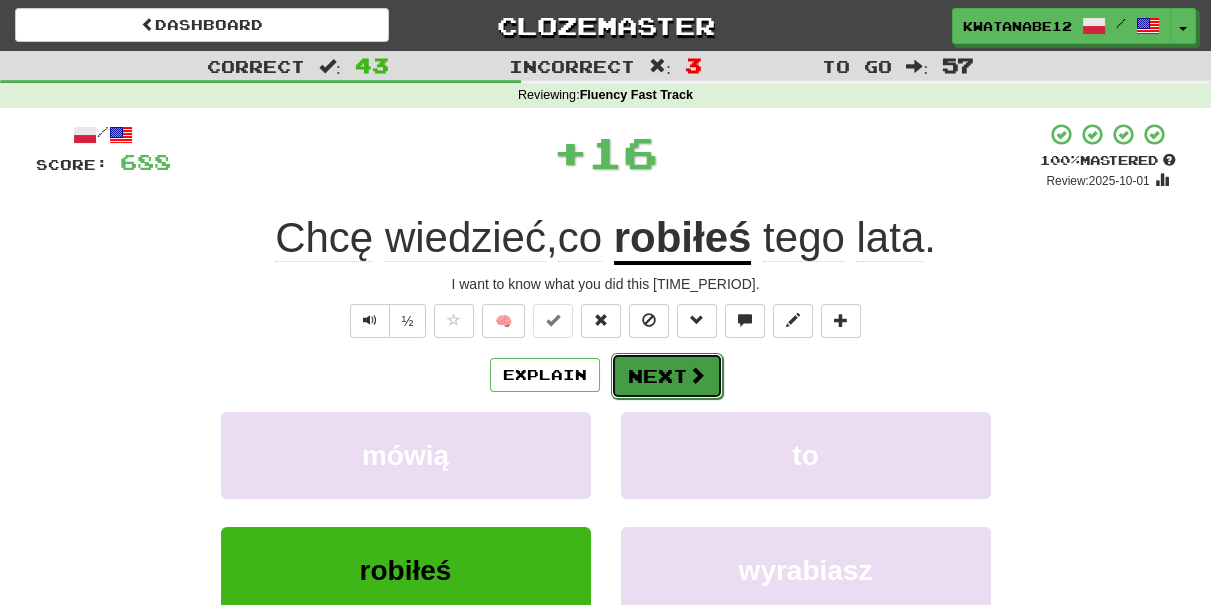 drag, startPoint x: 612, startPoint y: 378, endPoint x: 629, endPoint y: 375, distance: 17.262676 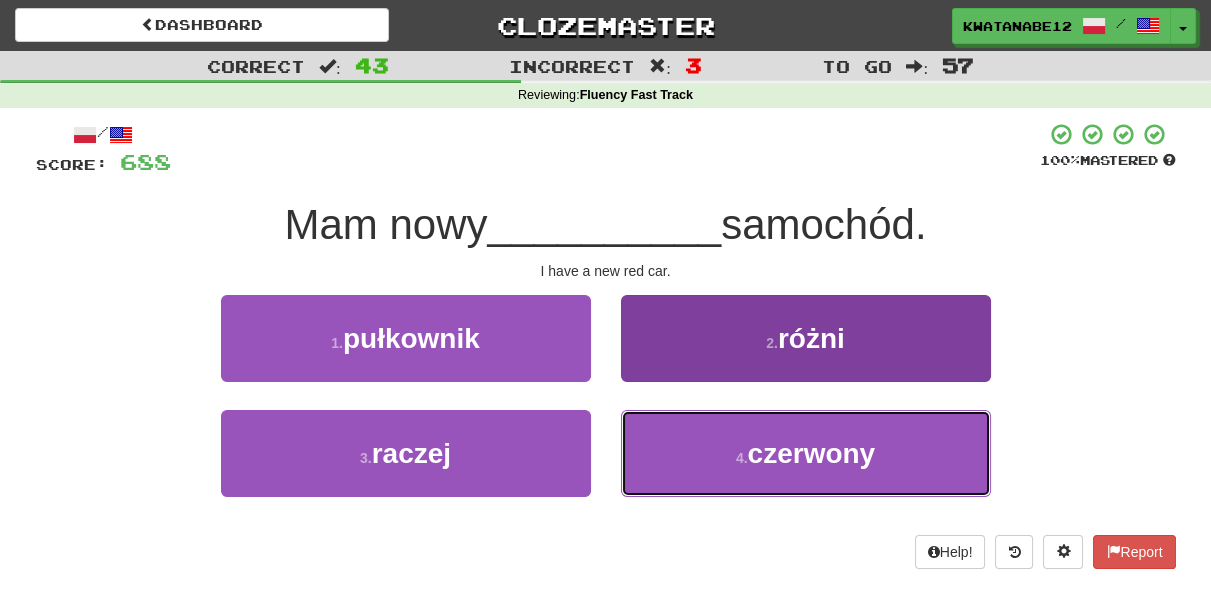 click on "4 .  czerwony" at bounding box center [806, 453] 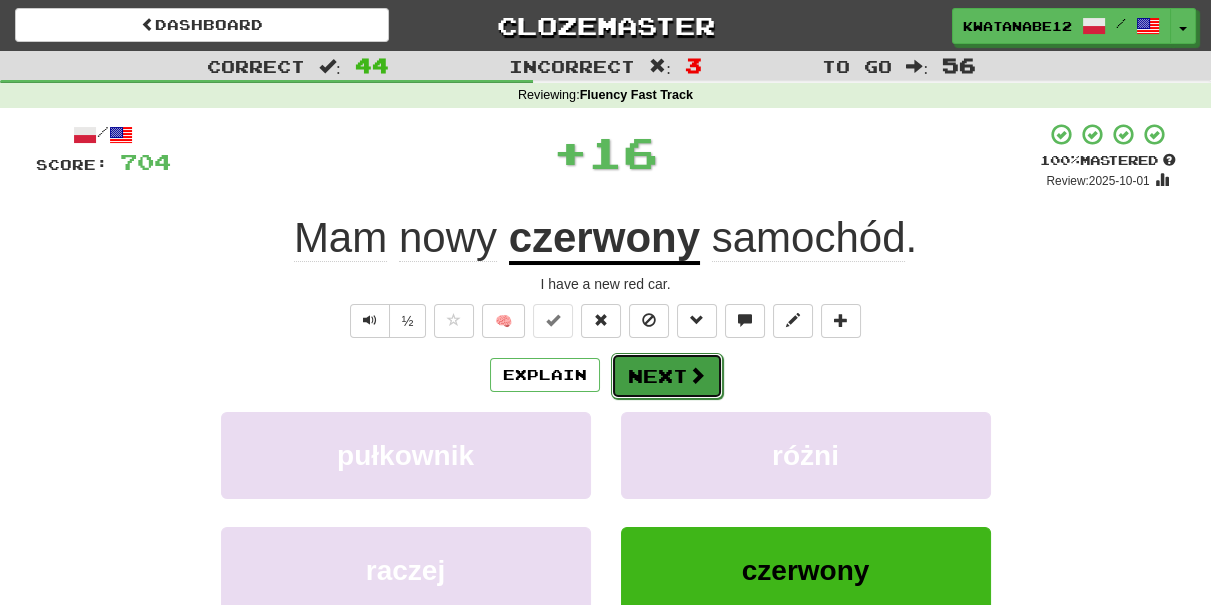 click on "Next" at bounding box center [667, 376] 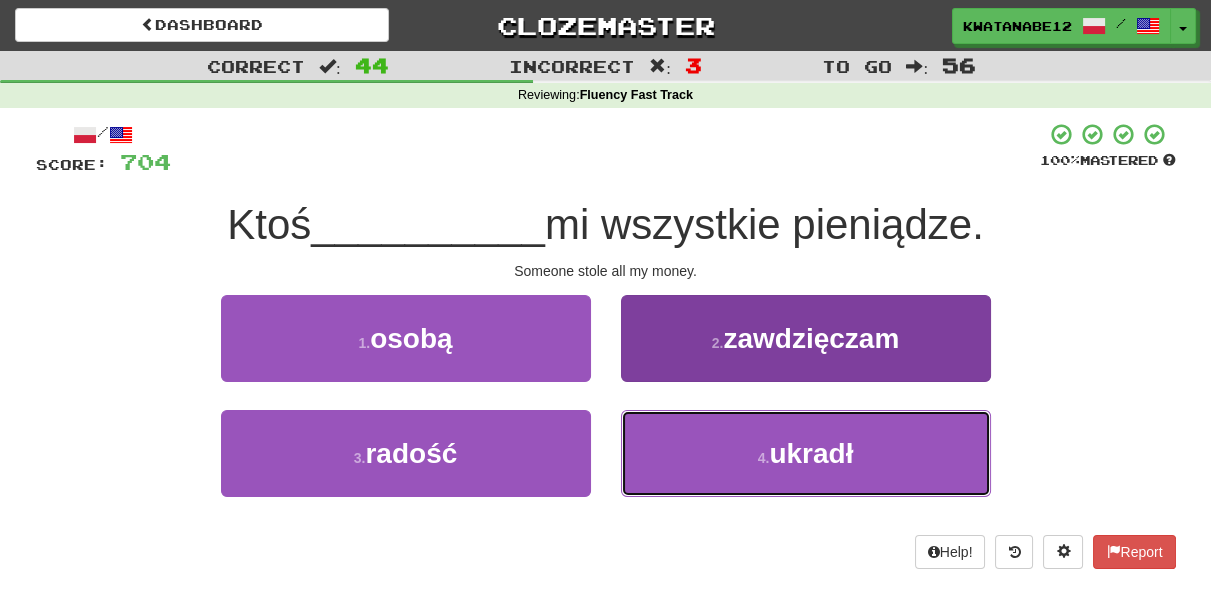 click on "4 .  ukradł" at bounding box center (806, 453) 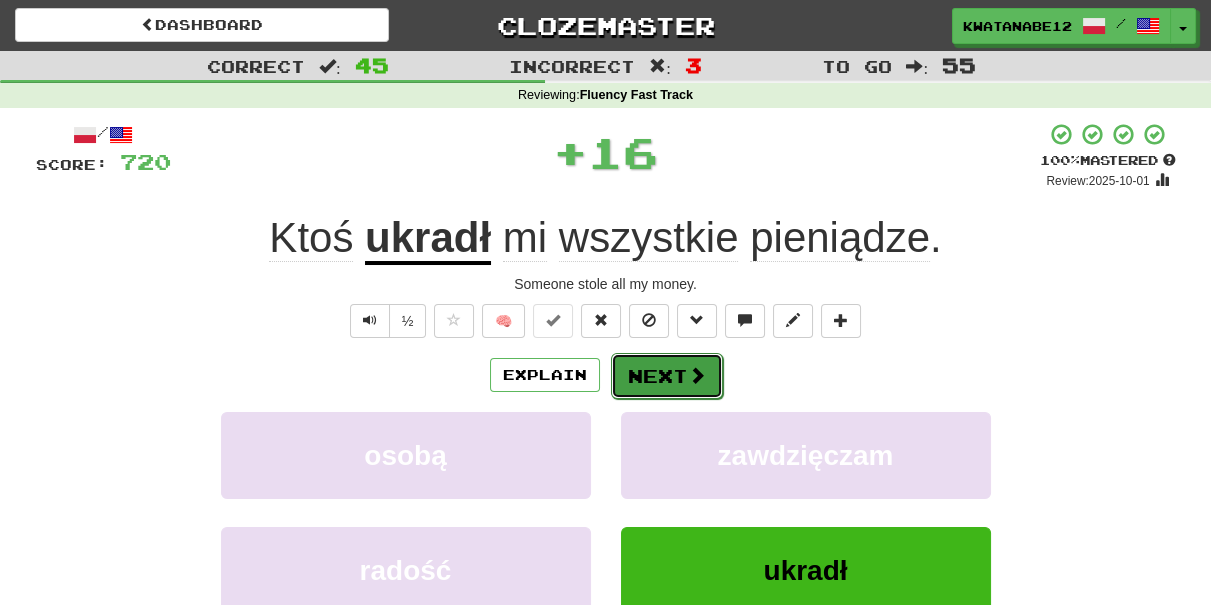 click on "Next" at bounding box center [667, 376] 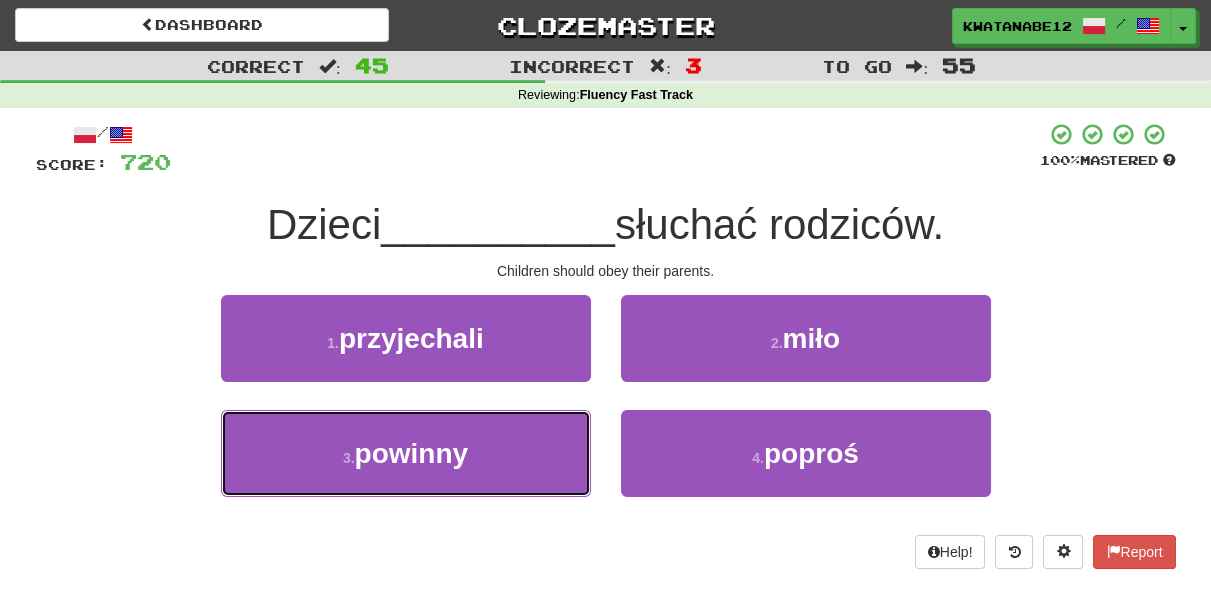 drag, startPoint x: 512, startPoint y: 450, endPoint x: 606, endPoint y: 401, distance: 106.004715 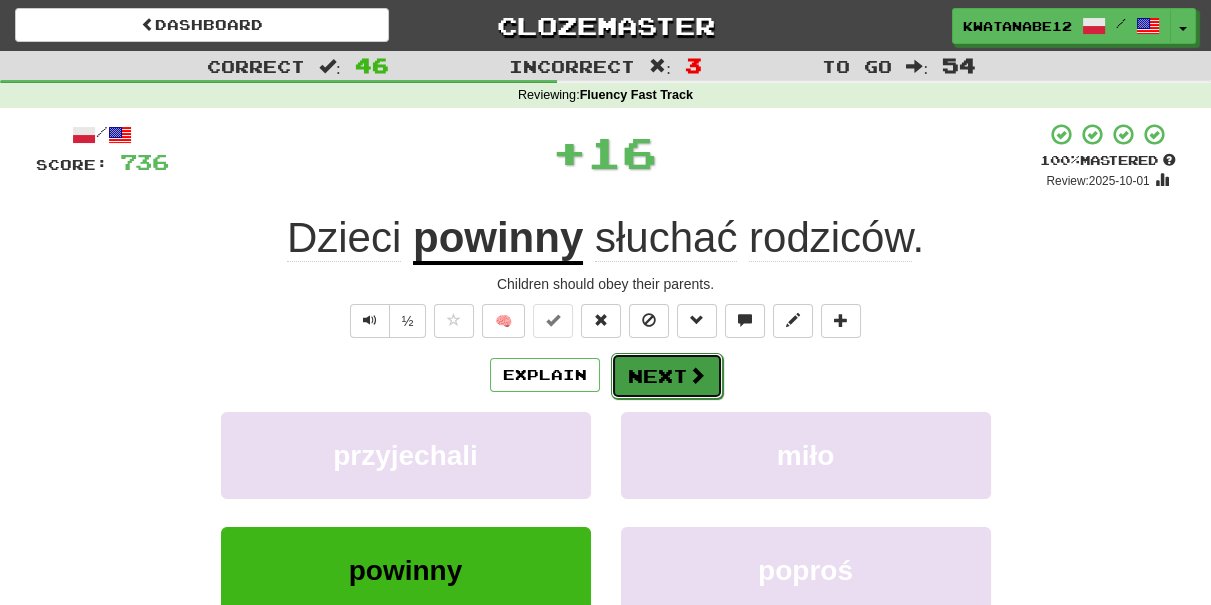 click on "Next" at bounding box center [667, 376] 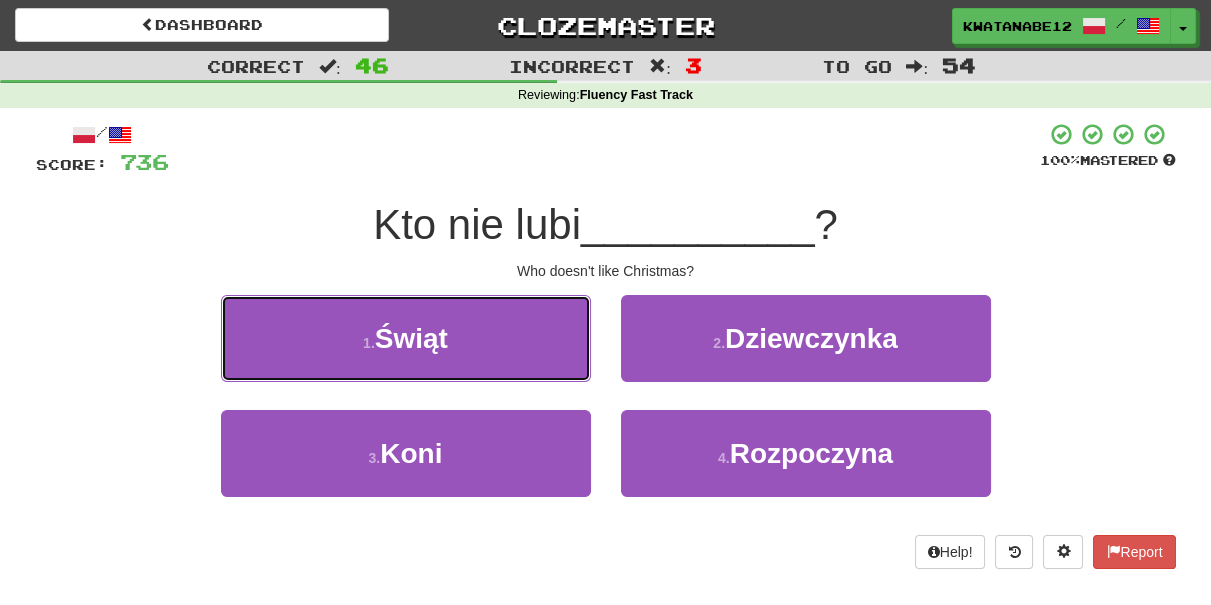 click on "1 .  Świąt" at bounding box center [406, 338] 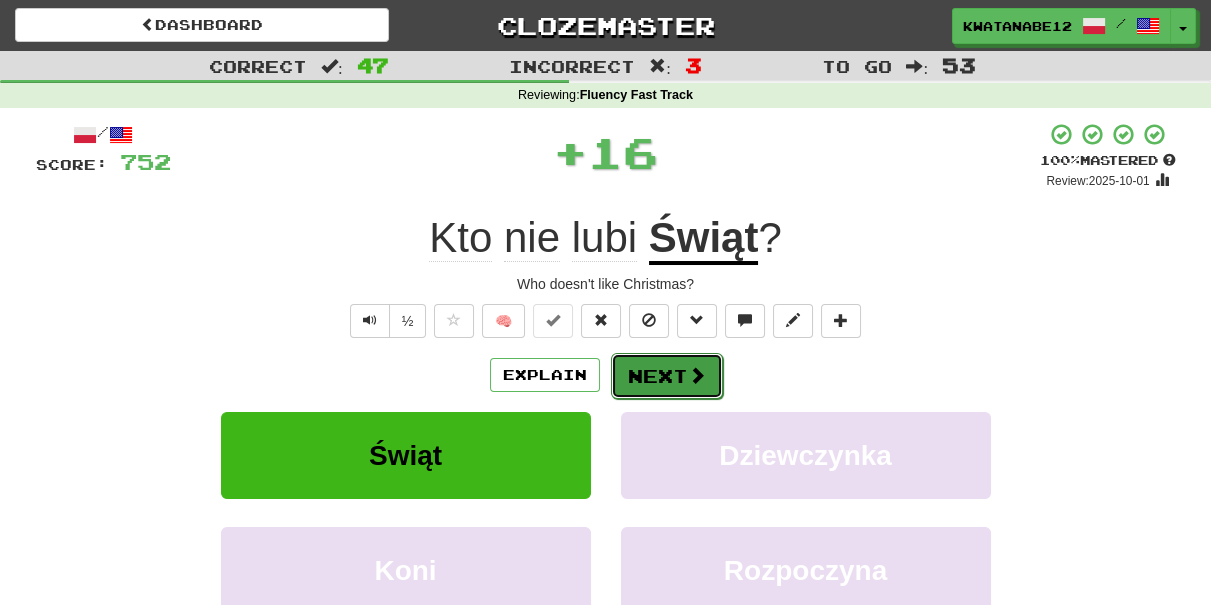click on "Next" at bounding box center (667, 376) 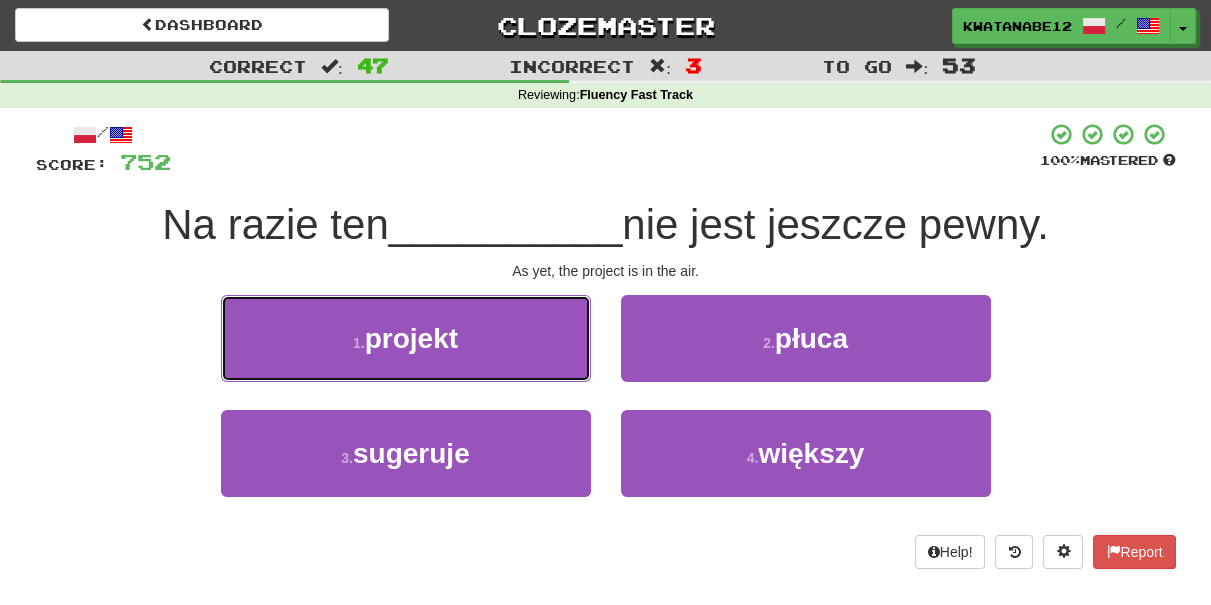 drag, startPoint x: 538, startPoint y: 325, endPoint x: 581, endPoint y: 343, distance: 46.615448 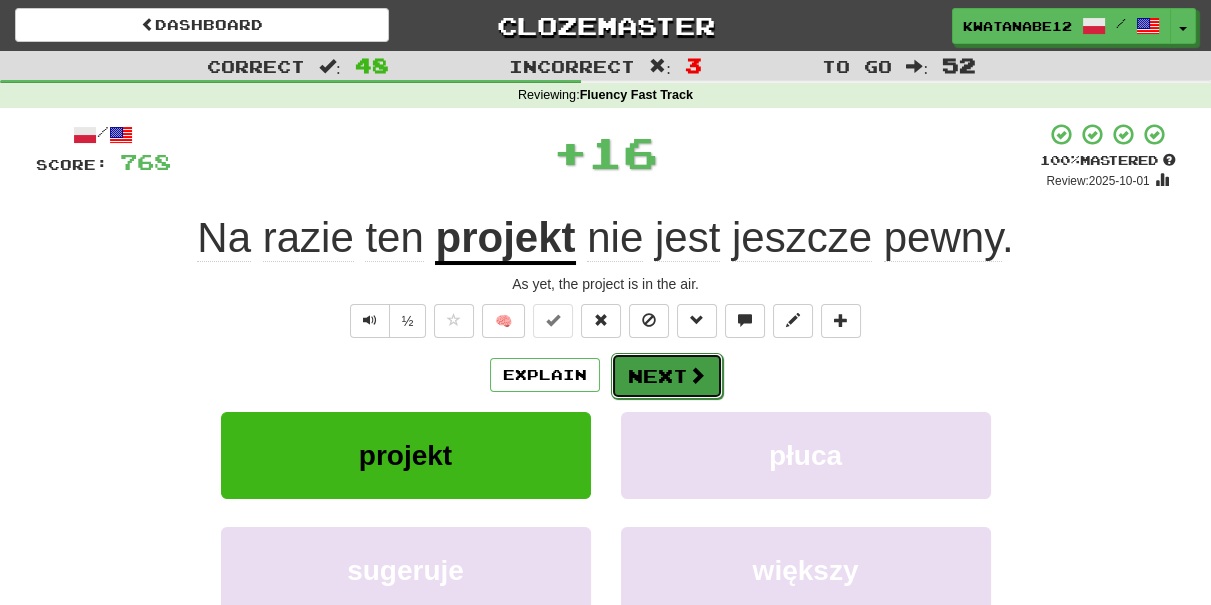 click on "Next" at bounding box center [667, 376] 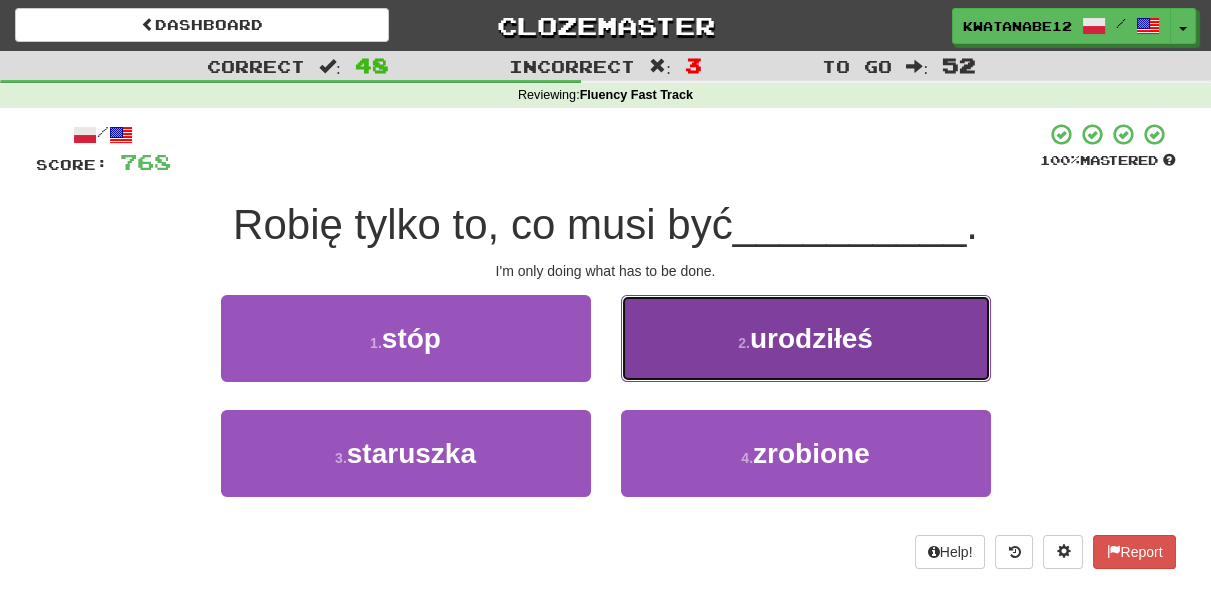 drag, startPoint x: 698, startPoint y: 338, endPoint x: 690, endPoint y: 351, distance: 15.264338 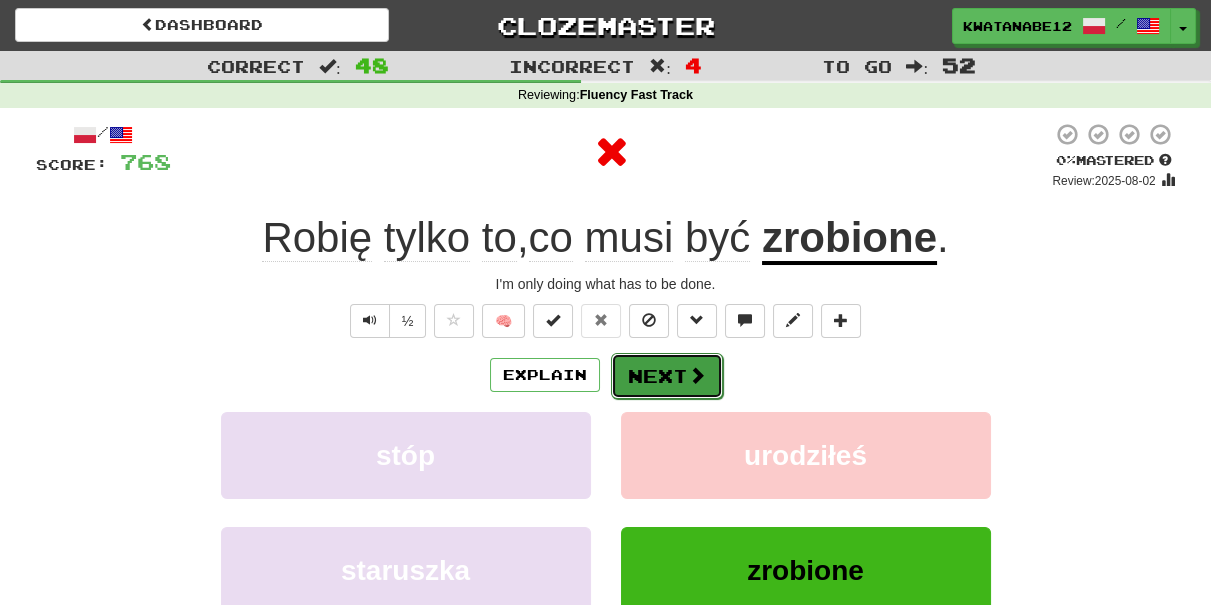 click on "Next" at bounding box center [667, 376] 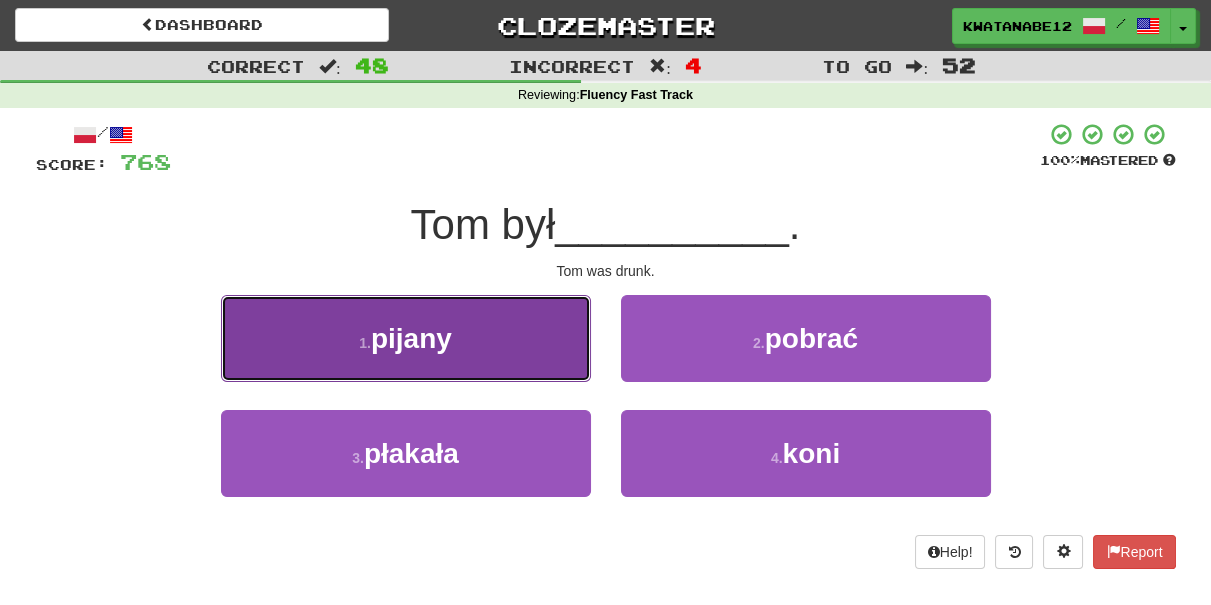 drag, startPoint x: 519, startPoint y: 348, endPoint x: 547, endPoint y: 356, distance: 29.12044 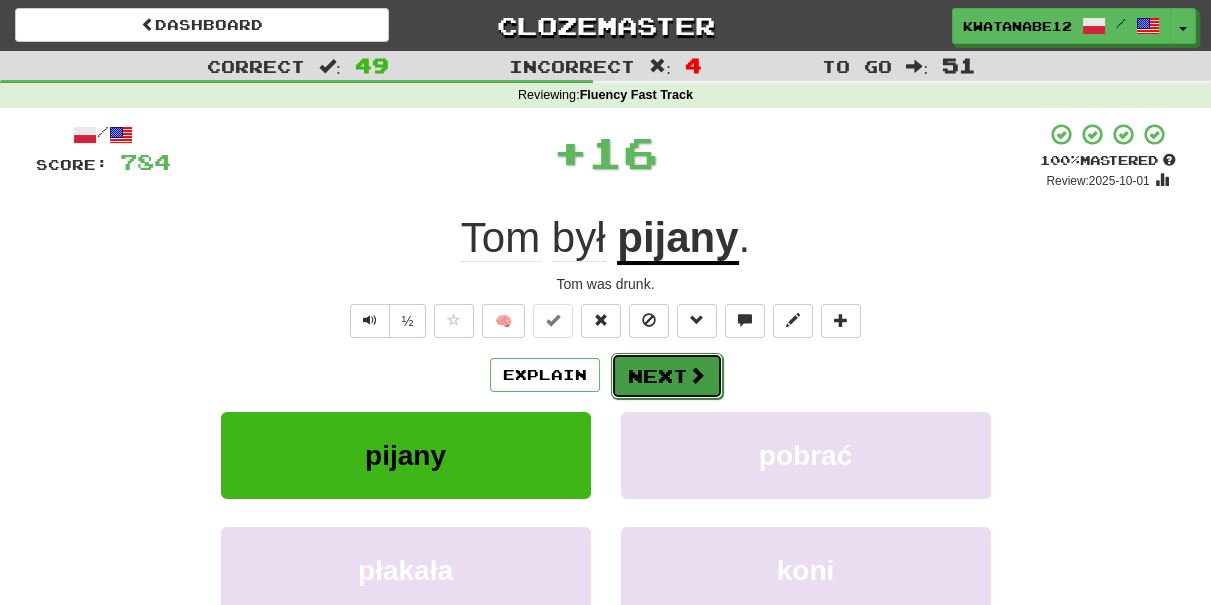 click on "Next" at bounding box center (667, 376) 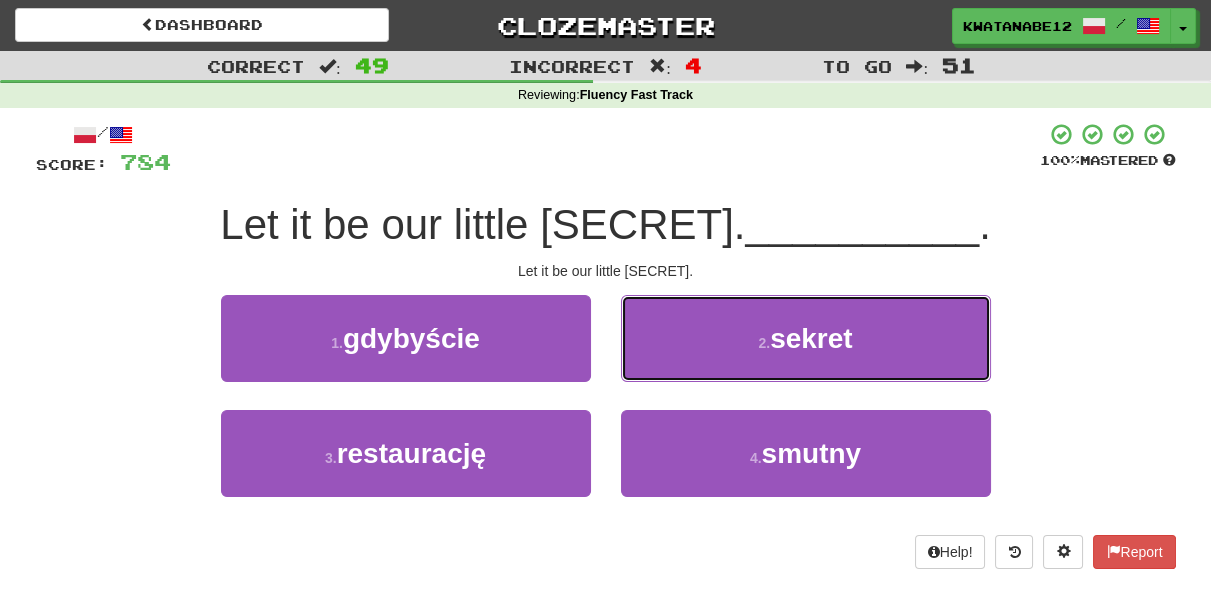 click on "2 .  sekret" at bounding box center [806, 338] 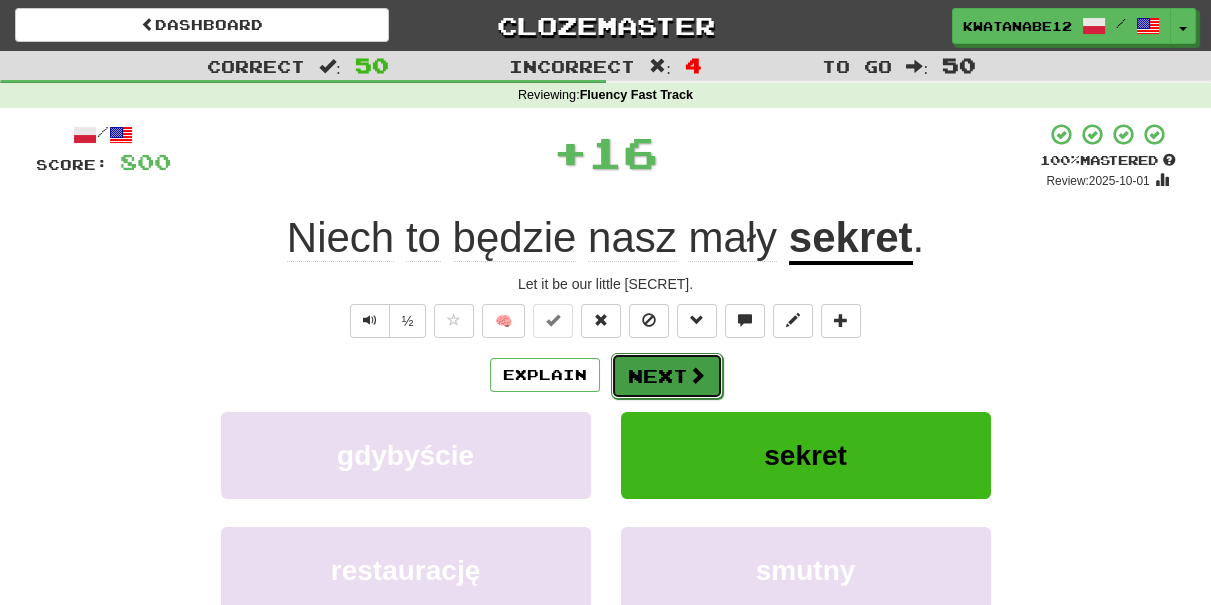 click on "Next" at bounding box center (667, 376) 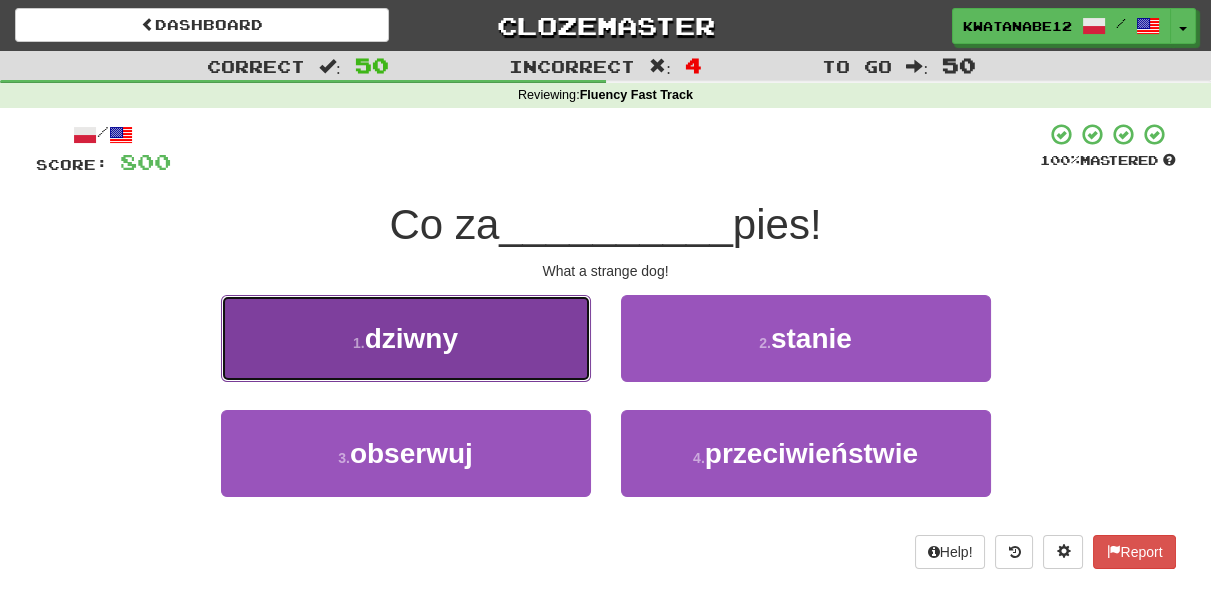 drag, startPoint x: 504, startPoint y: 353, endPoint x: 522, endPoint y: 362, distance: 20.12461 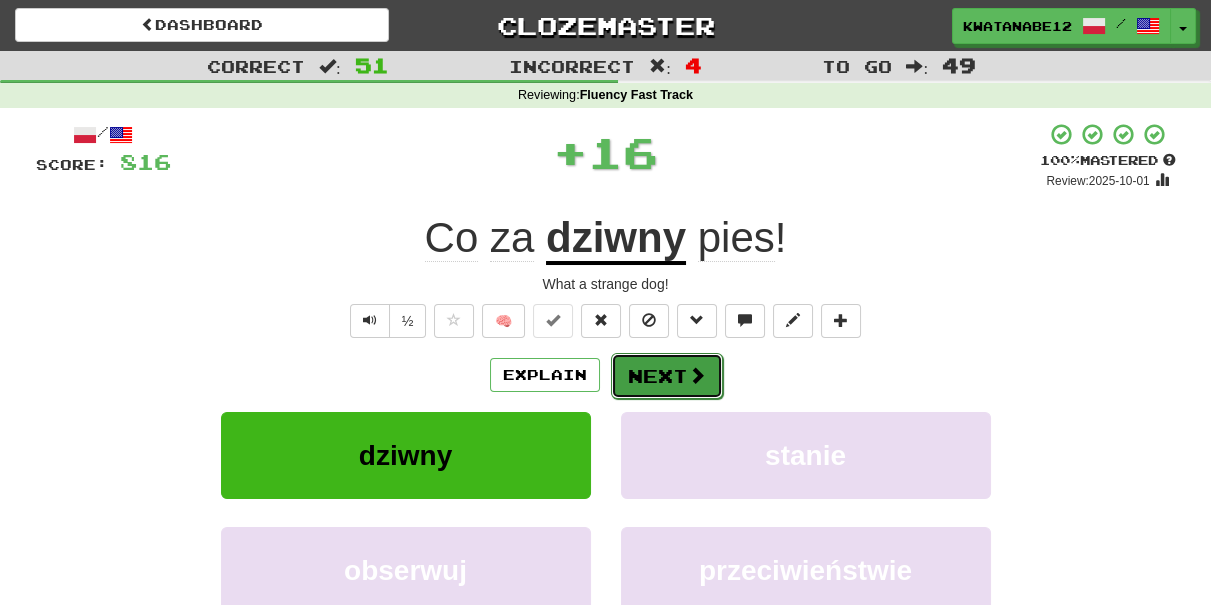 click on "Next" at bounding box center (667, 376) 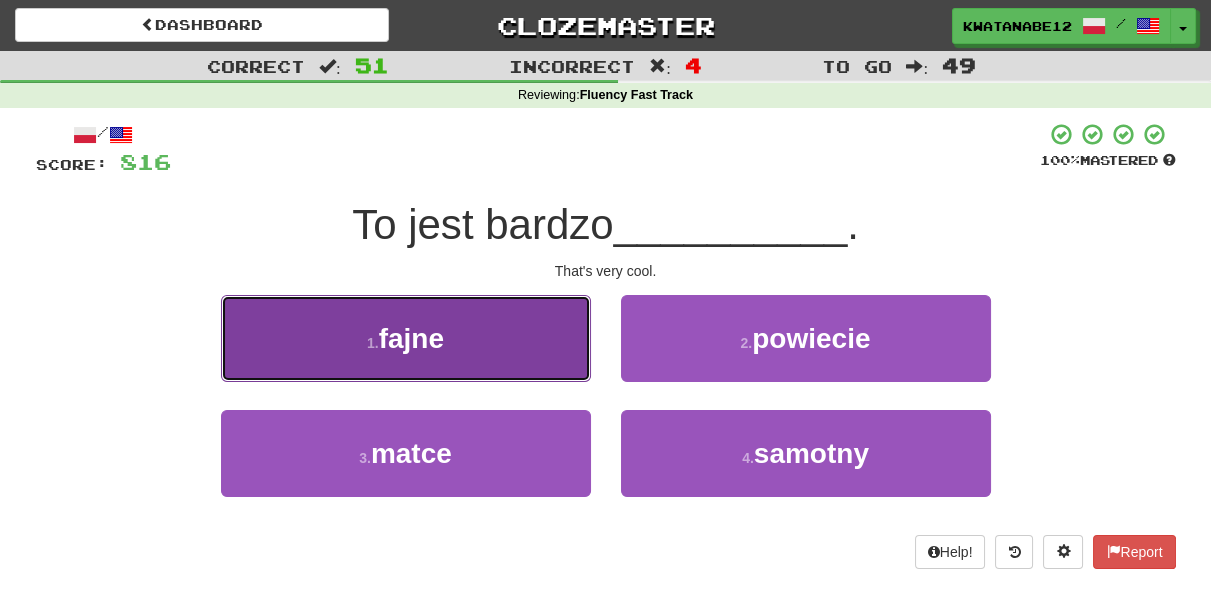 click on "1 .  fajne" at bounding box center [406, 338] 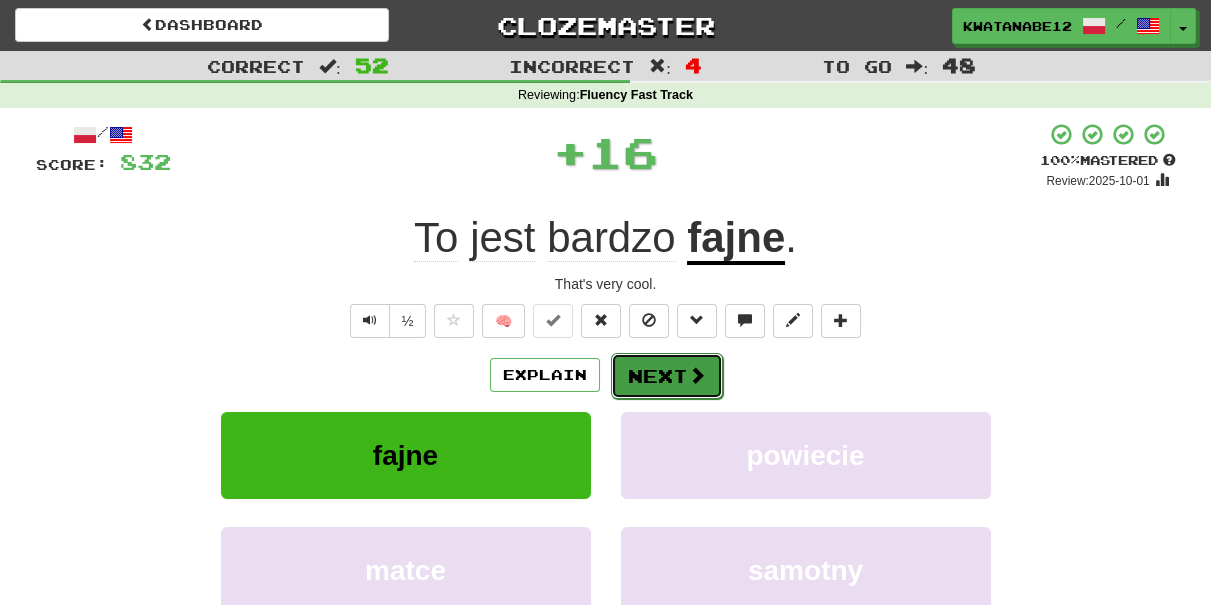click on "Next" at bounding box center [667, 376] 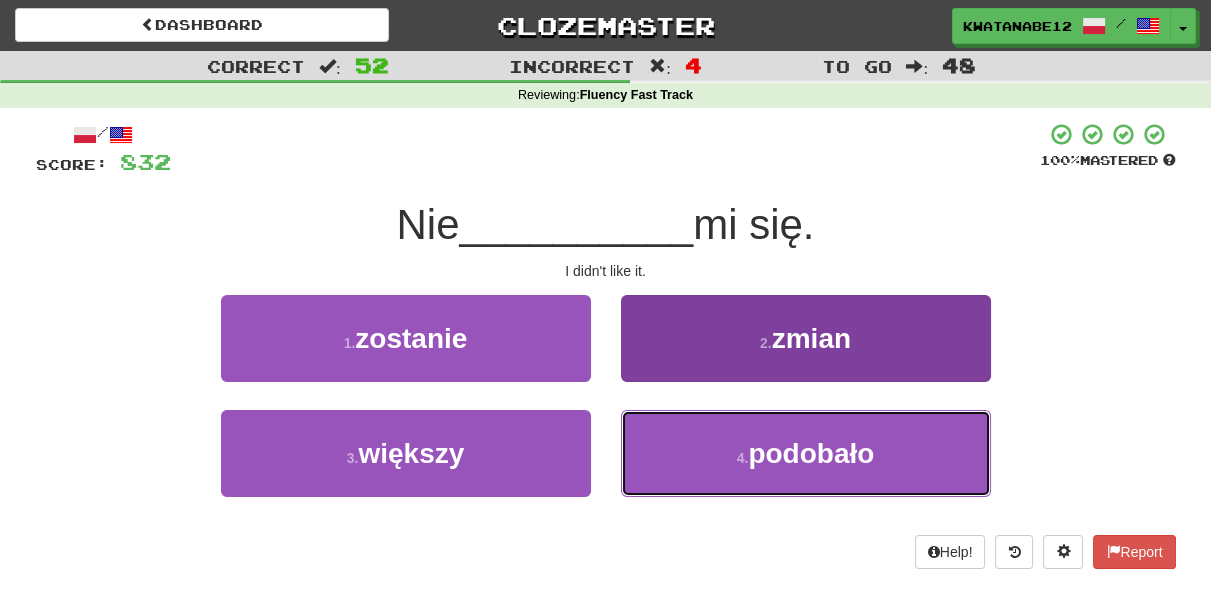 click on "4 .  podobało" at bounding box center (806, 453) 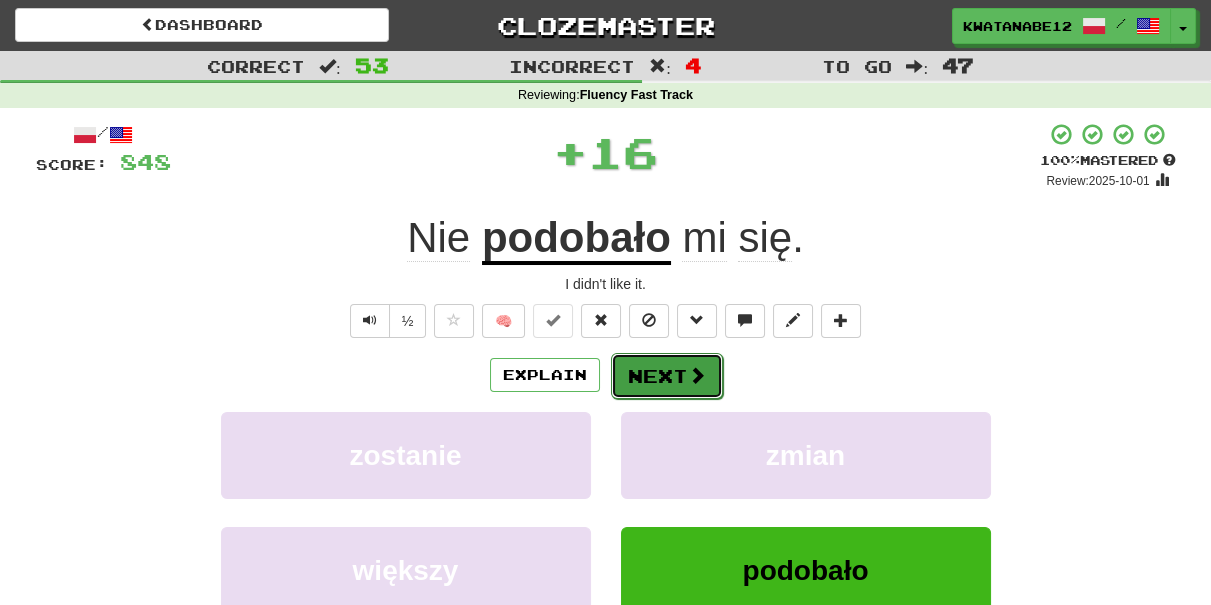 click on "Next" at bounding box center (667, 376) 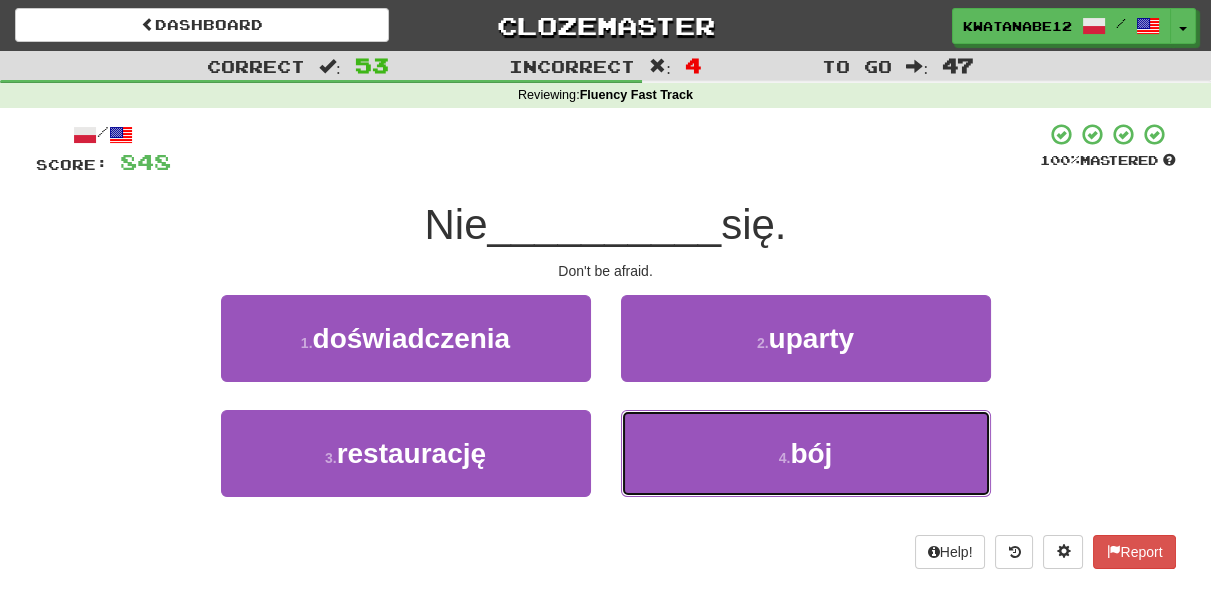 drag, startPoint x: 648, startPoint y: 442, endPoint x: 642, endPoint y: 404, distance: 38.470768 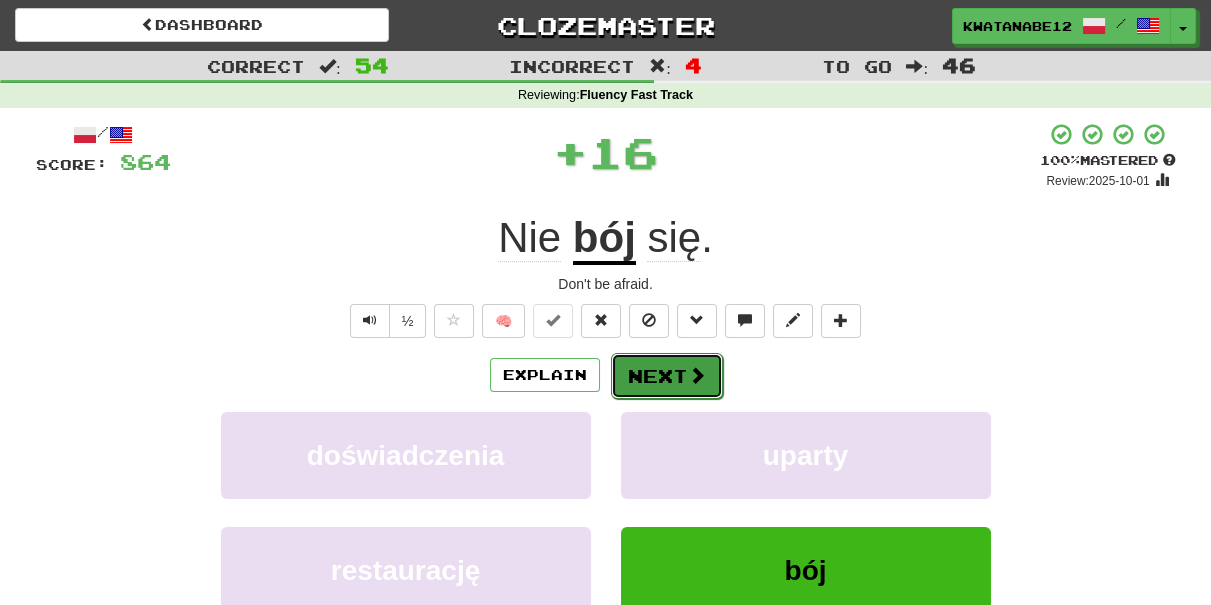 click on "Next" at bounding box center [667, 376] 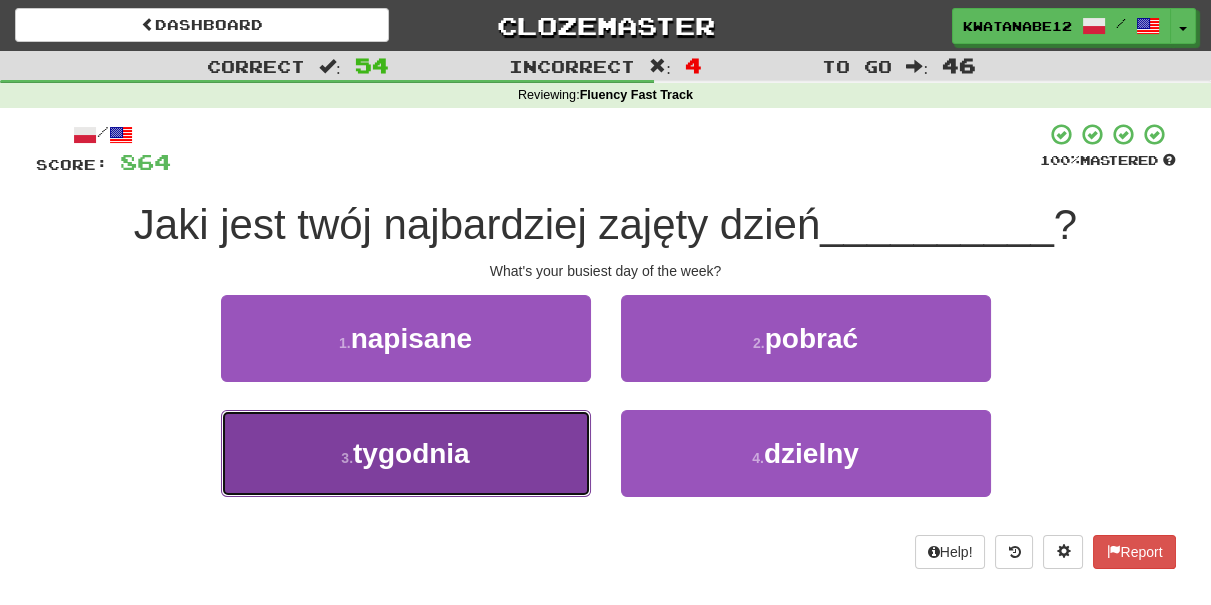 click on "3 .  tygodnia" at bounding box center (406, 453) 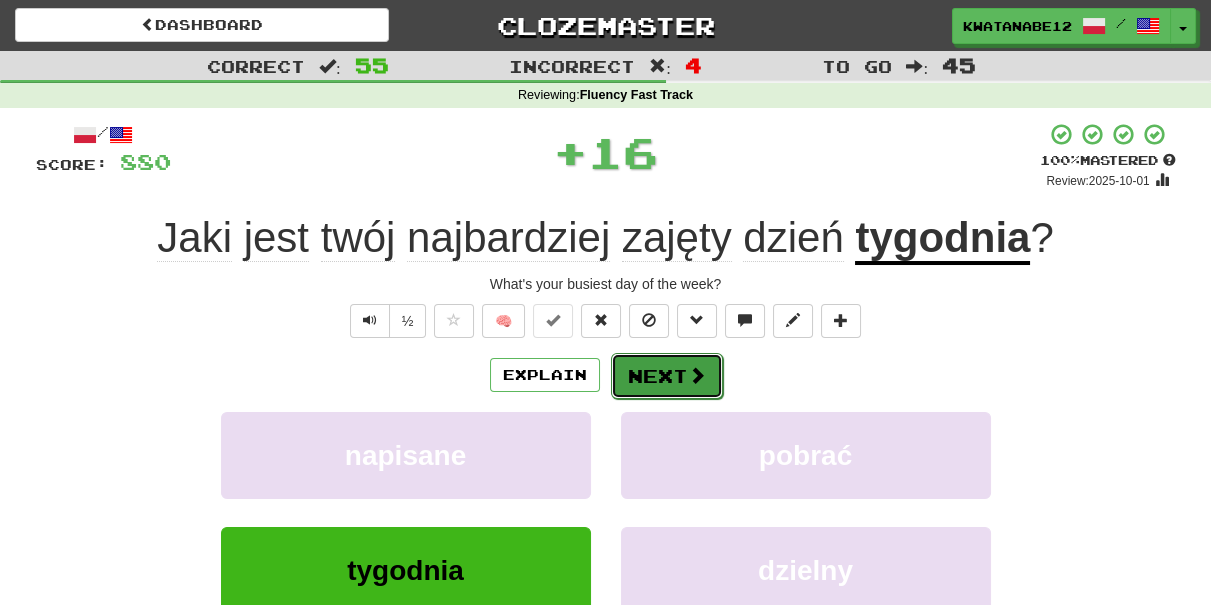 click on "Next" at bounding box center (667, 376) 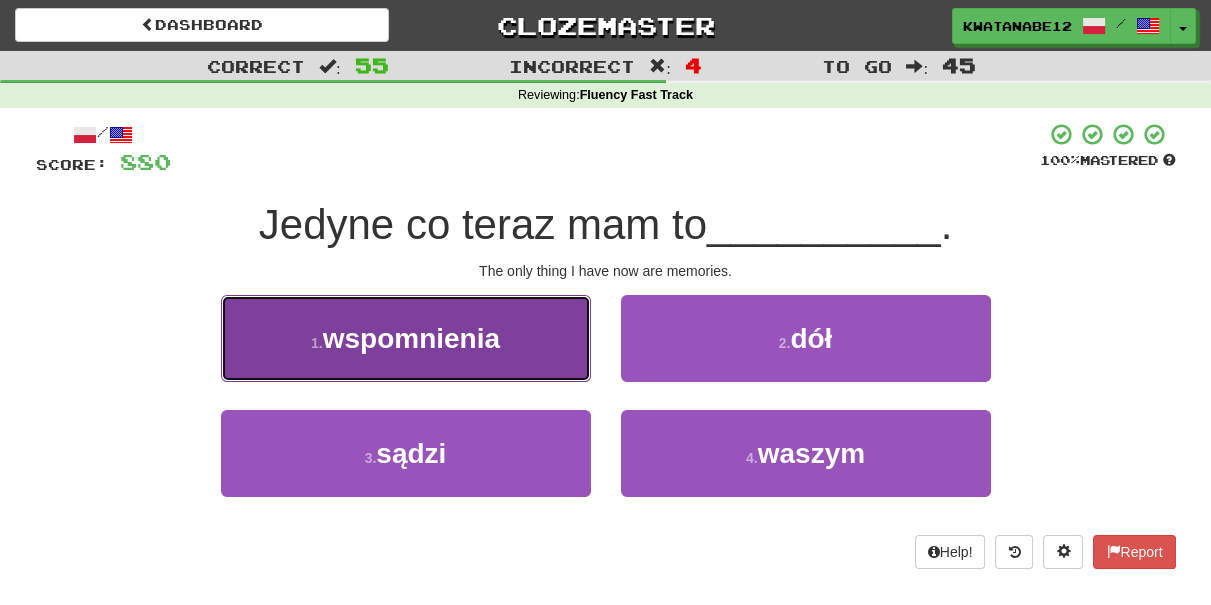 click on "1 .  wspomnienia" at bounding box center [406, 338] 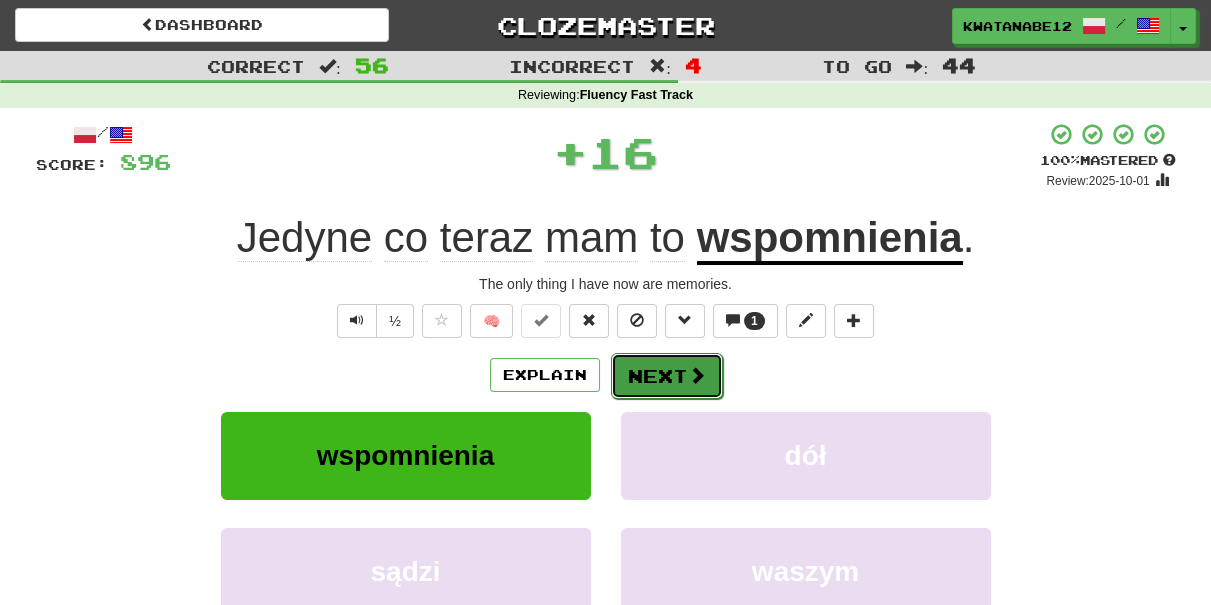 click at bounding box center (697, 375) 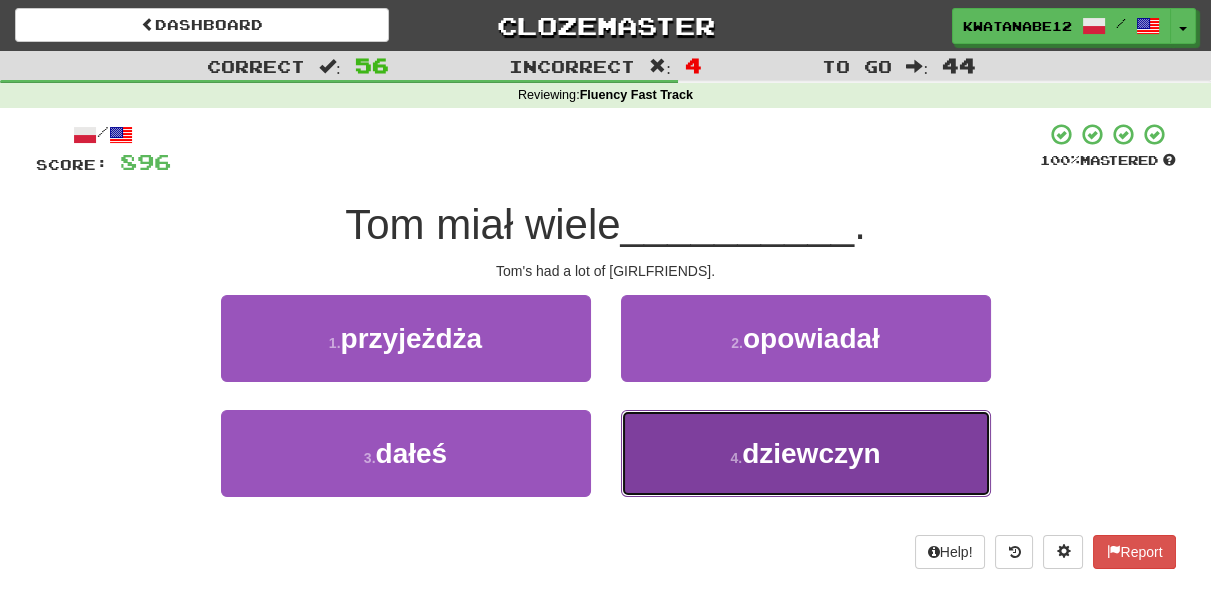 click on "4 .  dziewczyn" at bounding box center [806, 453] 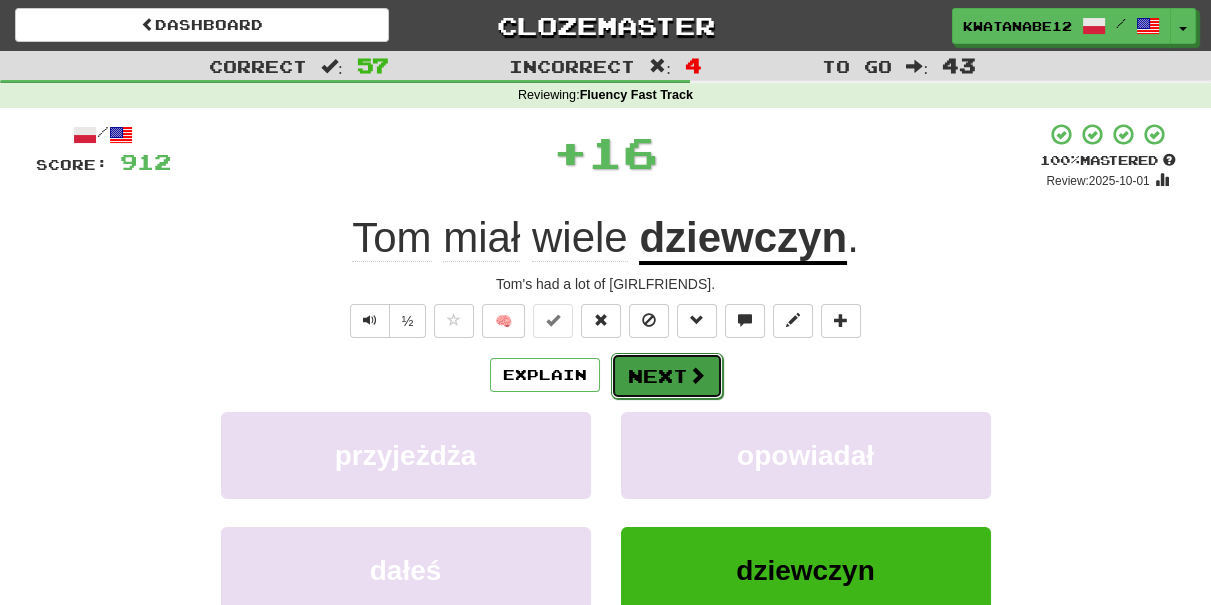 click on "Next" at bounding box center (667, 376) 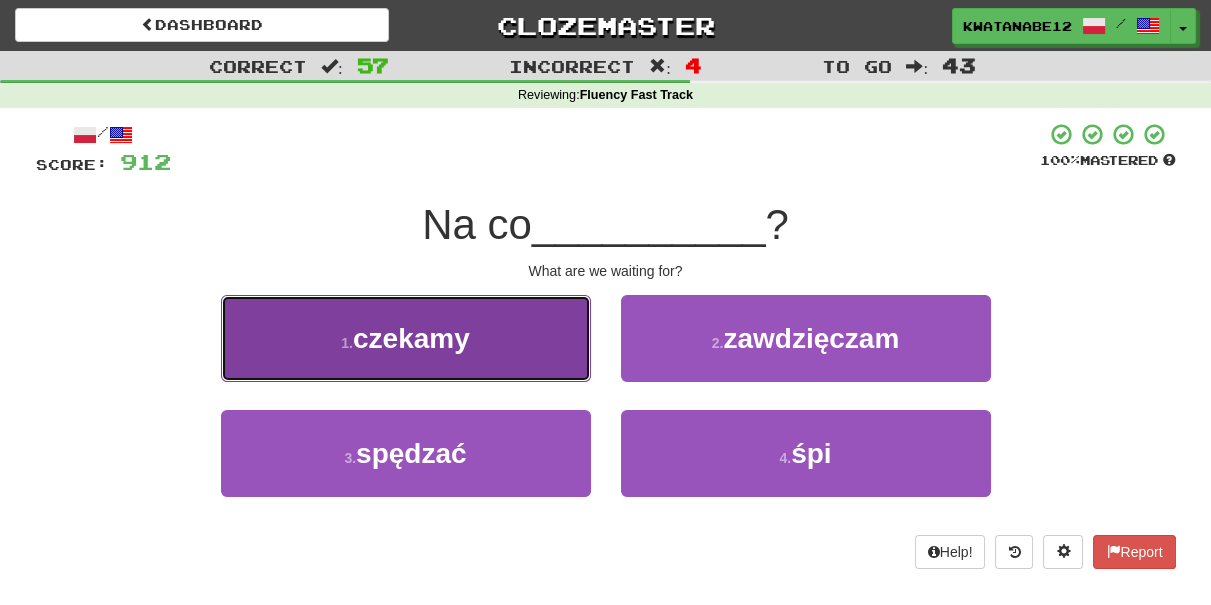 click on "1 .  czekamy" at bounding box center (406, 338) 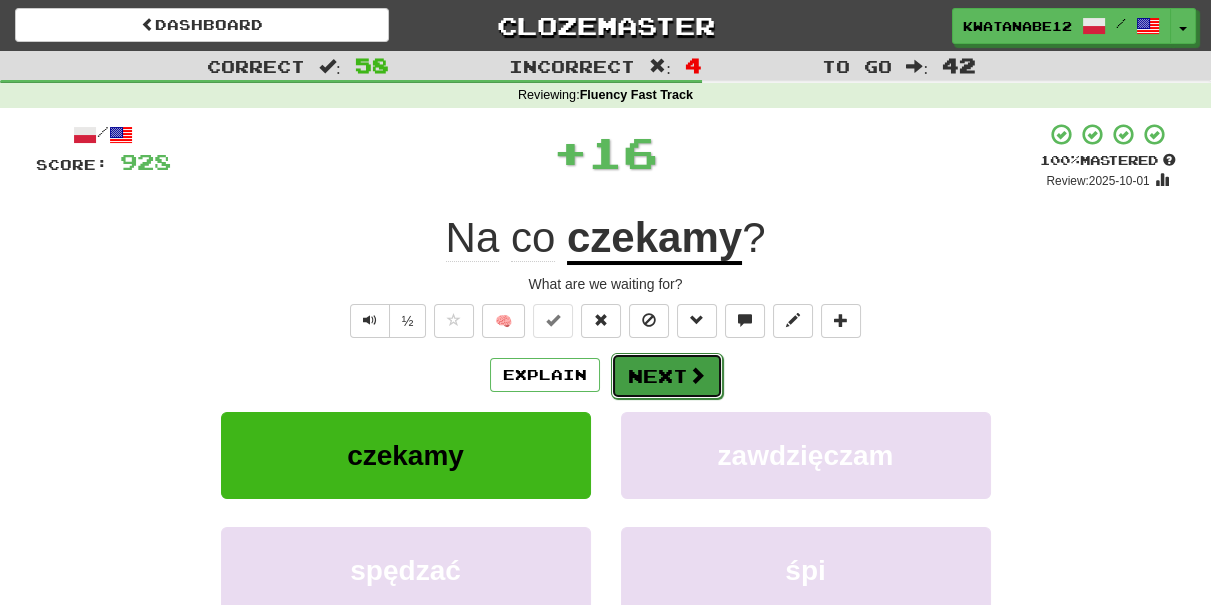click on "Next" at bounding box center [667, 376] 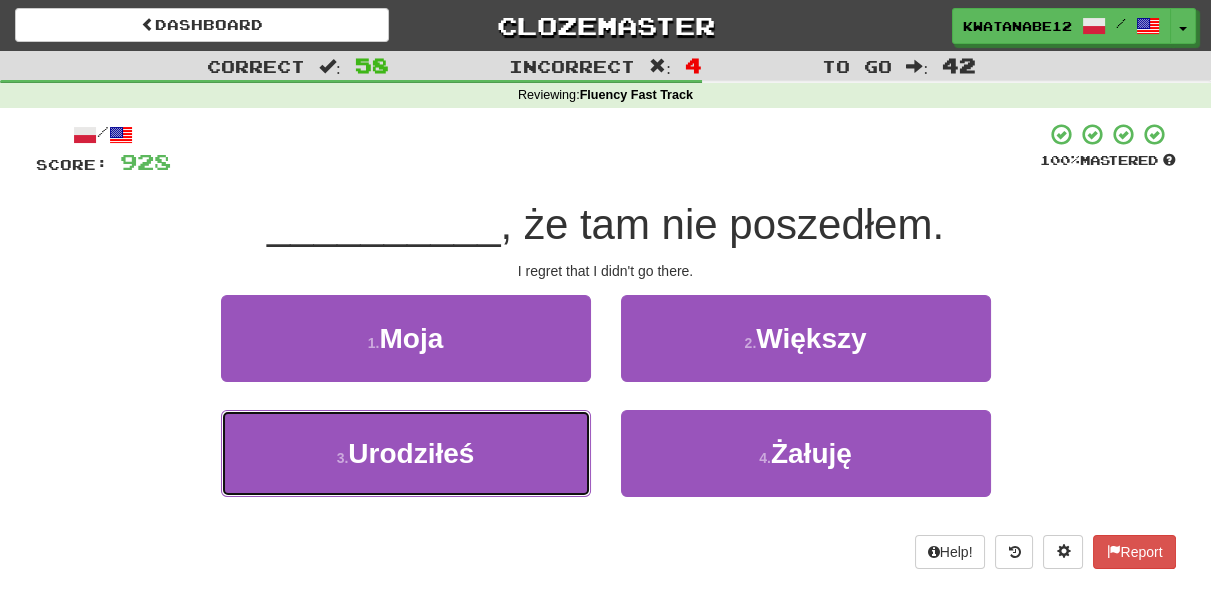 drag, startPoint x: 498, startPoint y: 454, endPoint x: 616, endPoint y: 398, distance: 130.61394 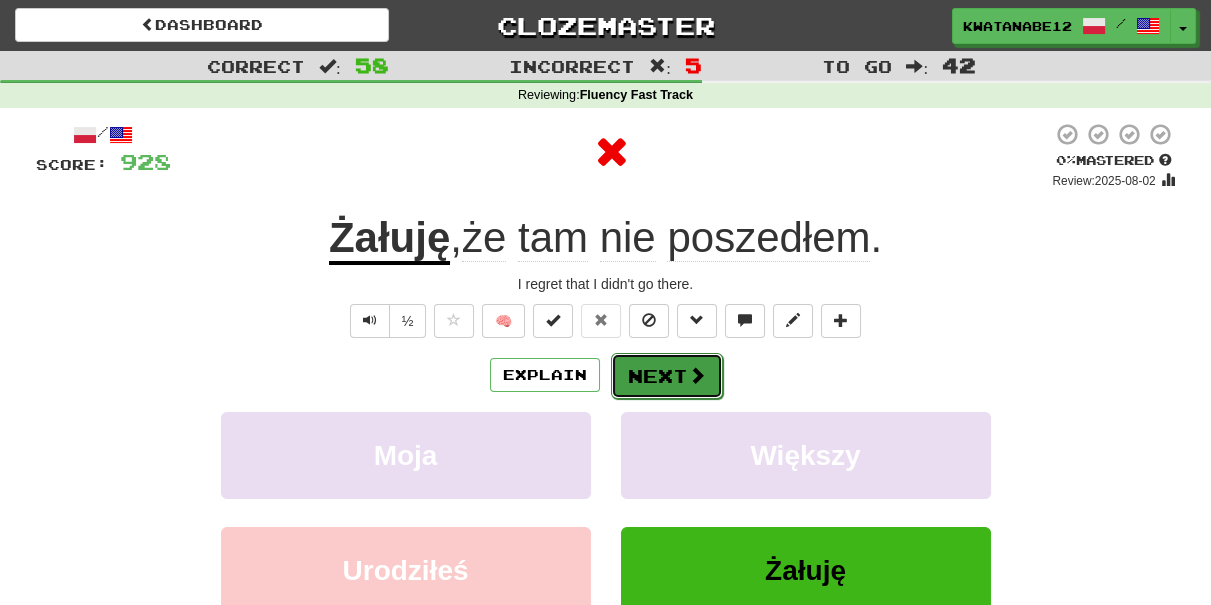 click on "Next" at bounding box center [667, 376] 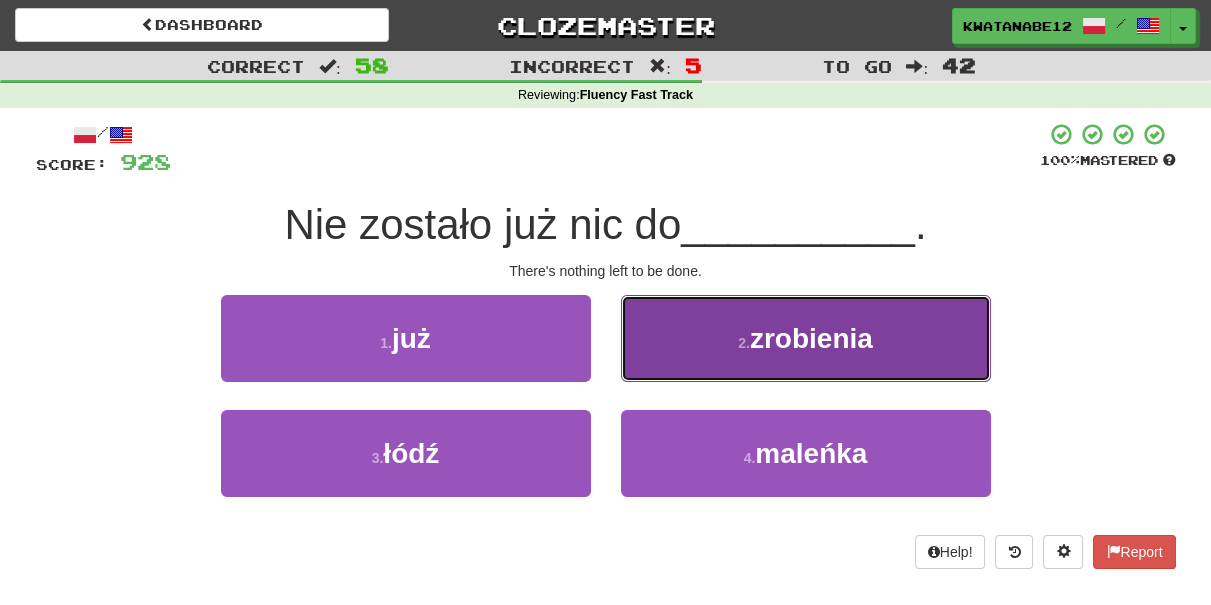 click on "2 .  zrobienia" at bounding box center [806, 338] 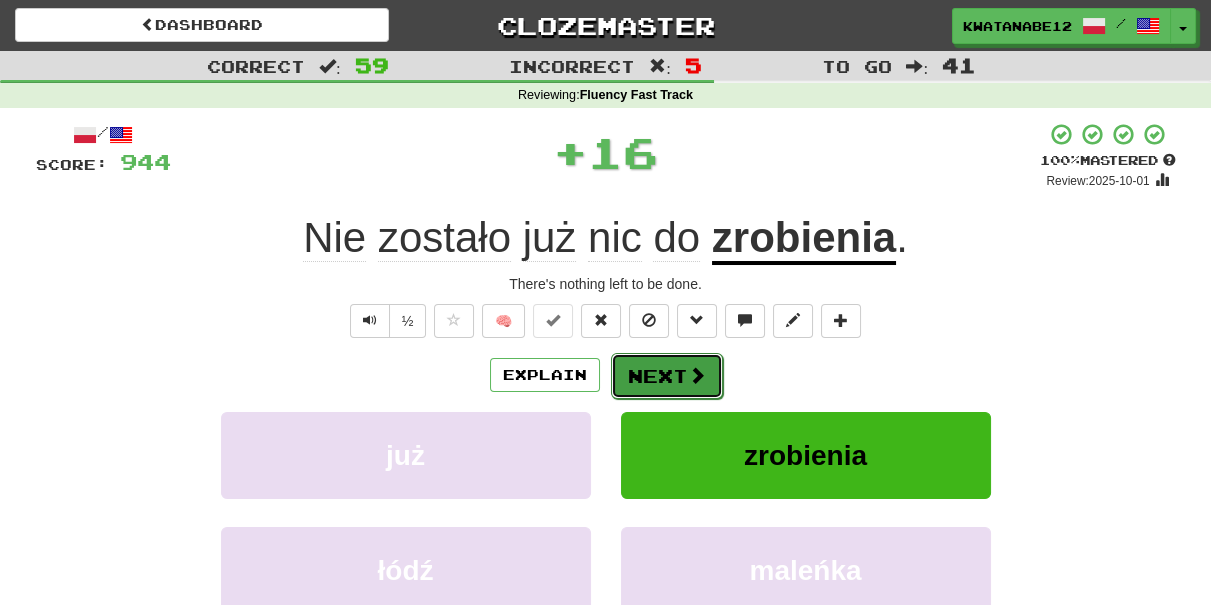 click on "Next" at bounding box center (667, 376) 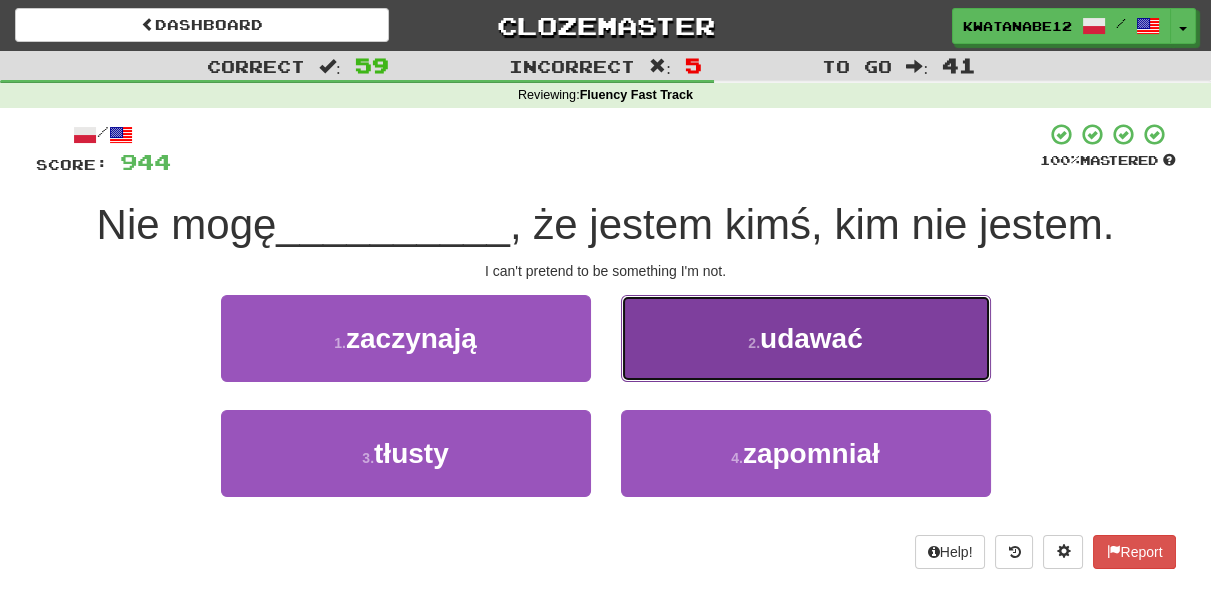 click on "2 .  udawać" at bounding box center (806, 338) 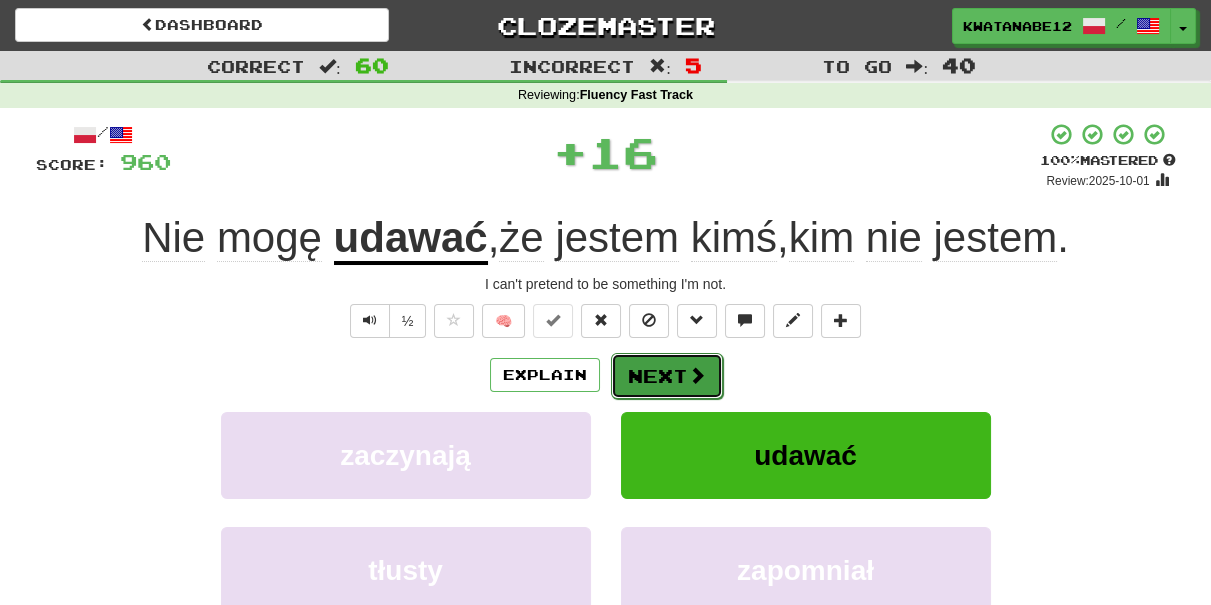 click on "Next" at bounding box center (667, 376) 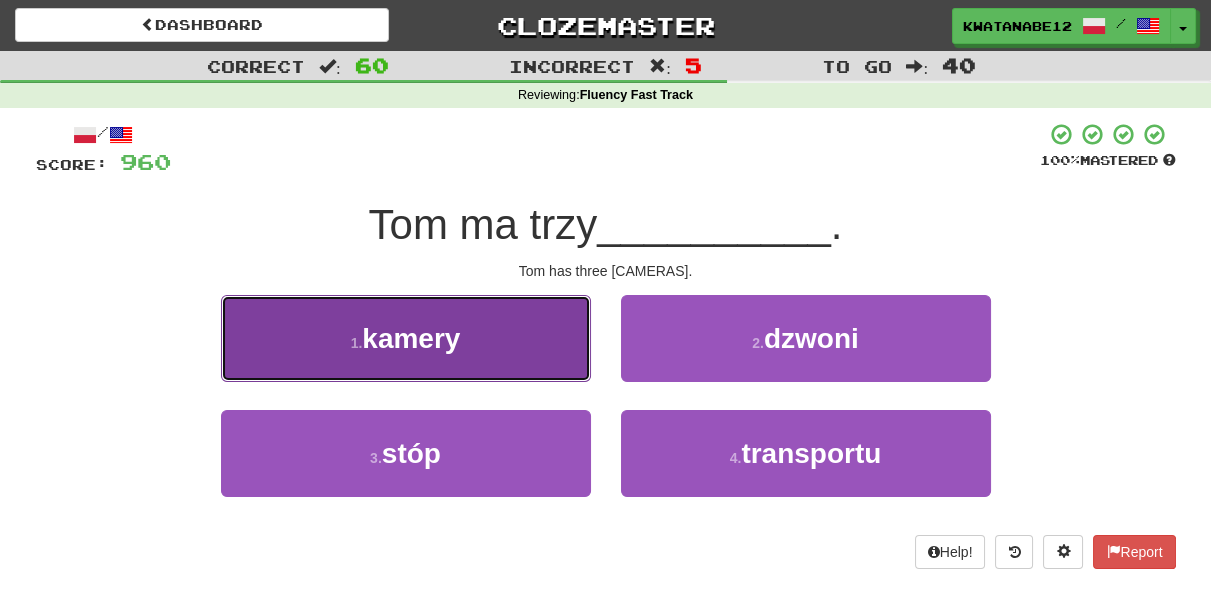 click on "1 .  kamery" at bounding box center (406, 338) 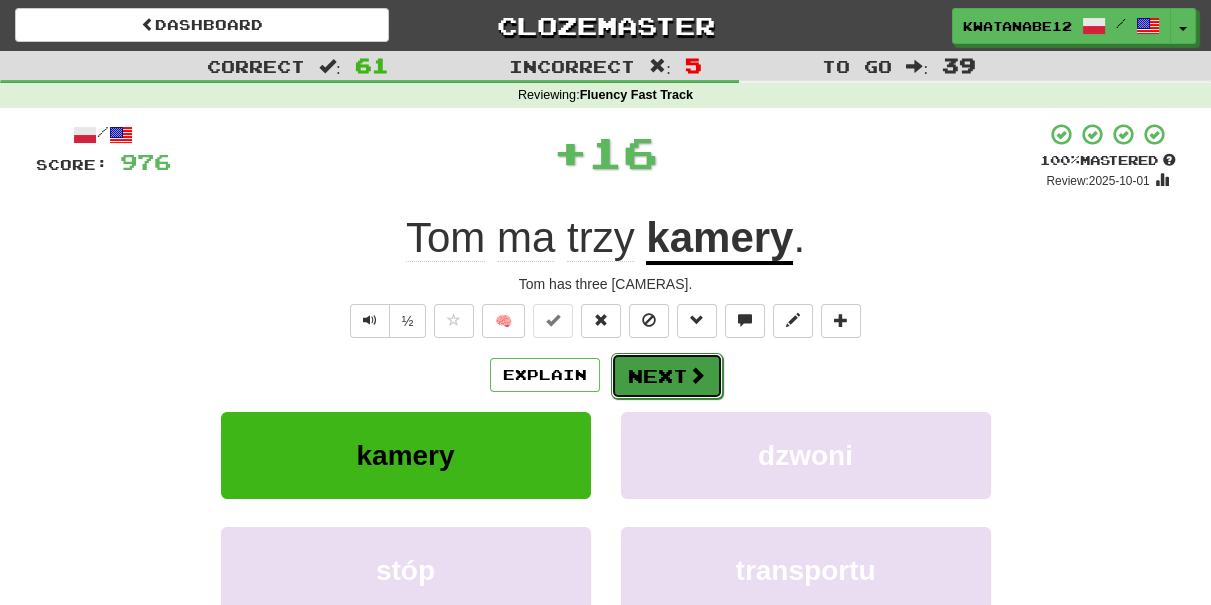 click on "Next" at bounding box center (667, 376) 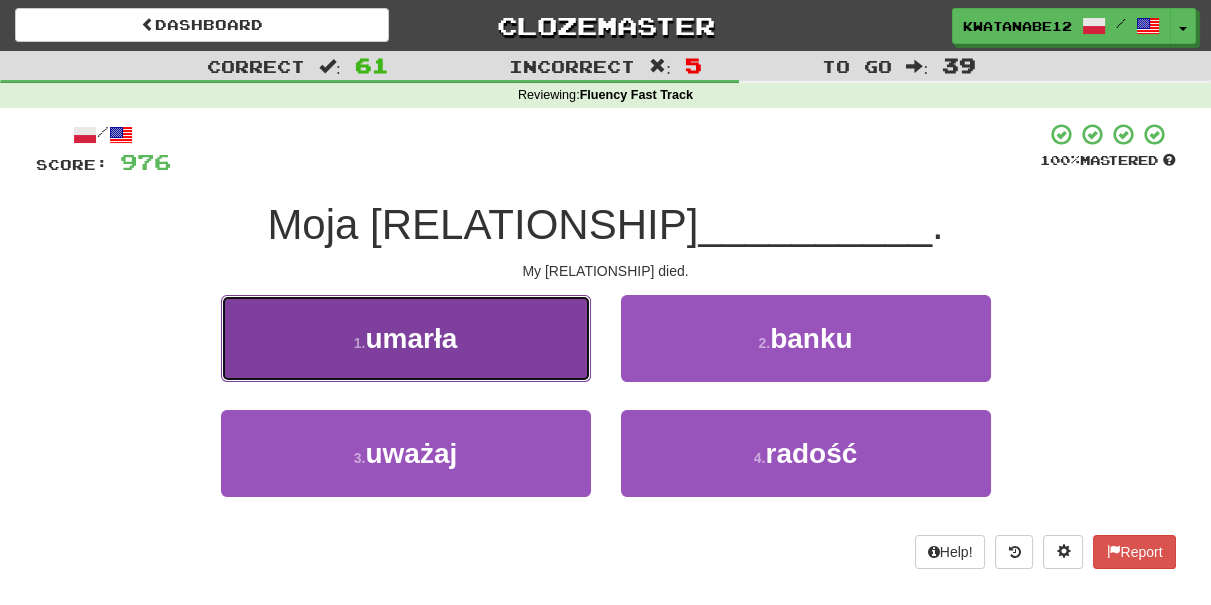 click on "1 .  umarła" at bounding box center (406, 338) 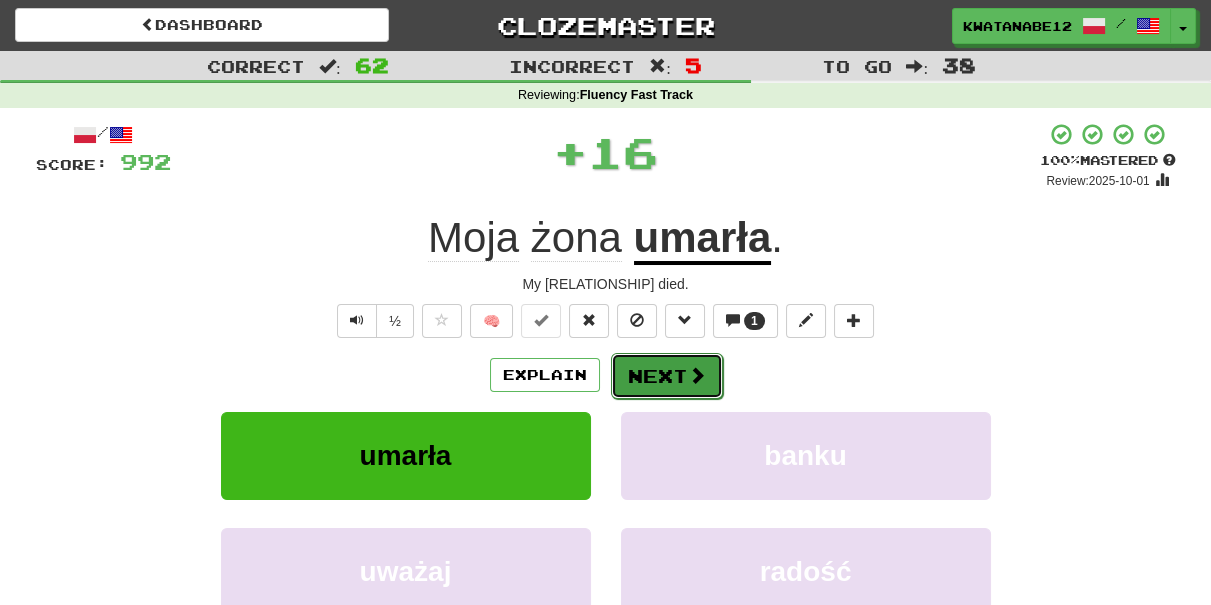 click on "Next" at bounding box center [667, 376] 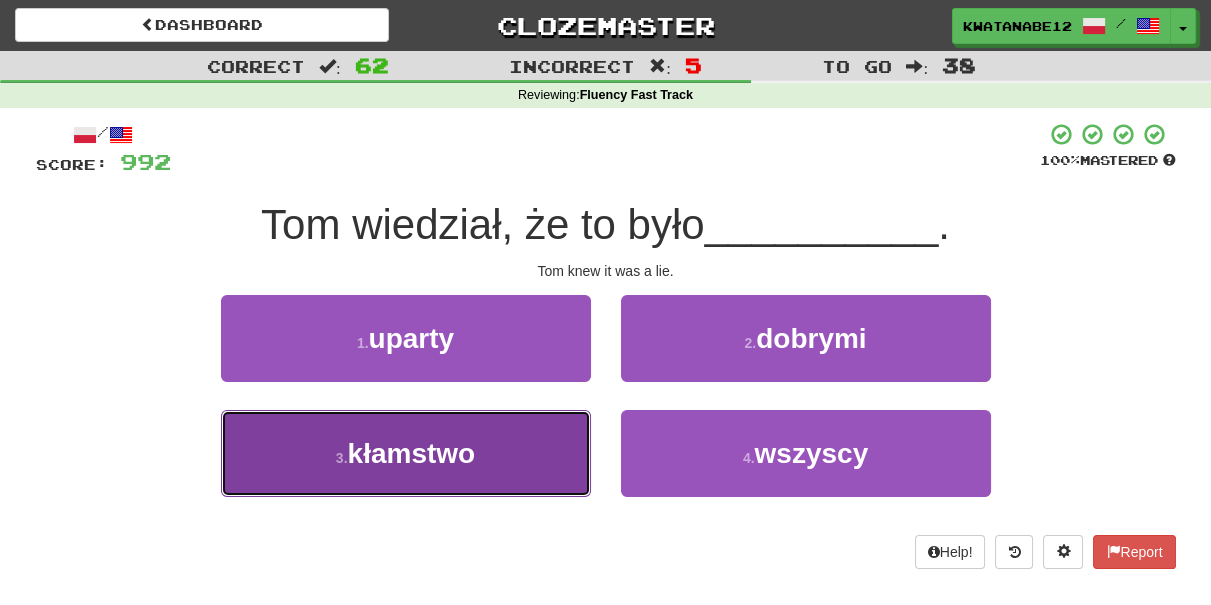 click on "3 .  kłamstwo" at bounding box center (406, 453) 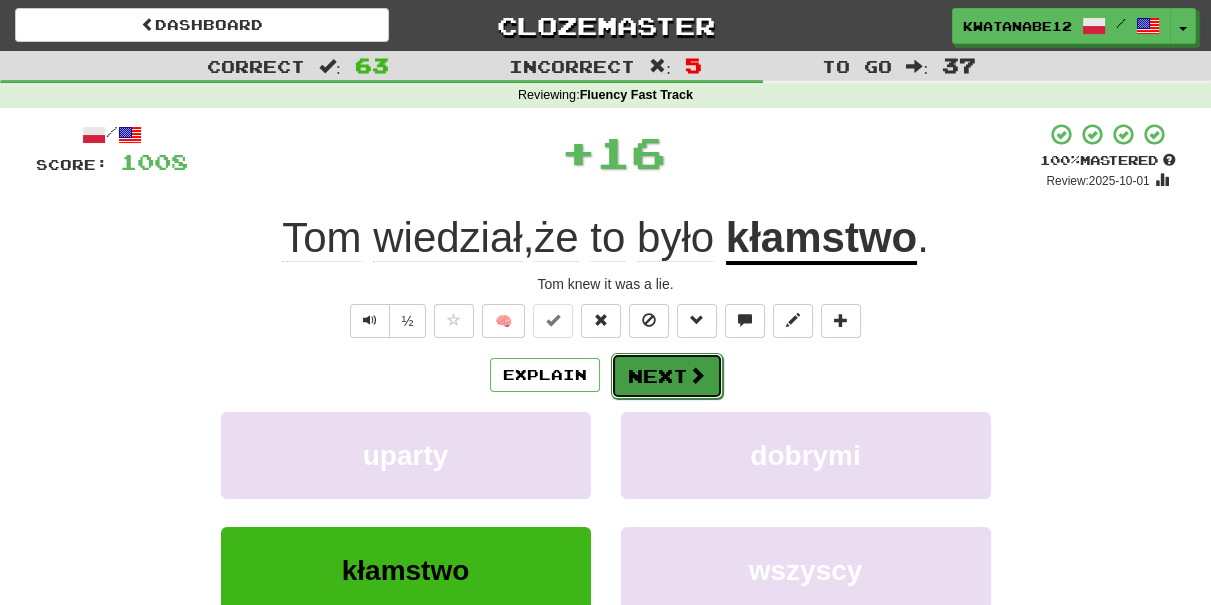 click on "Next" at bounding box center (667, 376) 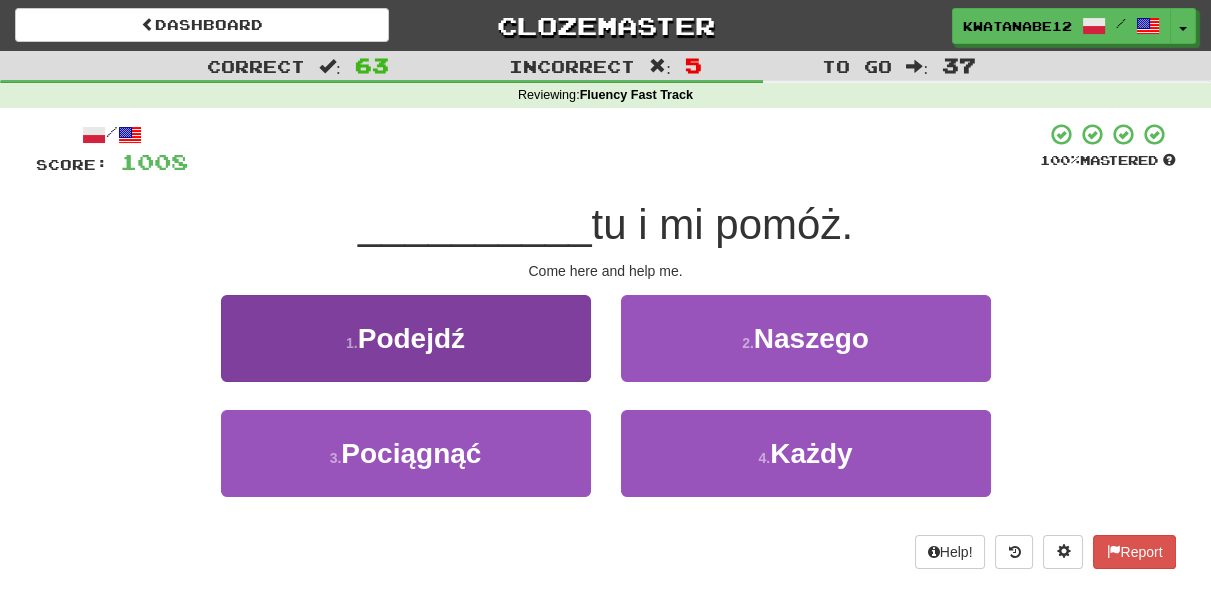 drag, startPoint x: 489, startPoint y: 288, endPoint x: 579, endPoint y: 306, distance: 91.78235 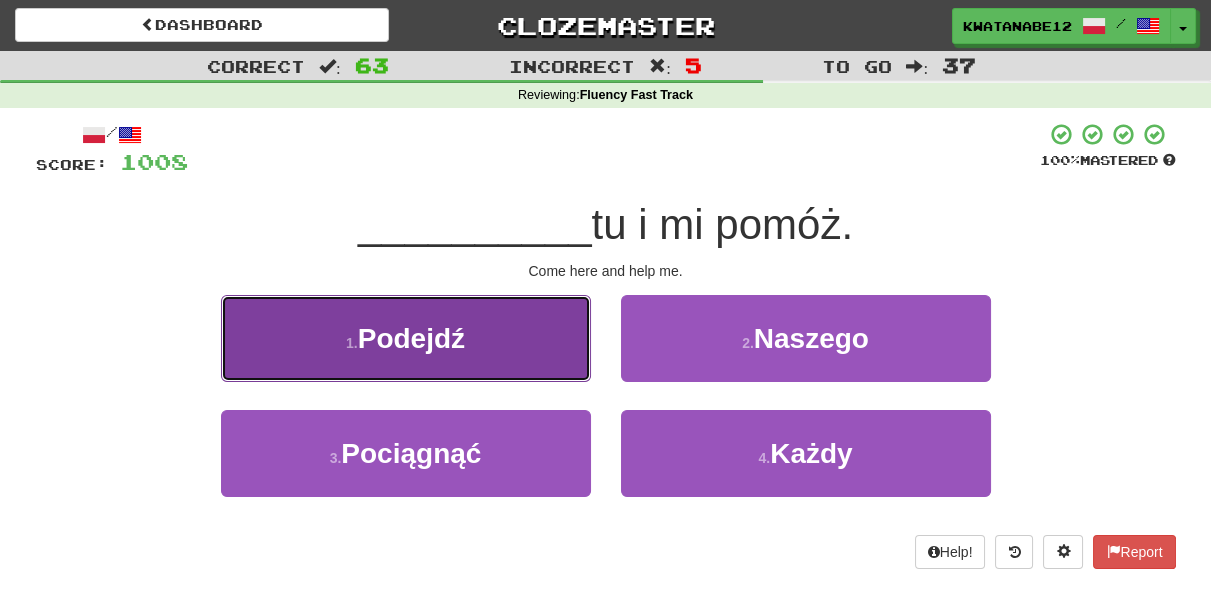 click on "1 .  Podejdź" at bounding box center (406, 338) 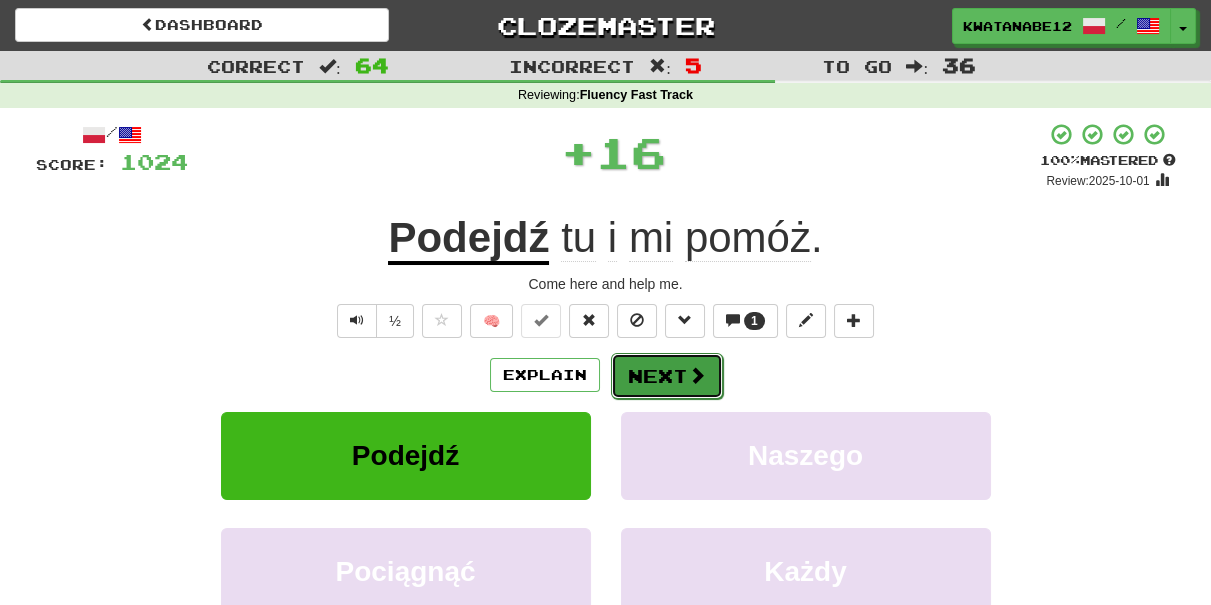click on "Next" at bounding box center (667, 376) 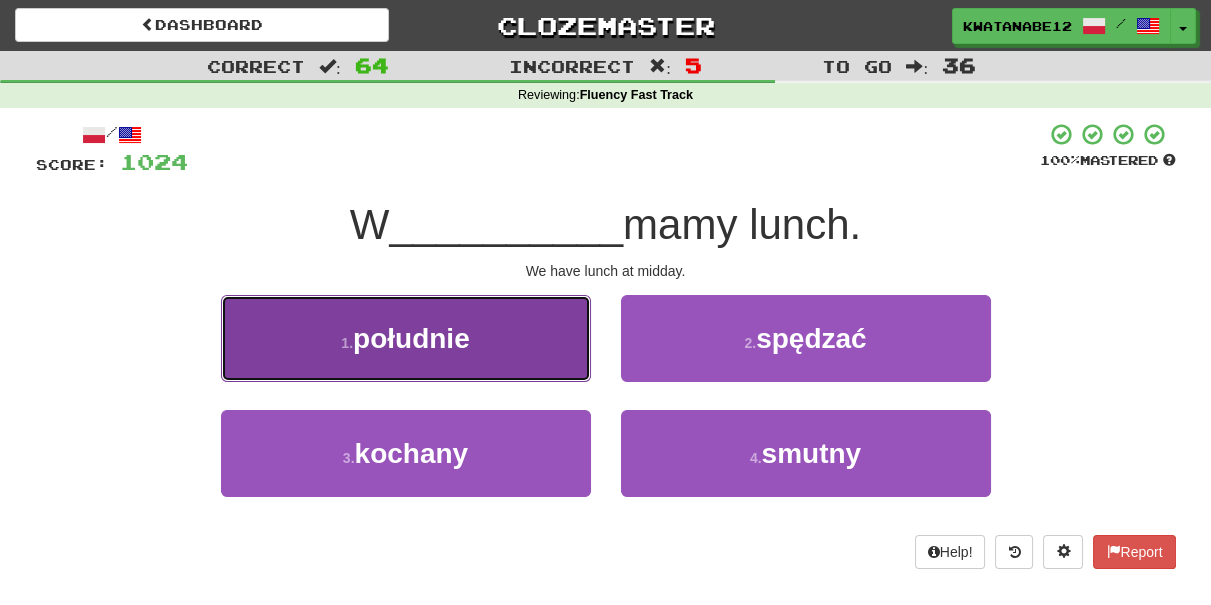 click on "1 .  południe" at bounding box center [406, 338] 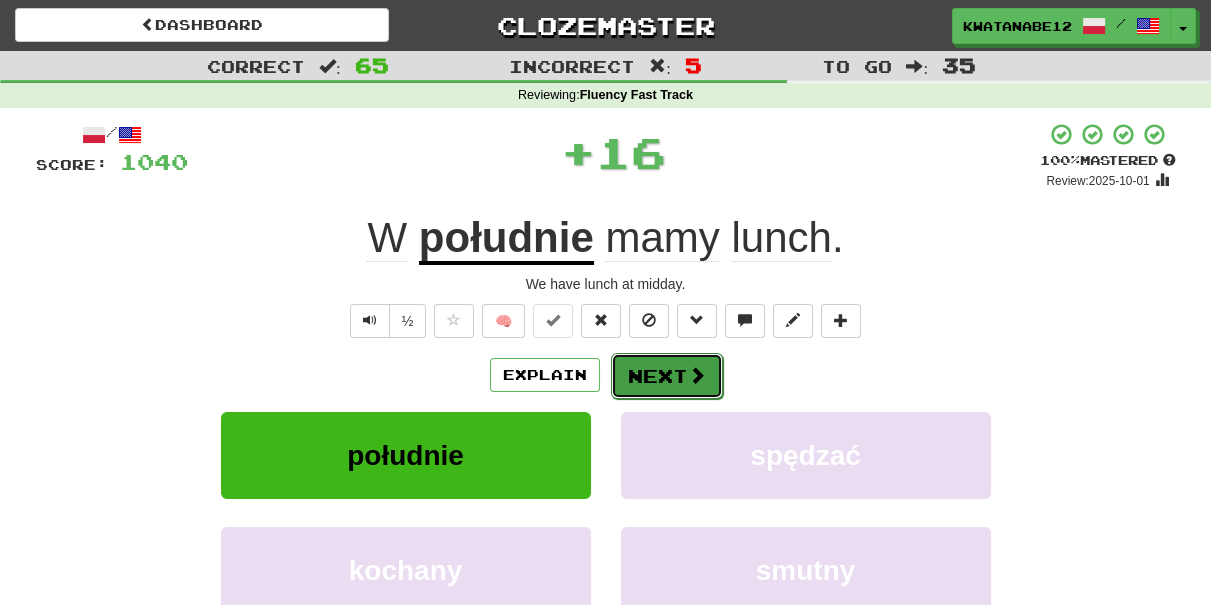 click on "Next" at bounding box center (667, 376) 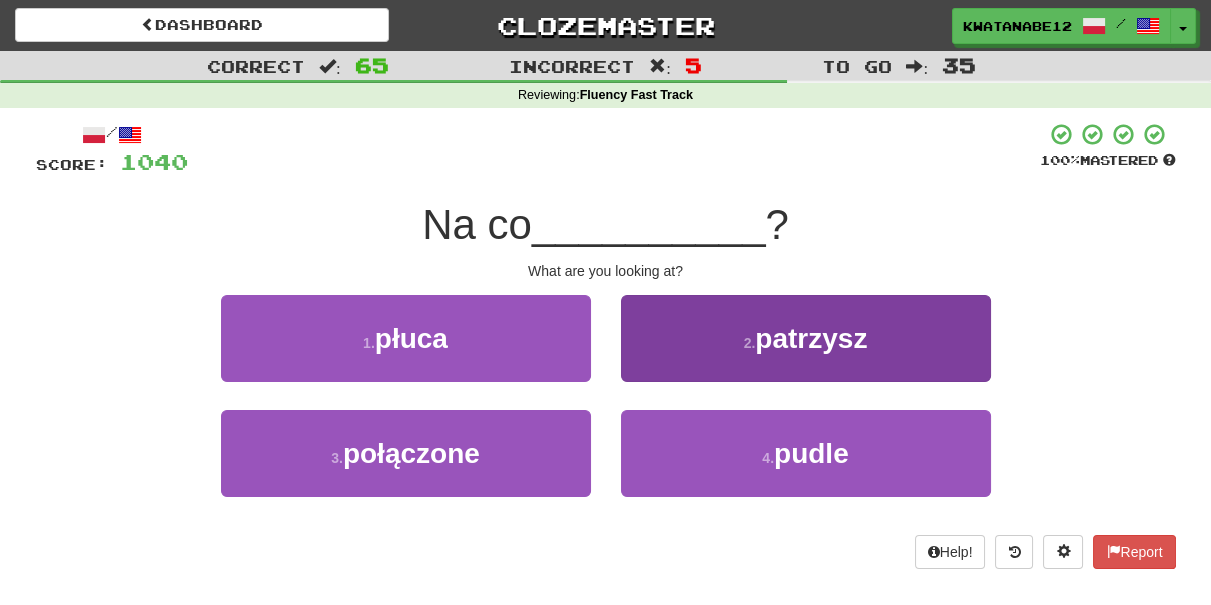 drag, startPoint x: 666, startPoint y: 283, endPoint x: 672, endPoint y: 327, distance: 44.407207 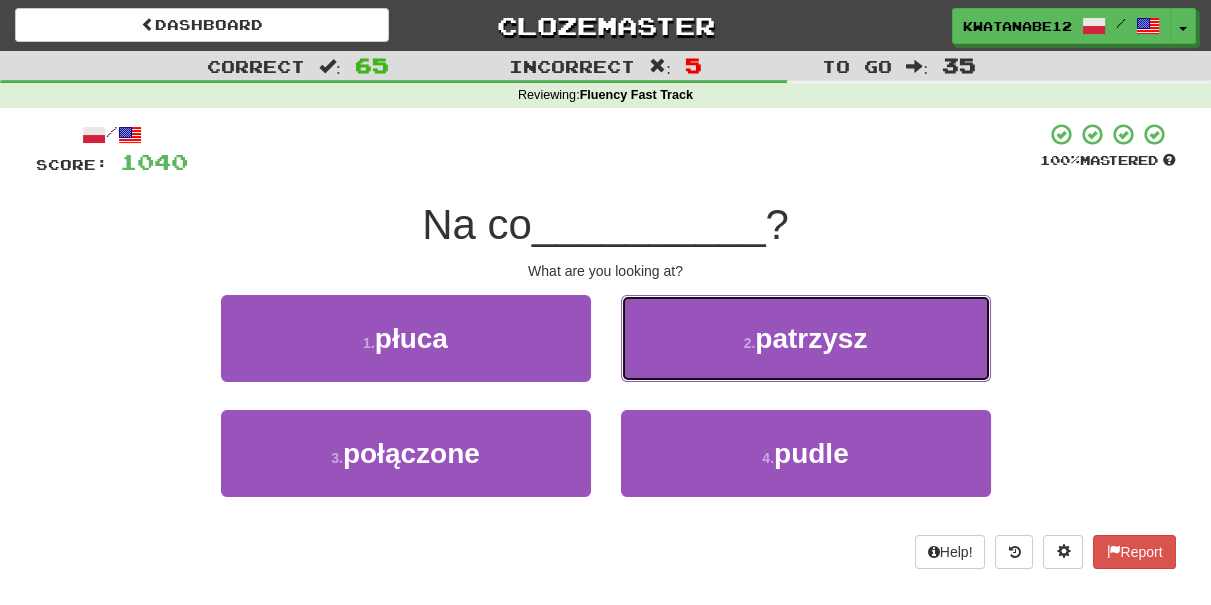 click on "2 .  patrzysz" at bounding box center (806, 338) 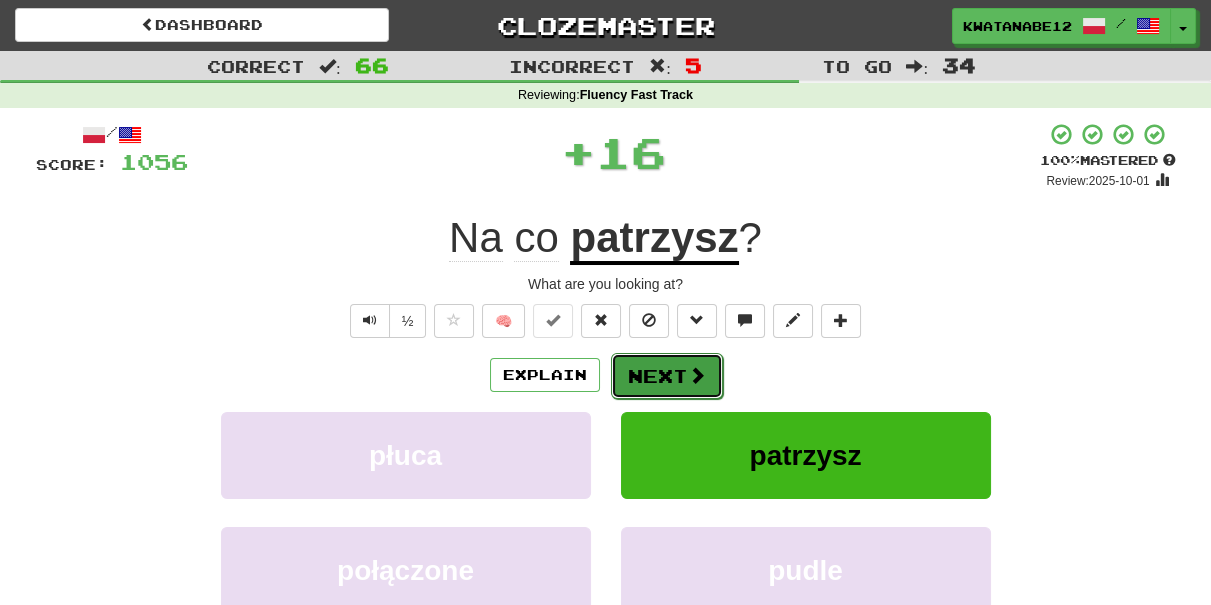 click on "Next" at bounding box center (667, 376) 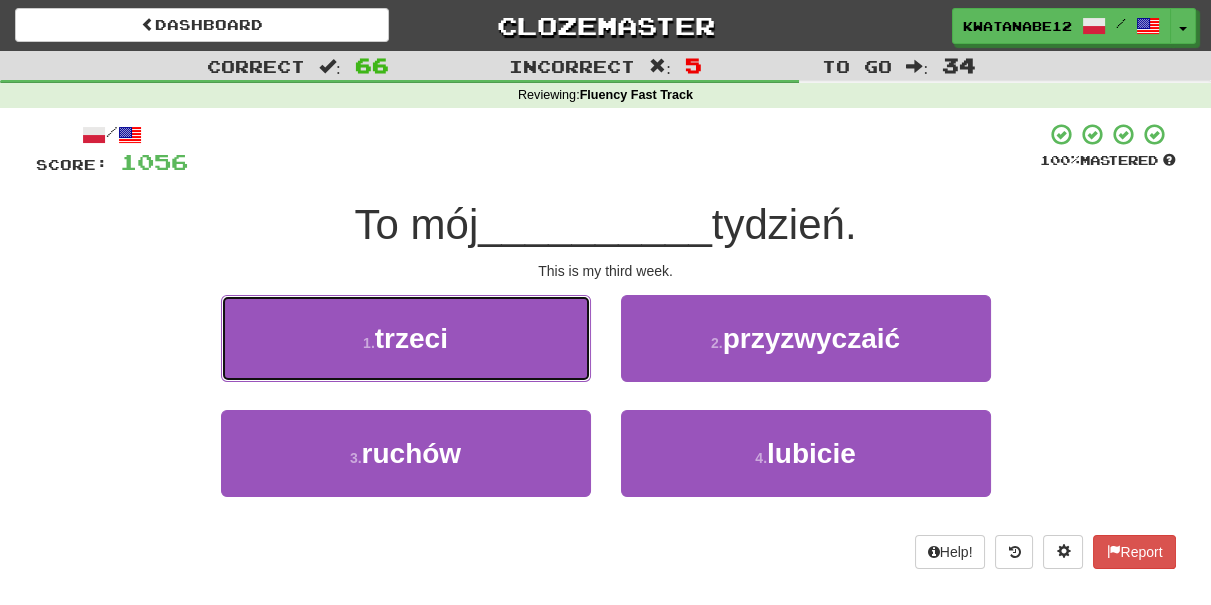 drag, startPoint x: 514, startPoint y: 334, endPoint x: 585, endPoint y: 344, distance: 71.70077 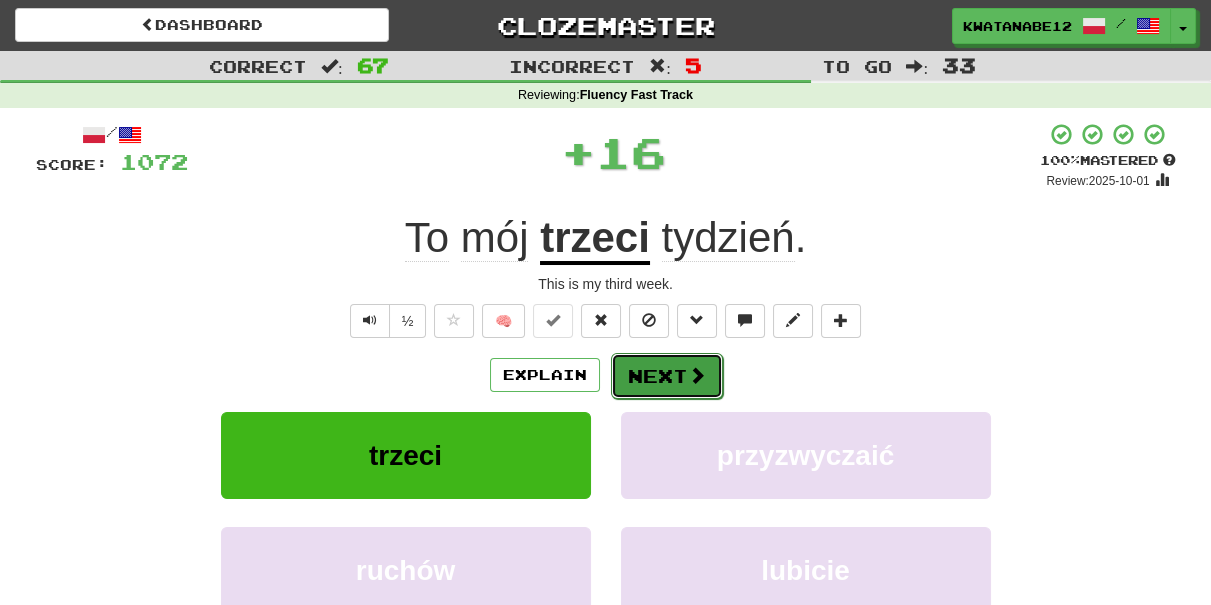 click on "Next" at bounding box center (667, 376) 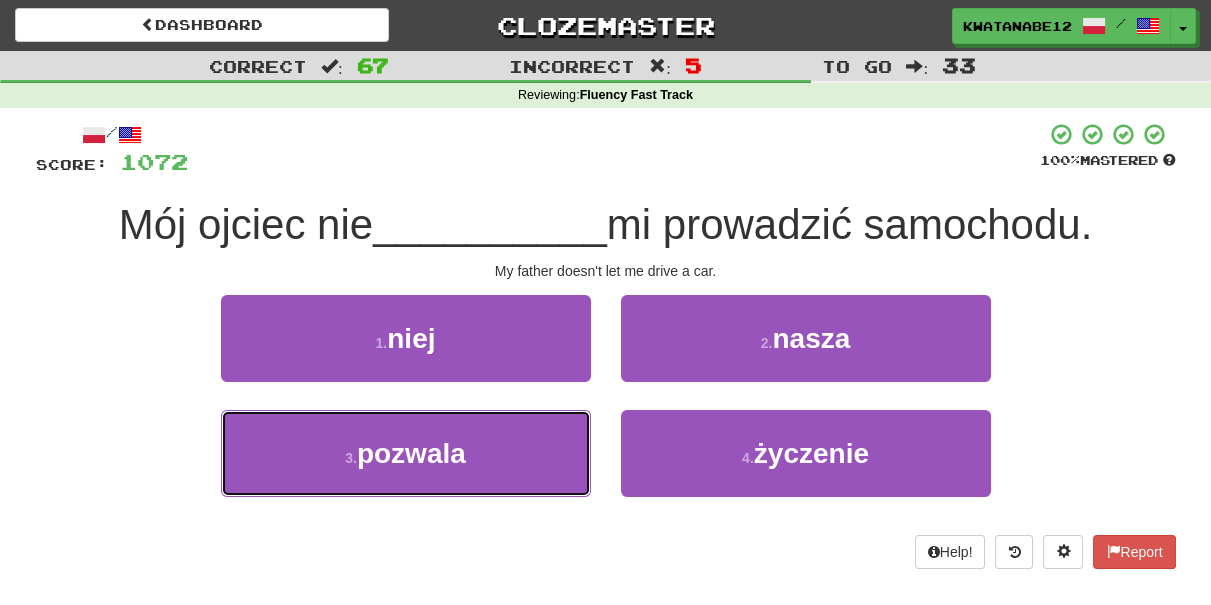 drag, startPoint x: 497, startPoint y: 453, endPoint x: 617, endPoint y: 413, distance: 126.491104 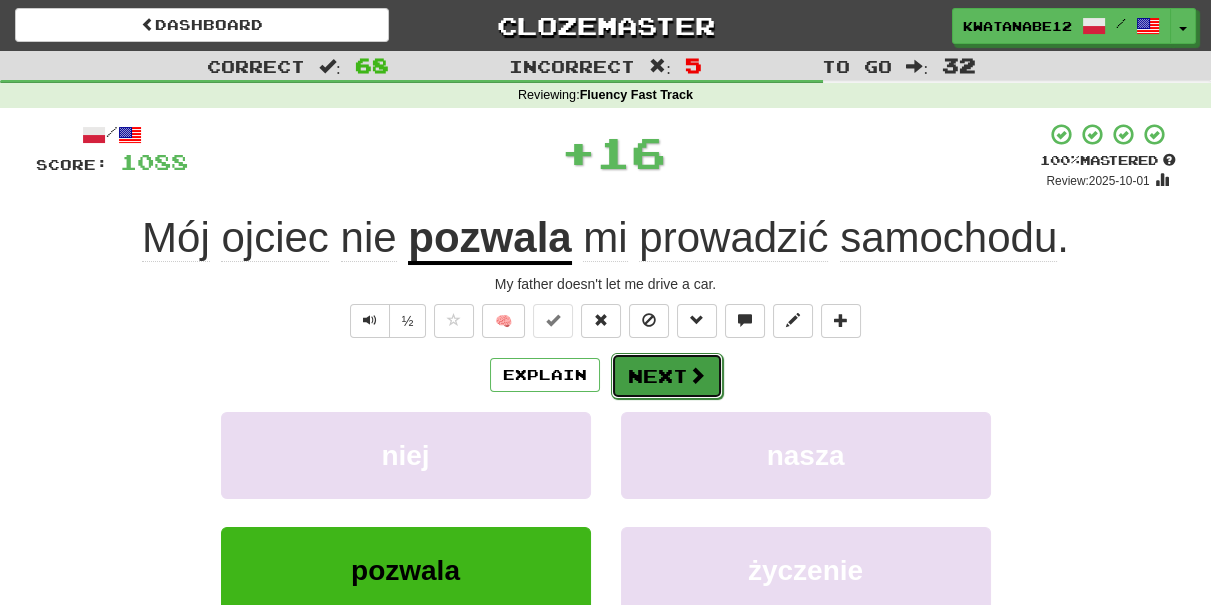 click on "Next" at bounding box center [667, 376] 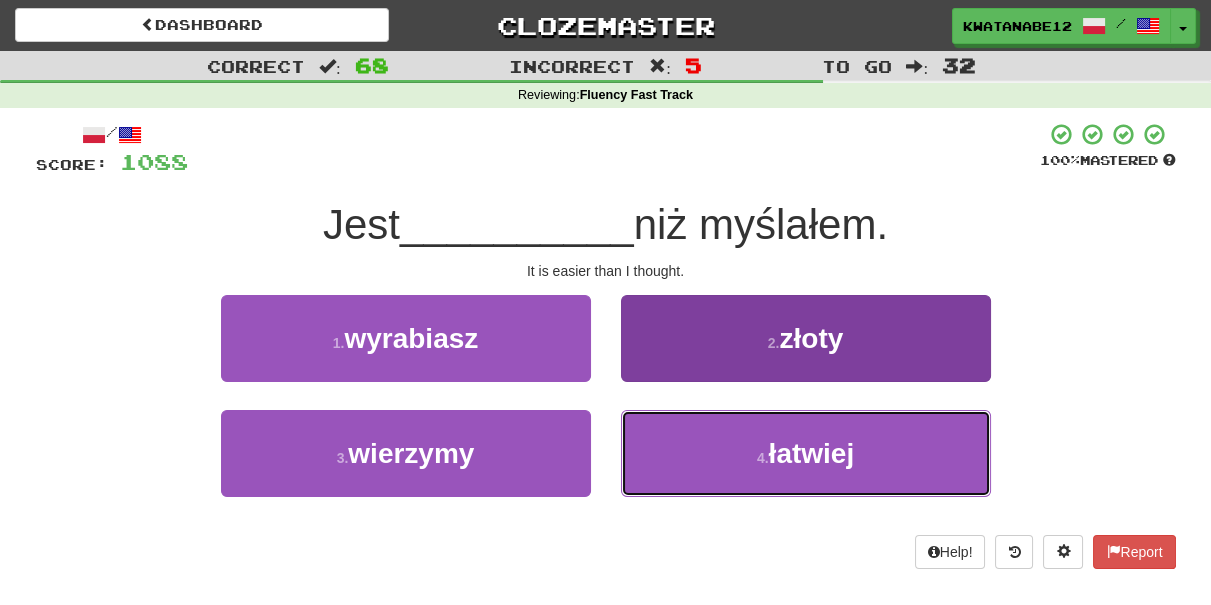 click on "4 .  łatwiej" at bounding box center (806, 453) 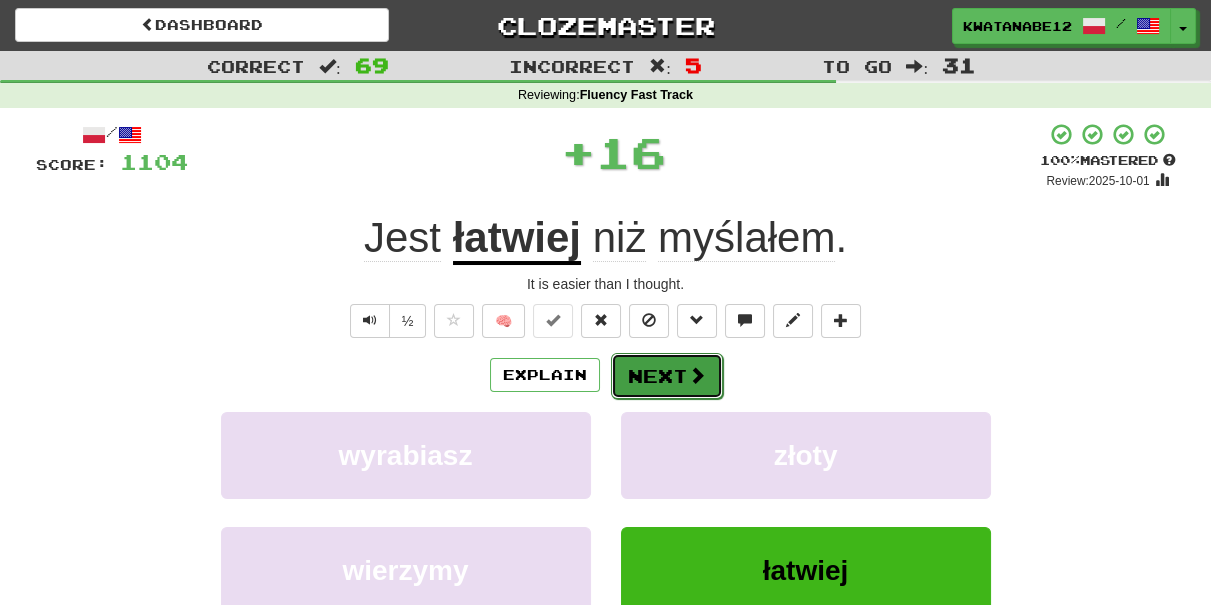 click on "Next" at bounding box center (667, 376) 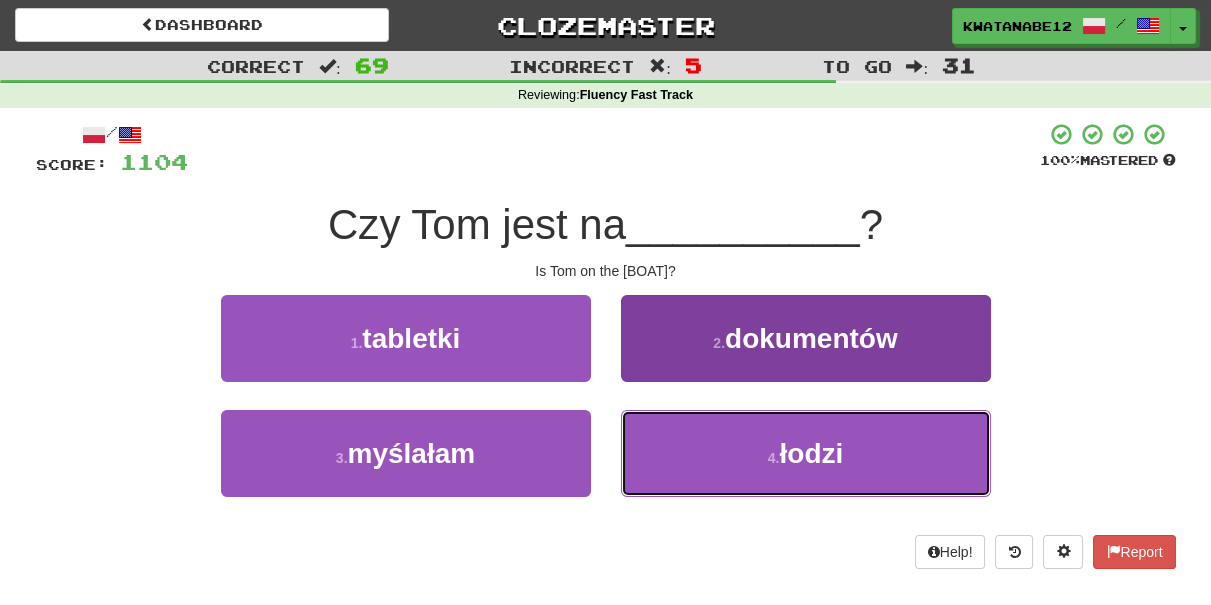 click on "4 .  łodzi" at bounding box center (806, 453) 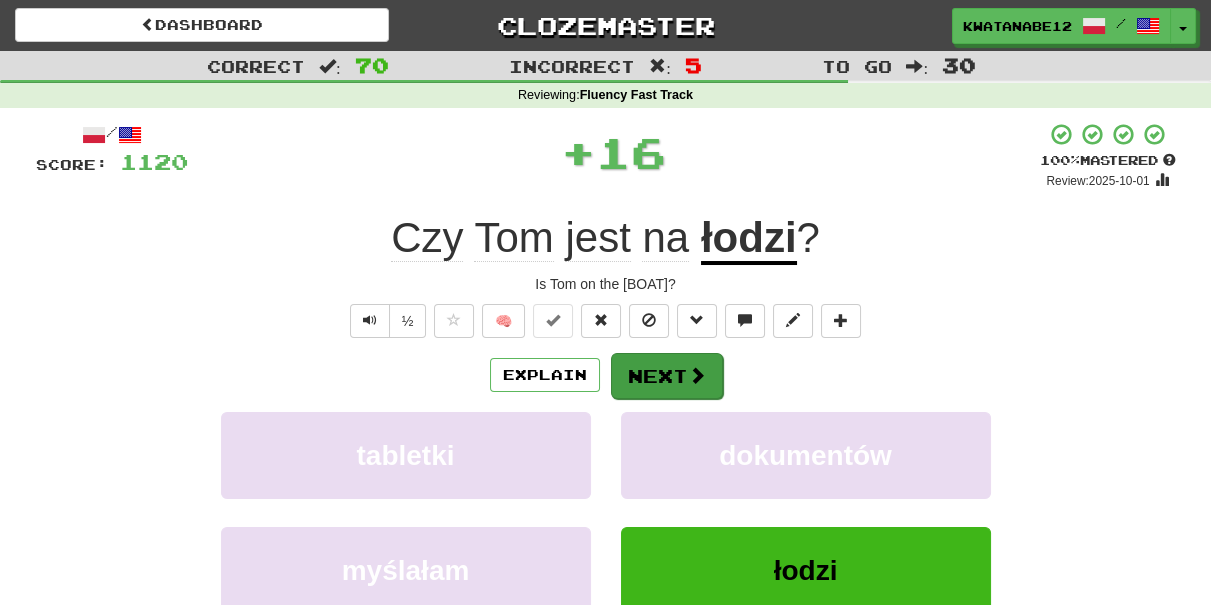 drag, startPoint x: 662, startPoint y: 346, endPoint x: 670, endPoint y: 370, distance: 25.298222 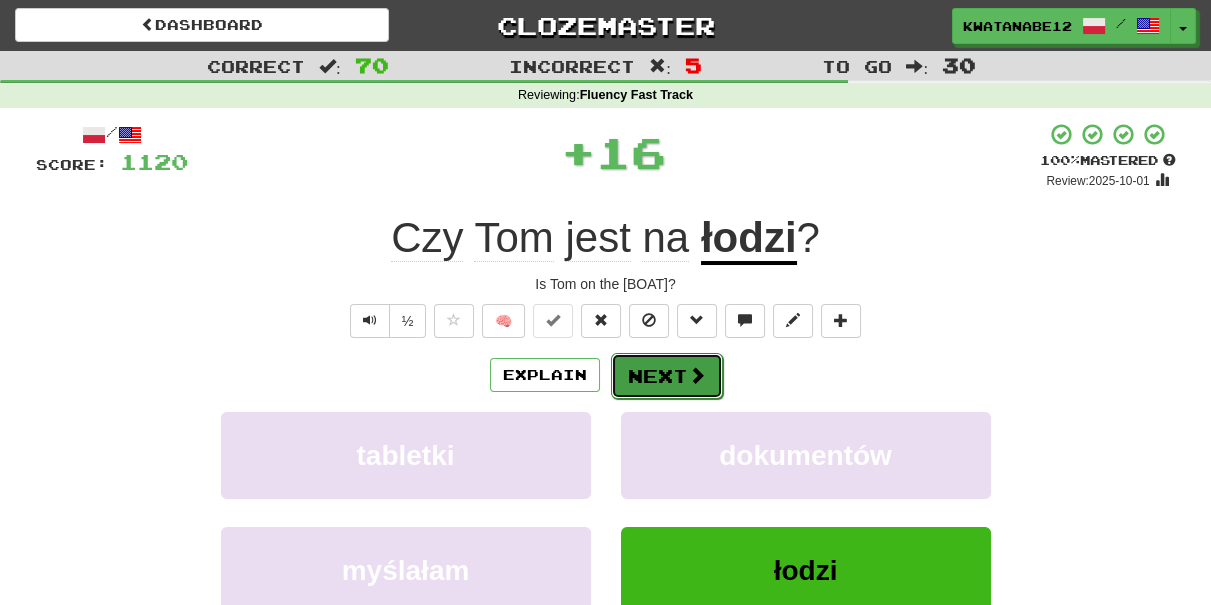 click on "Next" at bounding box center (667, 376) 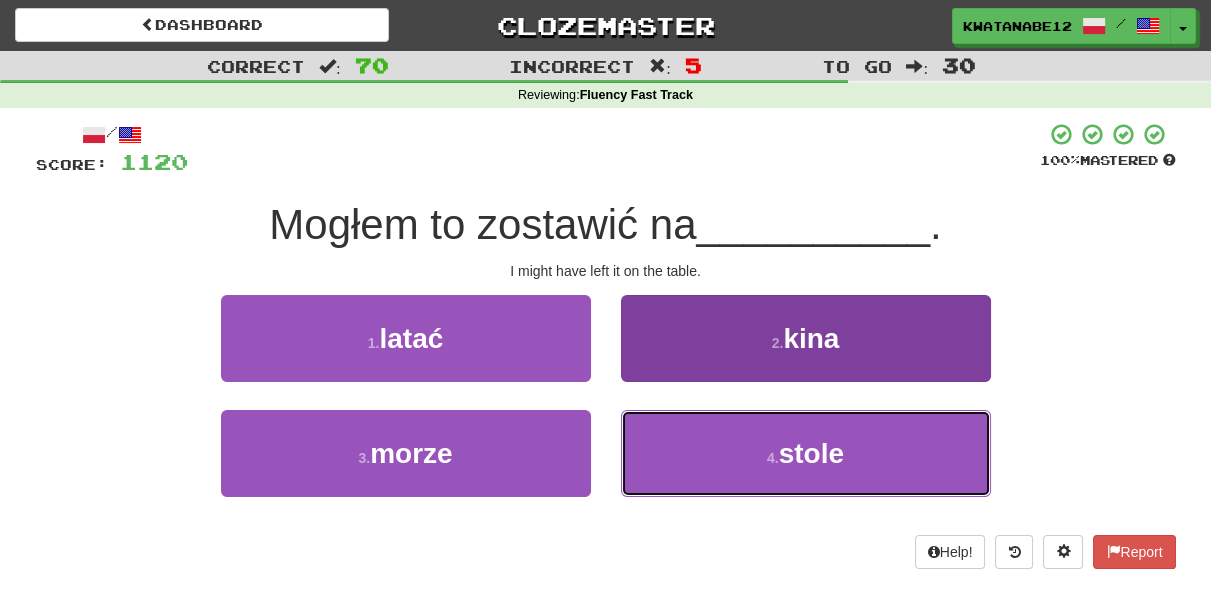 click on "4 .  stole" at bounding box center [806, 453] 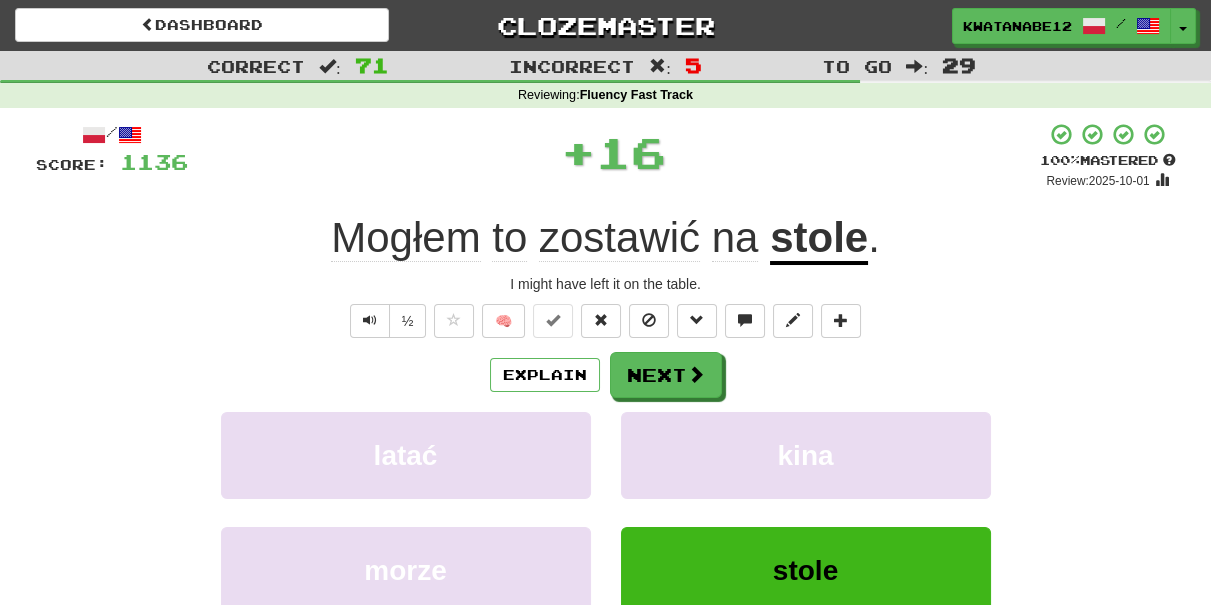 click on "/ Score: 1136 + 16 100 % Mastered Review: 2025-10-01 Mogłem to zostawić na stole . I might have left it on the table. ½ 🧠 Explain Next latać kina morze stole Learn more: latać kina morze stole Help! Report Sentence Source" at bounding box center (606, 435) 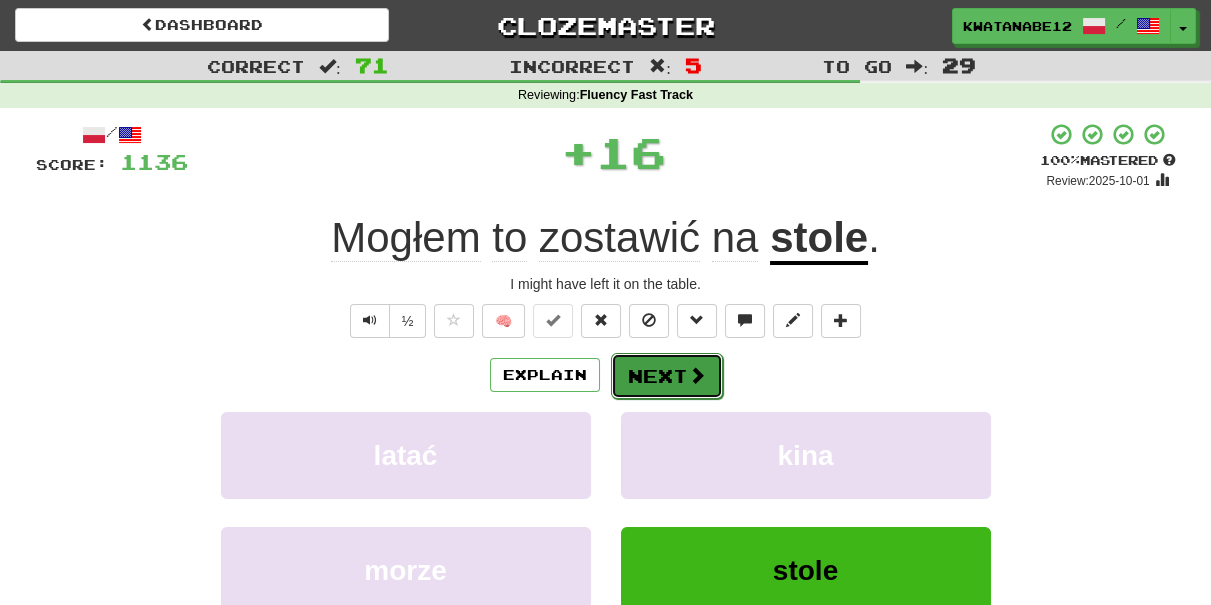 click on "Next" at bounding box center (667, 376) 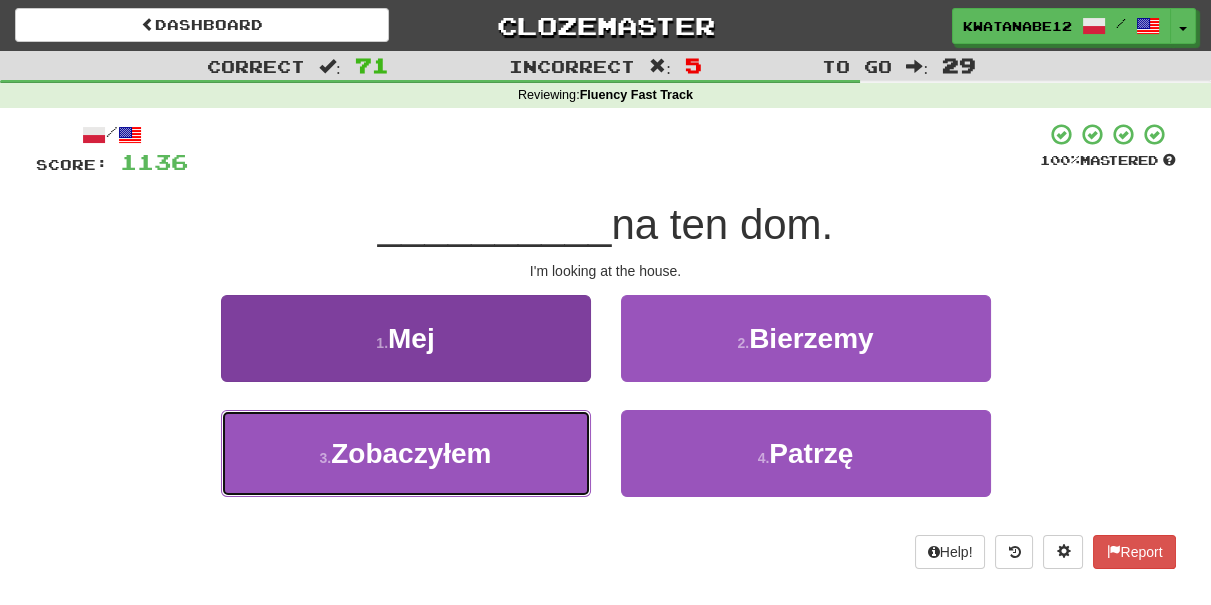 drag, startPoint x: 508, startPoint y: 466, endPoint x: 541, endPoint y: 435, distance: 45.276924 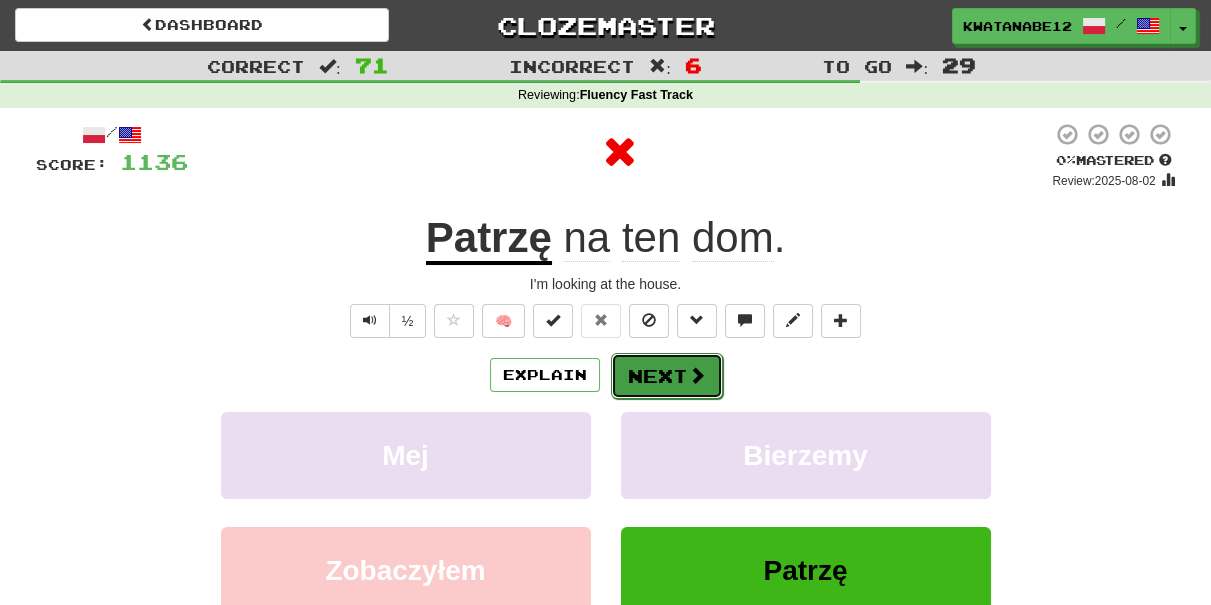 click on "Next" at bounding box center [667, 376] 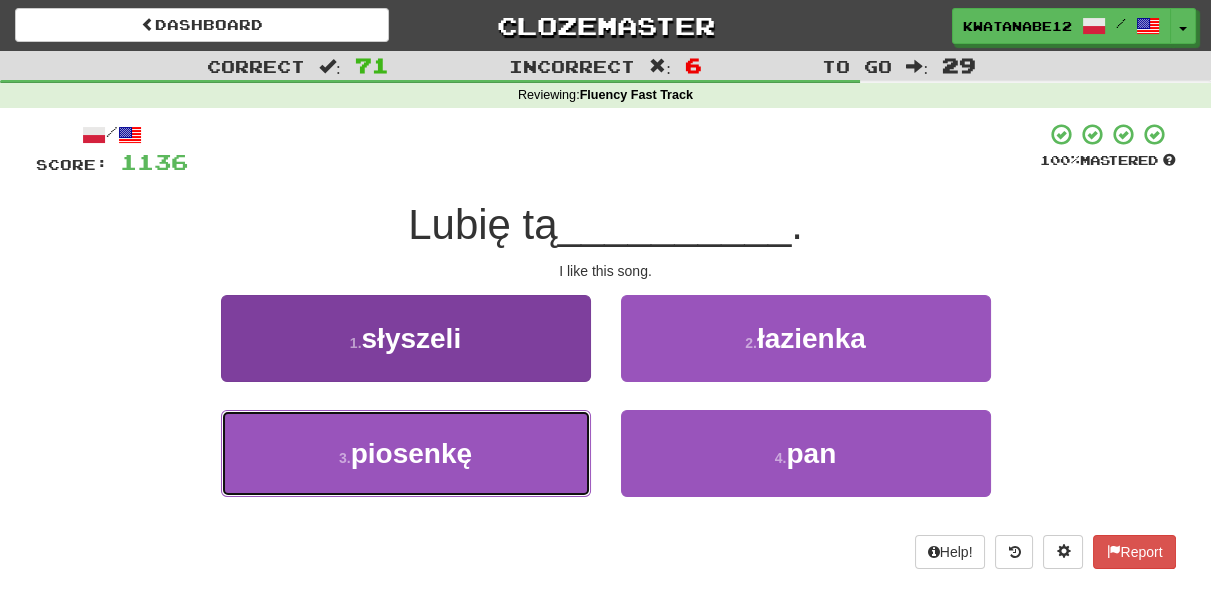 click on "3 .  piosenkę" at bounding box center (406, 453) 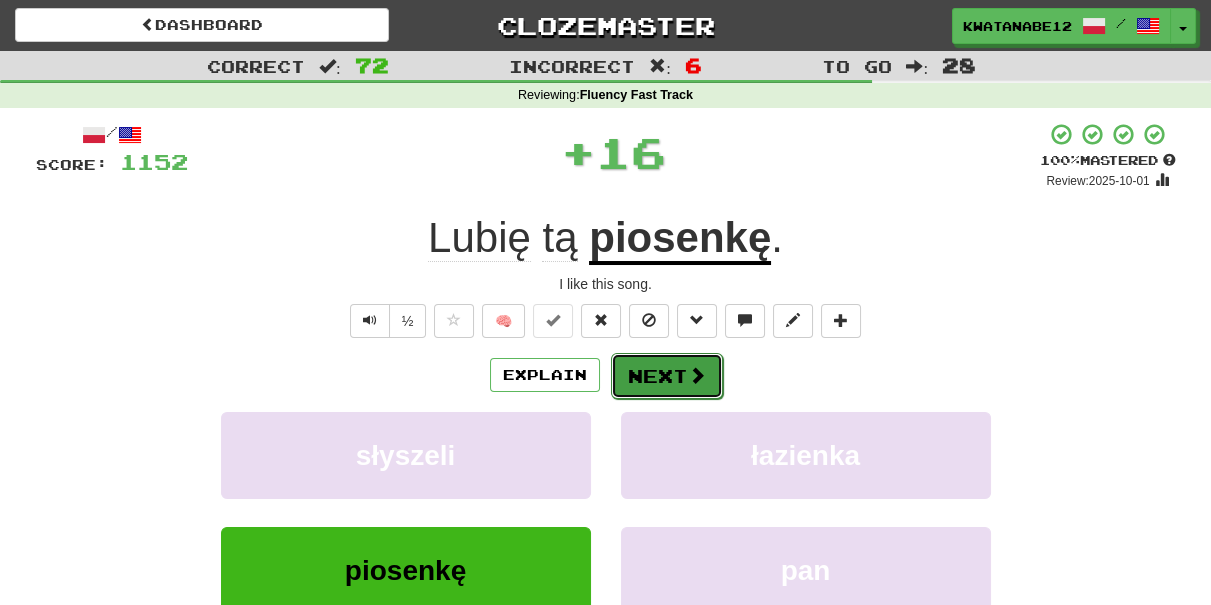 click on "Next" at bounding box center (667, 376) 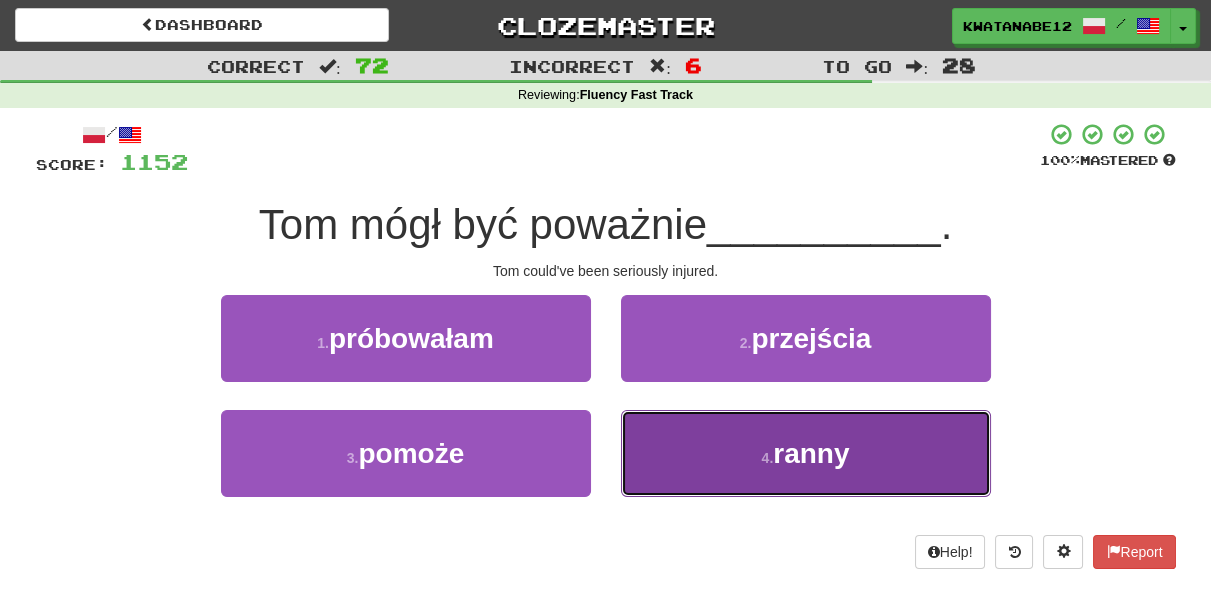 click on "4 .  ranny" at bounding box center (806, 453) 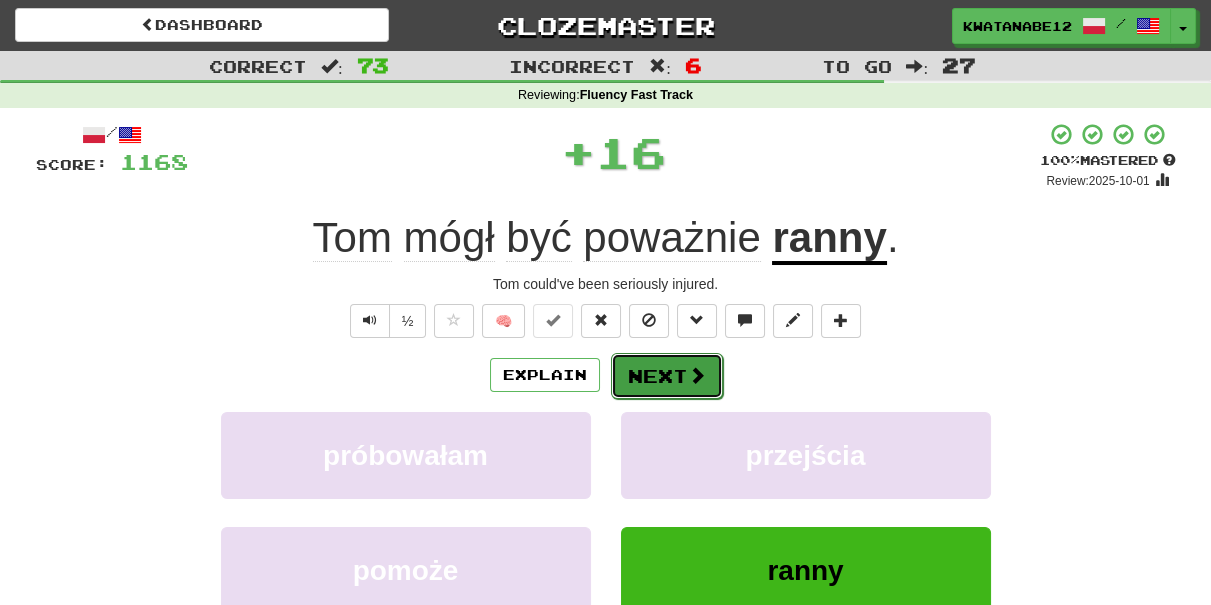 click on "Next" at bounding box center [667, 376] 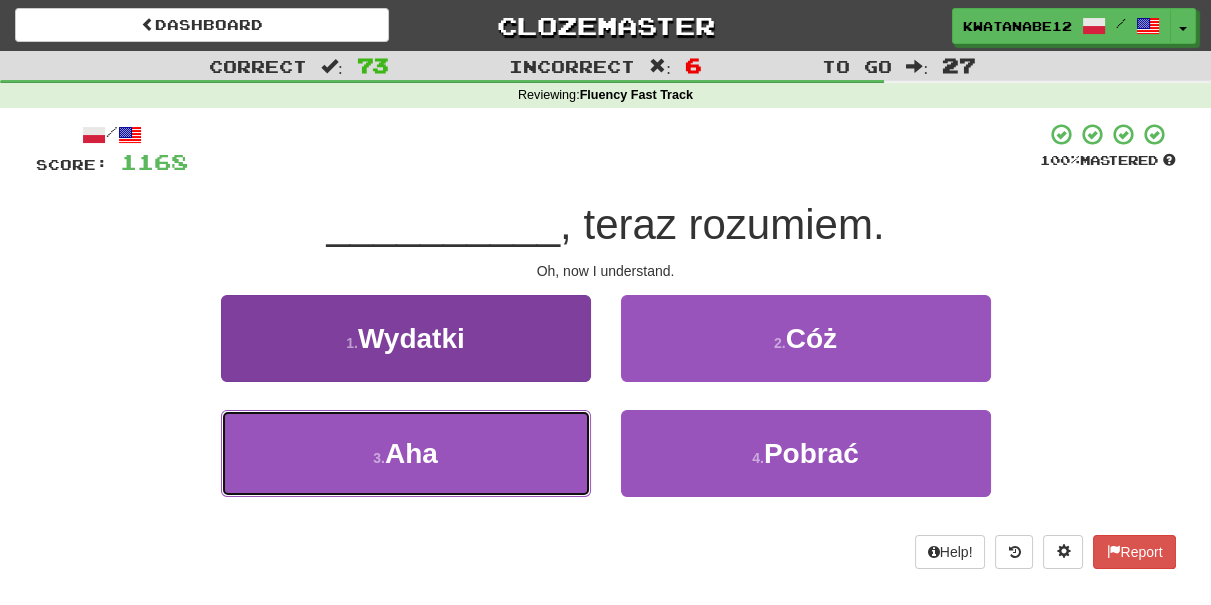 click on "3 .  Aha" at bounding box center [406, 453] 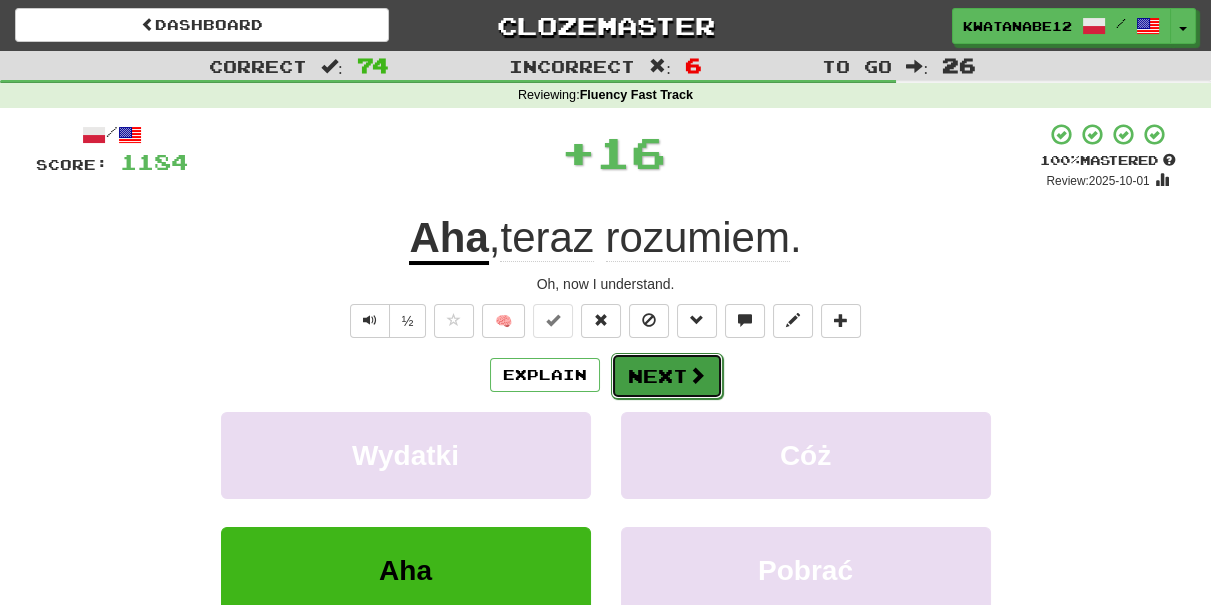 click on "Next" at bounding box center (667, 376) 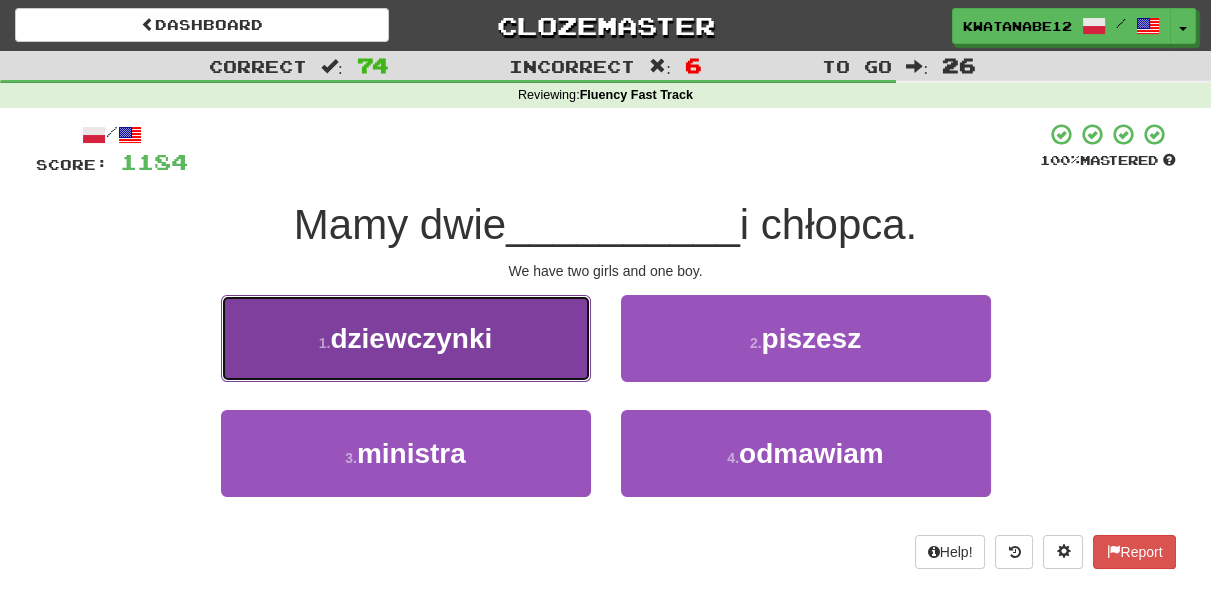 drag, startPoint x: 523, startPoint y: 358, endPoint x: 589, endPoint y: 370, distance: 67.08204 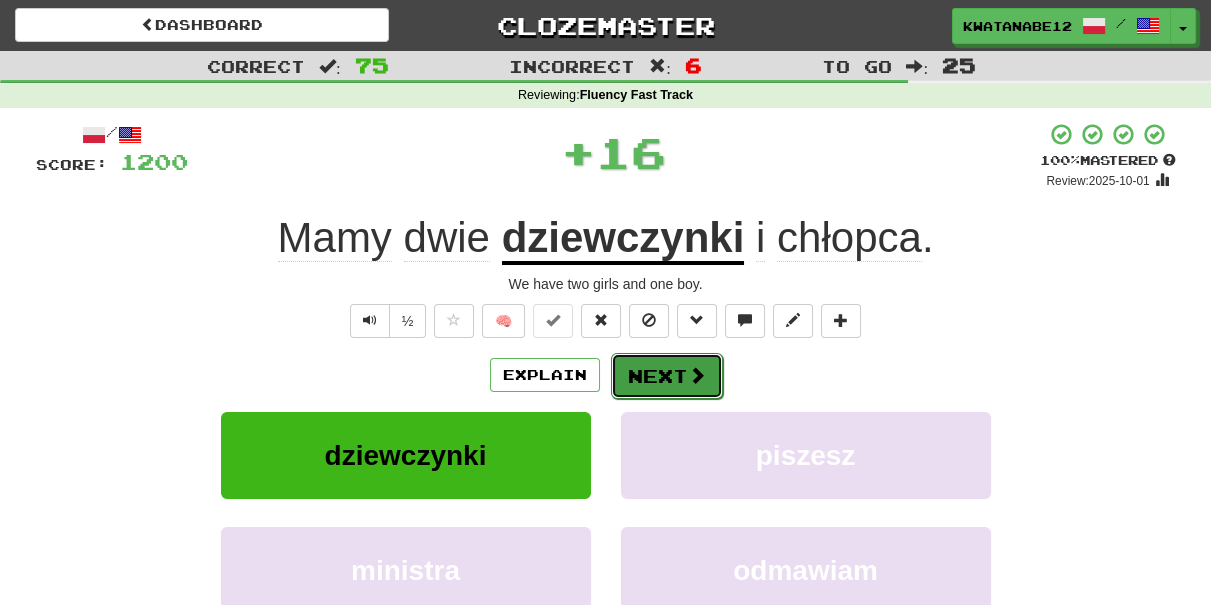 click on "Next" at bounding box center [667, 376] 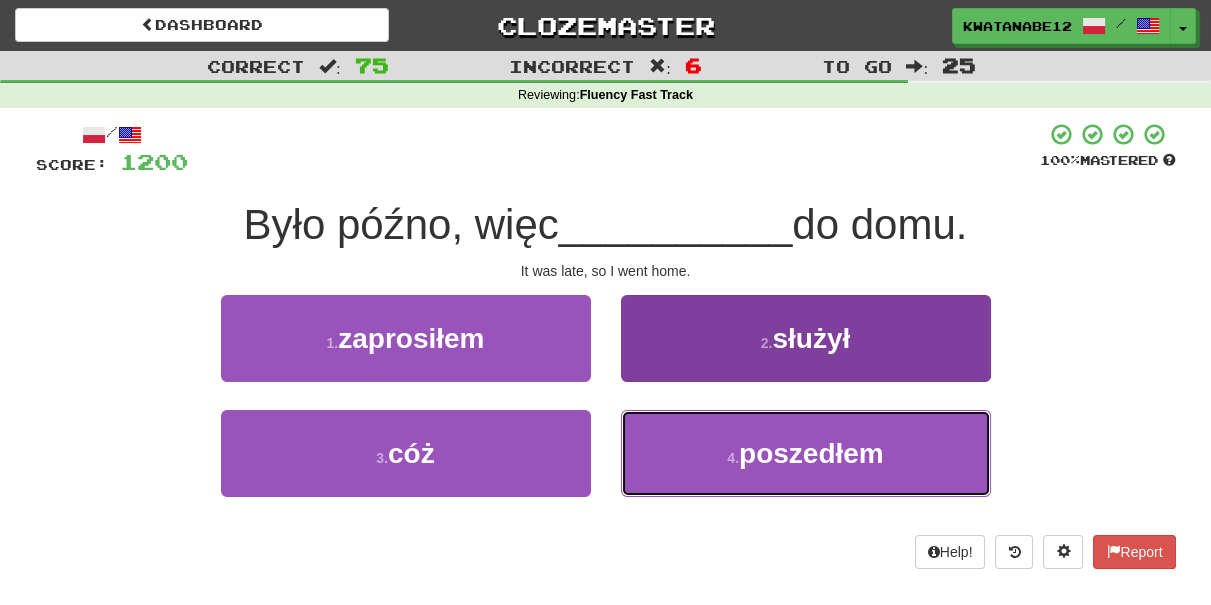 click on "4 .  poszedłem" at bounding box center [806, 453] 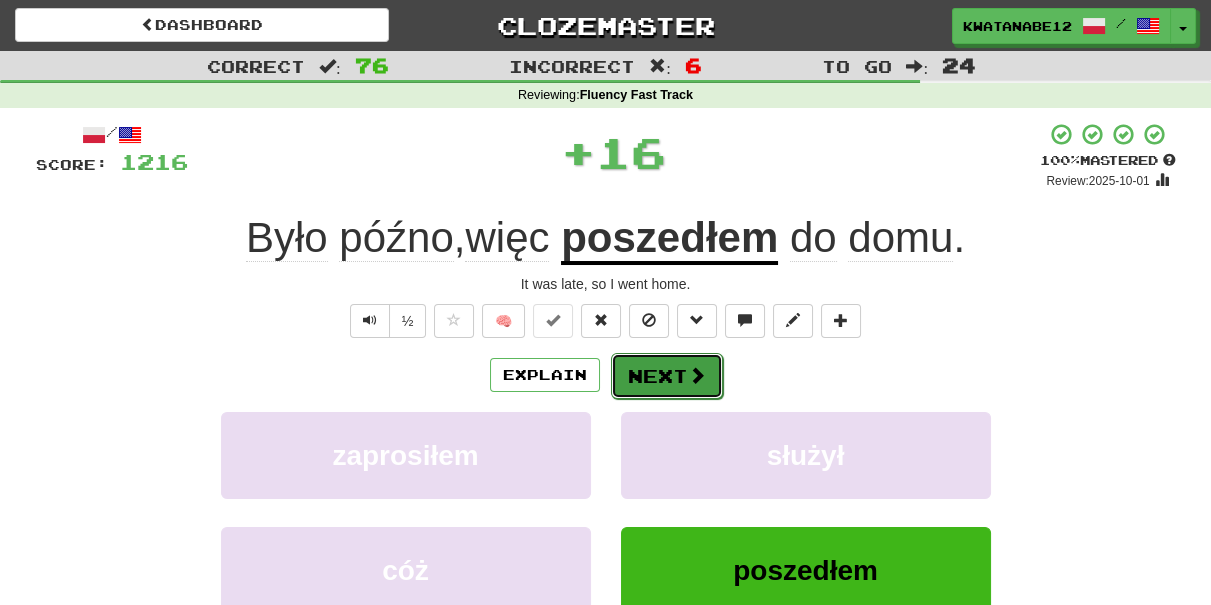 click on "Next" at bounding box center (667, 376) 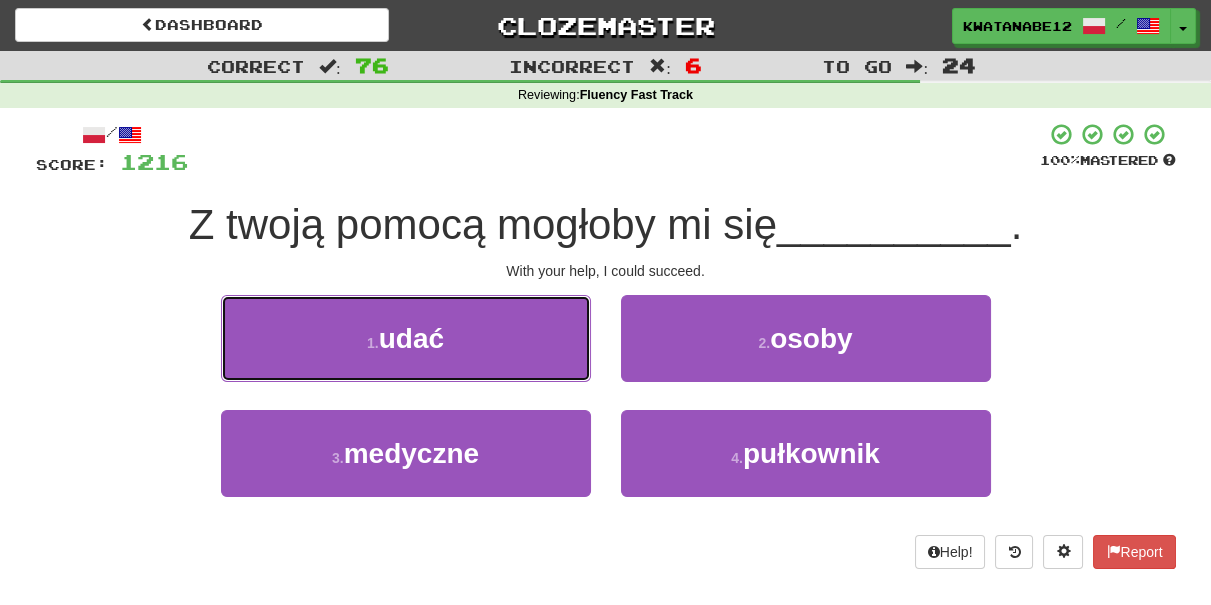 drag, startPoint x: 541, startPoint y: 346, endPoint x: 568, endPoint y: 348, distance: 27.073973 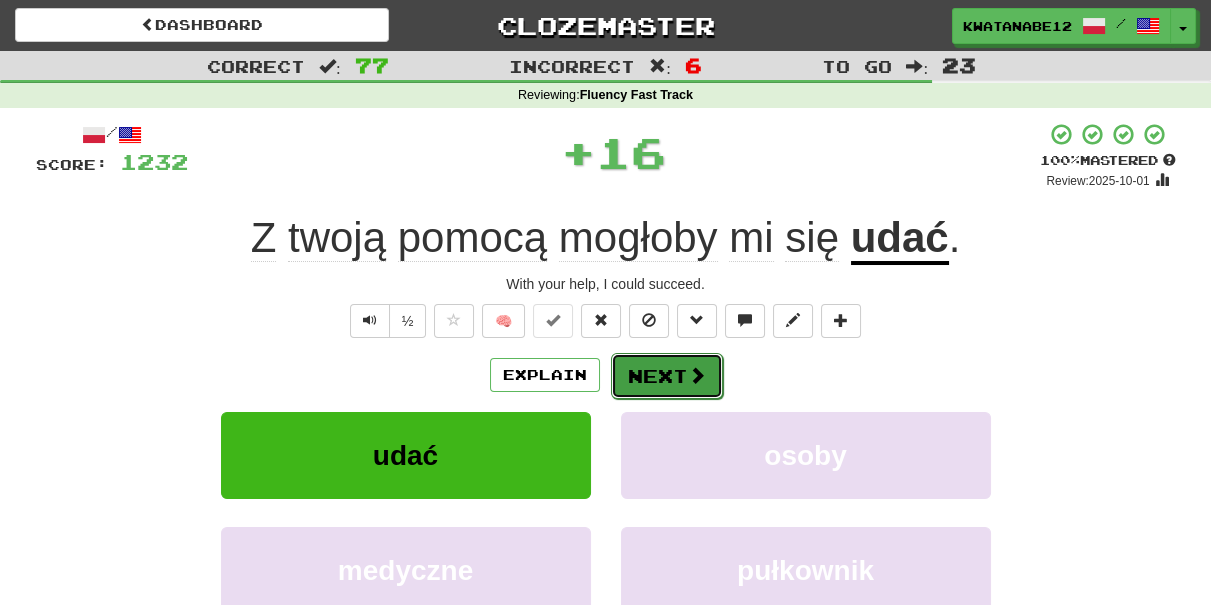 click on "Next" at bounding box center (667, 376) 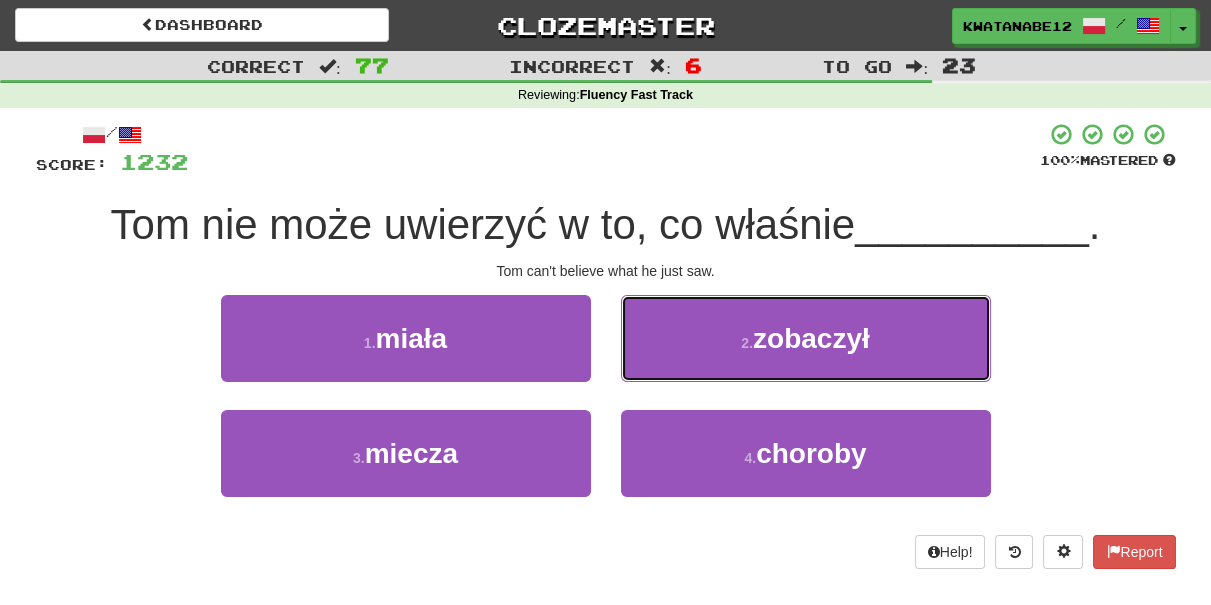 drag, startPoint x: 642, startPoint y: 335, endPoint x: 639, endPoint y: 348, distance: 13.341664 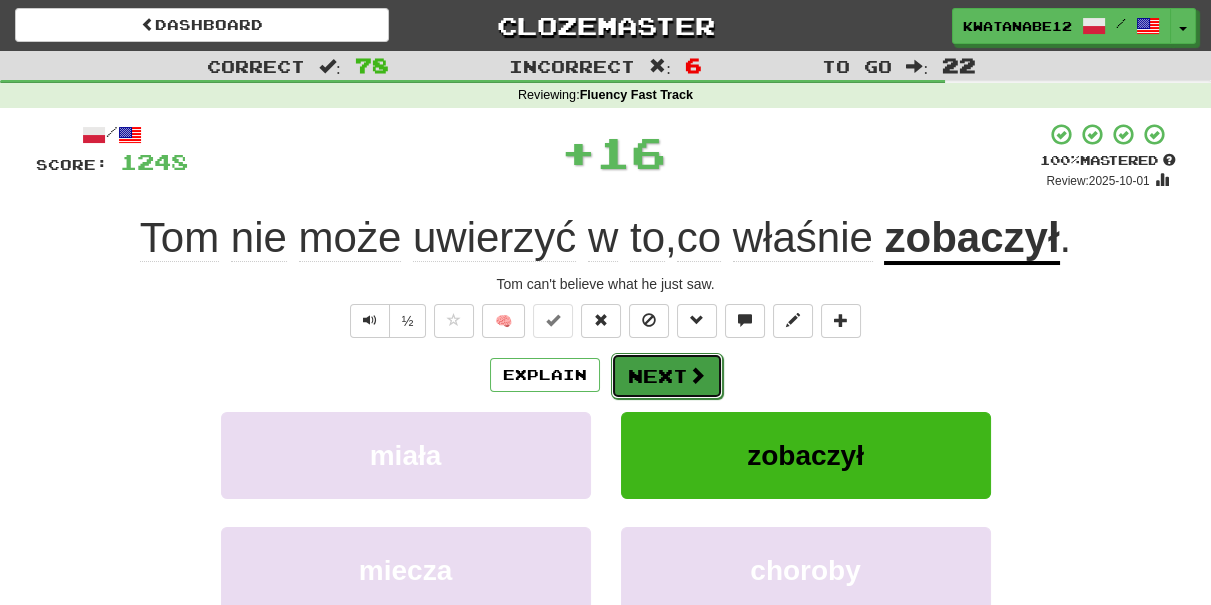 click on "Next" at bounding box center (667, 376) 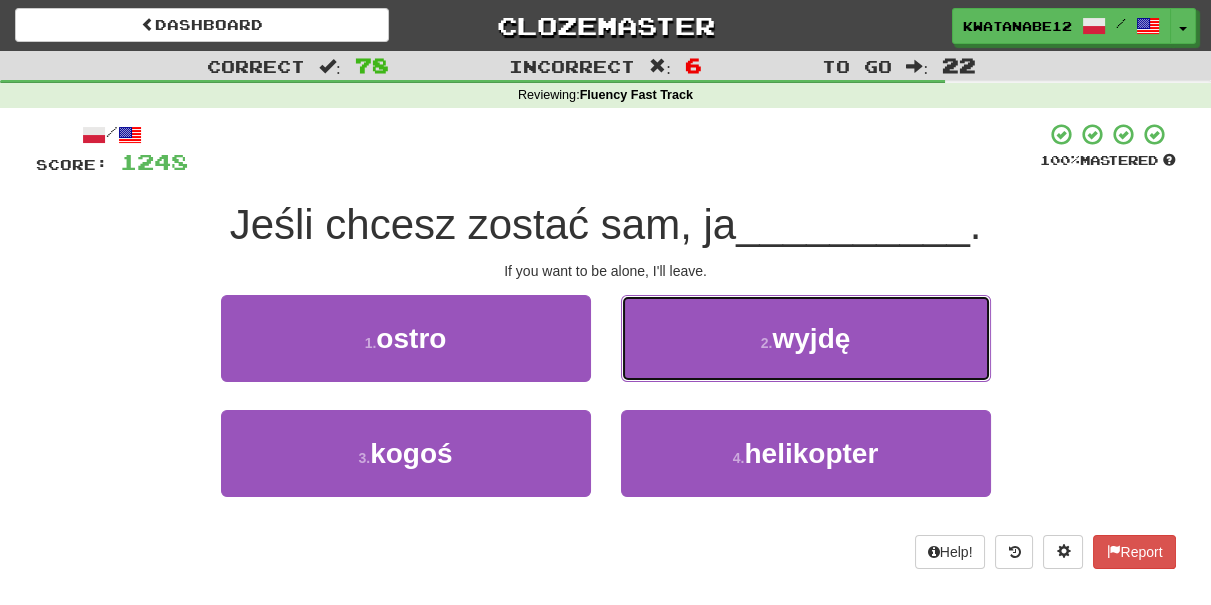 drag, startPoint x: 669, startPoint y: 337, endPoint x: 666, endPoint y: 348, distance: 11.401754 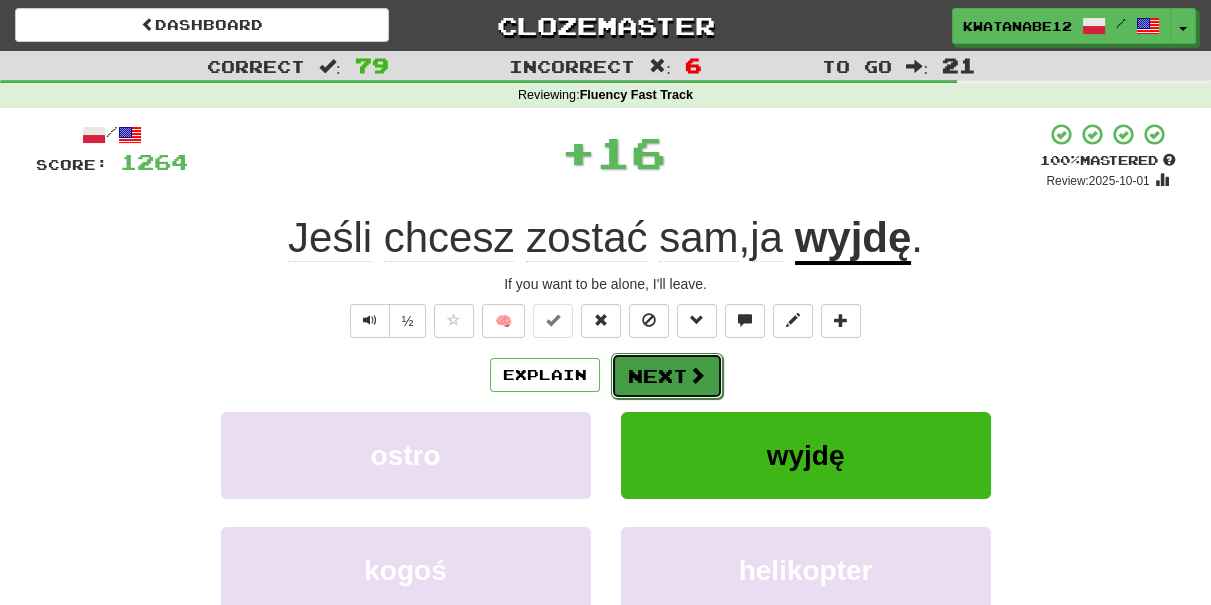 click on "Next" at bounding box center [667, 376] 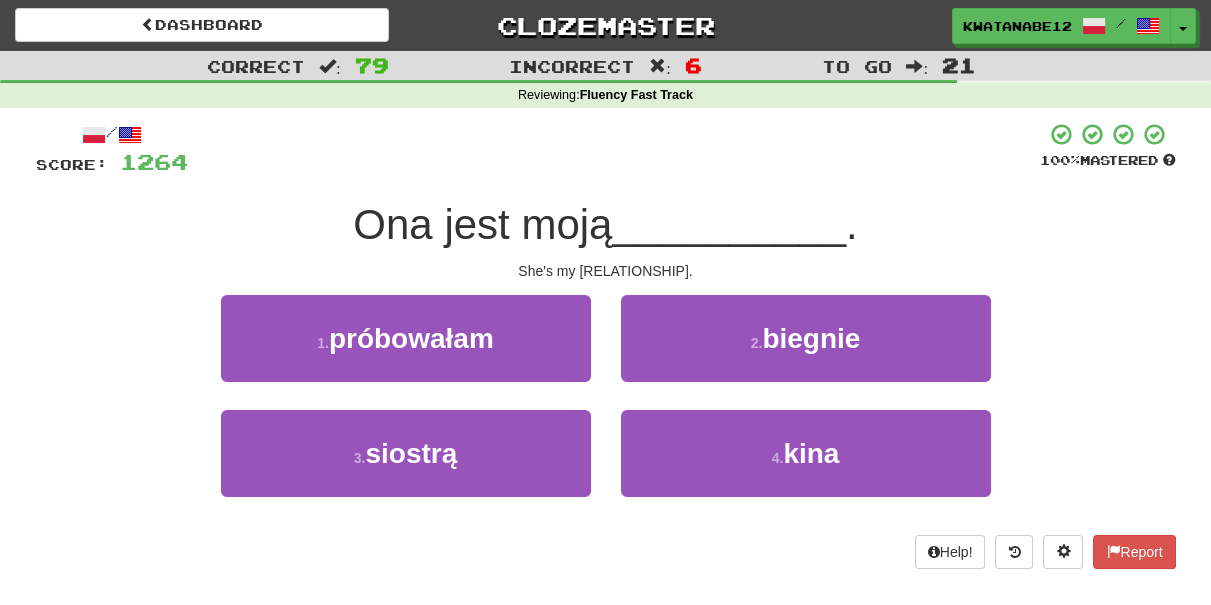 drag, startPoint x: 525, startPoint y: 395, endPoint x: 575, endPoint y: 404, distance: 50.803543 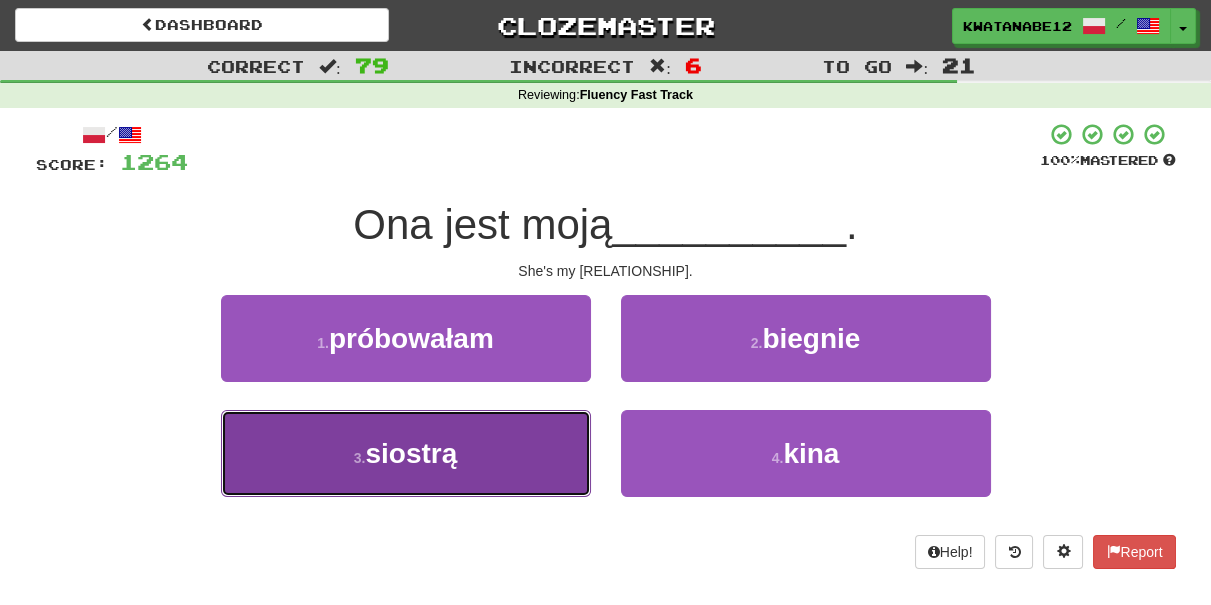 drag, startPoint x: 550, startPoint y: 471, endPoint x: 598, endPoint y: 426, distance: 65.795135 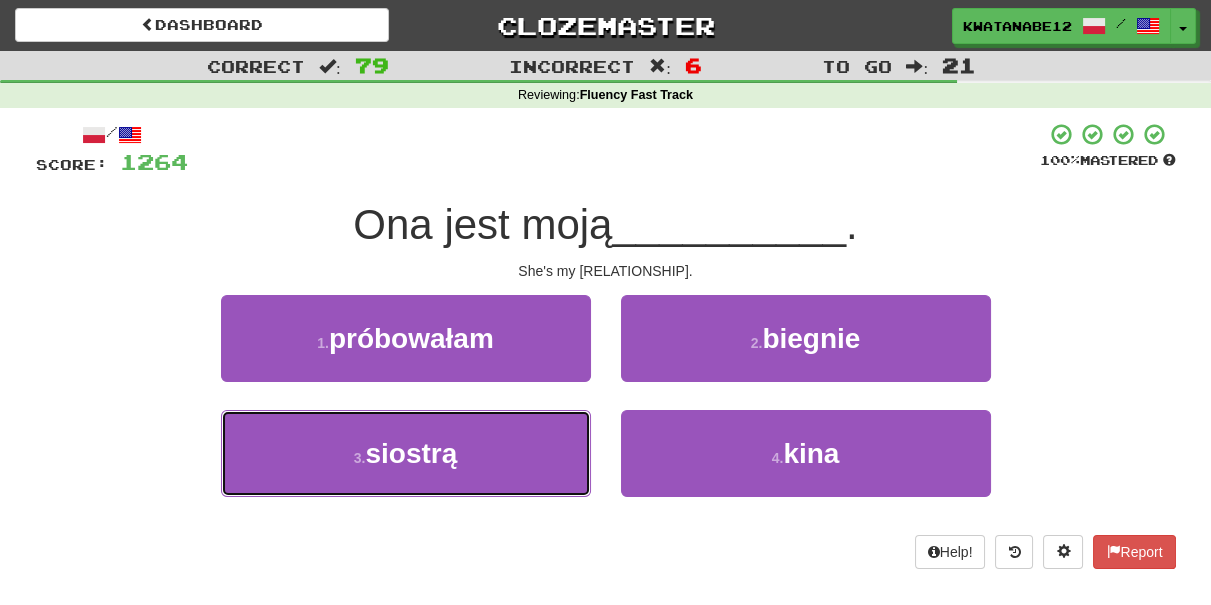 click on "3 .  siostrą" at bounding box center [406, 453] 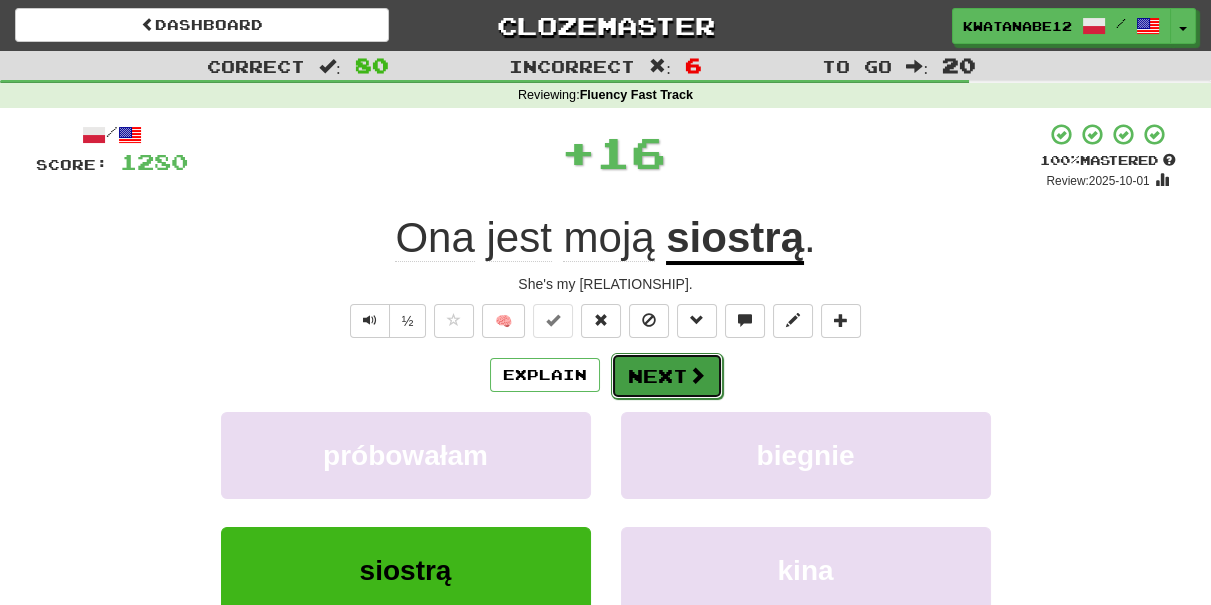 click on "Next" at bounding box center [667, 376] 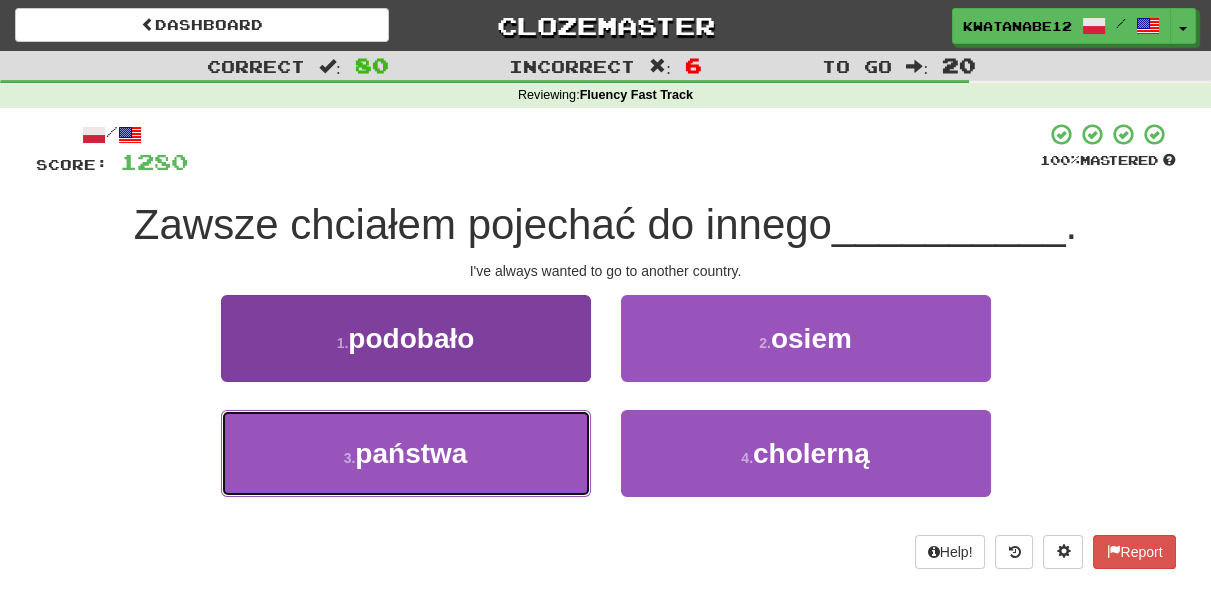 drag, startPoint x: 517, startPoint y: 457, endPoint x: 587, endPoint y: 426, distance: 76.55717 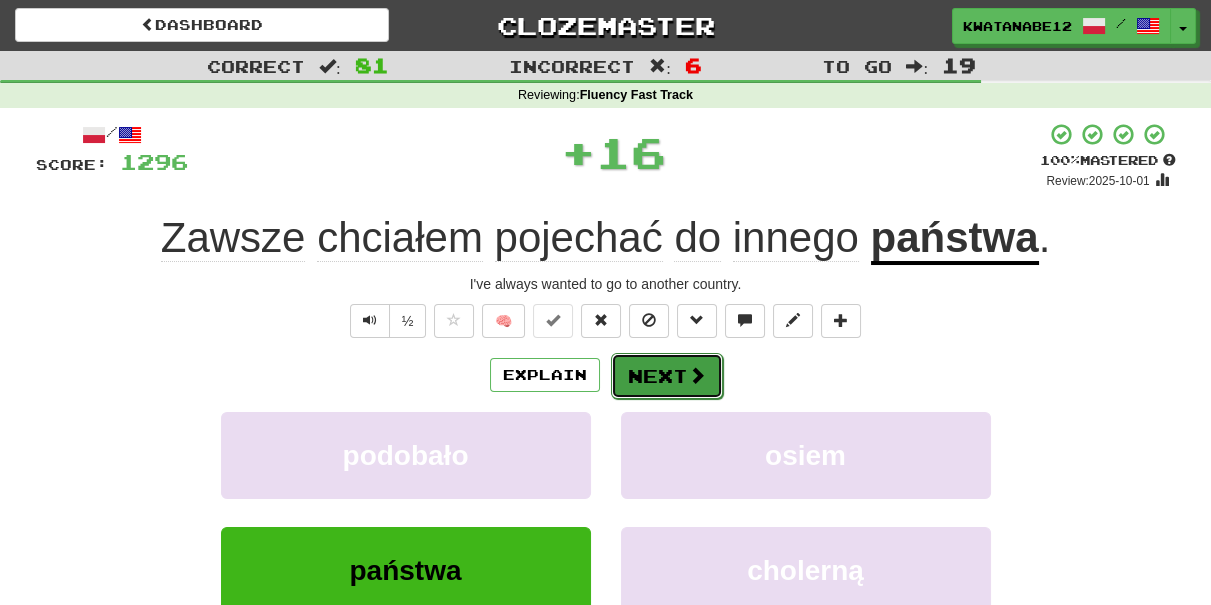 click on "Next" at bounding box center (667, 376) 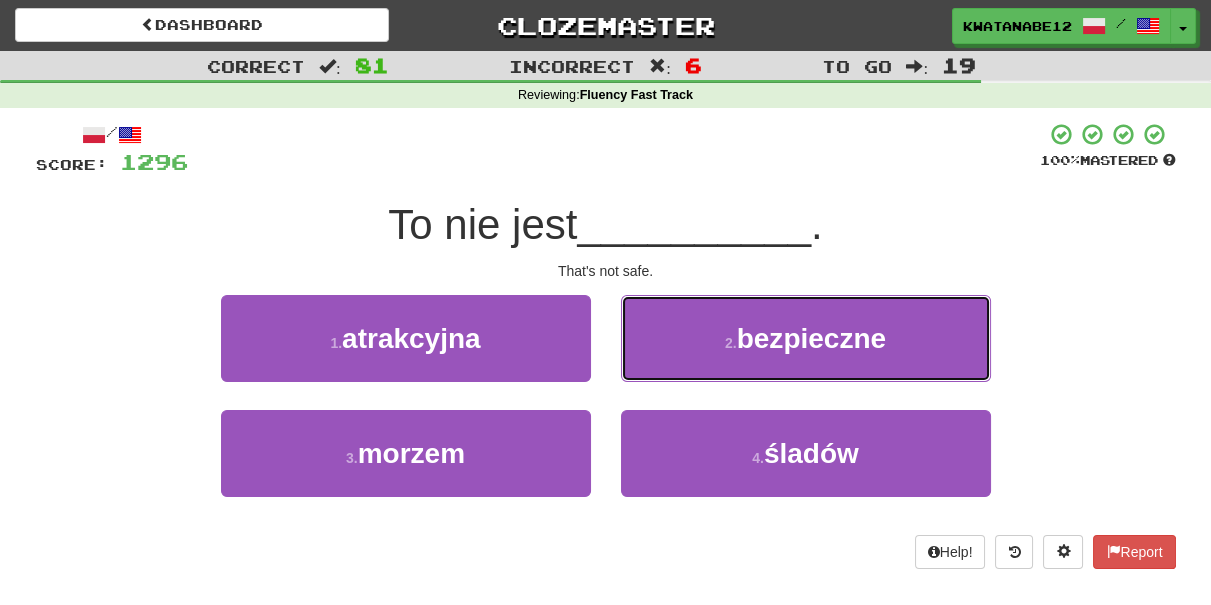 click on "2 .  bezpieczne" at bounding box center (806, 338) 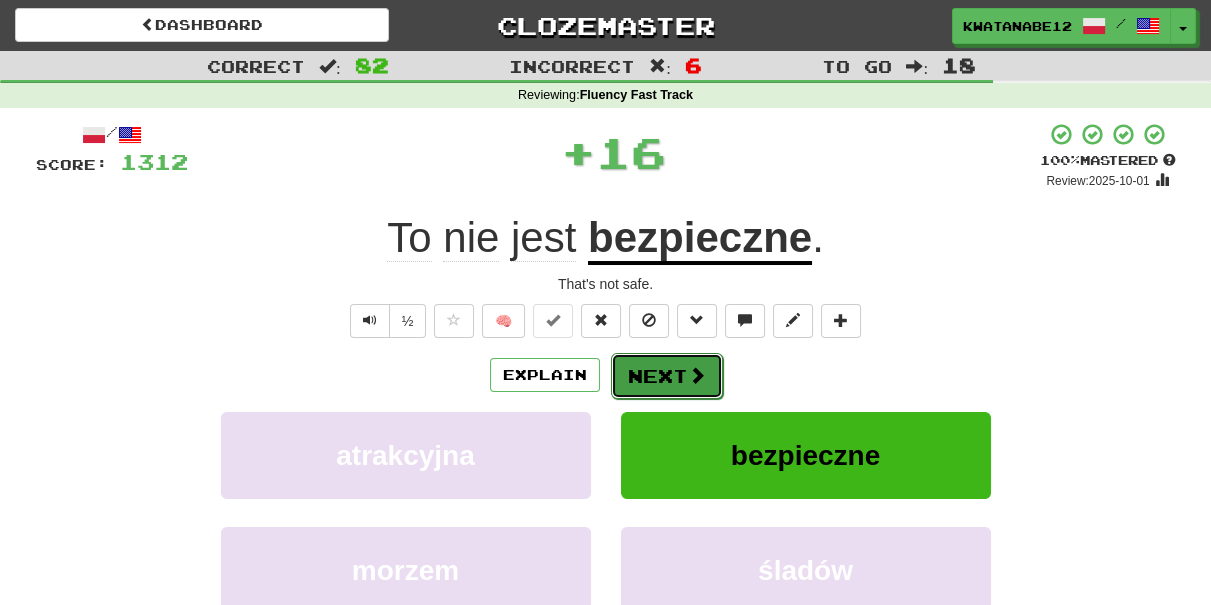 click on "Next" at bounding box center (667, 376) 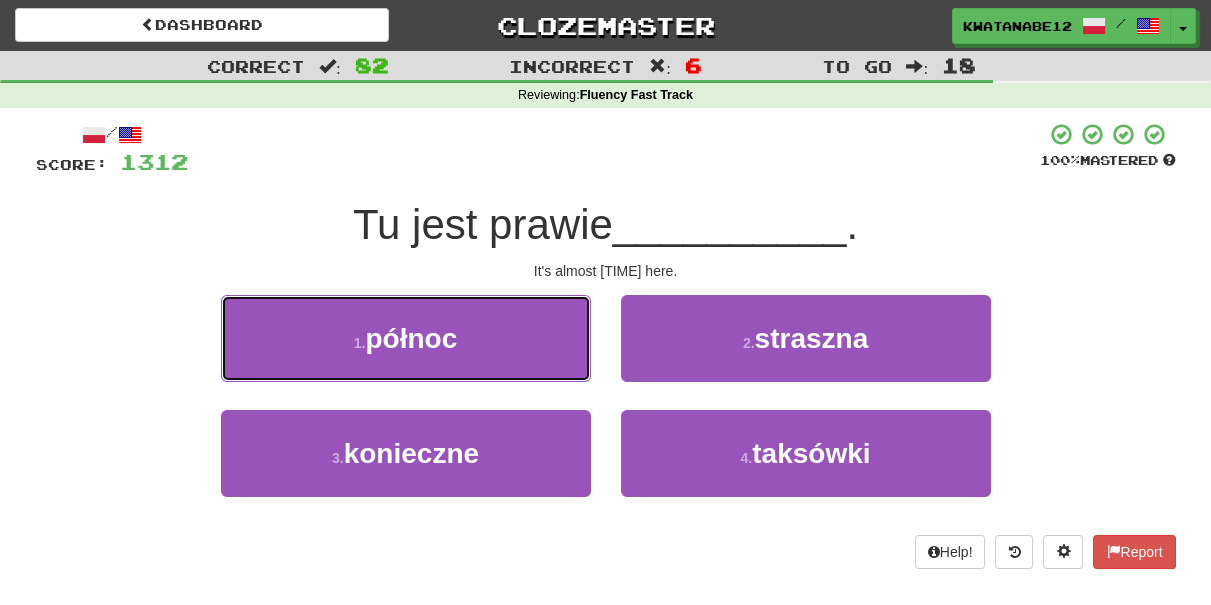 drag, startPoint x: 538, startPoint y: 346, endPoint x: 559, endPoint y: 344, distance: 21.095022 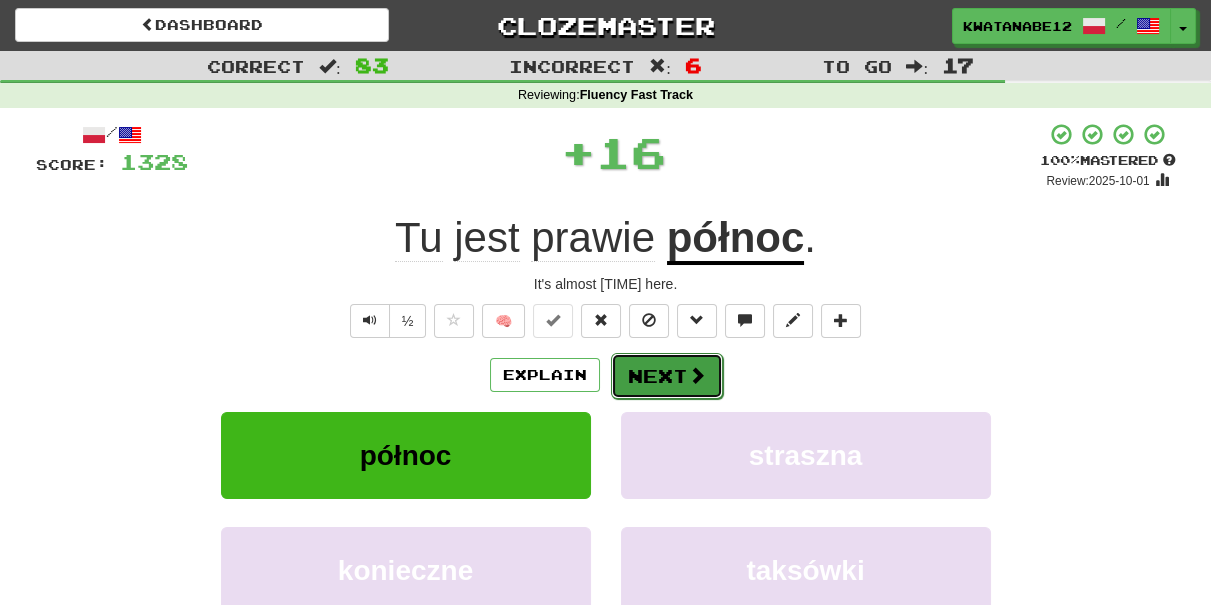 click on "Next" at bounding box center (667, 376) 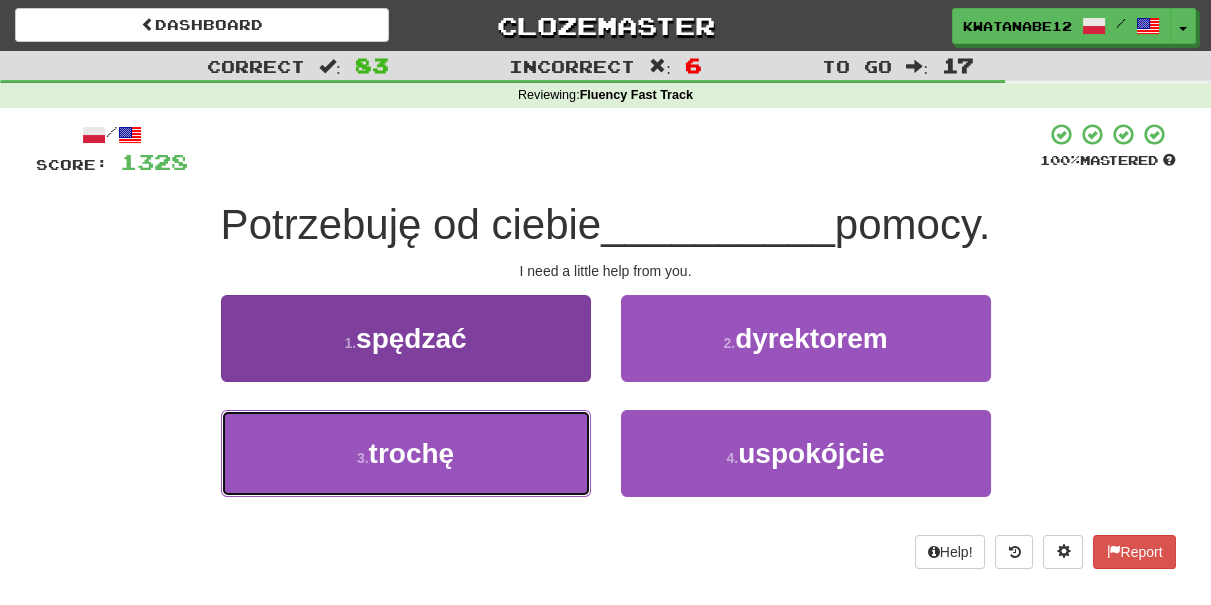 drag, startPoint x: 508, startPoint y: 449, endPoint x: 532, endPoint y: 431, distance: 30 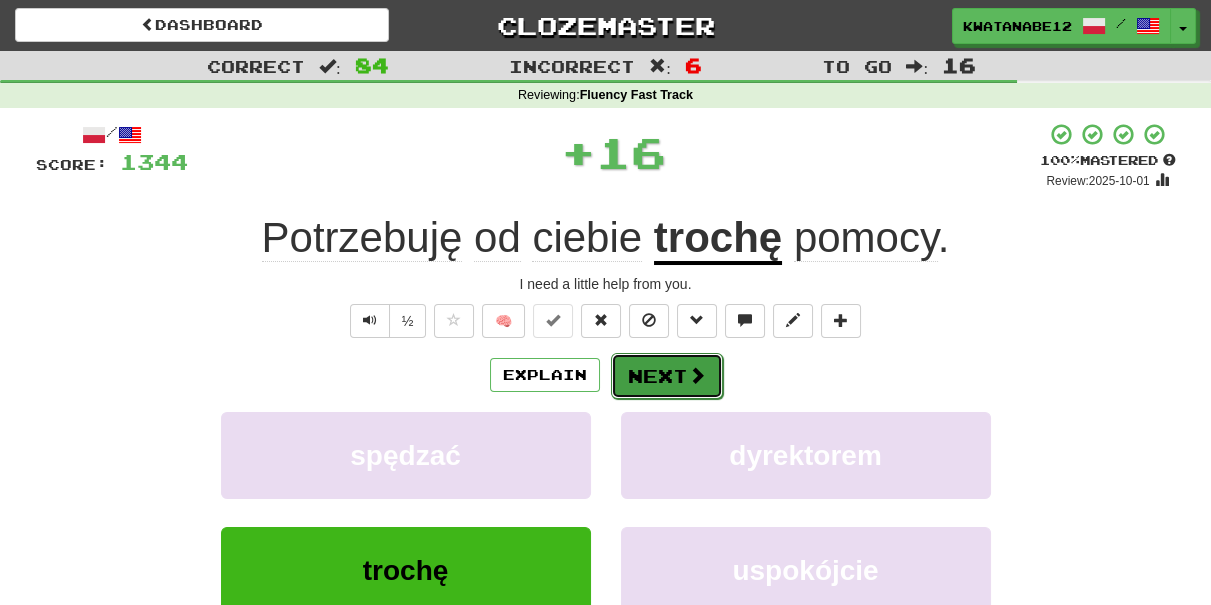 click on "Next" at bounding box center [667, 376] 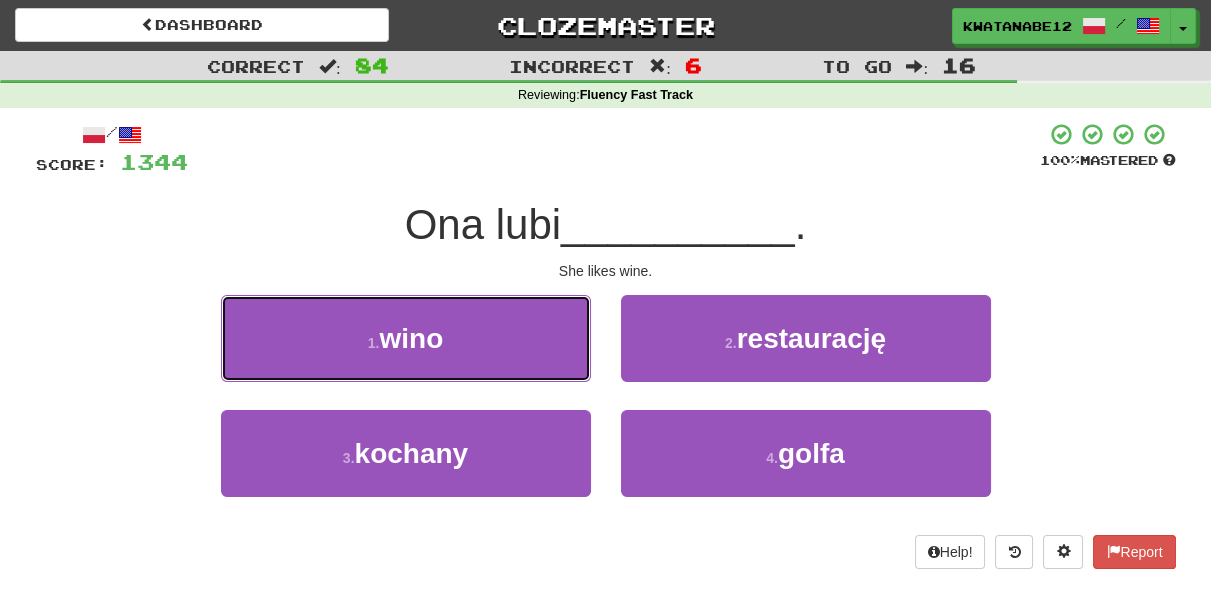 drag, startPoint x: 501, startPoint y: 336, endPoint x: 597, endPoint y: 348, distance: 96.74709 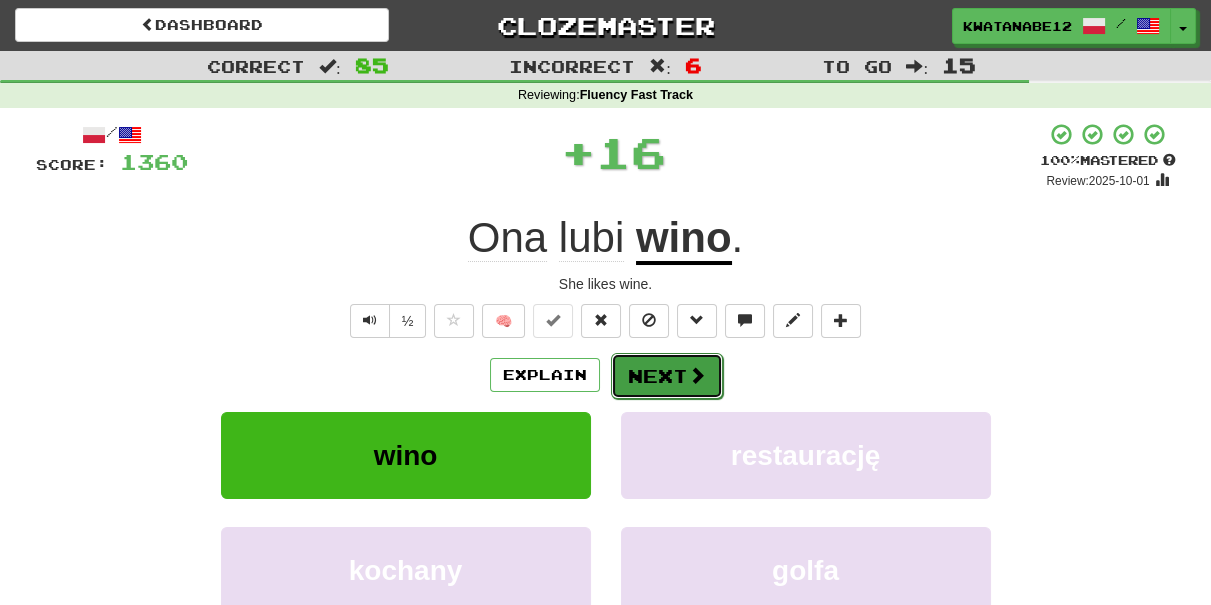 click on "Next" at bounding box center (667, 376) 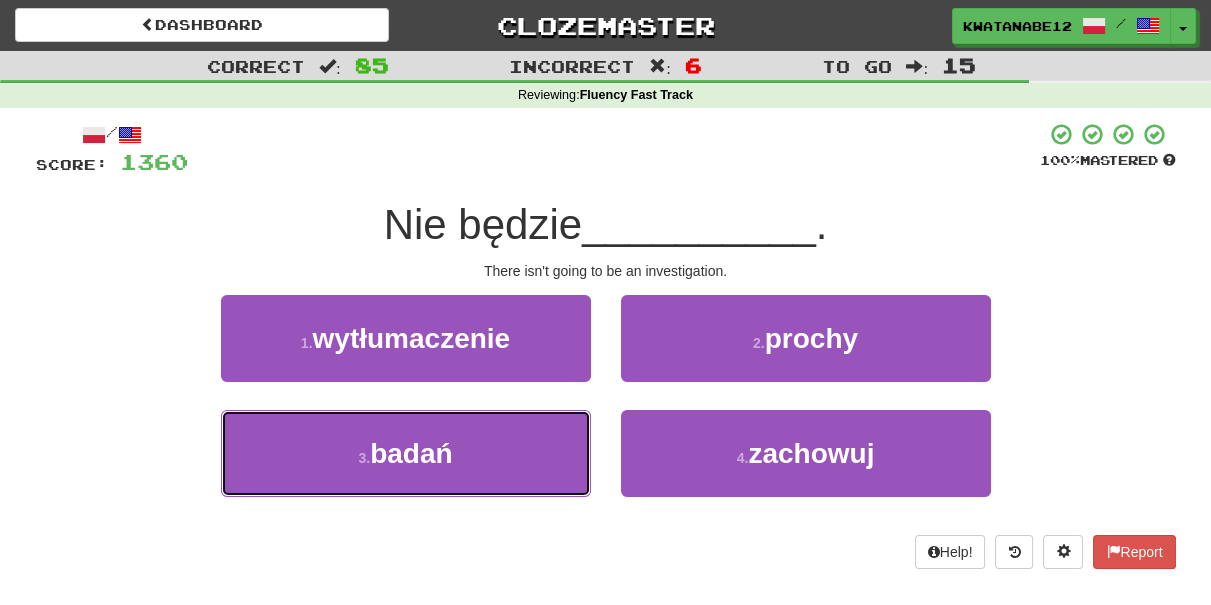 drag, startPoint x: 533, startPoint y: 463, endPoint x: 613, endPoint y: 405, distance: 98.81296 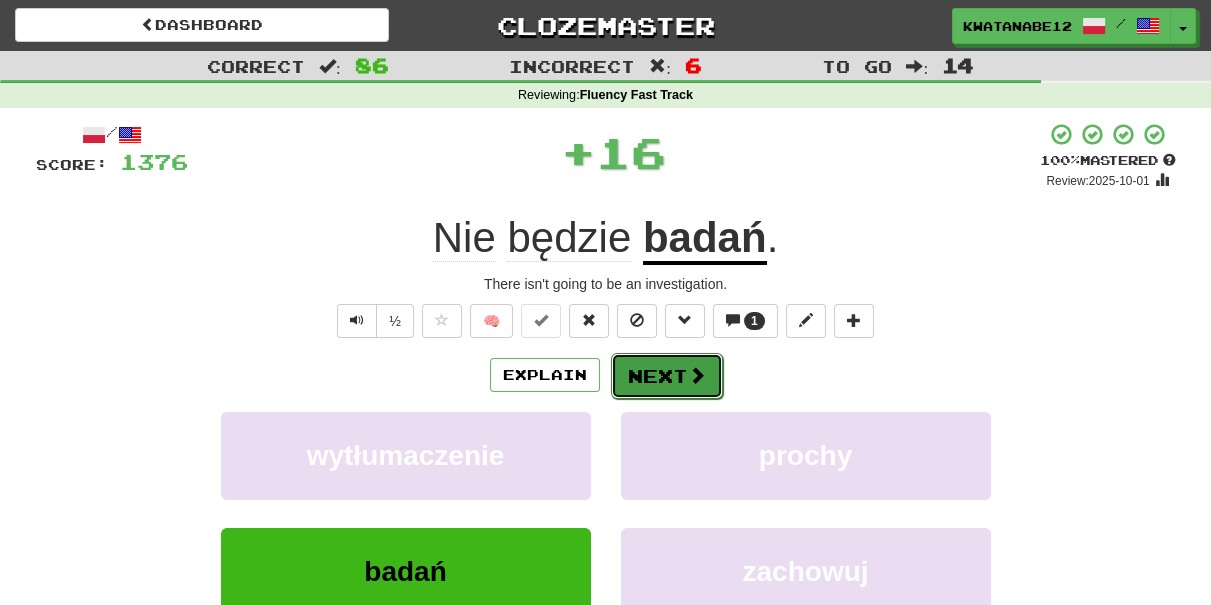 click on "Next" at bounding box center [667, 376] 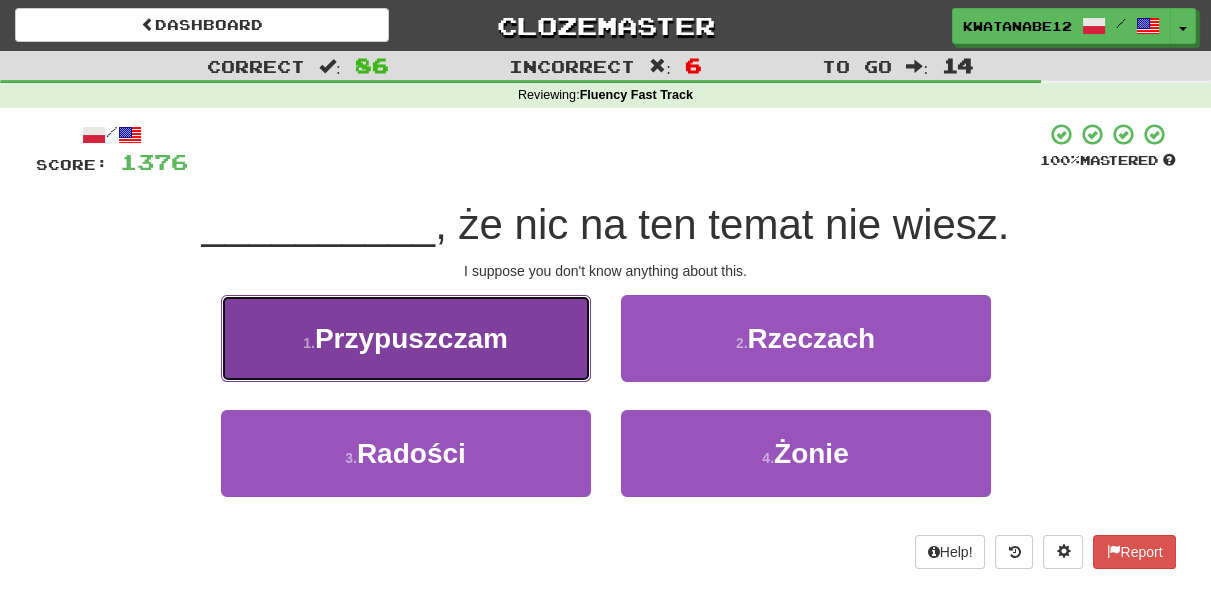 click on "1 .  Przypuszczam" at bounding box center [406, 338] 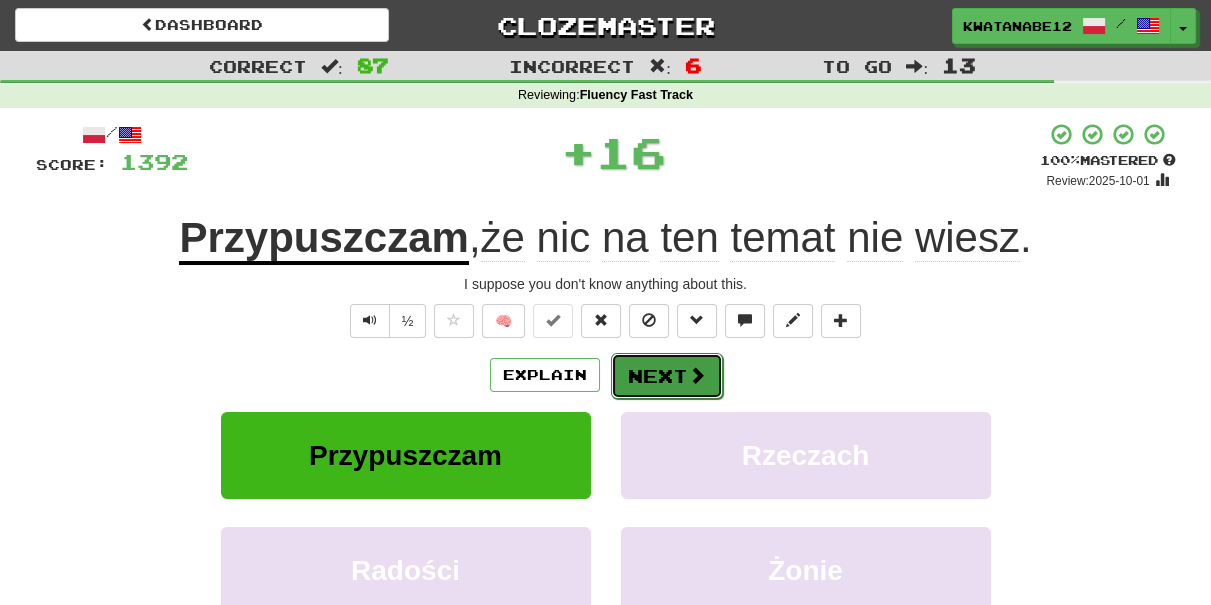 click on "Next" at bounding box center (667, 376) 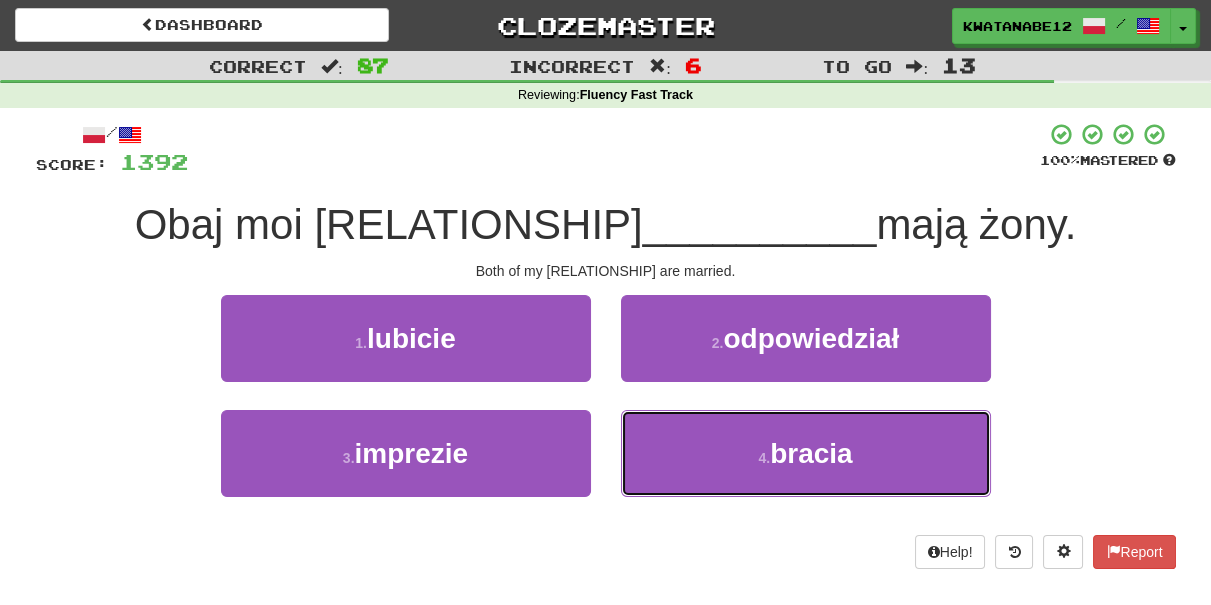 drag, startPoint x: 643, startPoint y: 449, endPoint x: 624, endPoint y: 407, distance: 46.09772 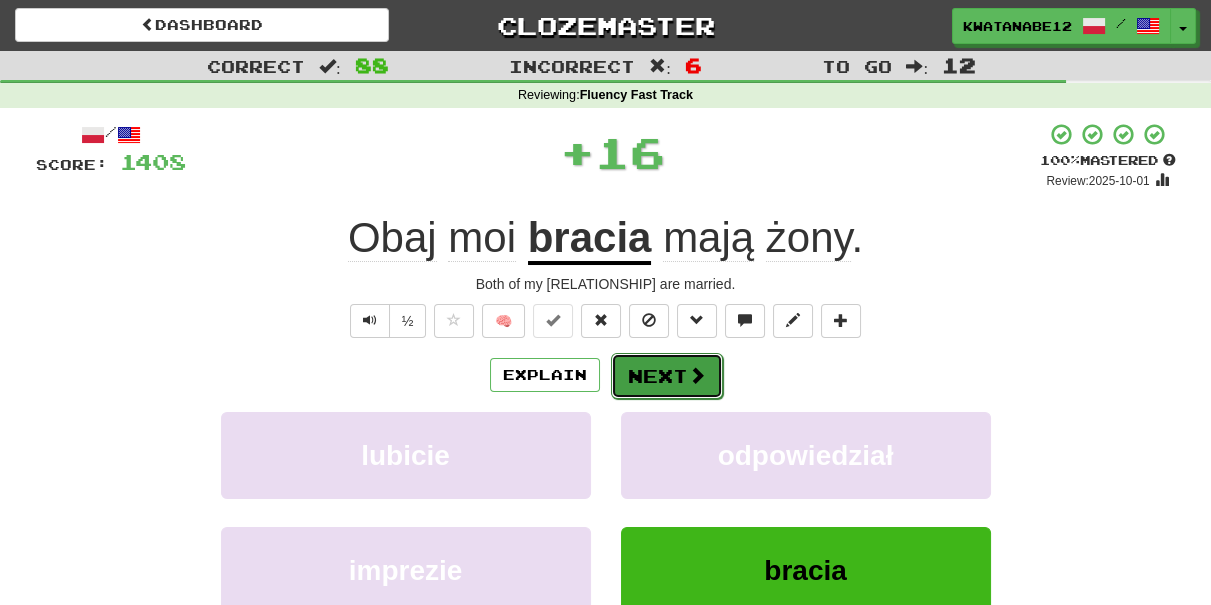 click on "Next" at bounding box center [667, 376] 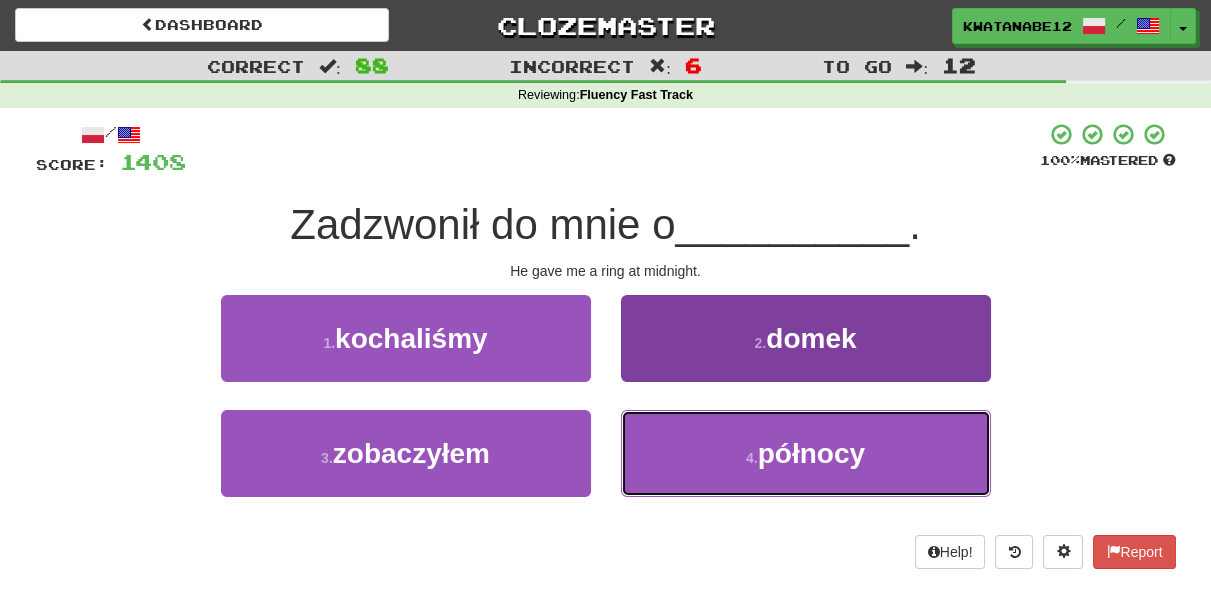 drag, startPoint x: 665, startPoint y: 450, endPoint x: 647, endPoint y: 413, distance: 41.14608 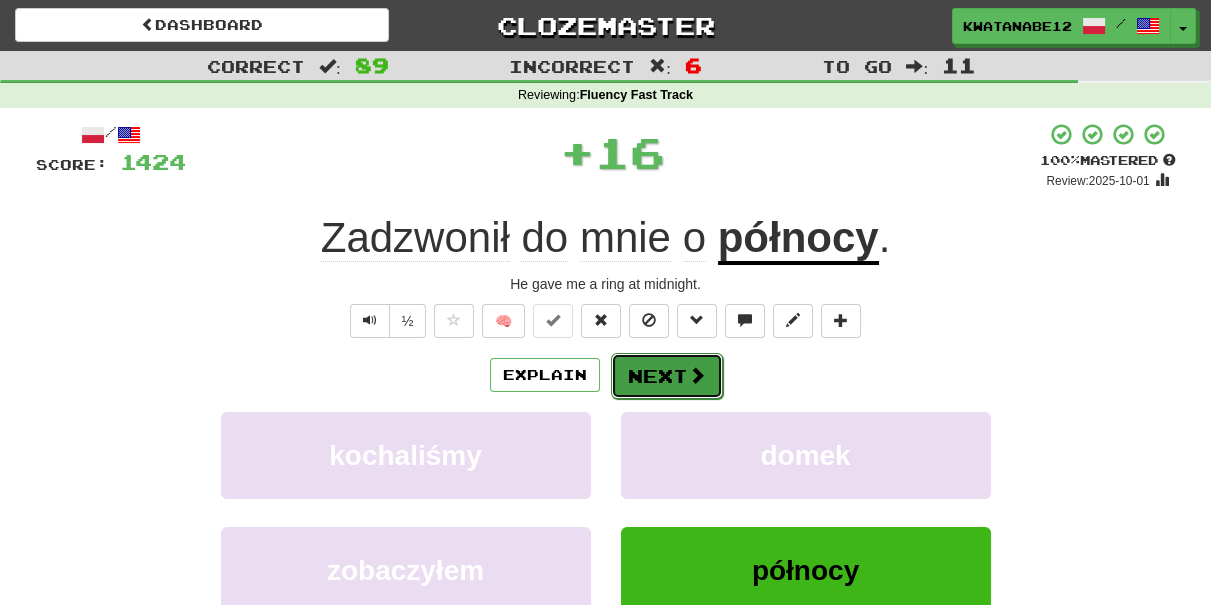 click on "Next" at bounding box center [667, 376] 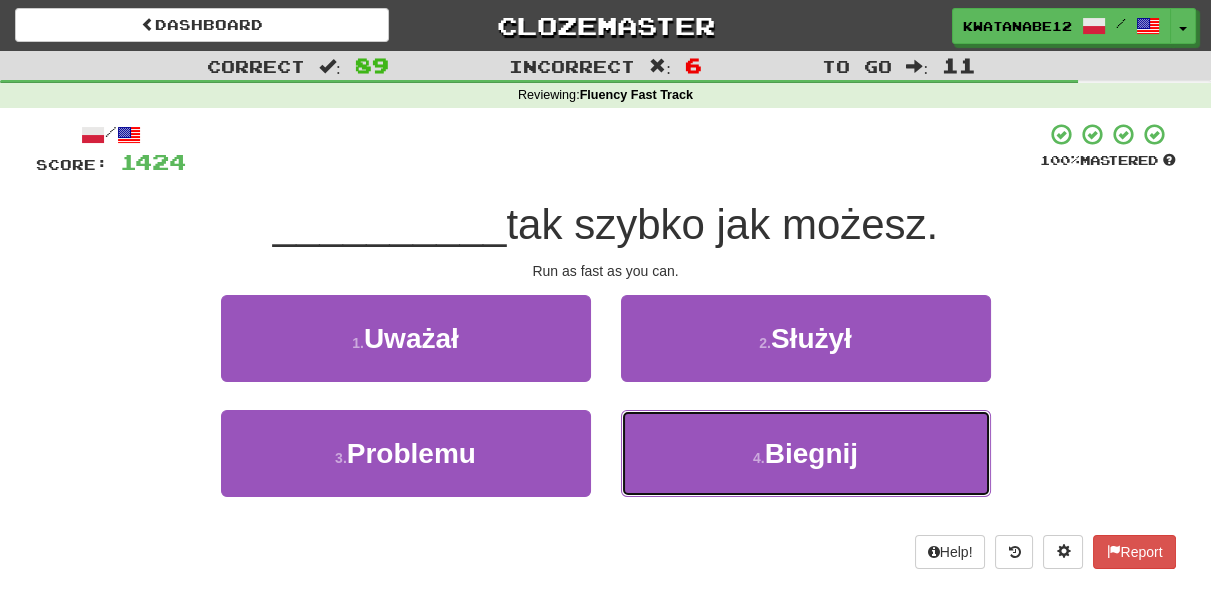drag, startPoint x: 677, startPoint y: 445, endPoint x: 652, endPoint y: 400, distance: 51.47815 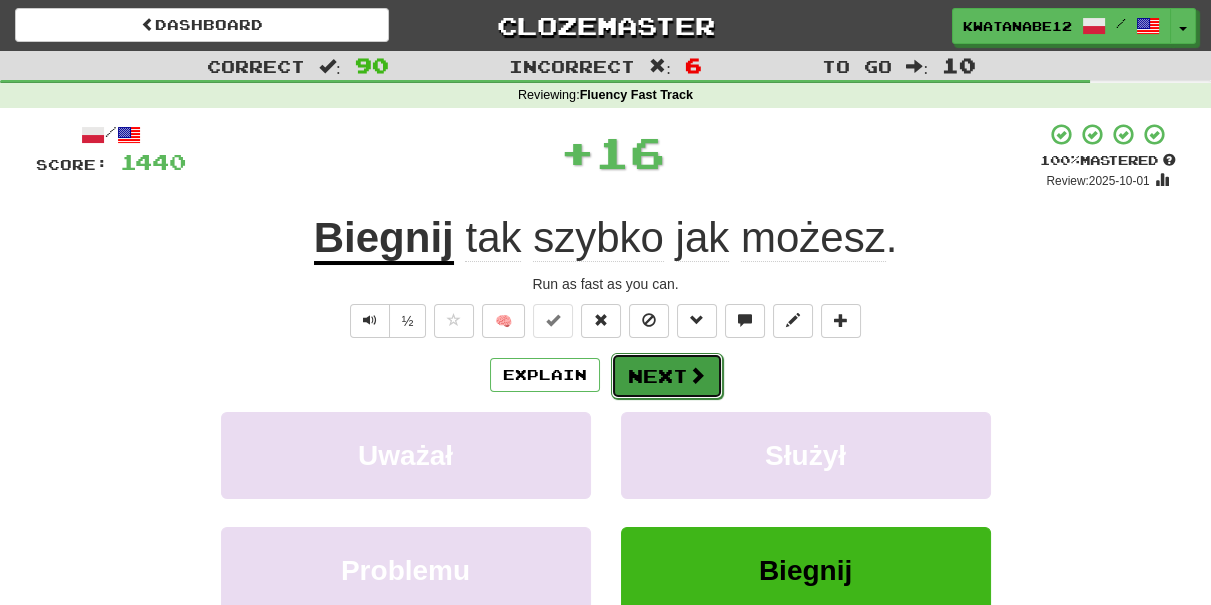 click on "Next" at bounding box center [667, 376] 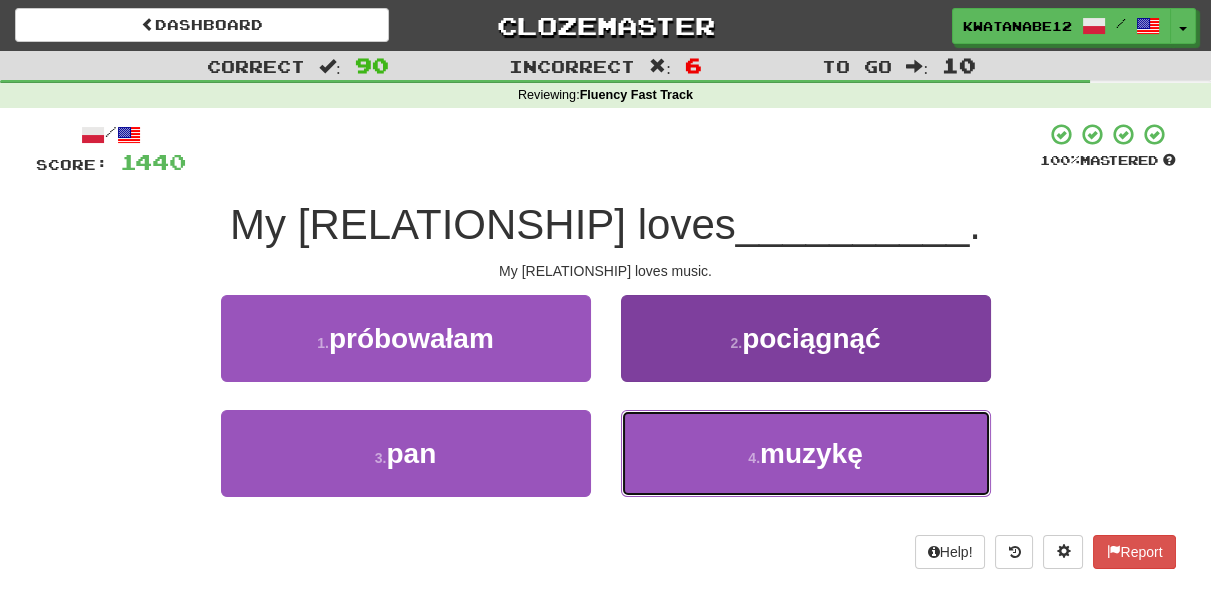 drag, startPoint x: 661, startPoint y: 458, endPoint x: 656, endPoint y: 441, distance: 17.720045 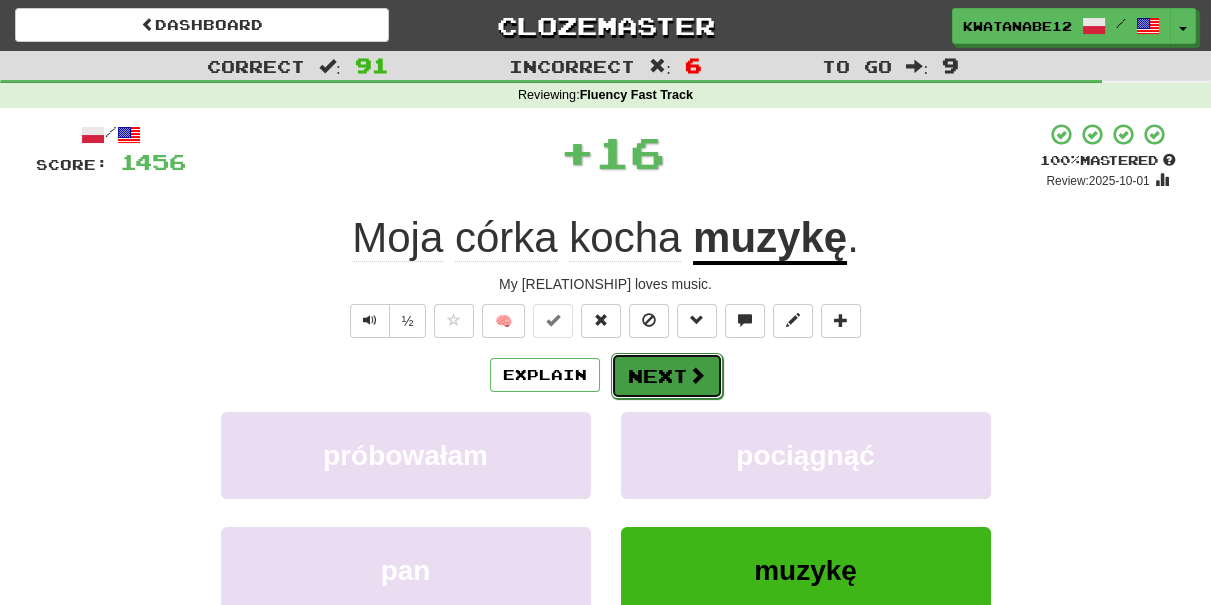 click on "Next" at bounding box center (667, 376) 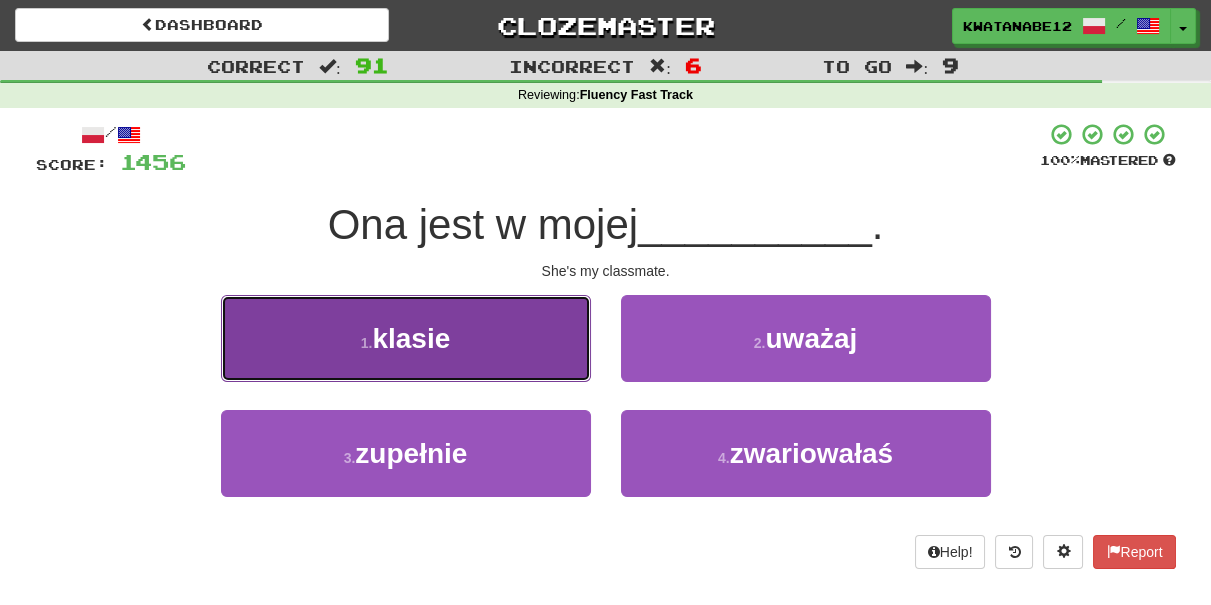 drag, startPoint x: 514, startPoint y: 365, endPoint x: 536, endPoint y: 369, distance: 22.36068 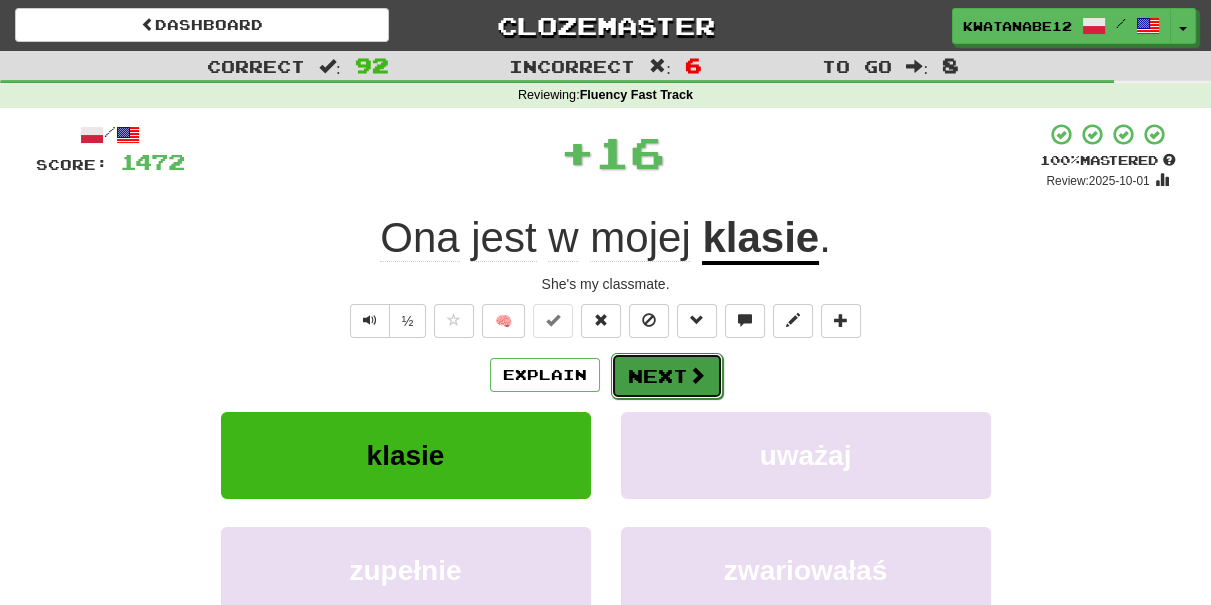 click on "Next" at bounding box center (667, 376) 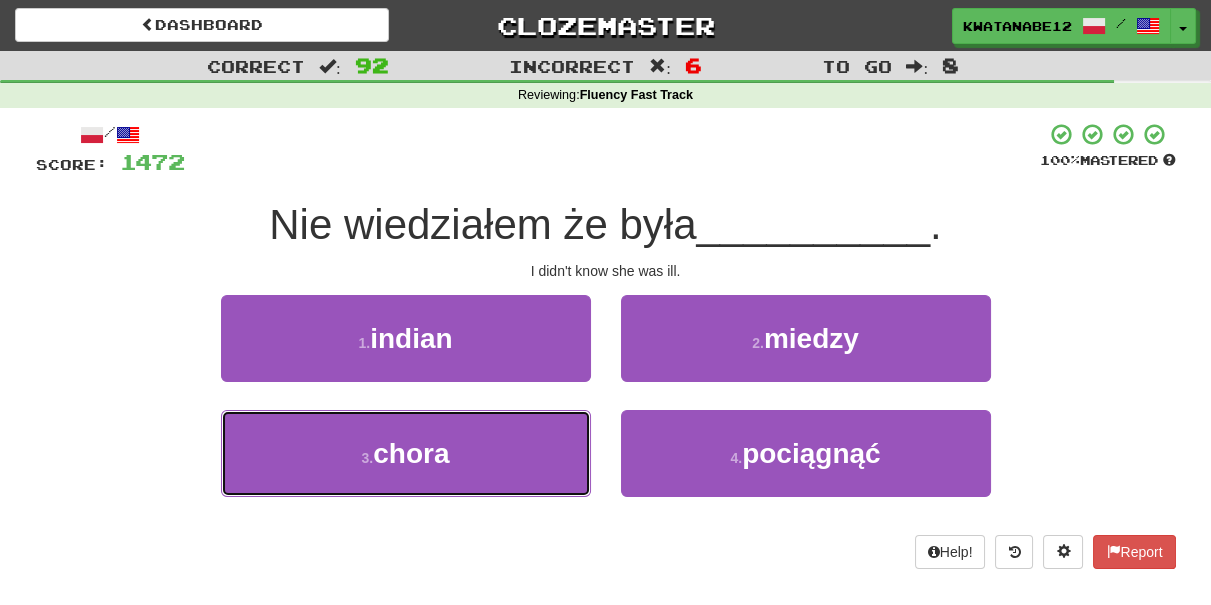 drag, startPoint x: 509, startPoint y: 454, endPoint x: 584, endPoint y: 402, distance: 91.26335 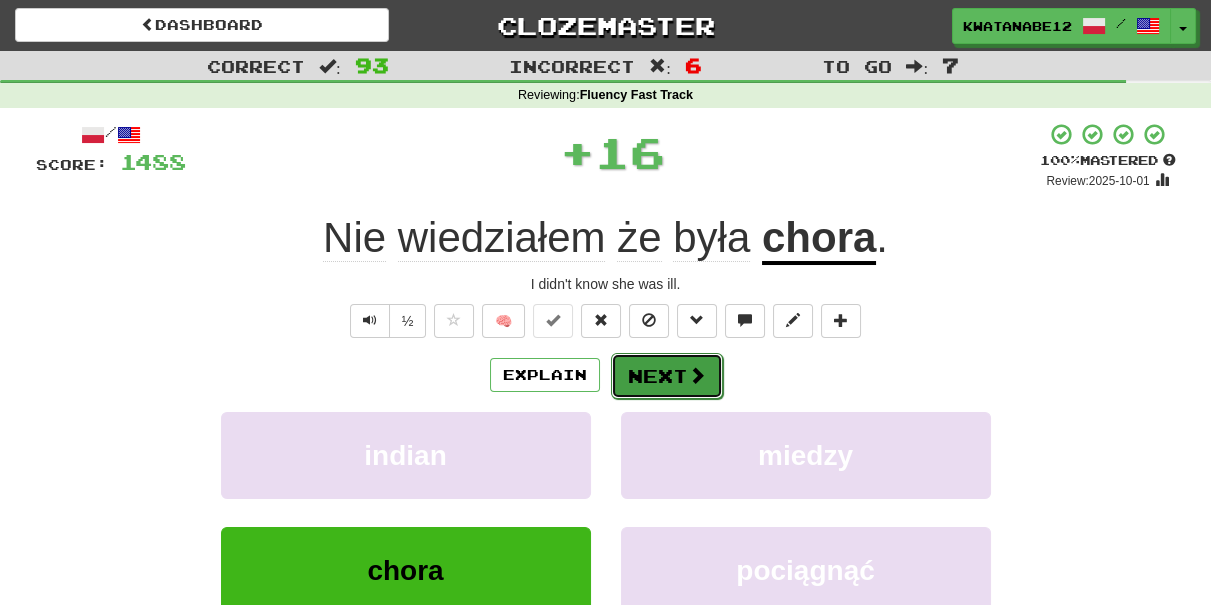 click on "Next" at bounding box center (667, 376) 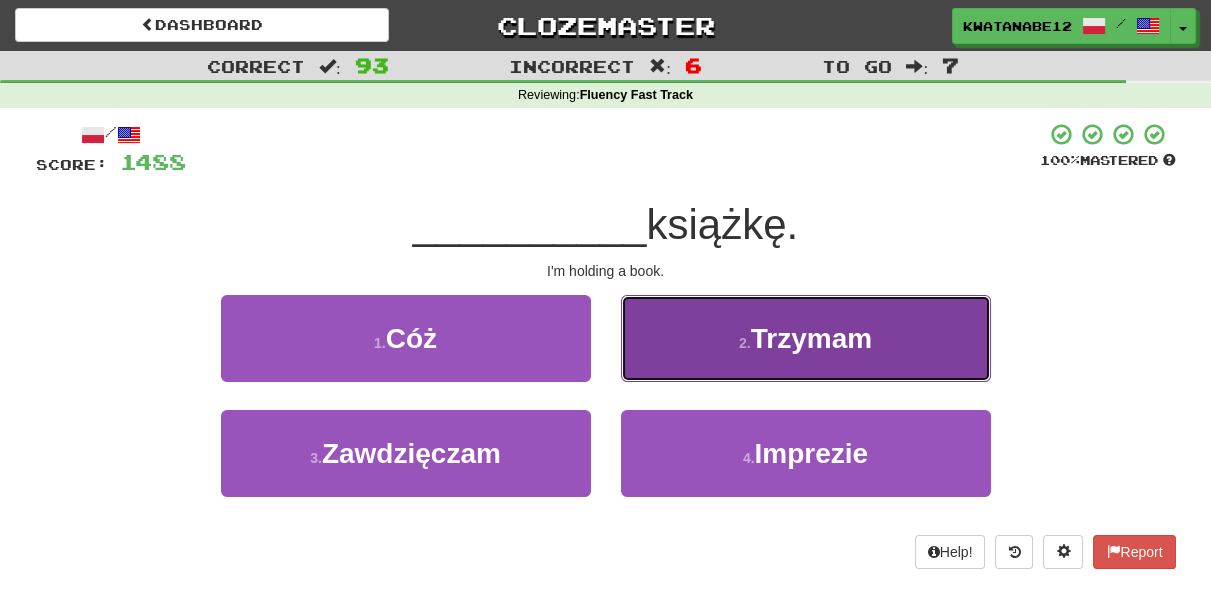 click on "2 .  Trzymam" at bounding box center [806, 338] 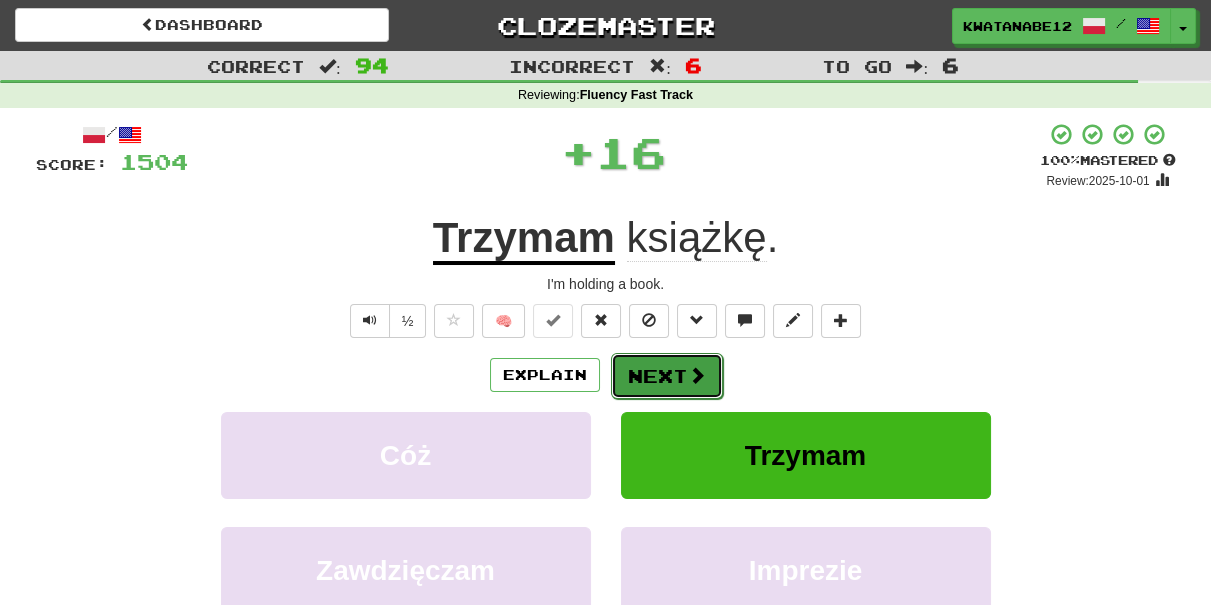 drag, startPoint x: 642, startPoint y: 365, endPoint x: 631, endPoint y: 365, distance: 11 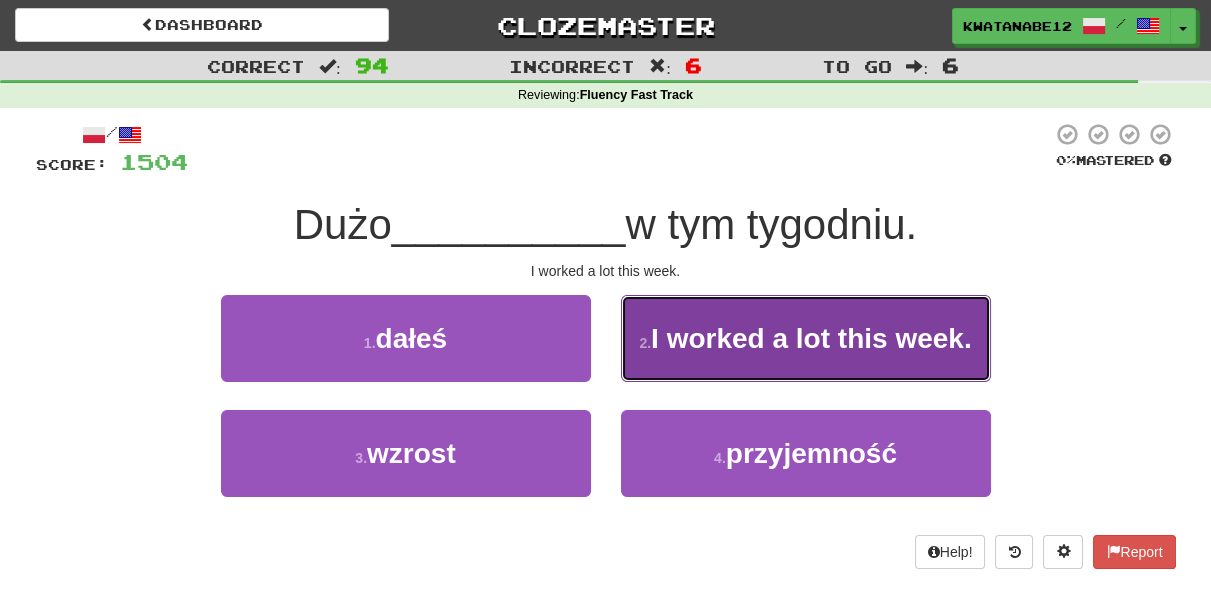 click on "2 .  pracowałem" at bounding box center (806, 338) 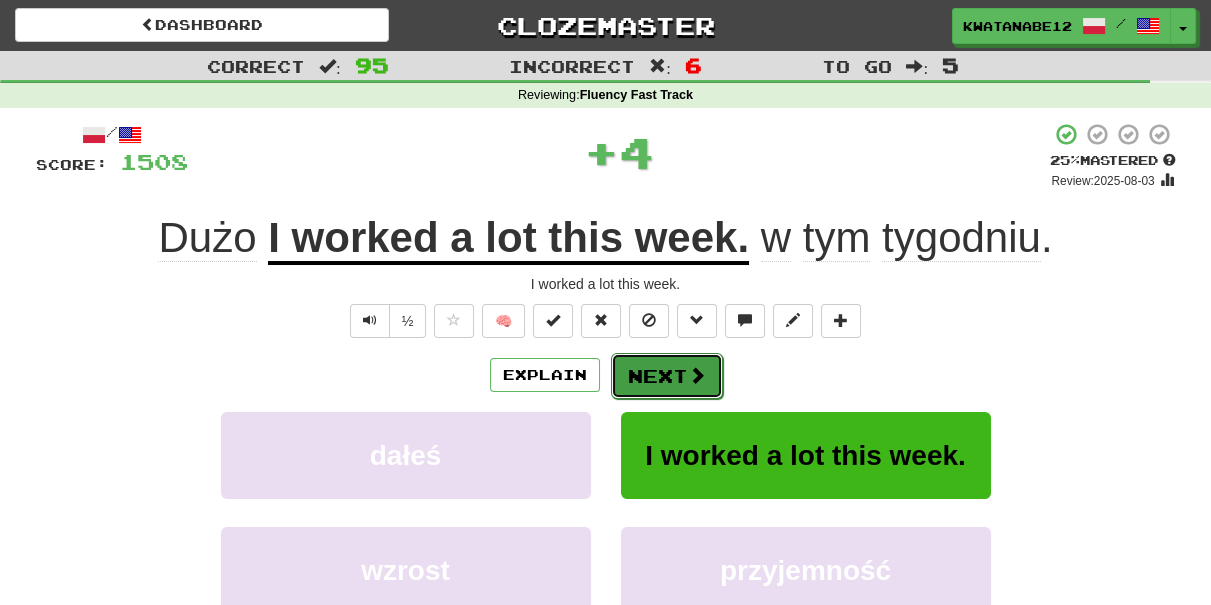 click on "Next" at bounding box center [667, 376] 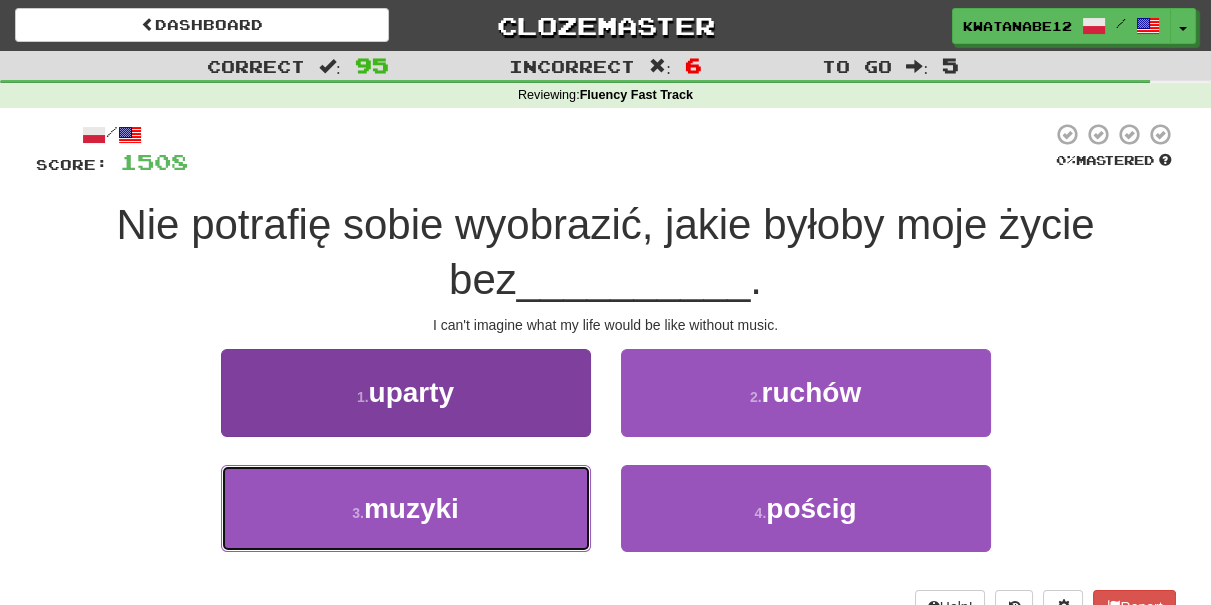 click on "3 .  muzyki" at bounding box center [406, 508] 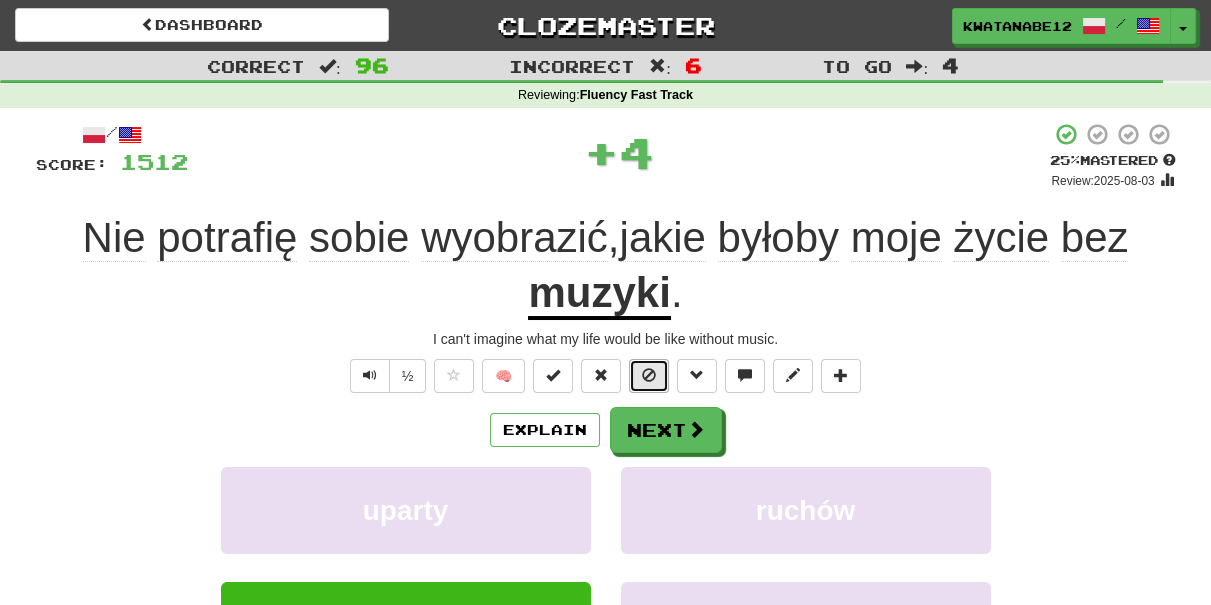 click at bounding box center [649, 376] 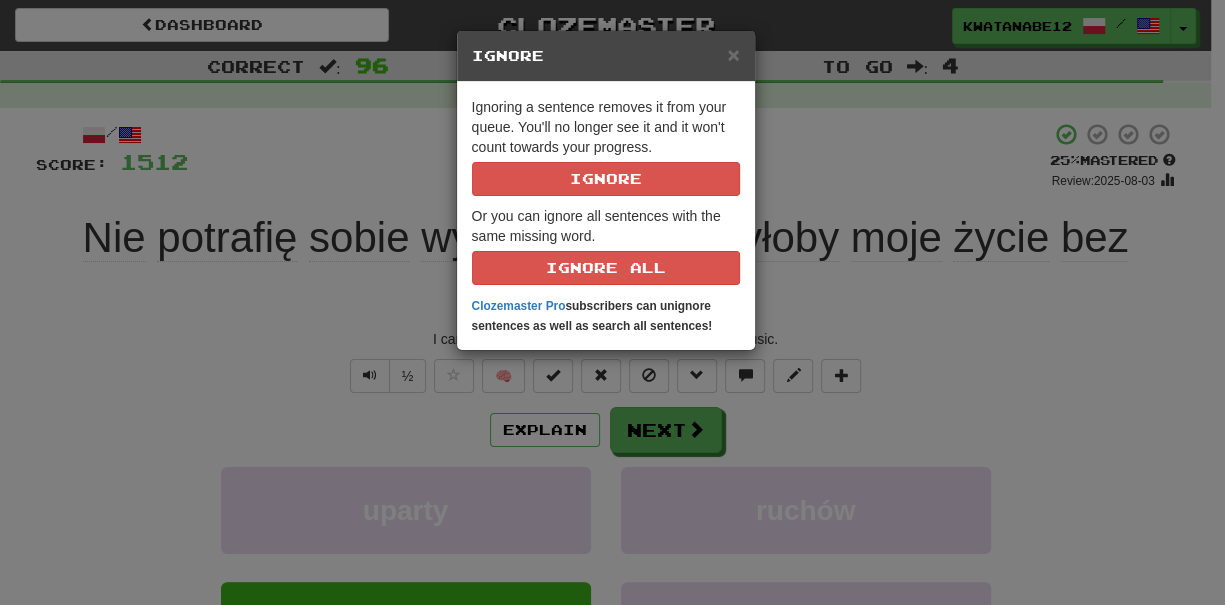 drag, startPoint x: 669, startPoint y: 412, endPoint x: 680, endPoint y: 415, distance: 11.401754 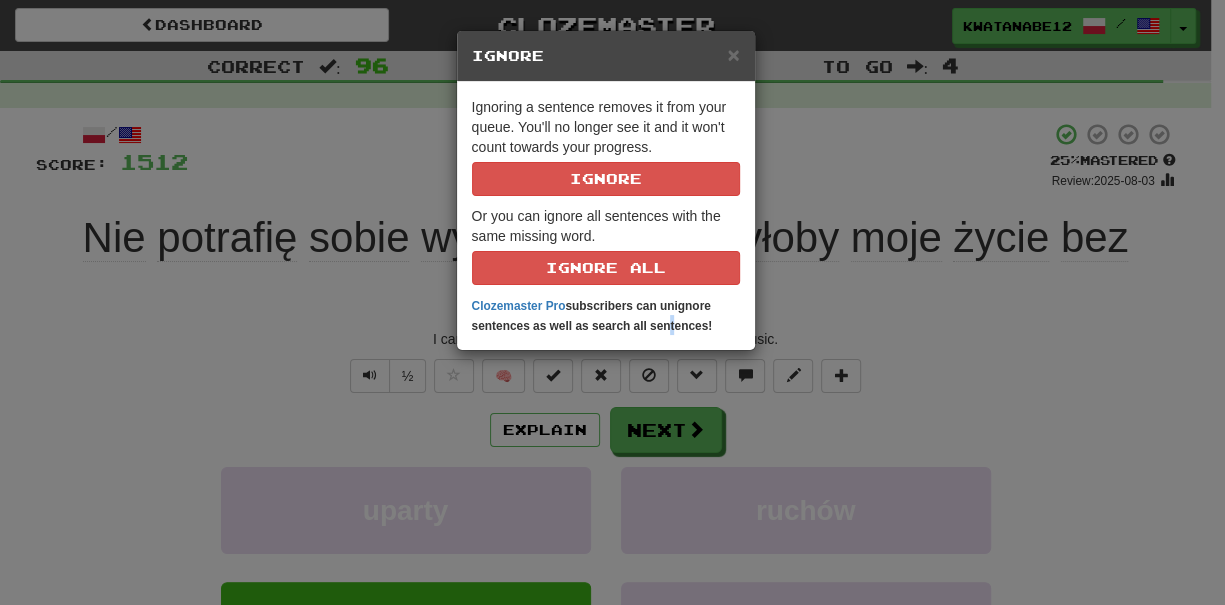 click on "× Ignore Ignoring a sentence removes it from your queue. You'll no longer see it and it won't count towards your progress. Ignore Or you can ignore all sentences with the same missing word. Ignore All Clozemaster Pro  subscribers can unignore sentences as well as search all sentences!" at bounding box center (612, 302) 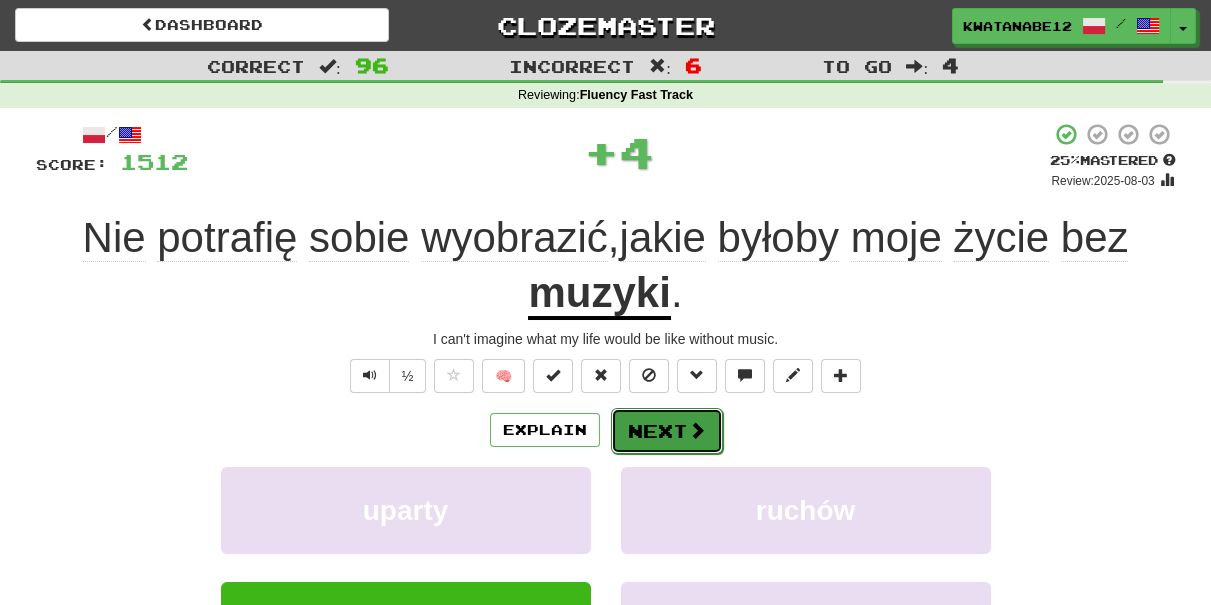 click at bounding box center (697, 430) 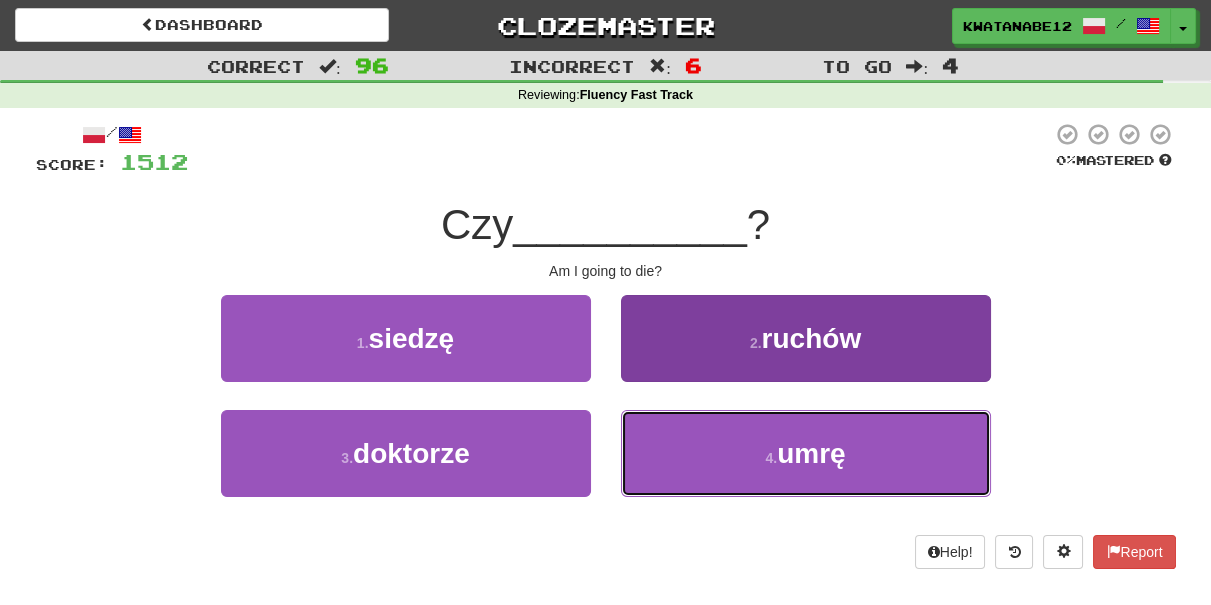 click on "4 .  umrę" at bounding box center (806, 453) 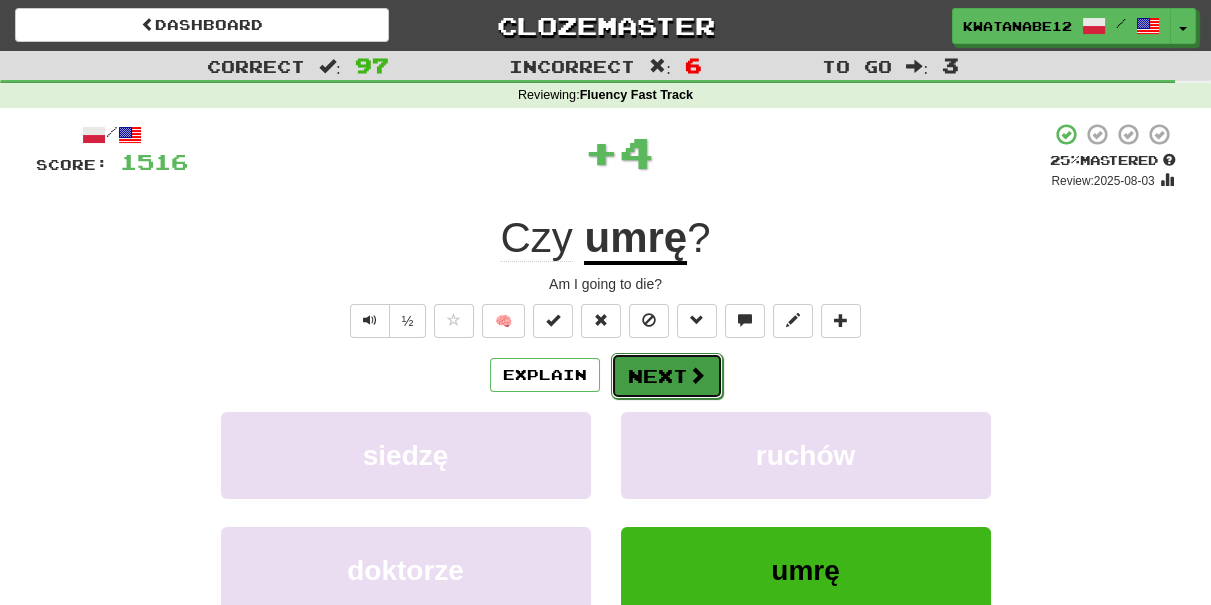 click on "Next" at bounding box center (667, 376) 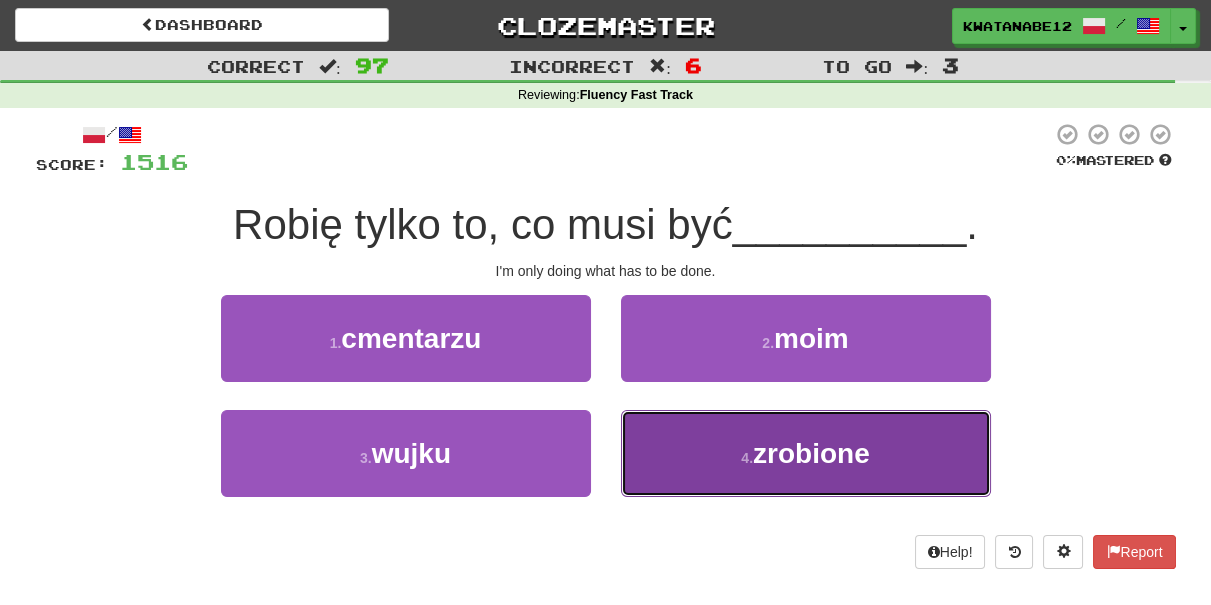 click on "zrobione" at bounding box center (806, 453) 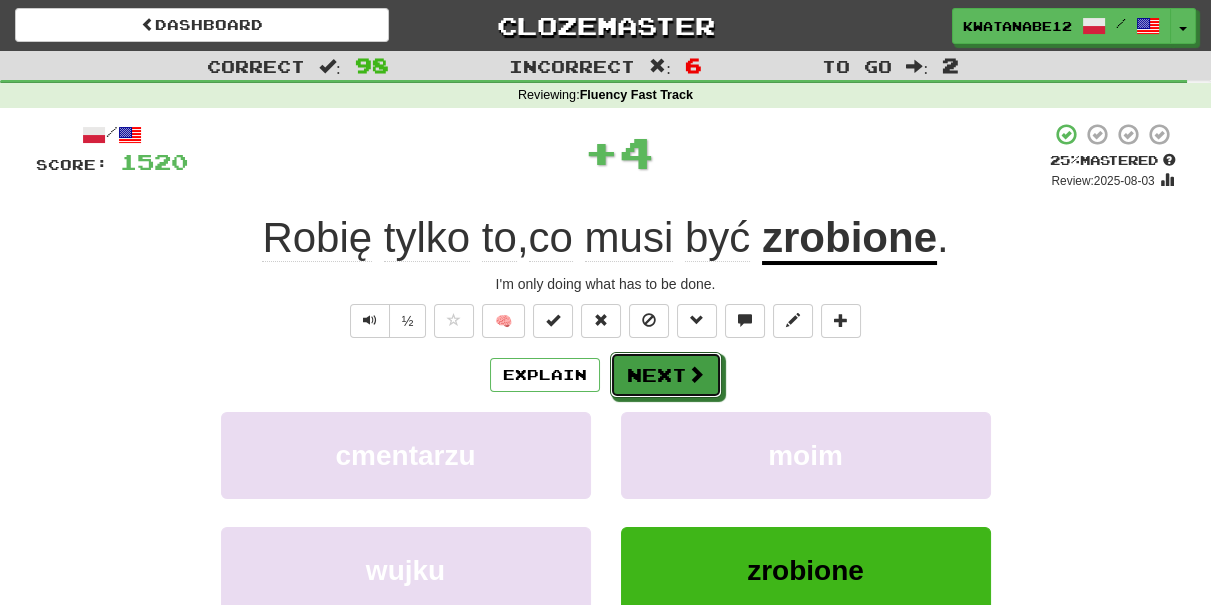 drag, startPoint x: 641, startPoint y: 375, endPoint x: 548, endPoint y: 287, distance: 128.03516 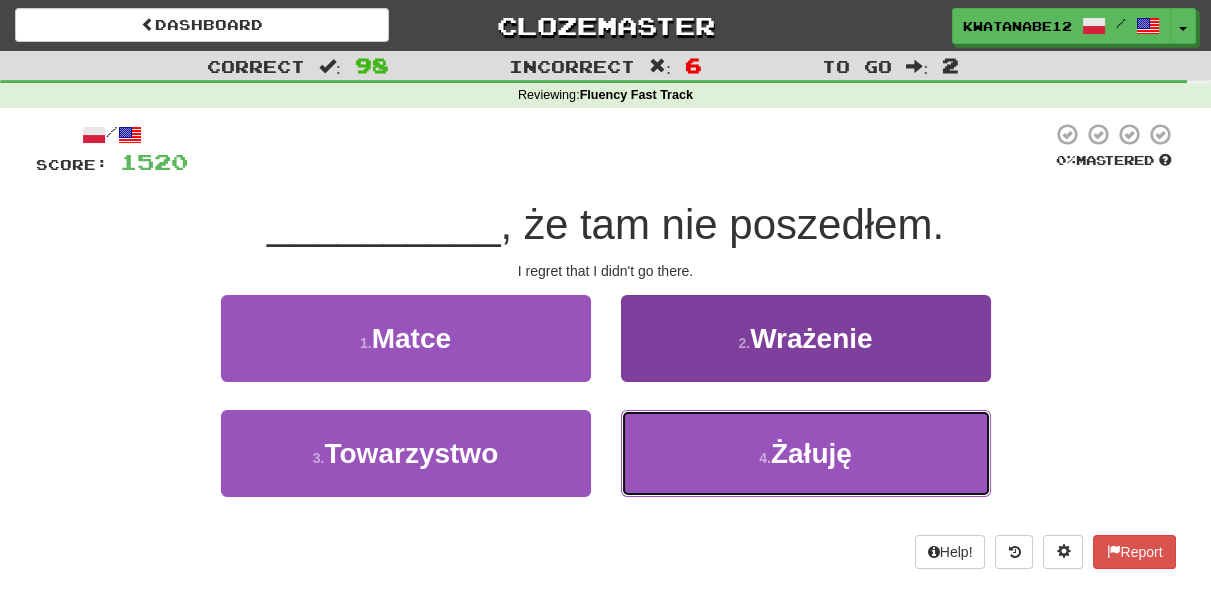click on "4 .  Żałuję" at bounding box center (806, 453) 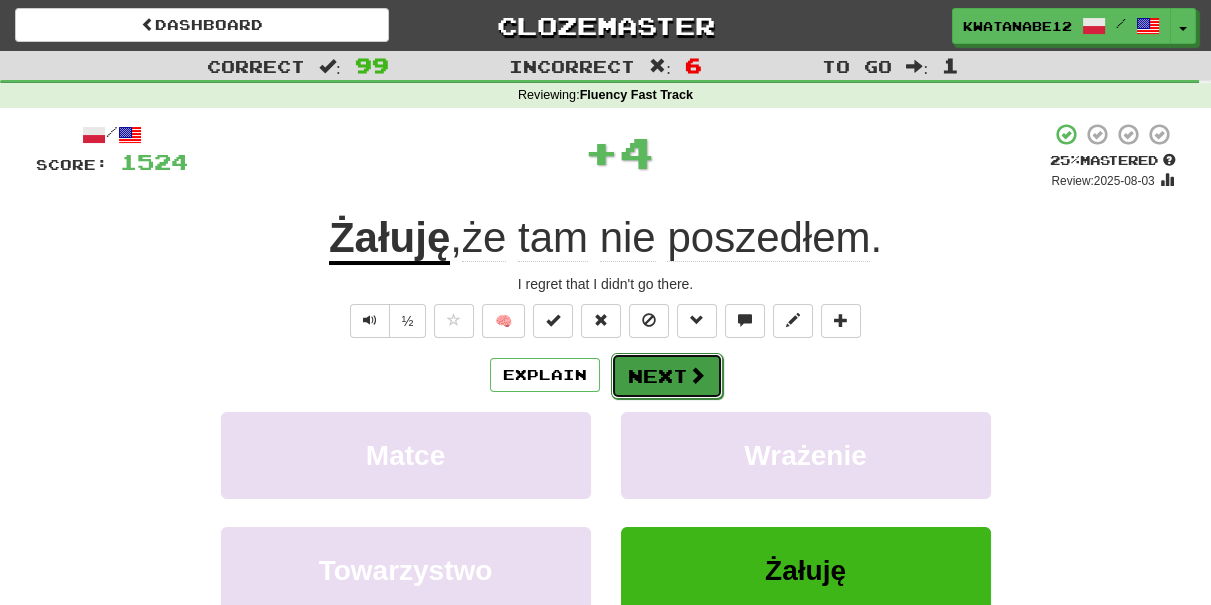 click on "Next" at bounding box center [667, 376] 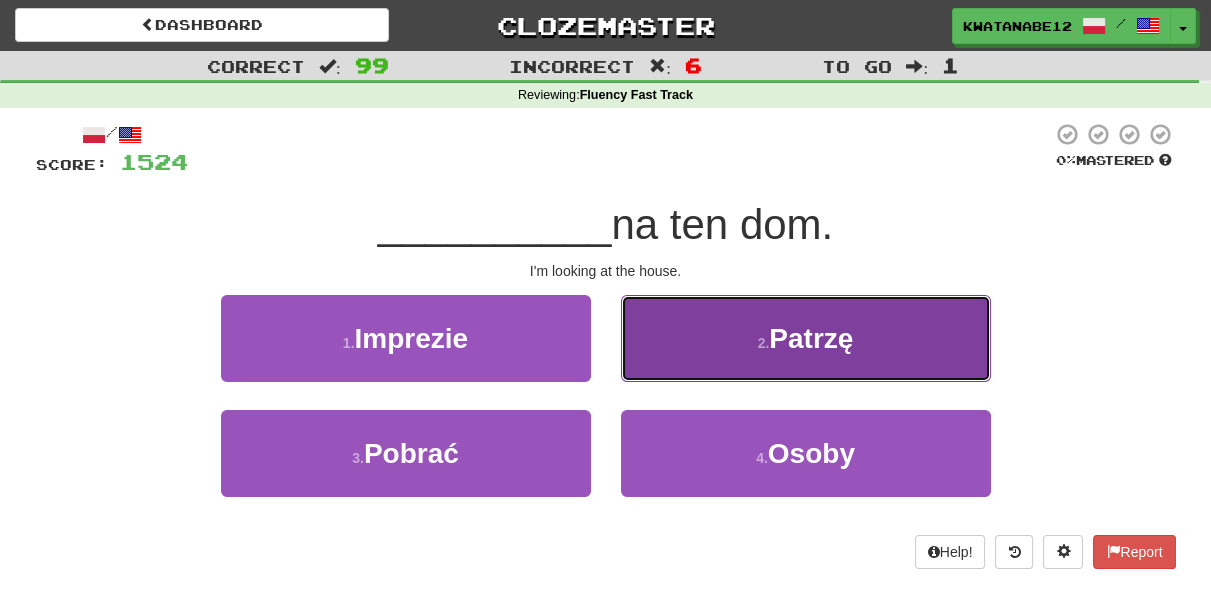 drag, startPoint x: 692, startPoint y: 344, endPoint x: 690, endPoint y: 354, distance: 10.198039 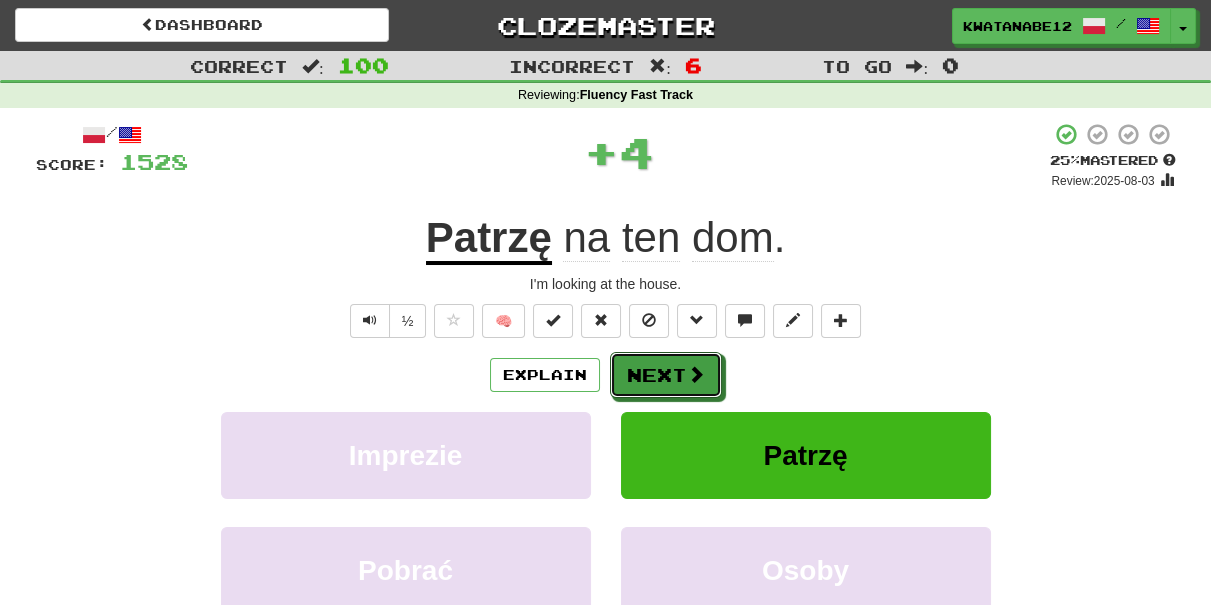 drag, startPoint x: 658, startPoint y: 381, endPoint x: 582, endPoint y: 355, distance: 80.32434 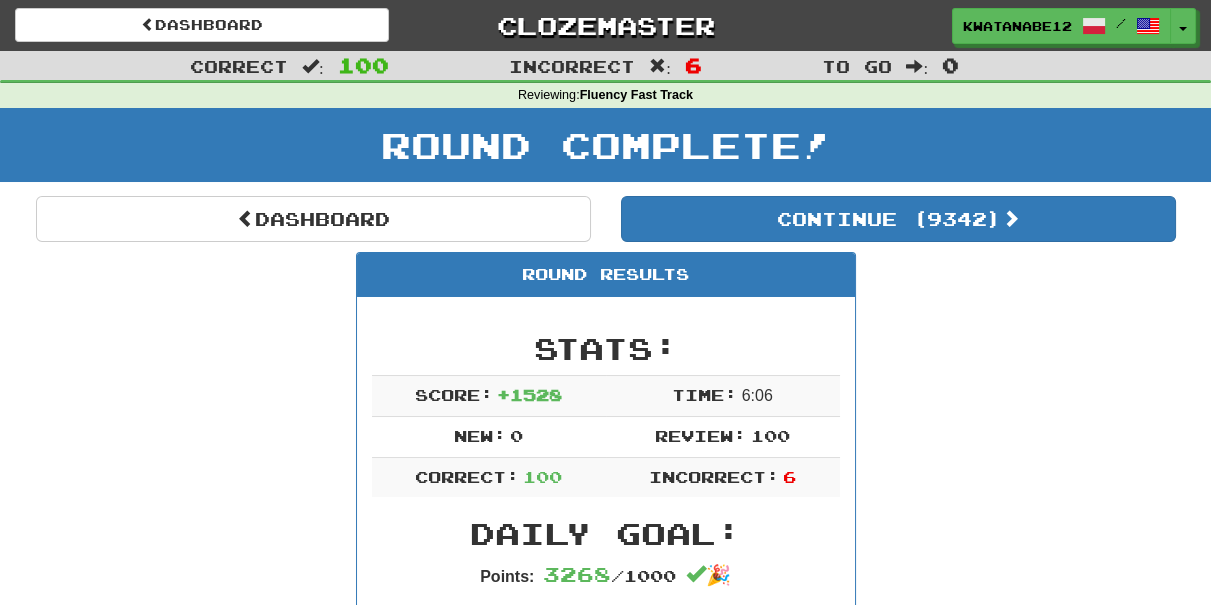 click on "Mówisz bzdury, mój przyjacielu." at bounding box center [606, 5436] 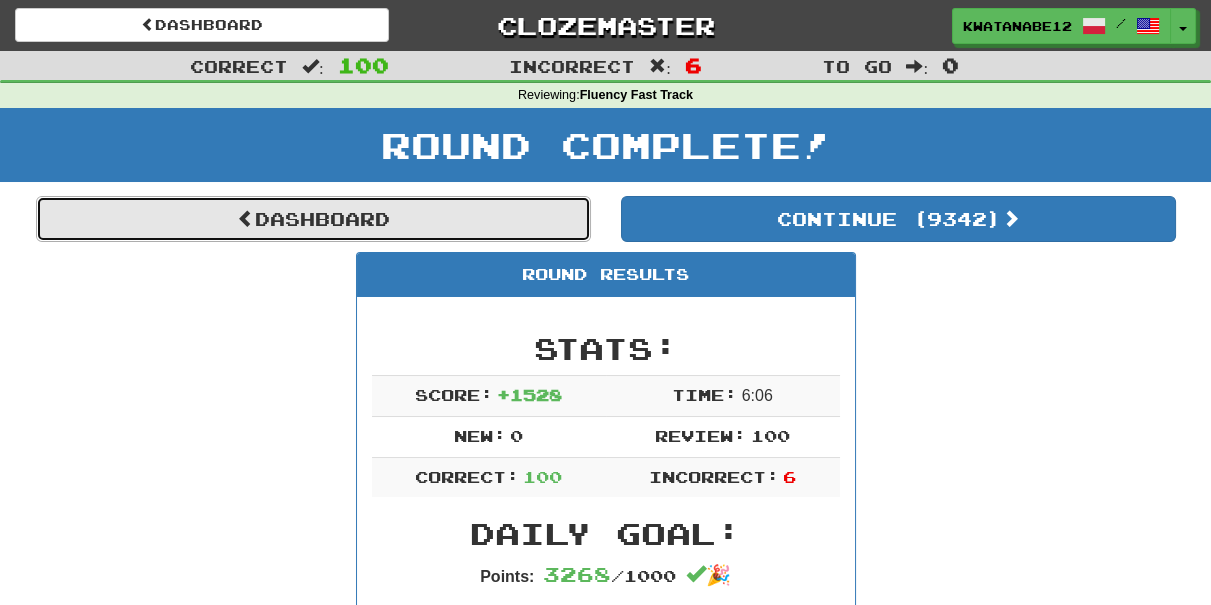 click on "Dashboard" at bounding box center (313, 219) 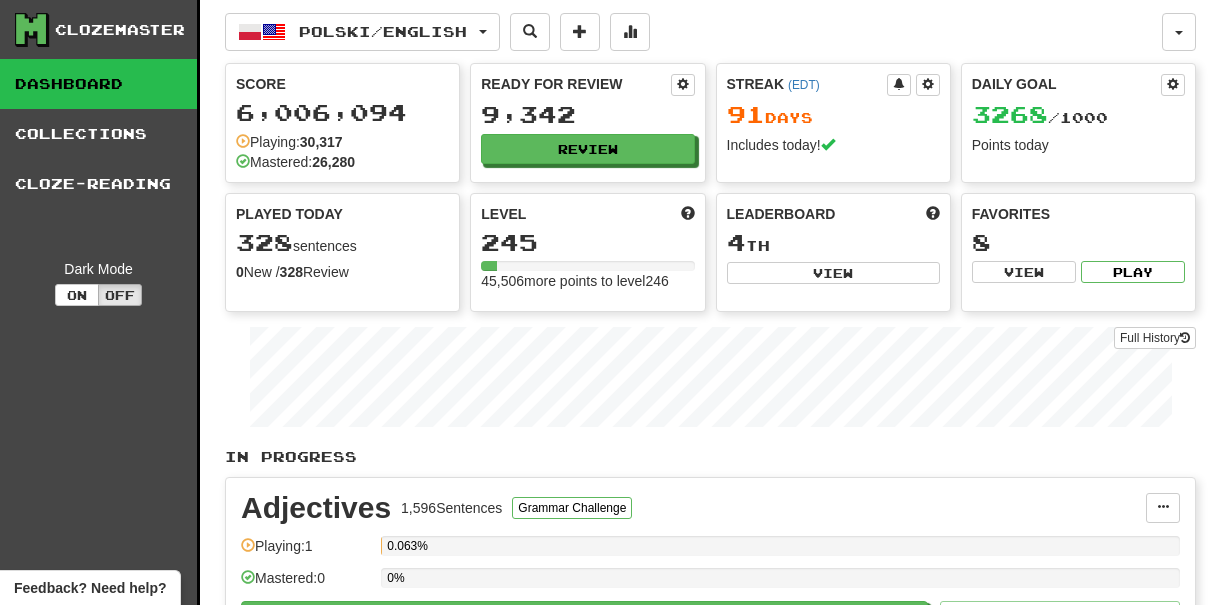 scroll, scrollTop: 0, scrollLeft: 0, axis: both 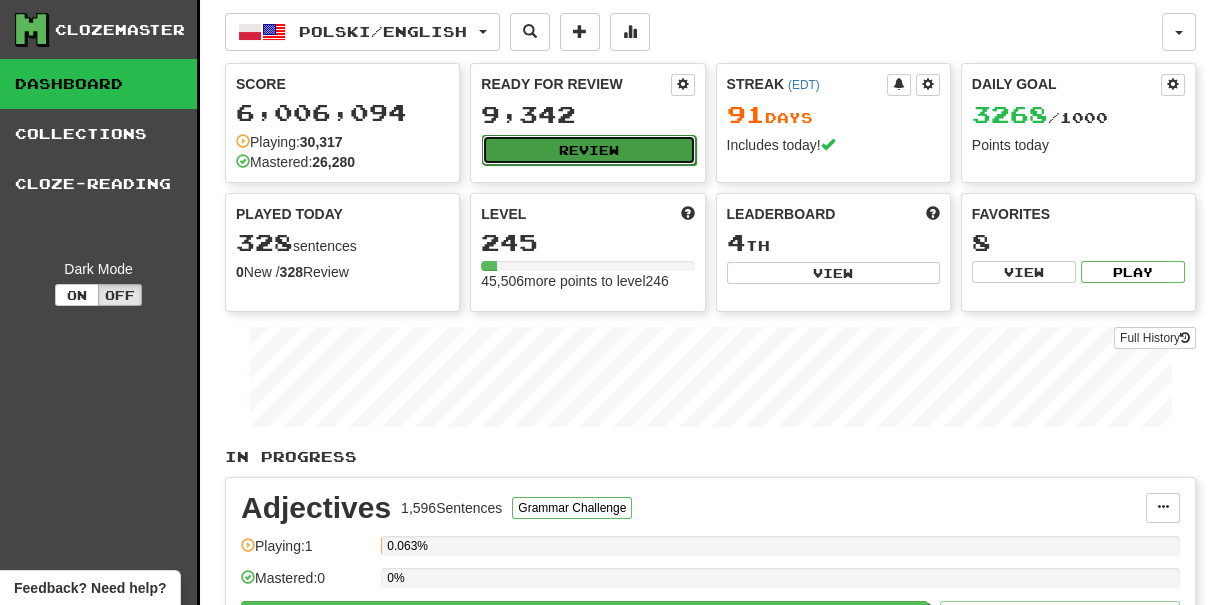 click on "Review" at bounding box center (588, 150) 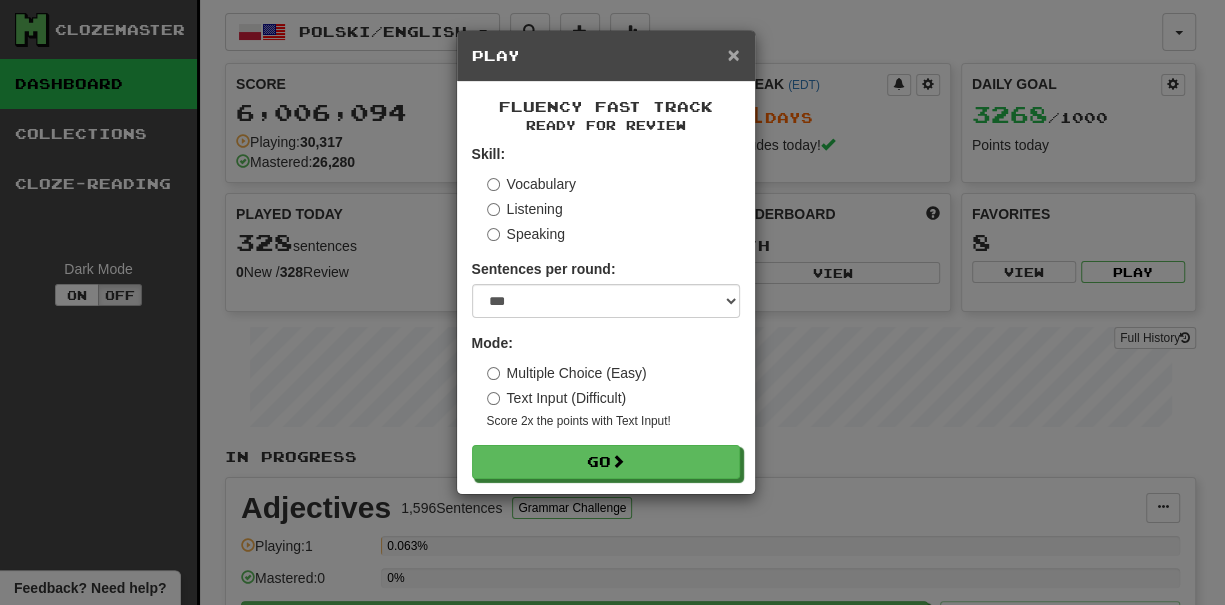 click on "×" at bounding box center (733, 54) 